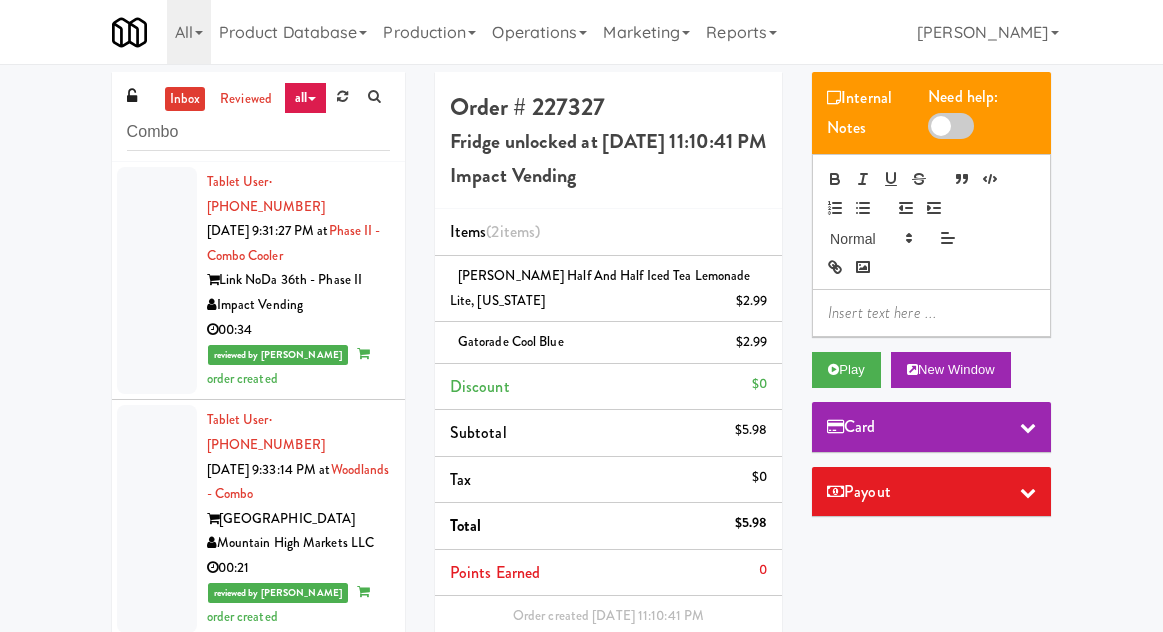 scroll, scrollTop: 0, scrollLeft: 0, axis: both 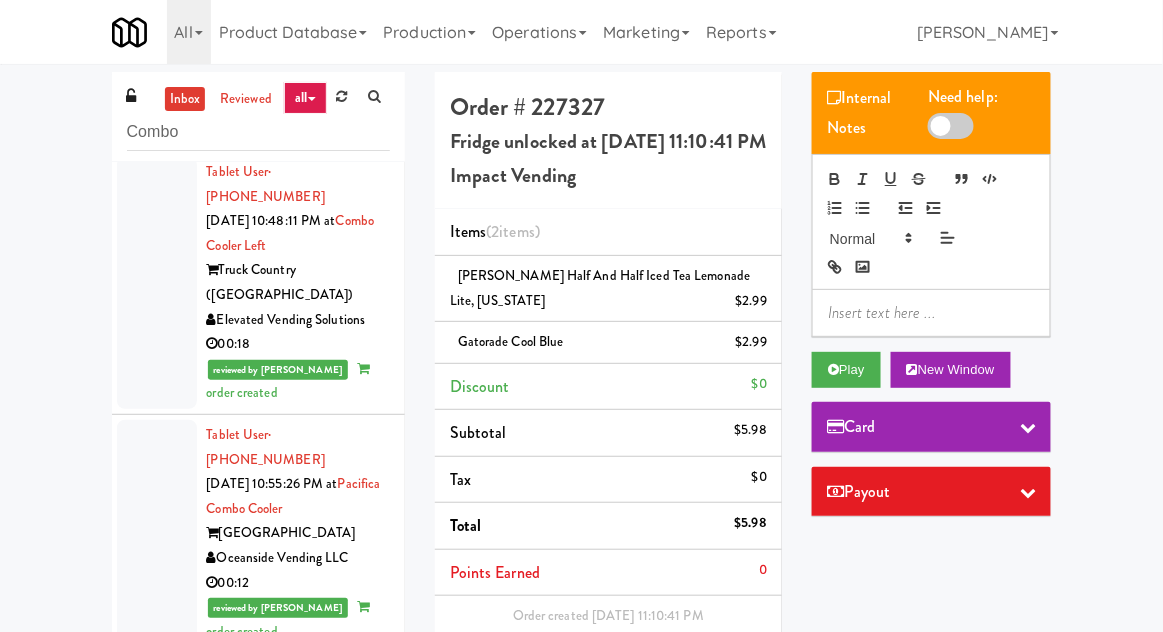 click on "inbox" at bounding box center [185, 99] 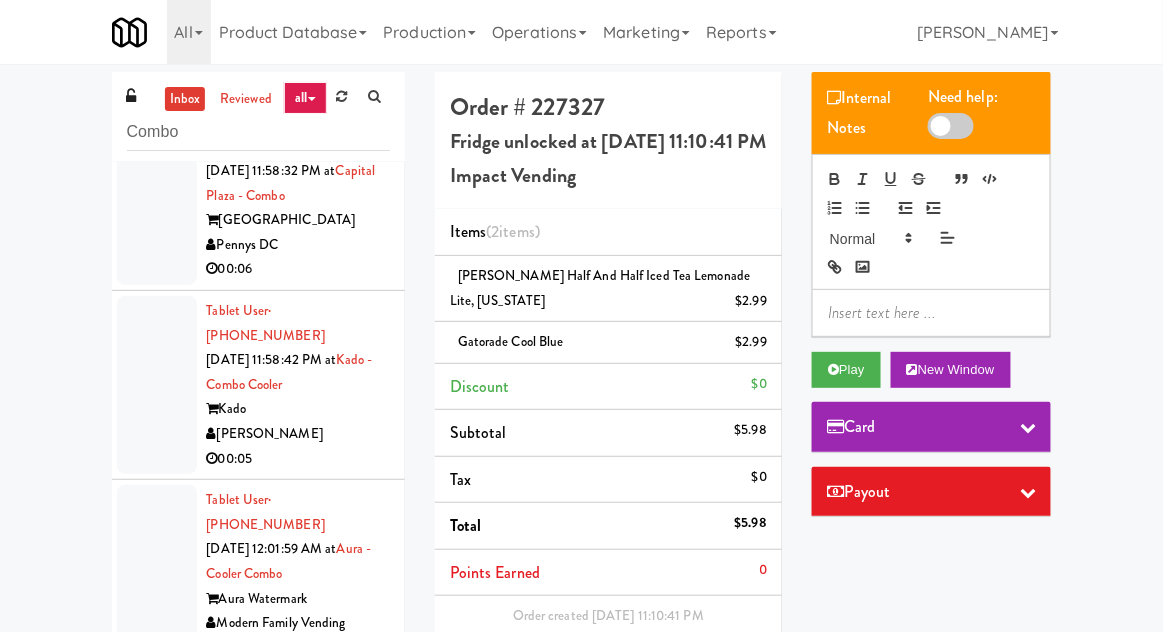 scroll, scrollTop: 2630, scrollLeft: 0, axis: vertical 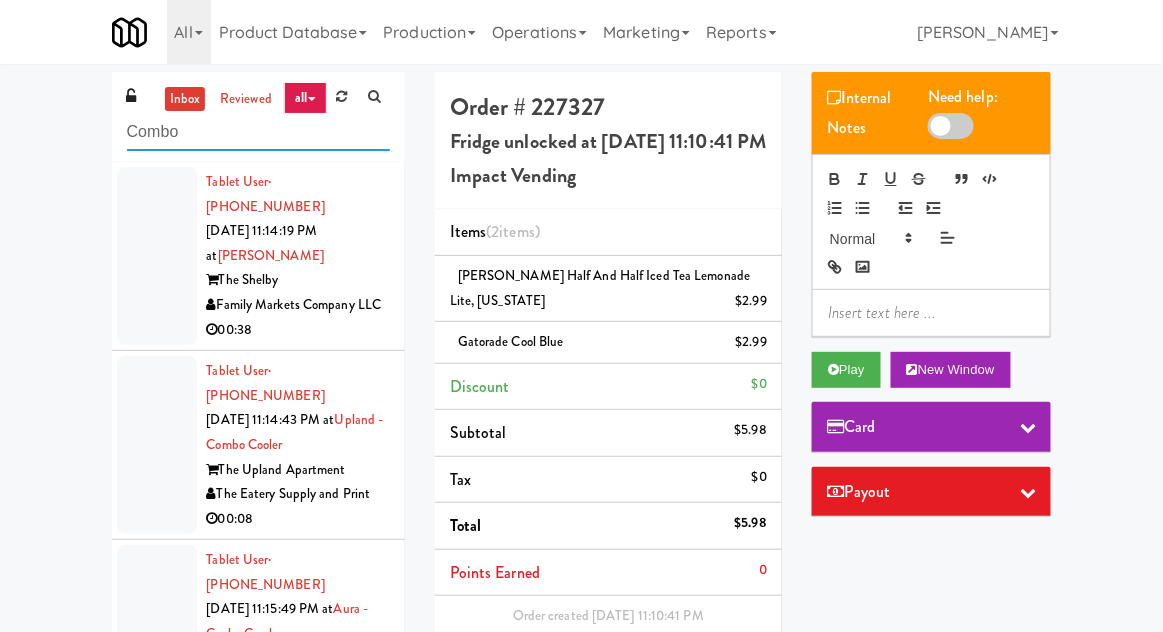 click on "Combo" at bounding box center (258, 132) 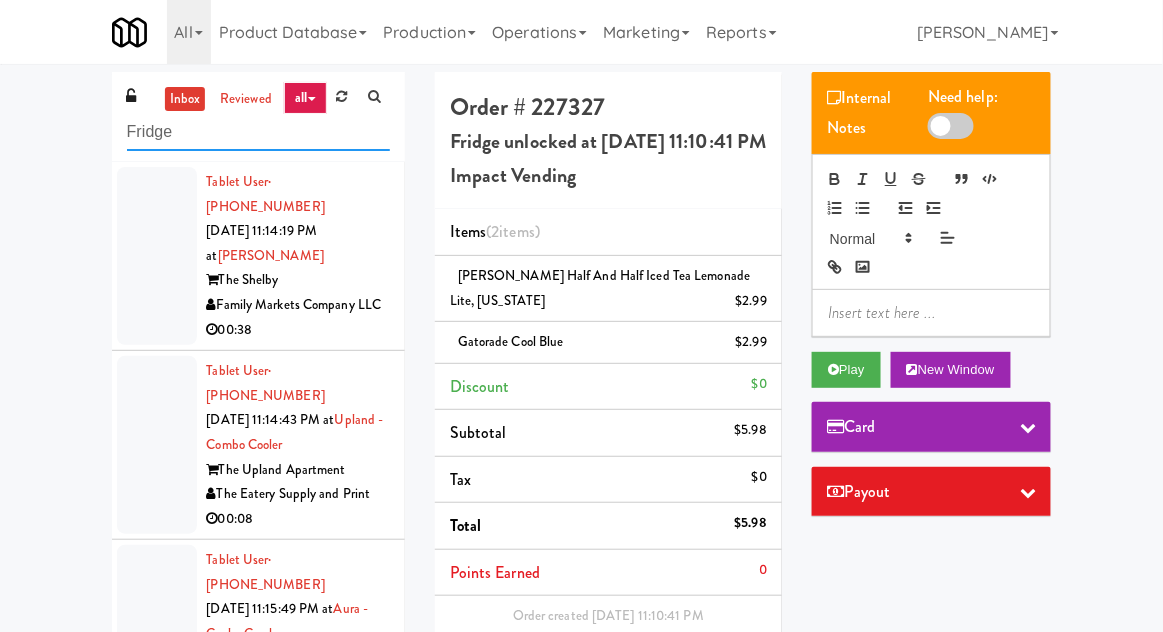 type on "Fridge" 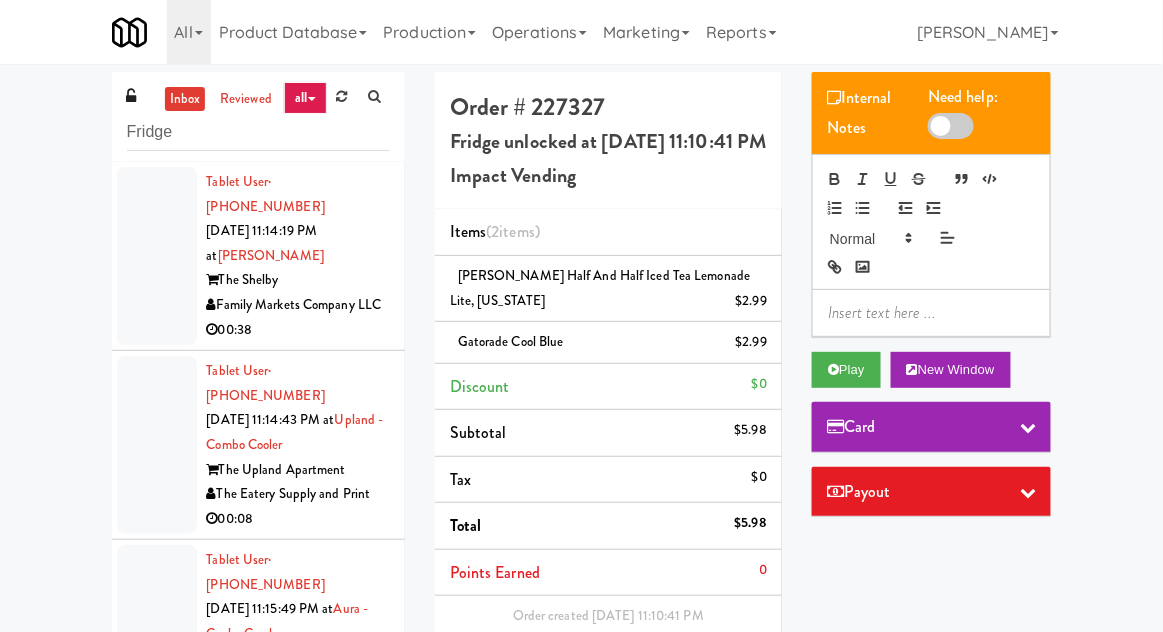 click on "inbox reviewed all    all     gen 1.5     gen 2/3     gen 4     help requested     failed   Fridge Tablet User  · (850) 503-2265 [DATE] 11:14:19 PM at  Shelby Combo  The Shelby  Family Markets Company LLC  00:38     Tablet User  · (626) 827-6586 [DATE] 11:14:43 PM at  [GEOGRAPHIC_DATA] - Combo Cooler  The Upland Apartment  The Eatery Supply and Print  00:08     Tablet User  · (480) 953-0820 [DATE] 11:15:49 PM at  Aura - Cooler Combo  Aura Watermark  Modern Family Vending  00:11     Tablet User  · (774) 208-6577 [DATE] 11:23:11 PM at  Shelby Combo  The Shelby  Family Markets Company LLC  00:04     Tablet User  · (928) 310-2334 [DATE] 11:35:24 PM at  Standard - Combo - Middle  The Standard  Mountain High Markets LLC  00:27     Tablet User  · (563) 321-0028 [DATE] 11:38:48 PM at  Combo Cooler Left  Truck Country ([GEOGRAPHIC_DATA])  Elevated Vending Solutions  00:04     Tablet User  · (541) 603-8817 [DATE] 11:50:38 PM at  Treeline - Combo  Treeline  Treeline CrossFit  00:14" at bounding box center (581, 424) 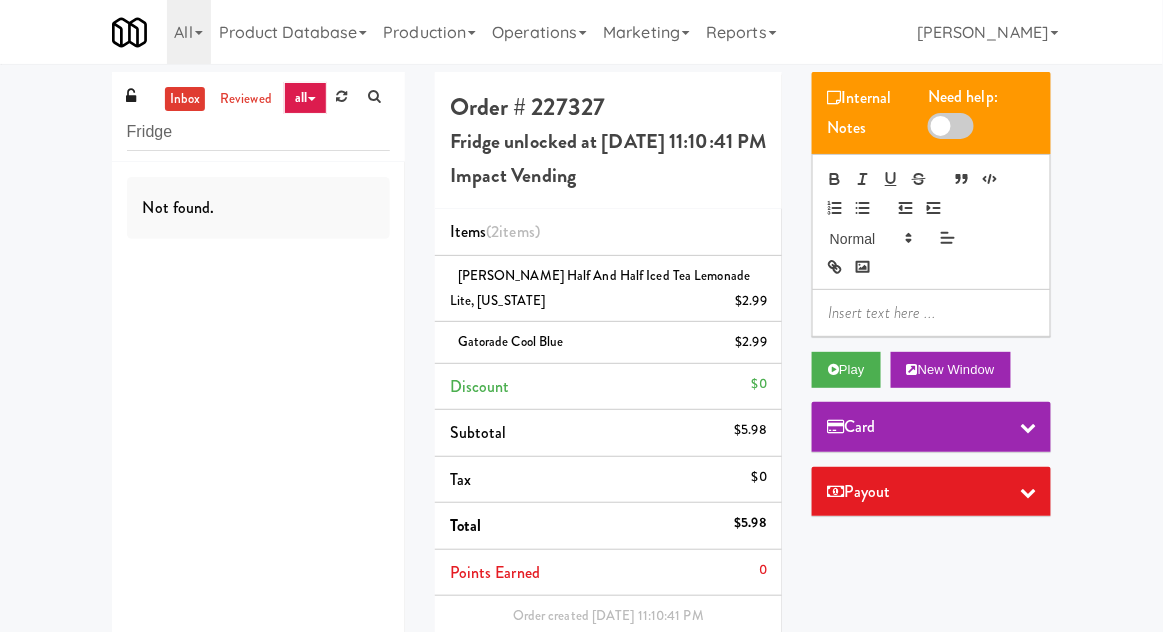 click on "inbox" at bounding box center [185, 99] 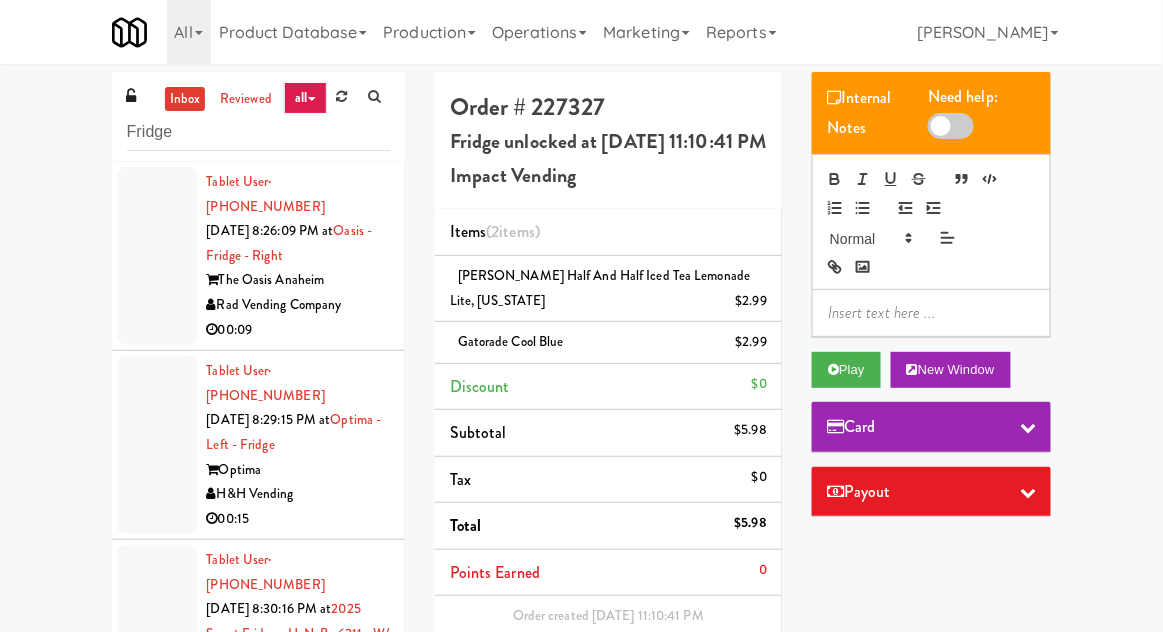 click at bounding box center [157, 256] 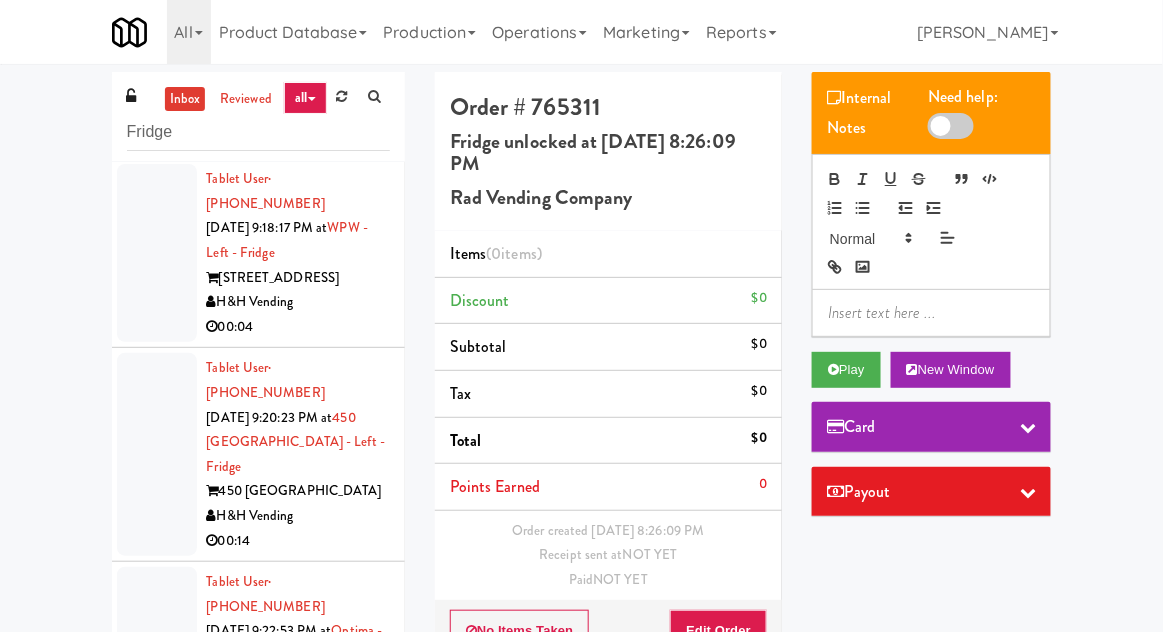 scroll, scrollTop: 2854, scrollLeft: 0, axis: vertical 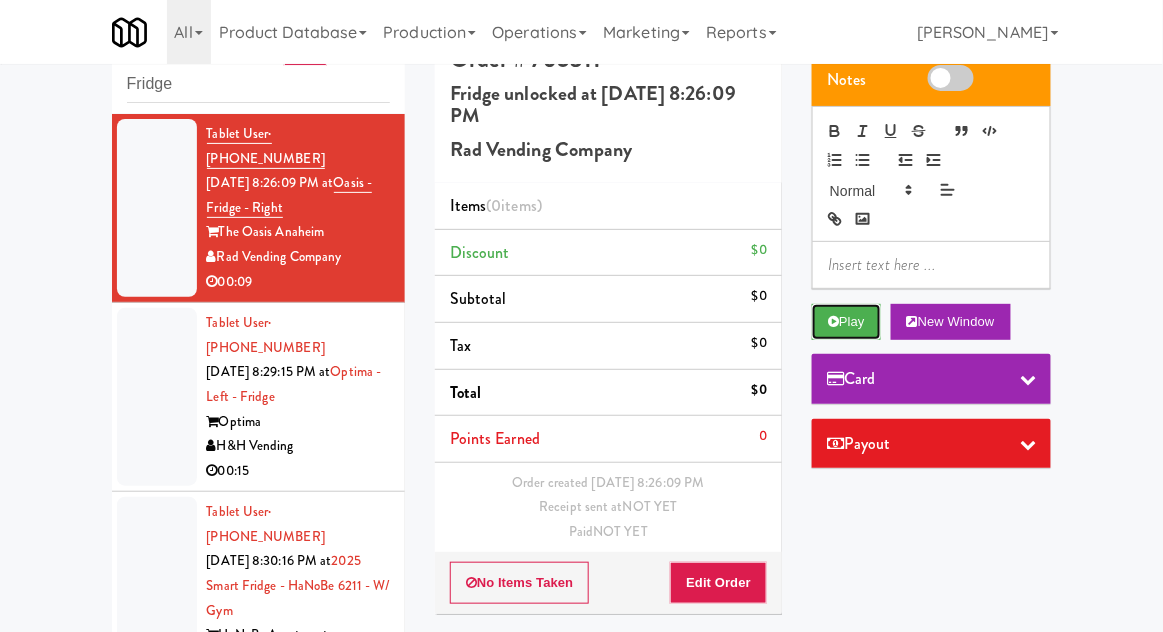 click on "Play" at bounding box center [846, 322] 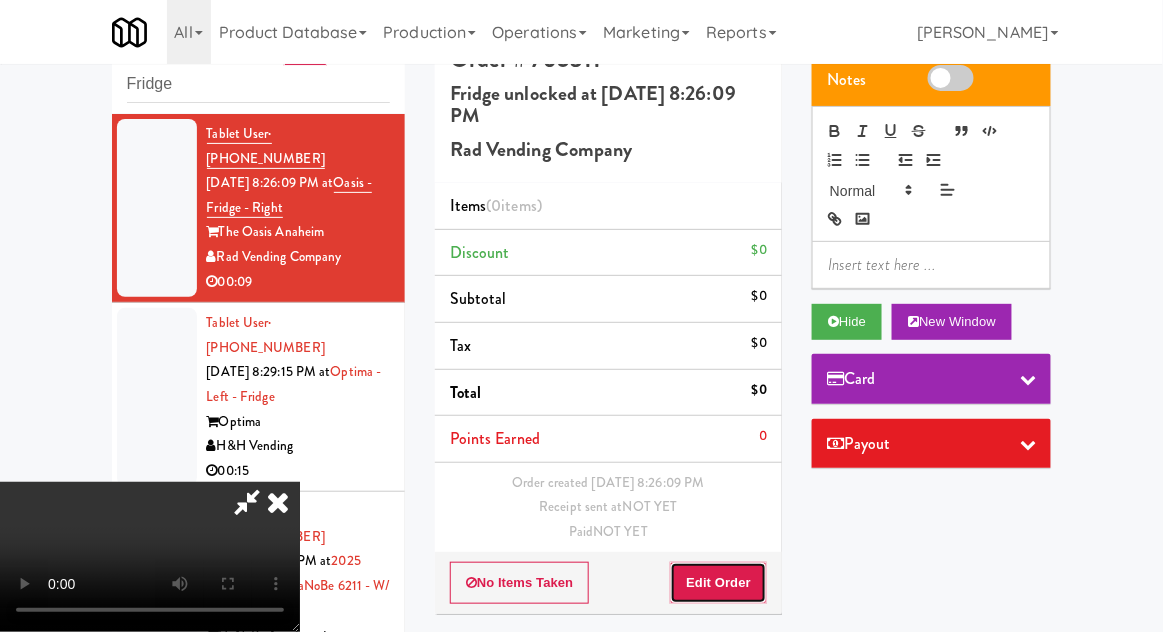 click on "Edit Order" at bounding box center [718, 583] 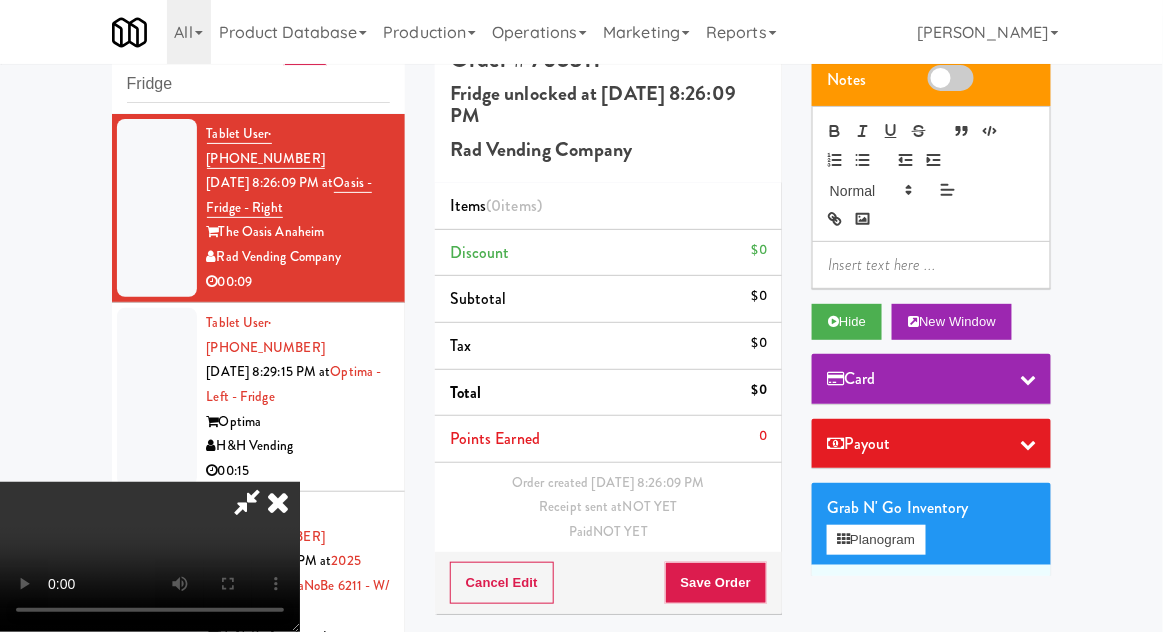 type 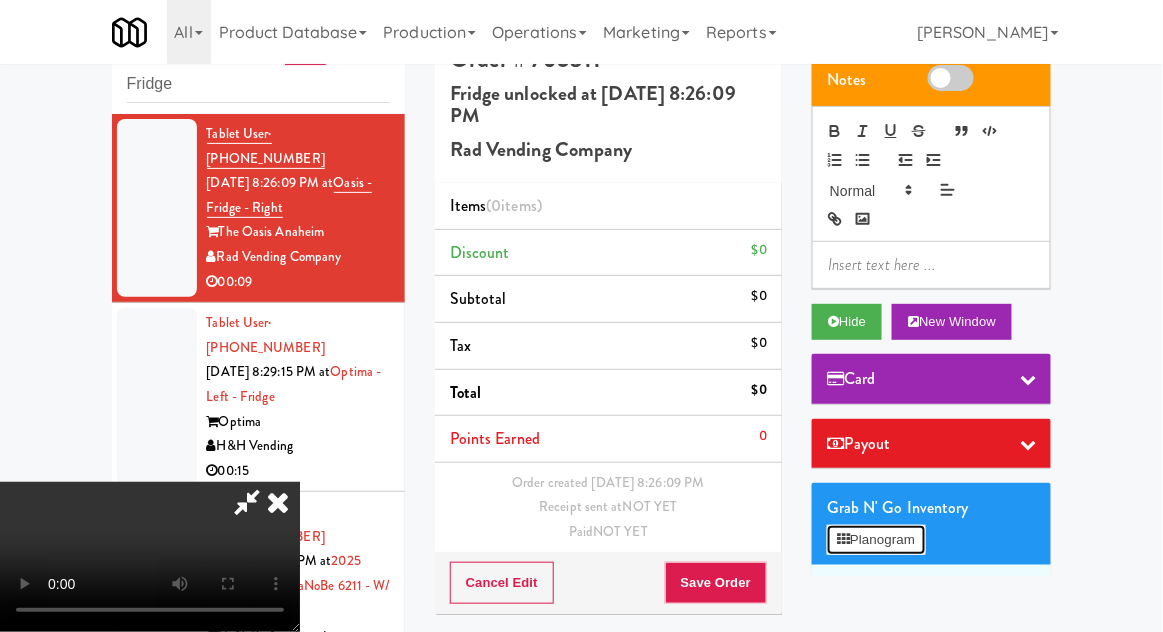 click on "Planogram" at bounding box center (876, 540) 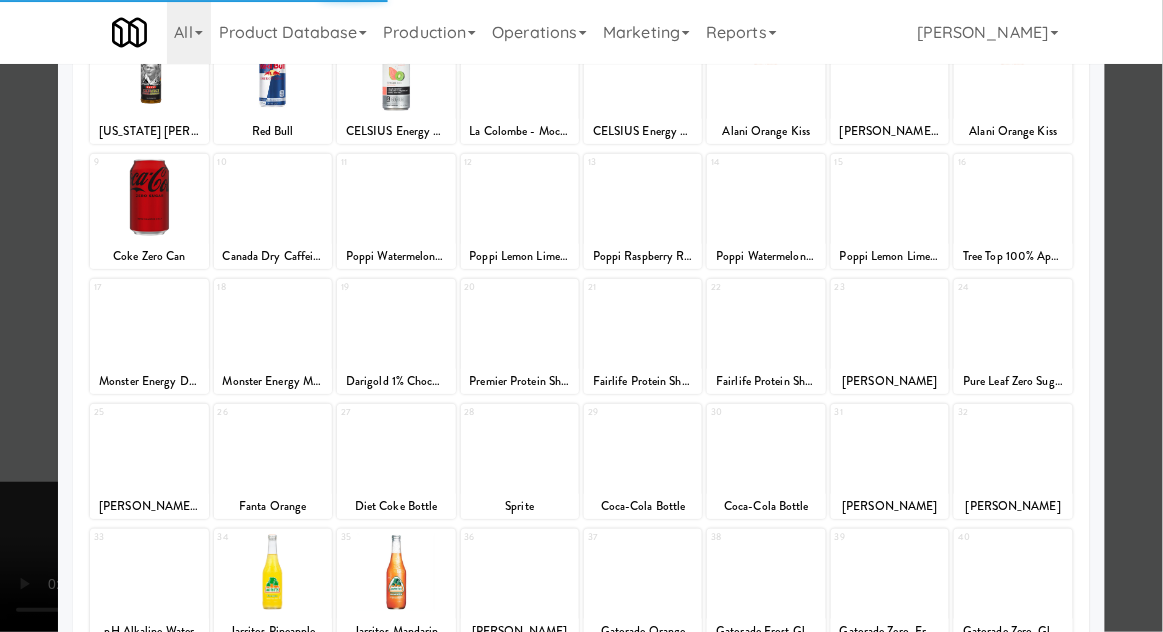 scroll, scrollTop: 253, scrollLeft: 0, axis: vertical 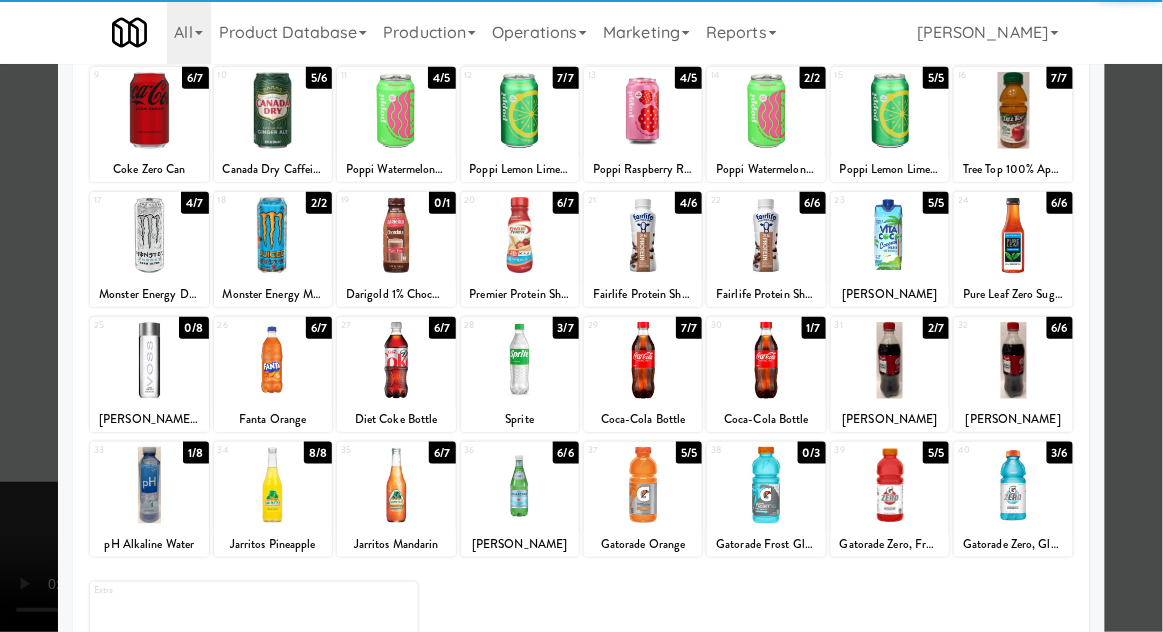 click at bounding box center (149, 485) 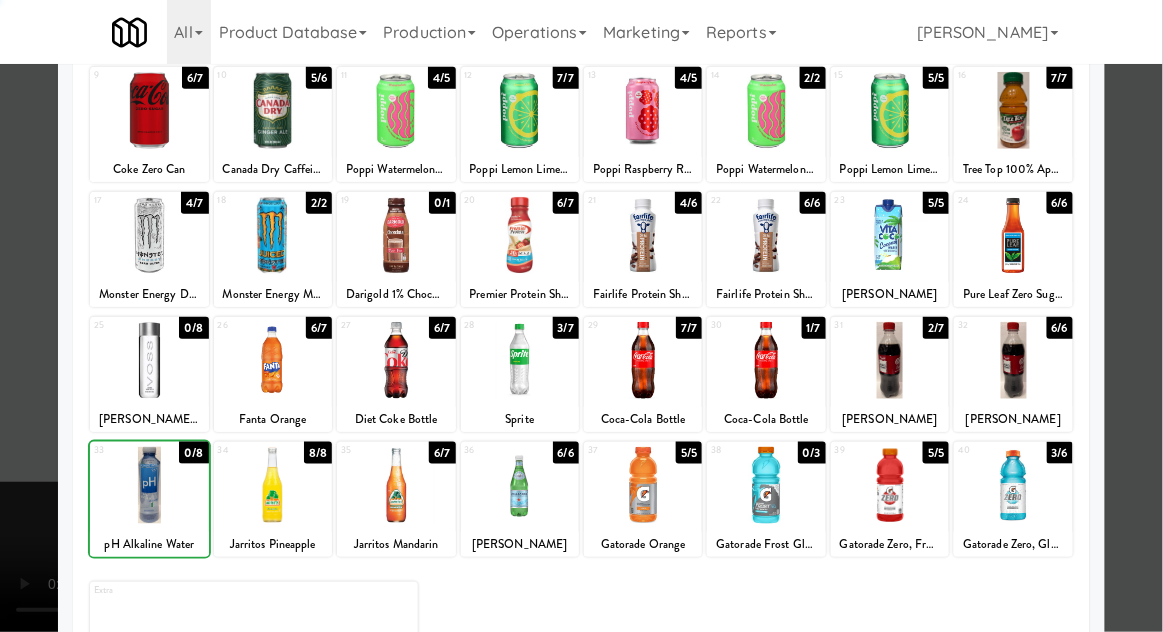 click at bounding box center (581, 316) 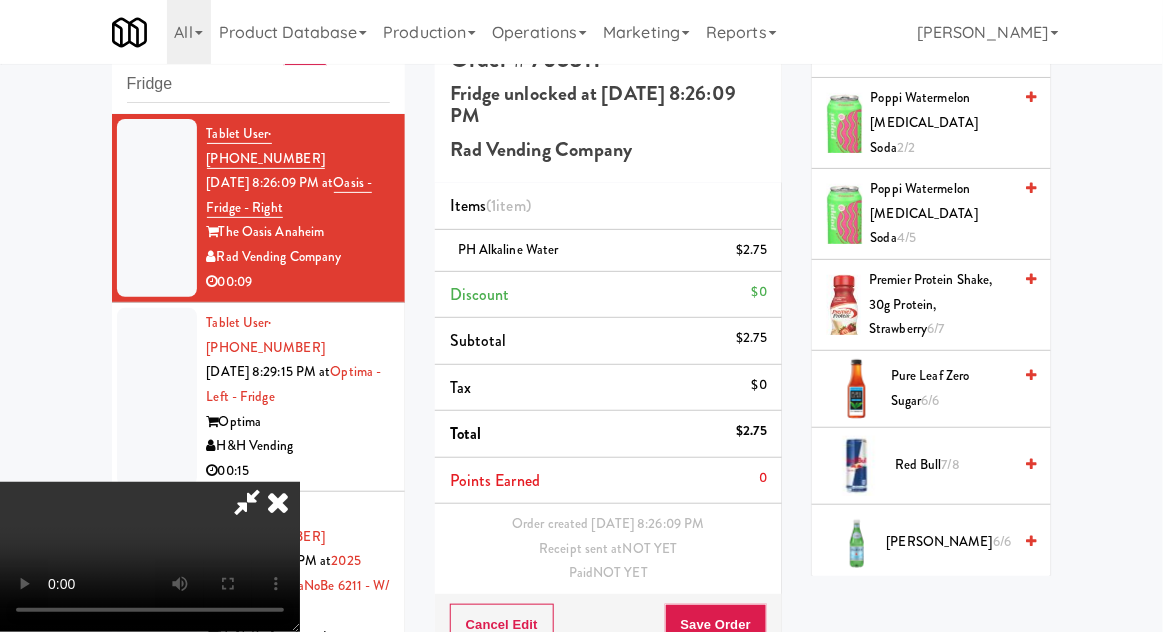 scroll, scrollTop: 2737, scrollLeft: 0, axis: vertical 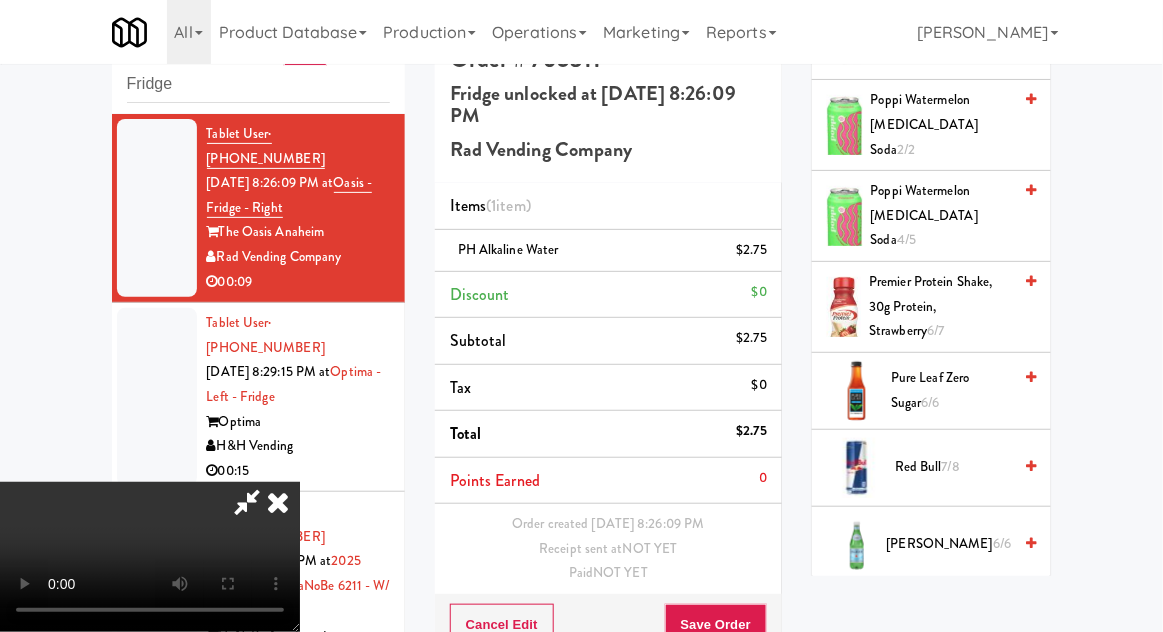 click on "[PERSON_NAME]  6/6" at bounding box center (949, 544) 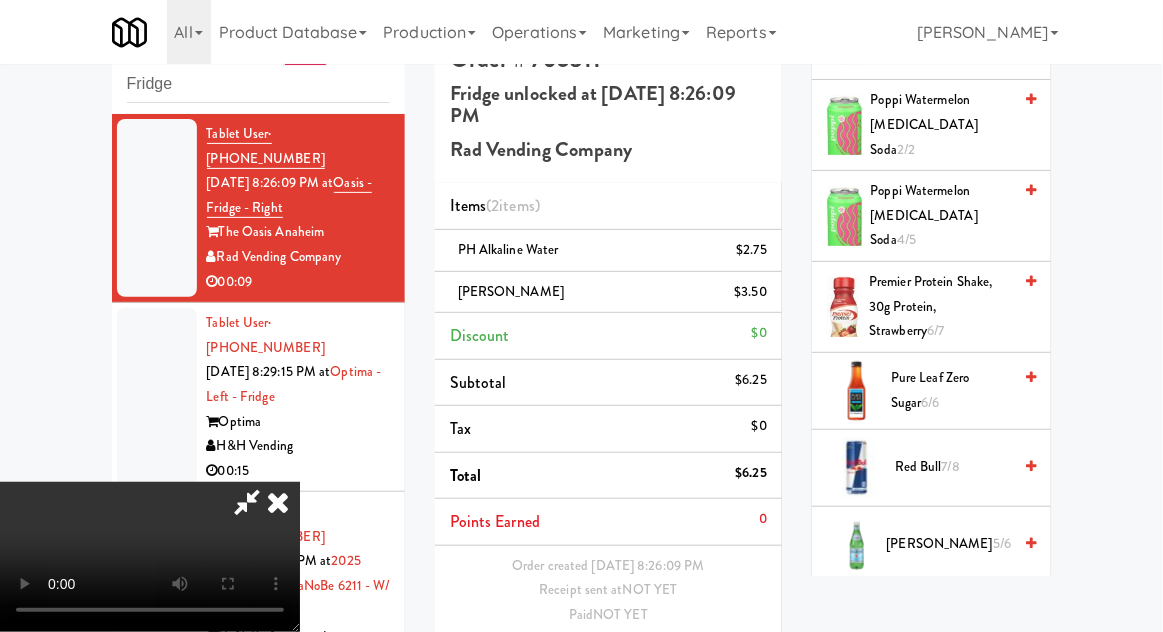 click on "Save Order" at bounding box center [716, 667] 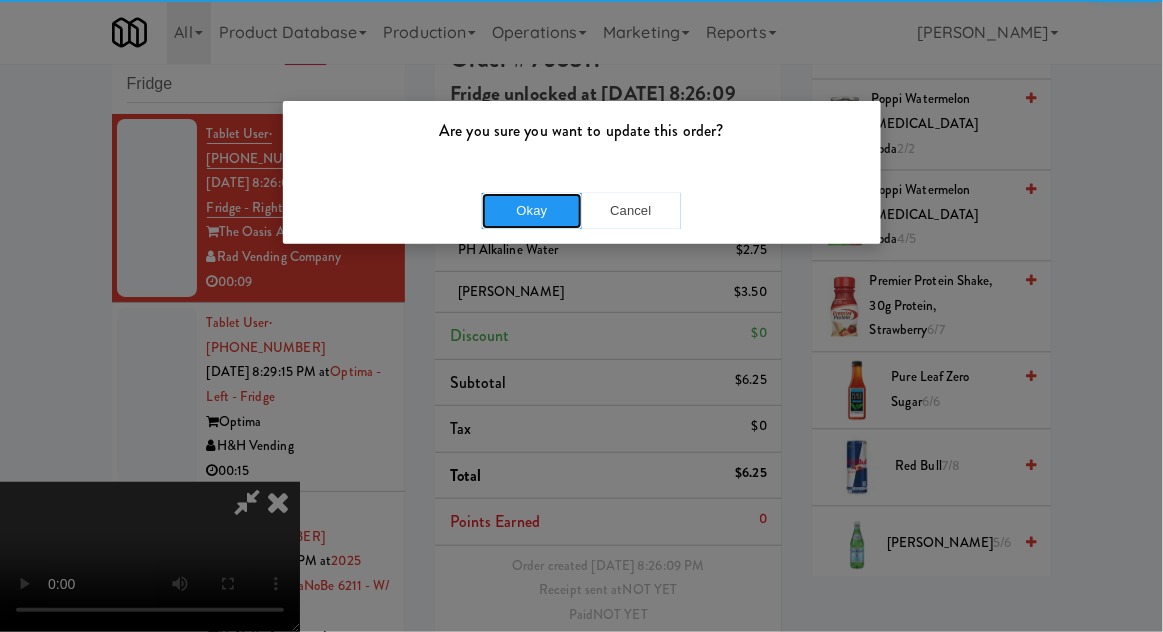 click on "Okay" at bounding box center (532, 211) 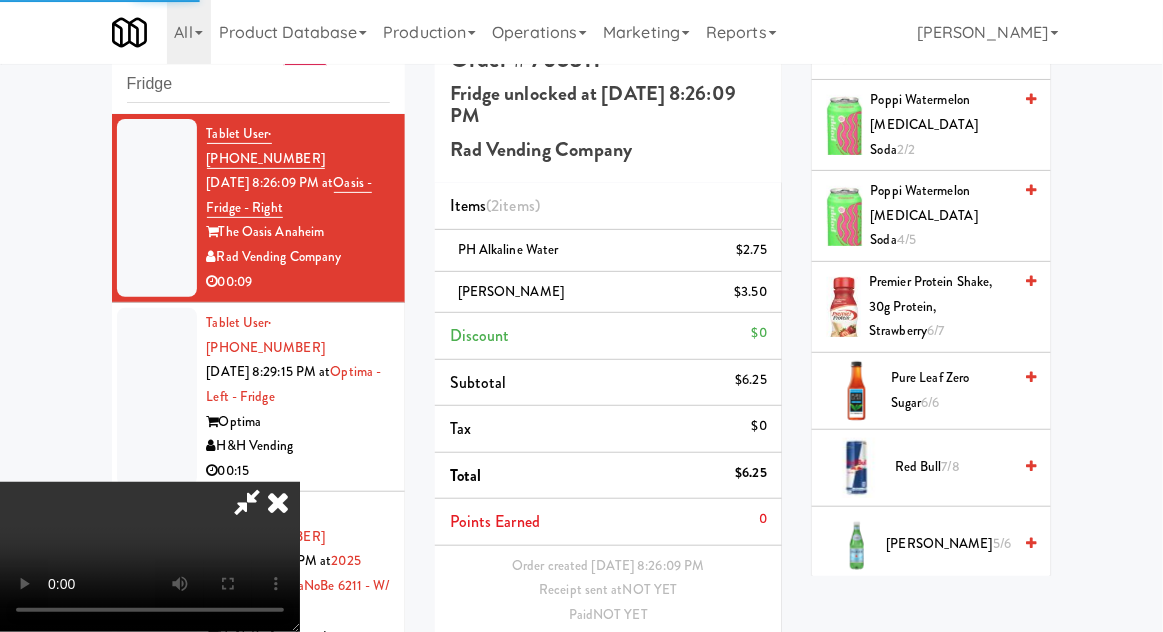 scroll, scrollTop: 0, scrollLeft: 0, axis: both 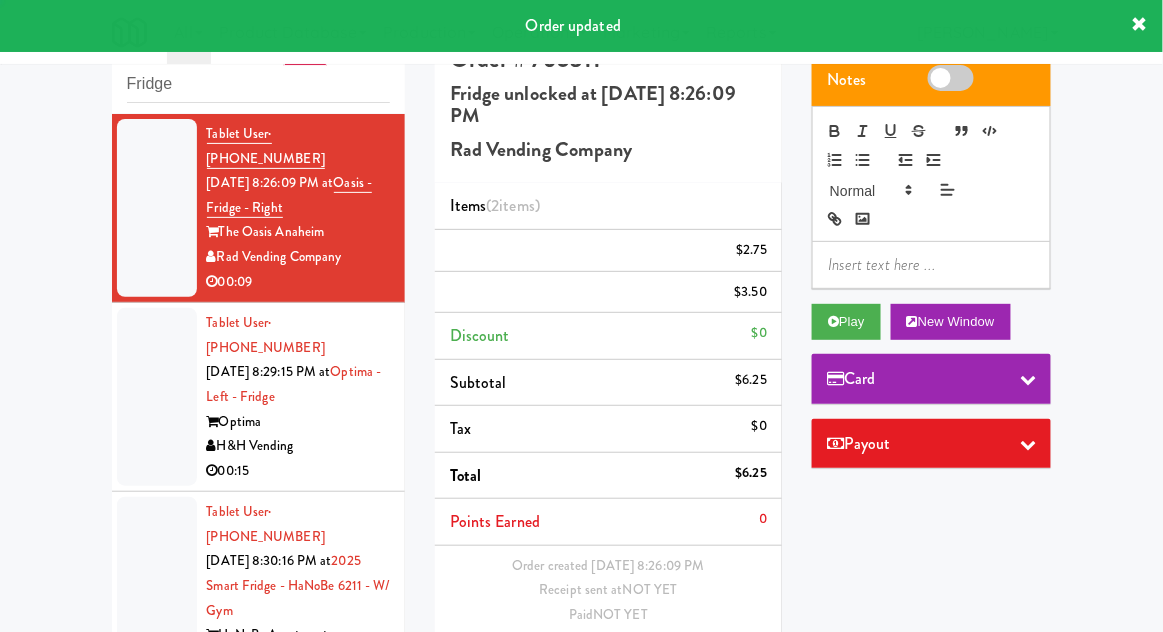 click at bounding box center [157, 397] 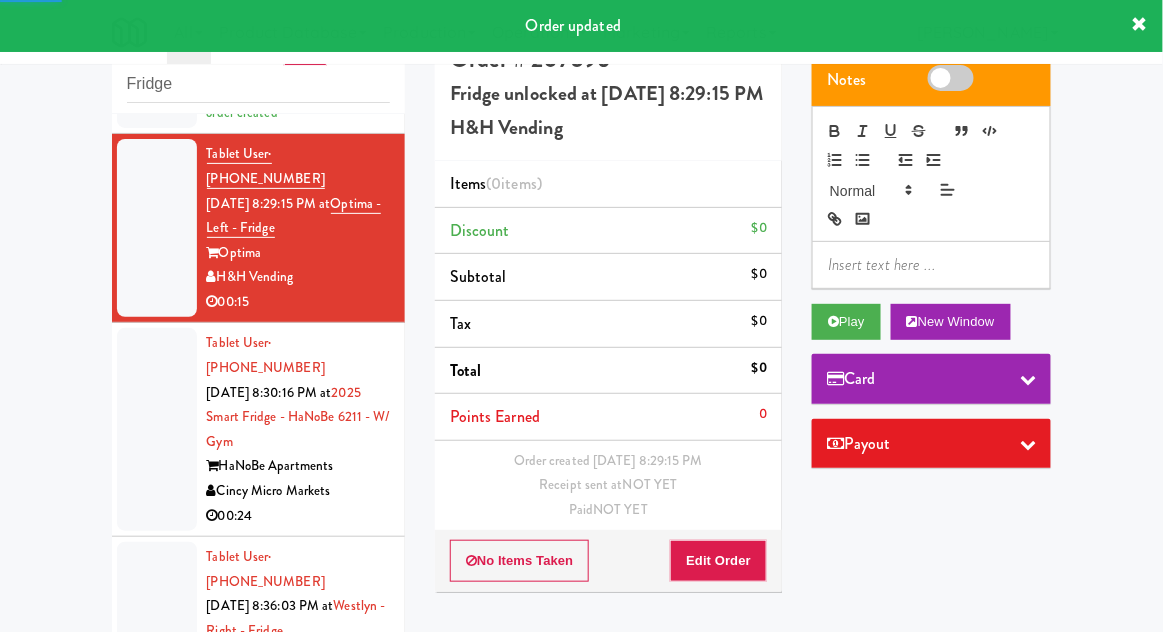 scroll, scrollTop: 210, scrollLeft: 0, axis: vertical 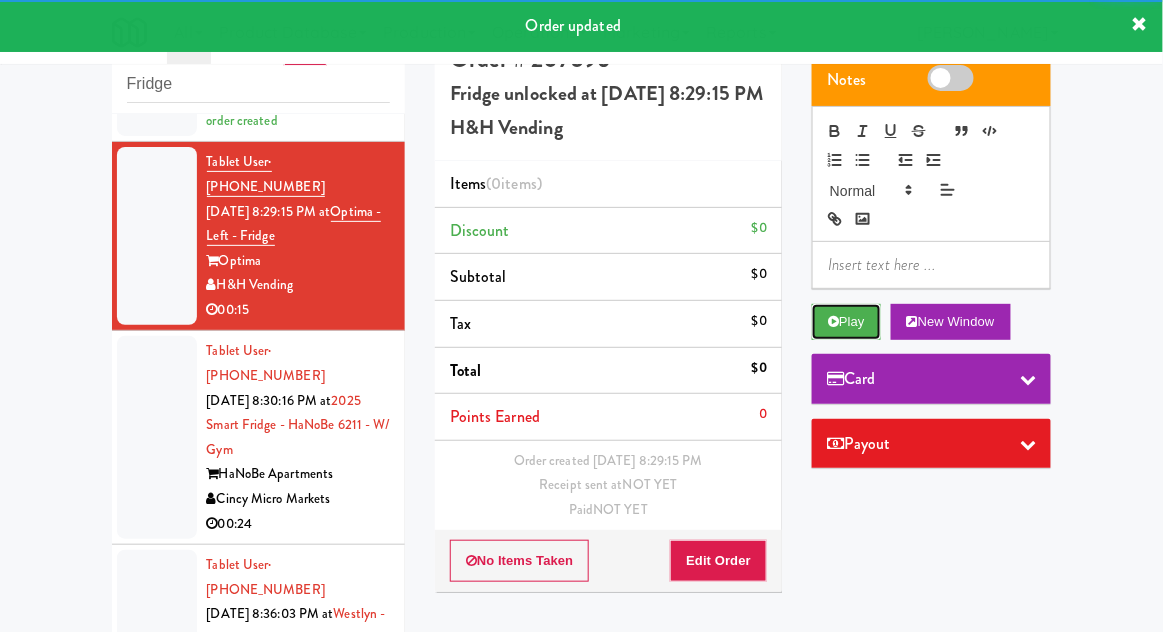 click on "Play" at bounding box center [846, 322] 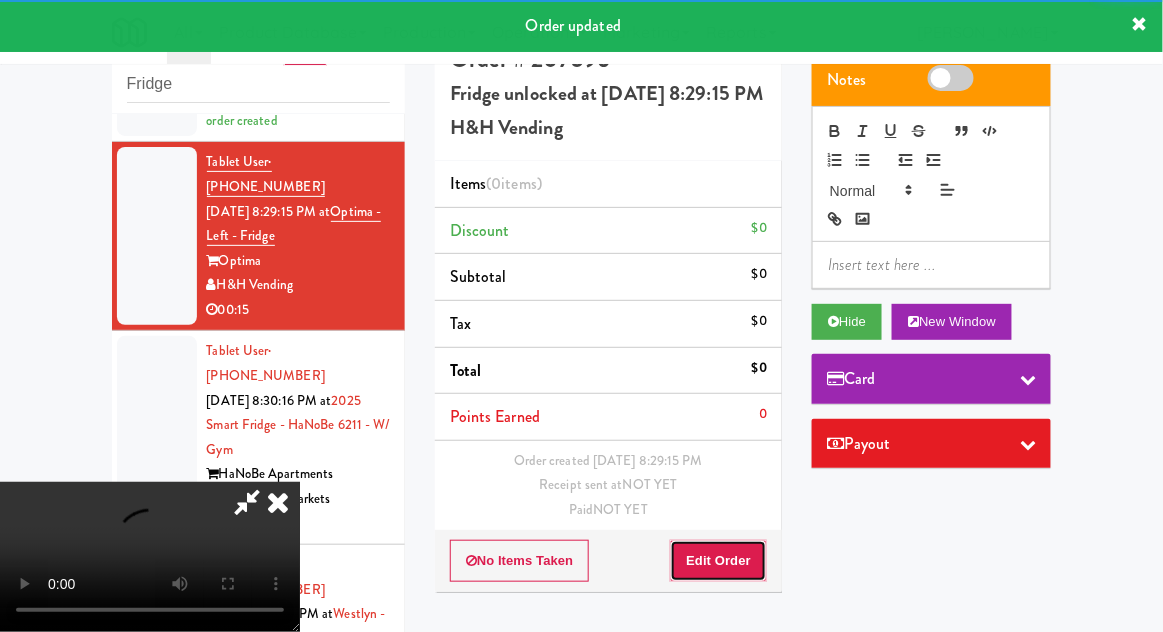 click on "Edit Order" at bounding box center [718, 561] 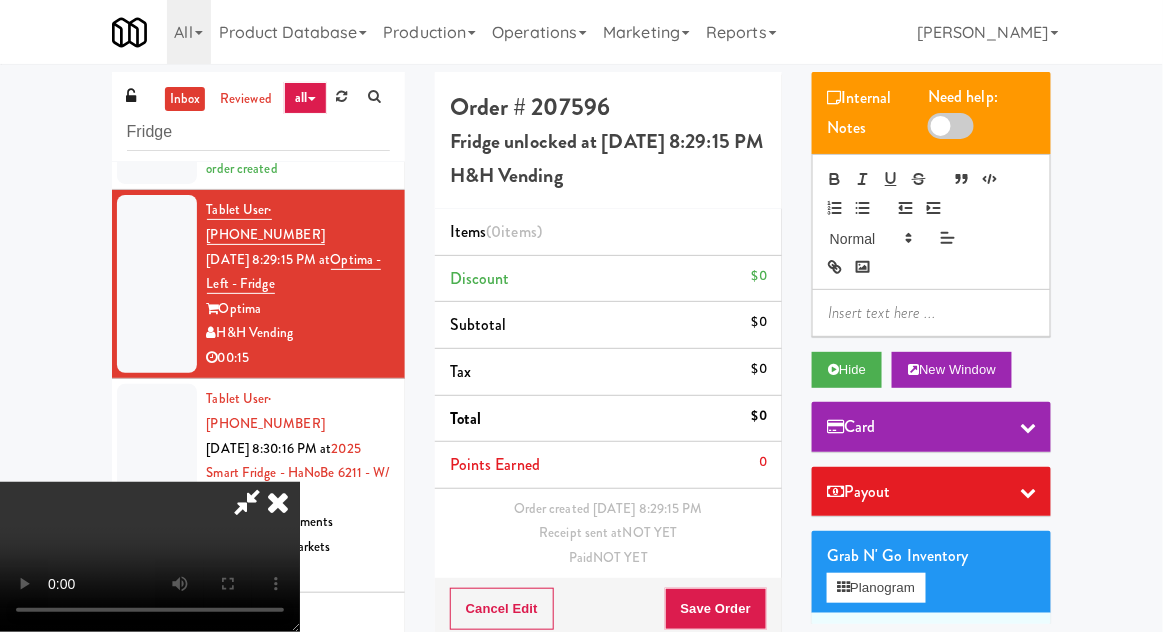 scroll, scrollTop: 48, scrollLeft: 0, axis: vertical 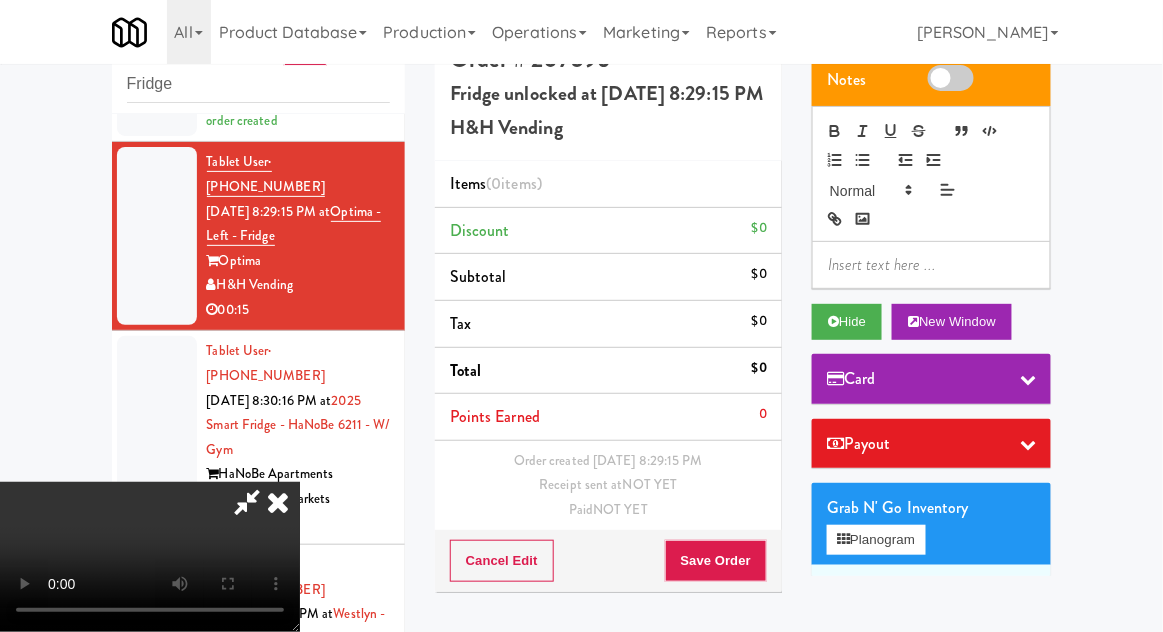 type 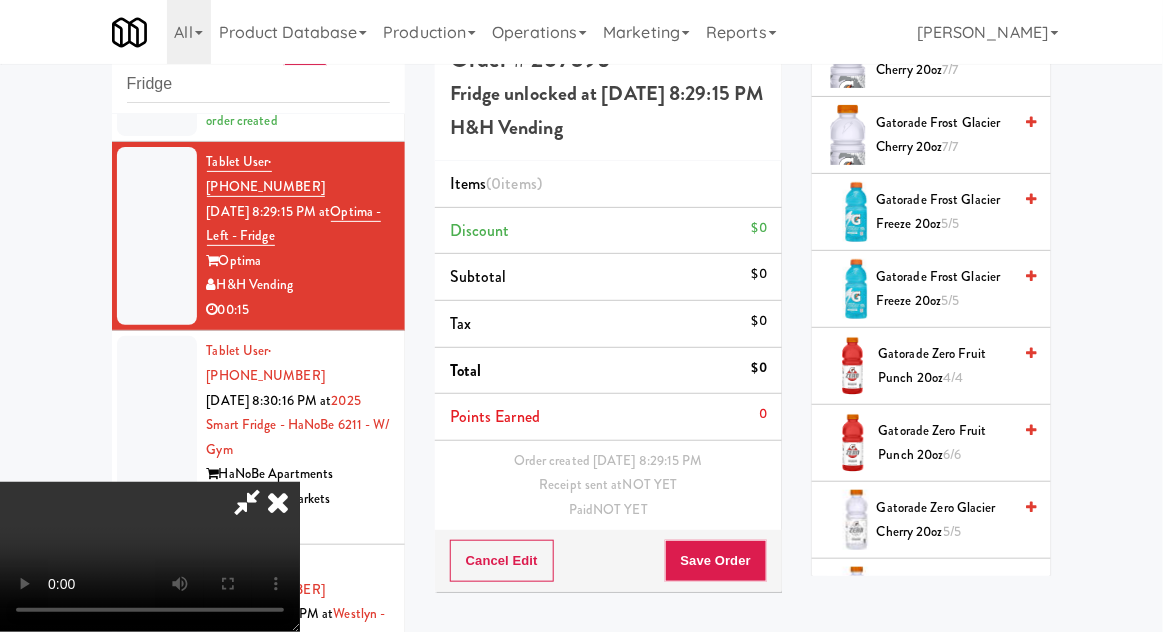 scroll, scrollTop: 1434, scrollLeft: 0, axis: vertical 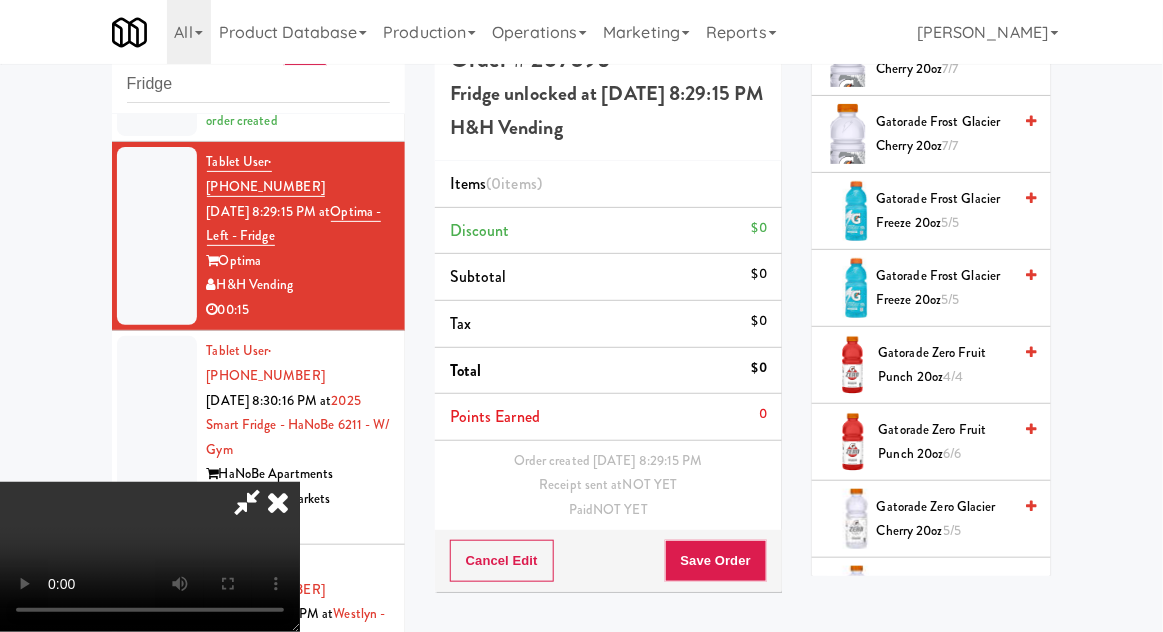 click on "Gatorade Zero Fruit Punch 20oz  6/6" at bounding box center (945, 442) 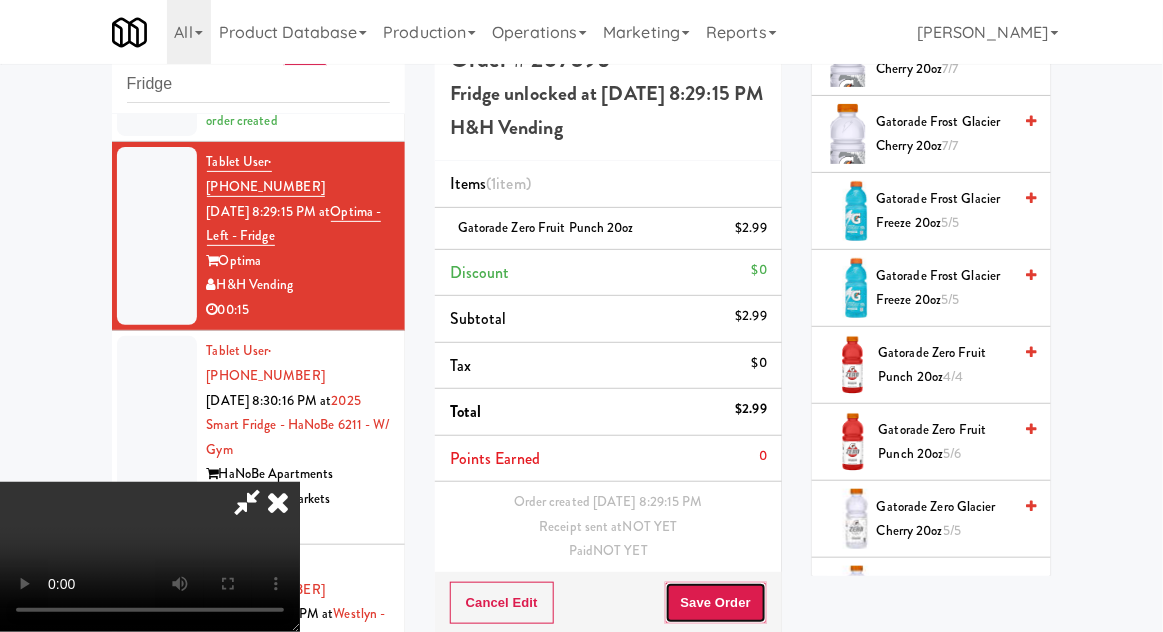 click on "Save Order" at bounding box center (716, 603) 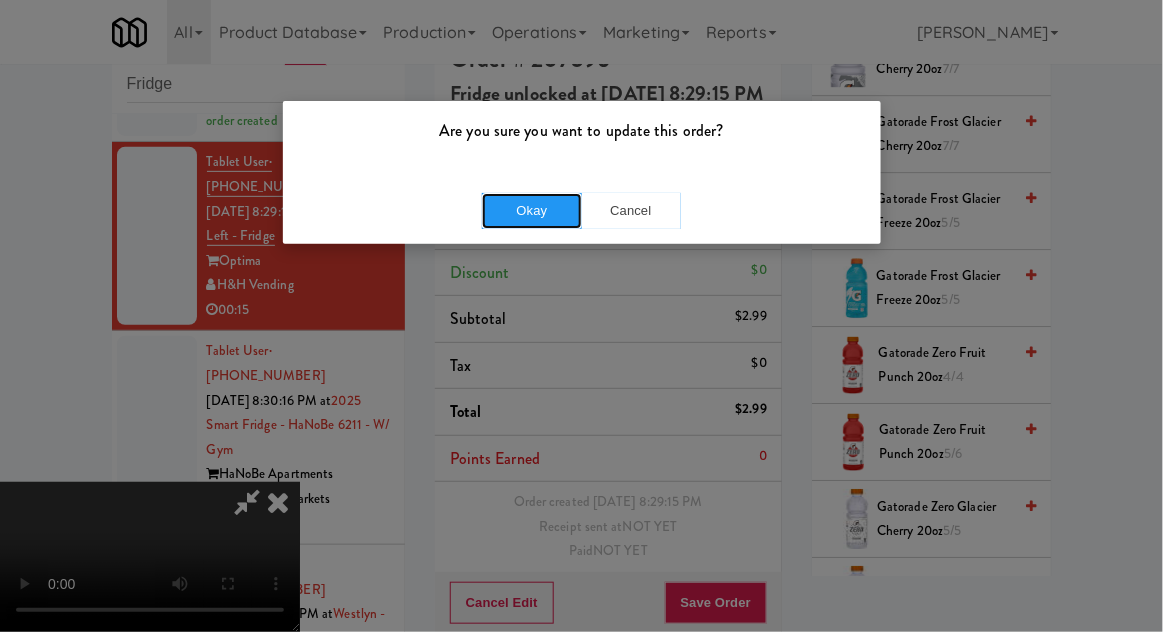 click on "Okay" at bounding box center (532, 211) 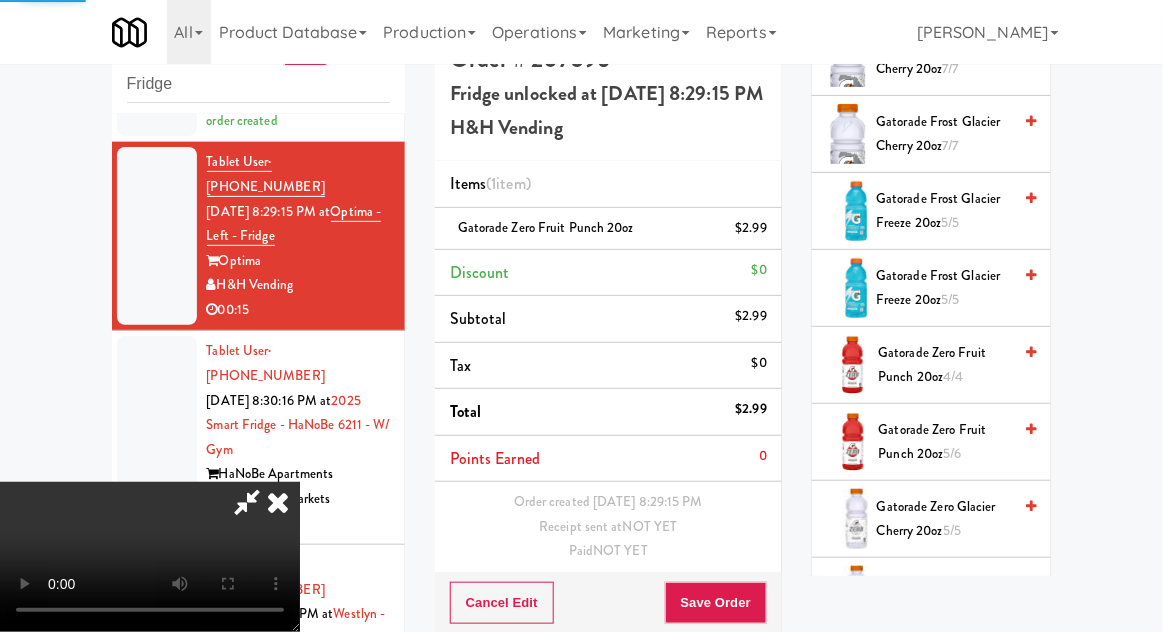 scroll, scrollTop: 0, scrollLeft: 0, axis: both 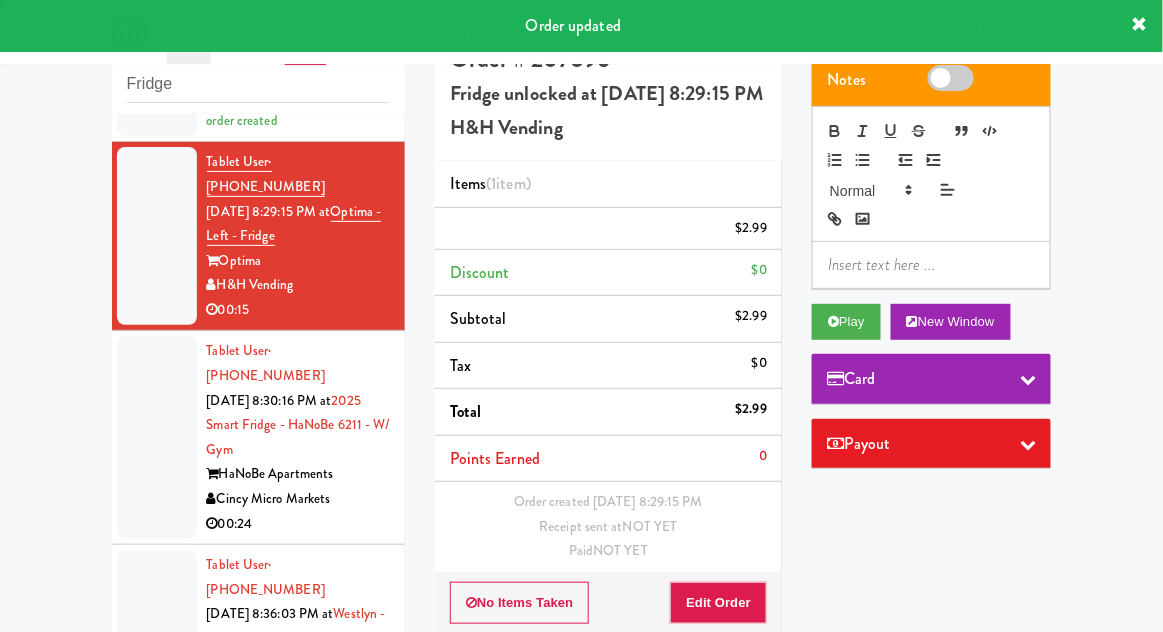 click at bounding box center [157, 437] 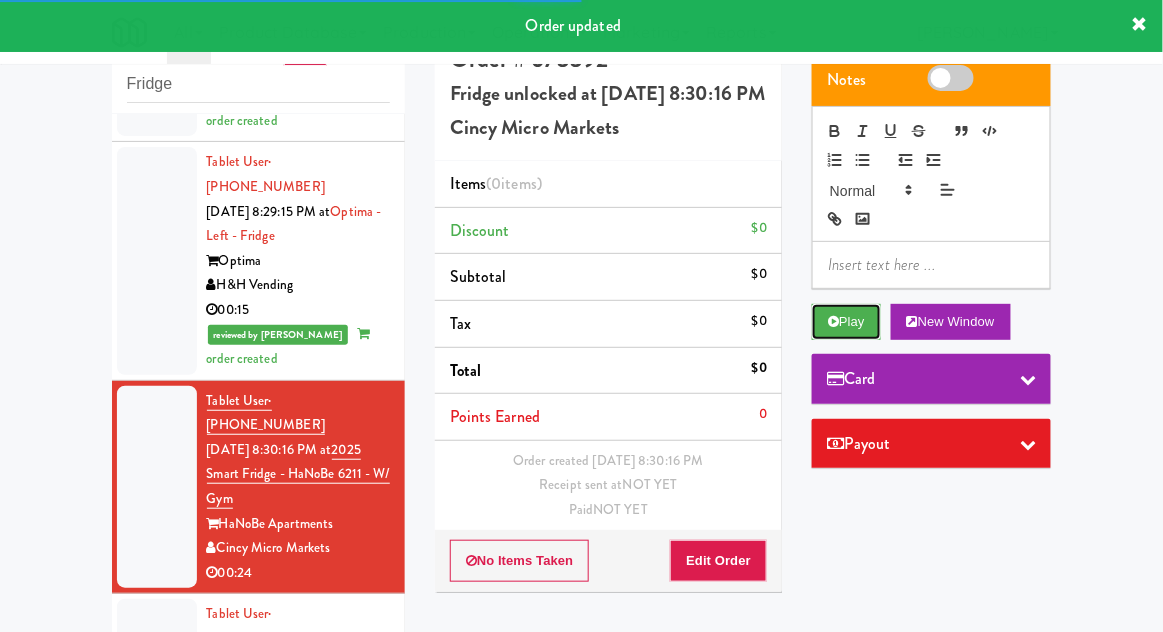 click on "Play" at bounding box center [846, 322] 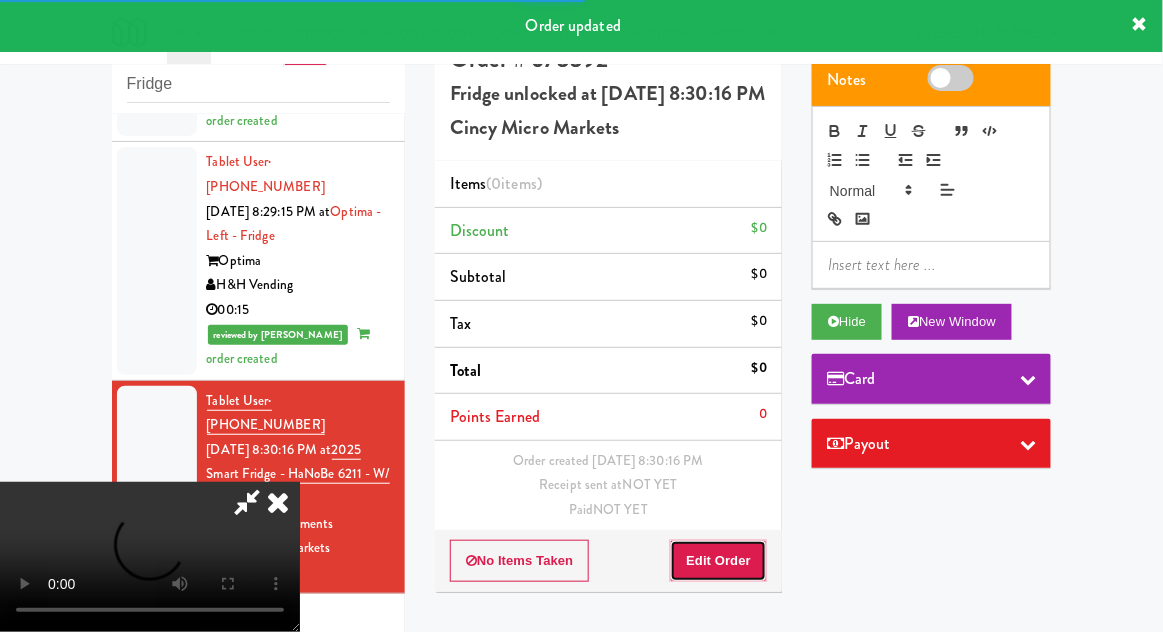 click on "Edit Order" at bounding box center [718, 561] 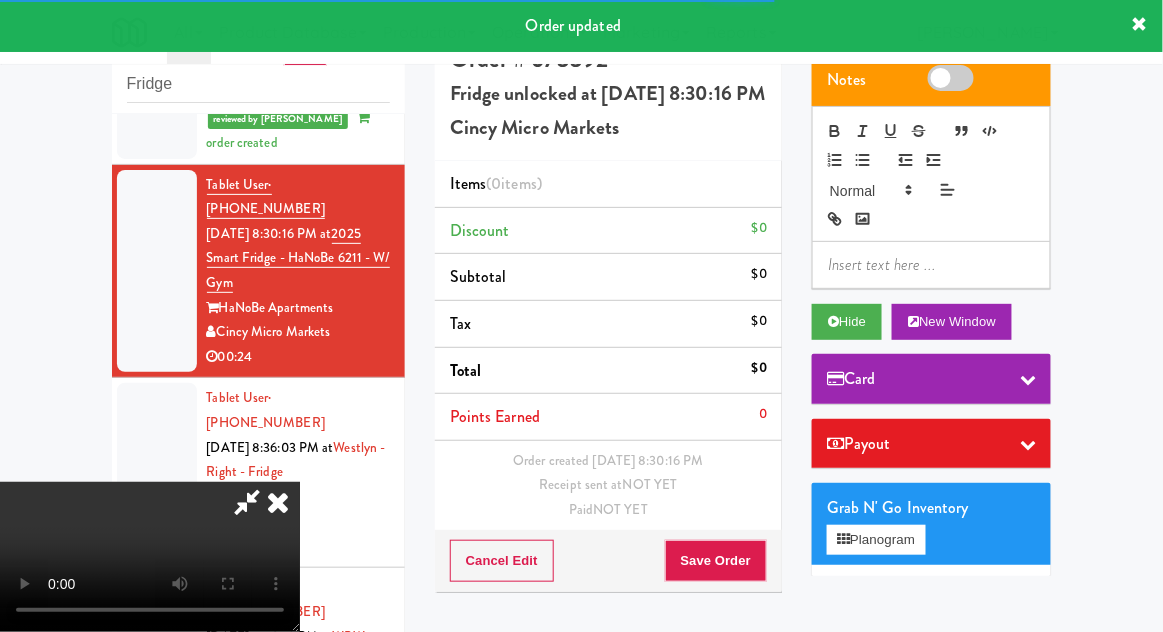 scroll, scrollTop: 442, scrollLeft: 0, axis: vertical 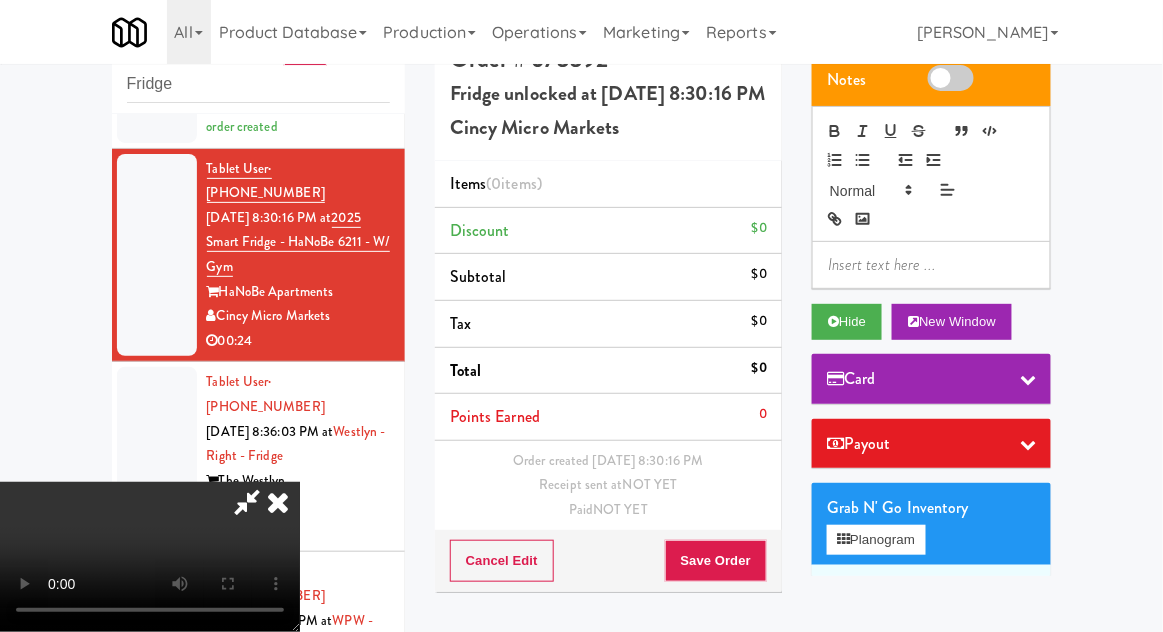 type 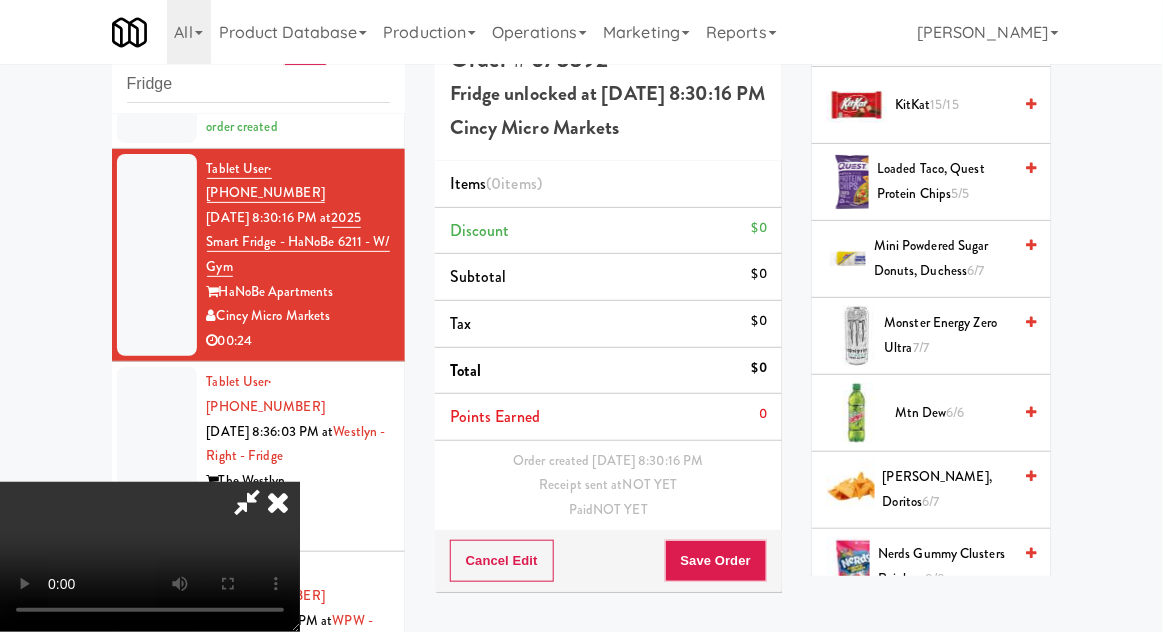 scroll, scrollTop: 1586, scrollLeft: 0, axis: vertical 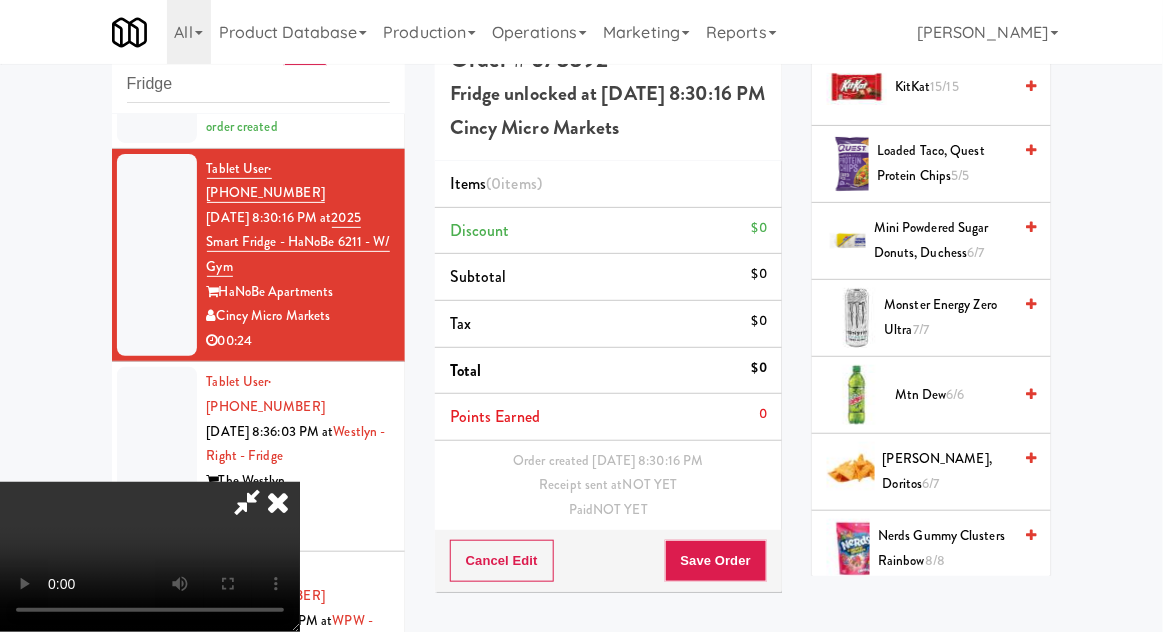 click on "6/7" at bounding box center (931, 483) 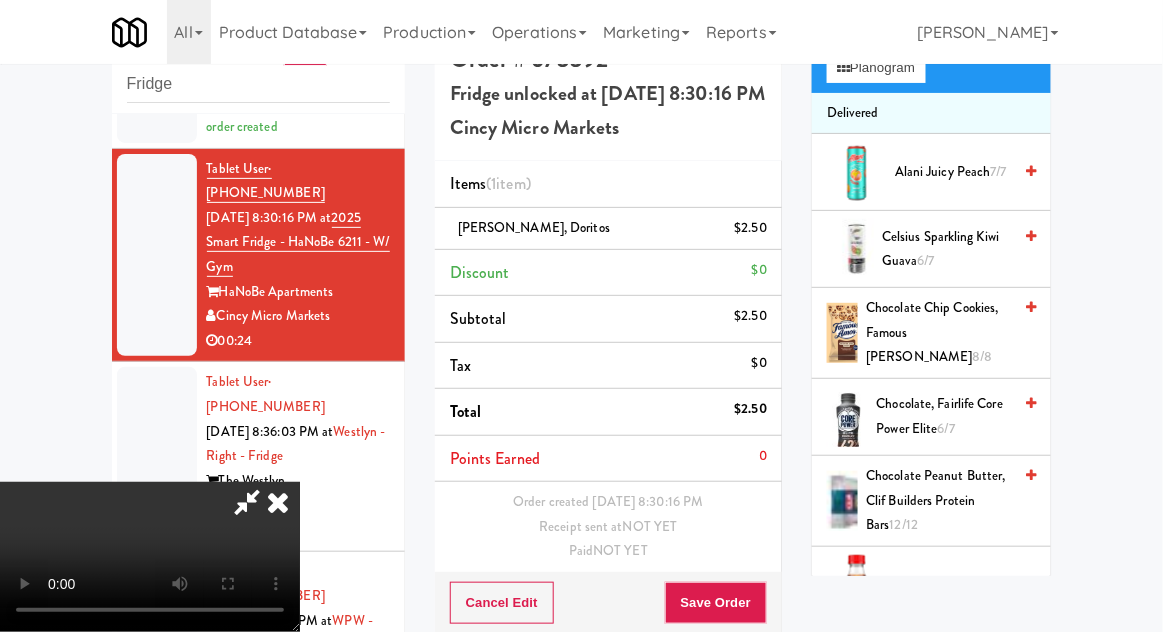 scroll, scrollTop: 466, scrollLeft: 0, axis: vertical 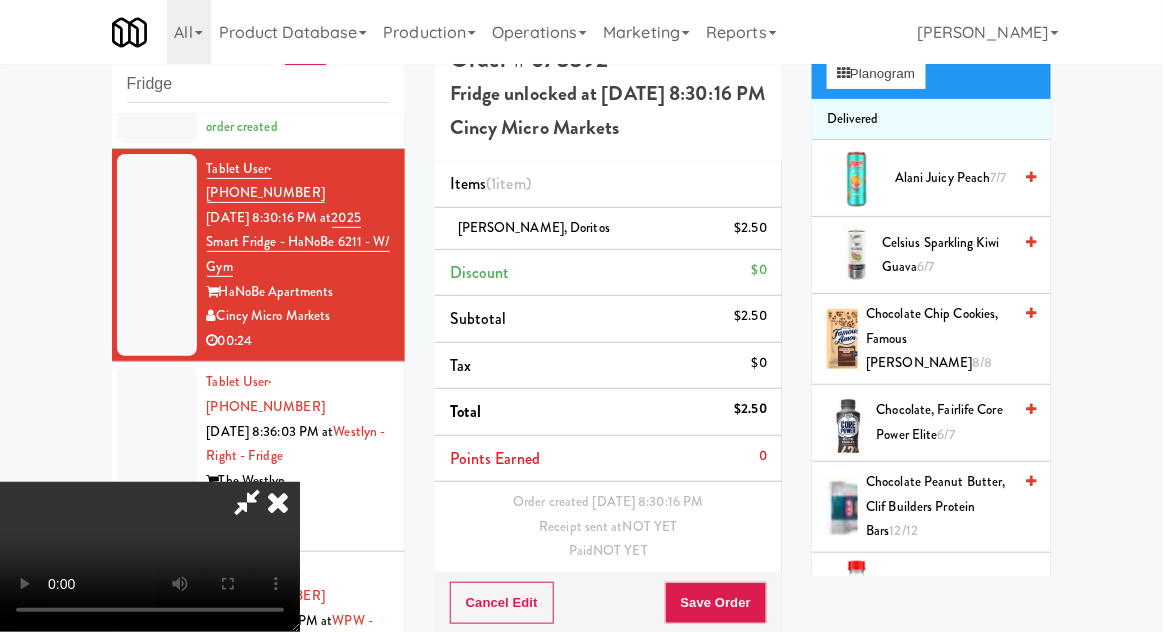 click on "8/8" at bounding box center (983, 362) 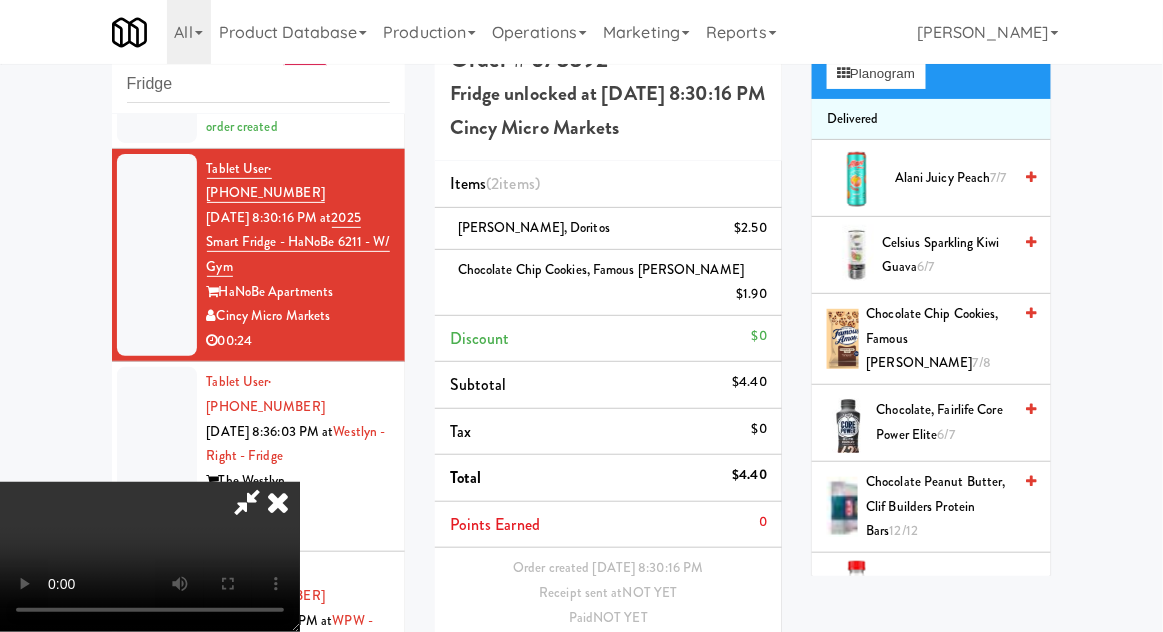 scroll, scrollTop: 73, scrollLeft: 0, axis: vertical 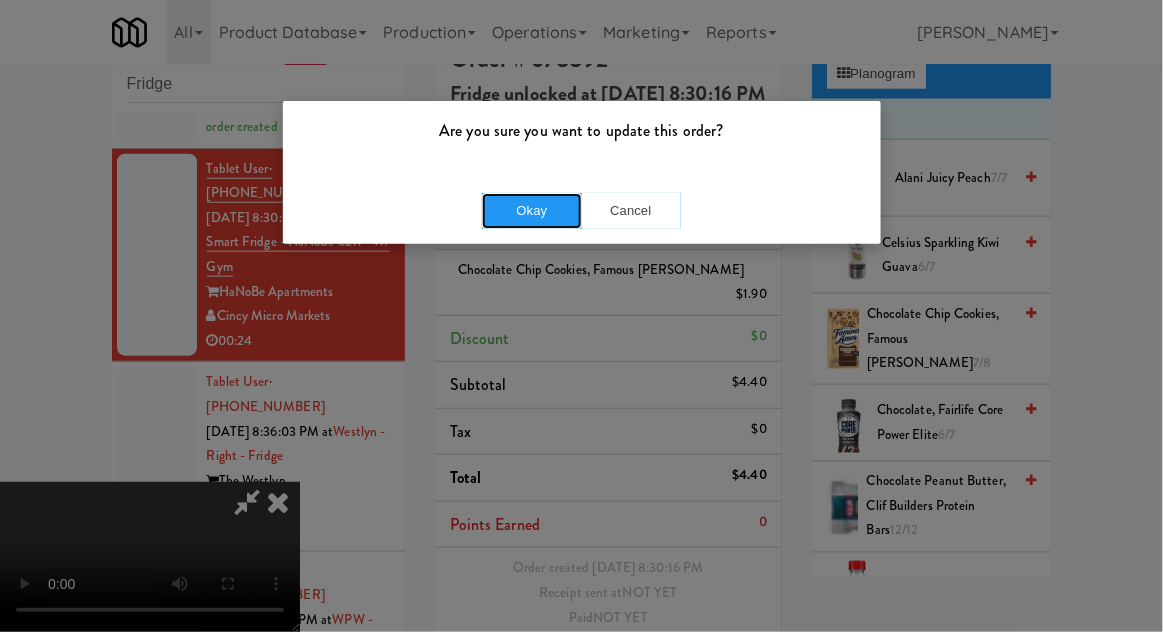 click on "Okay" at bounding box center [532, 211] 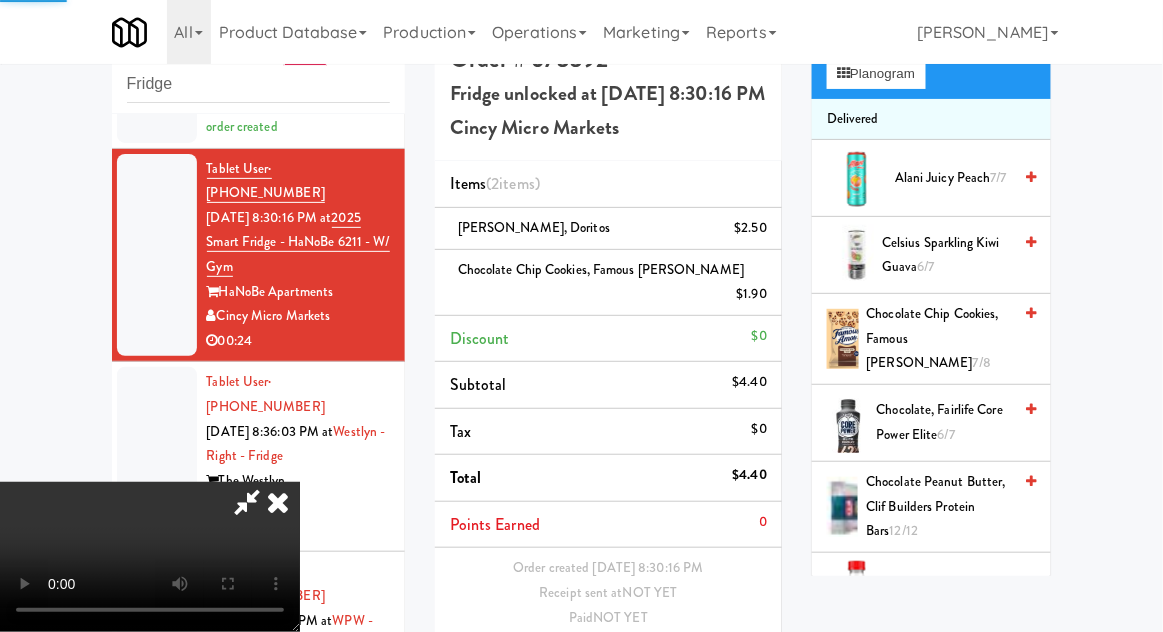 scroll, scrollTop: 0, scrollLeft: 0, axis: both 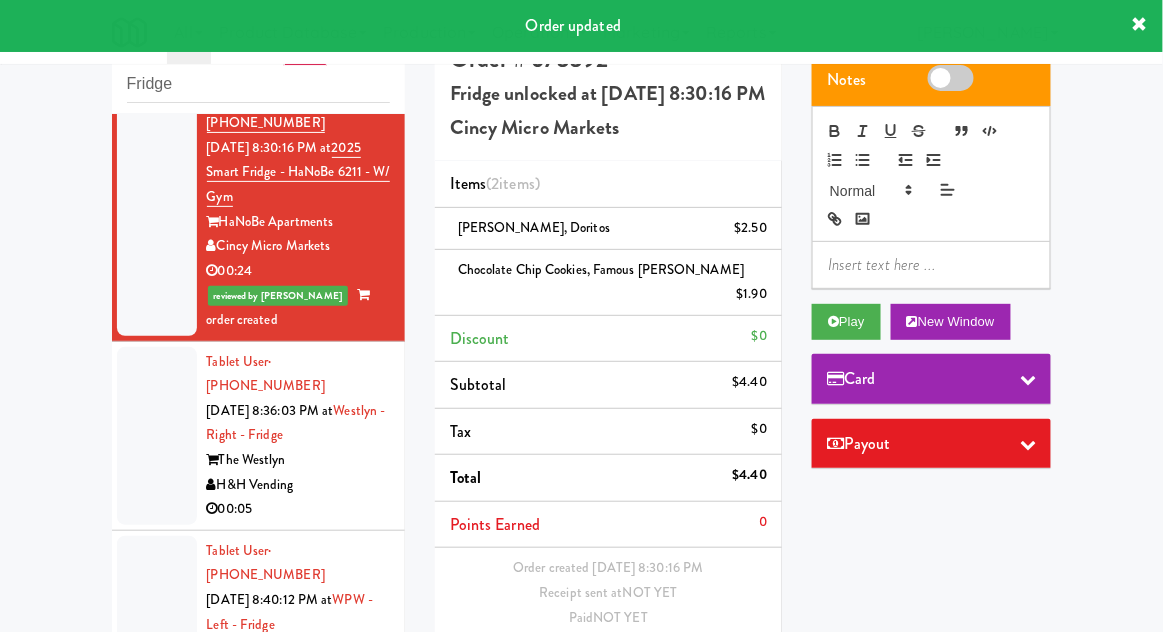click at bounding box center (157, 436) 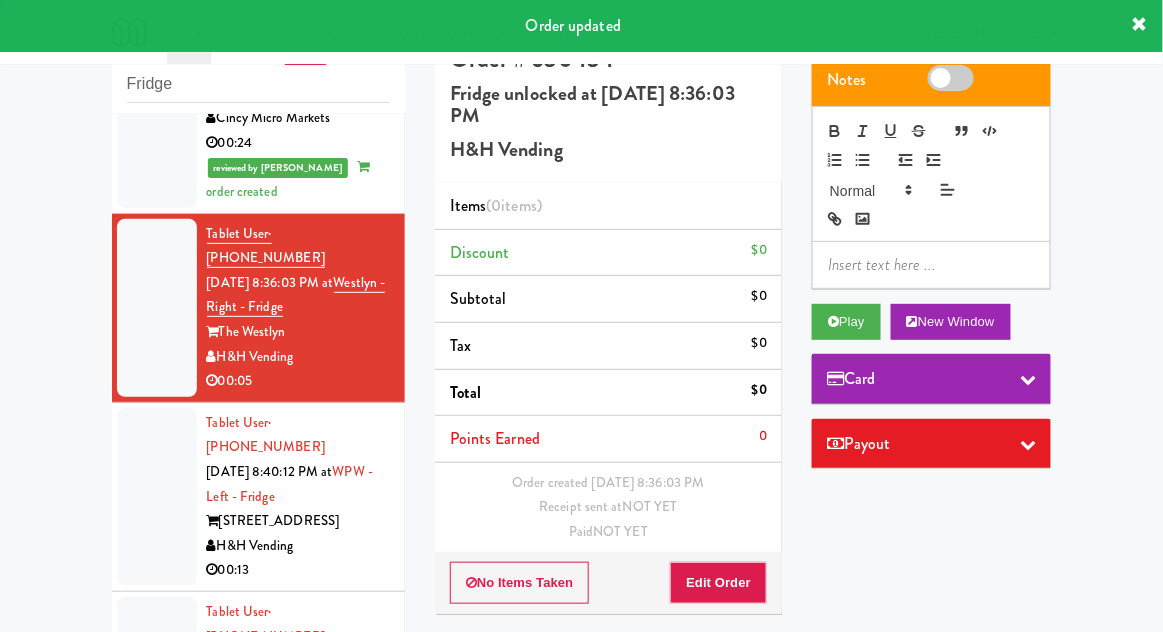 scroll, scrollTop: 661, scrollLeft: 0, axis: vertical 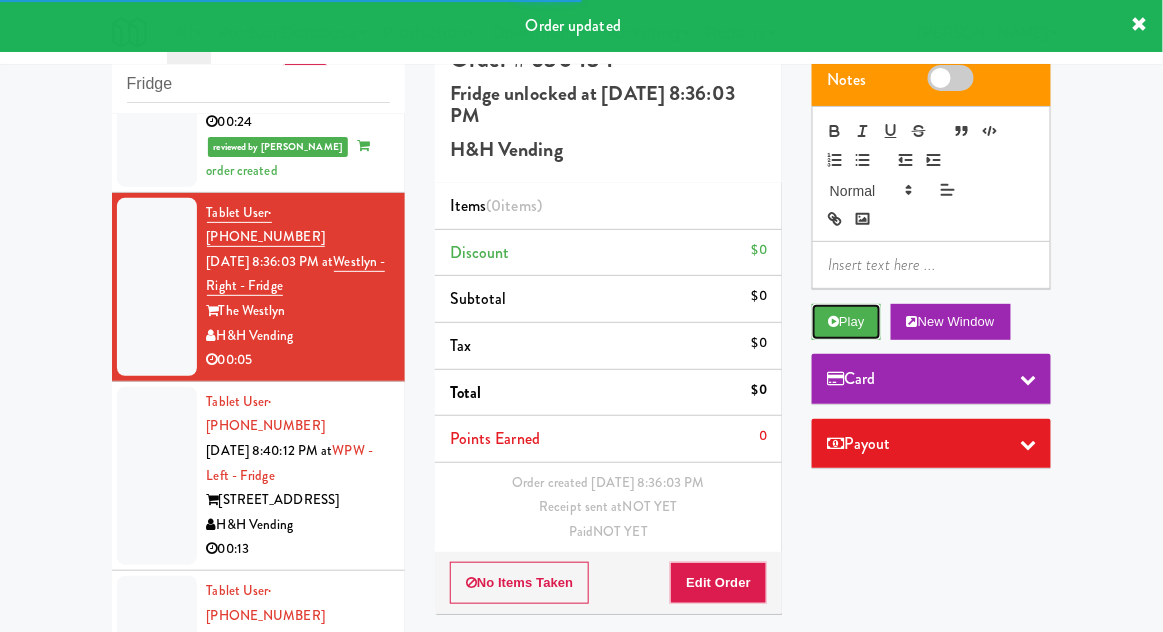 click on "Play" at bounding box center (846, 322) 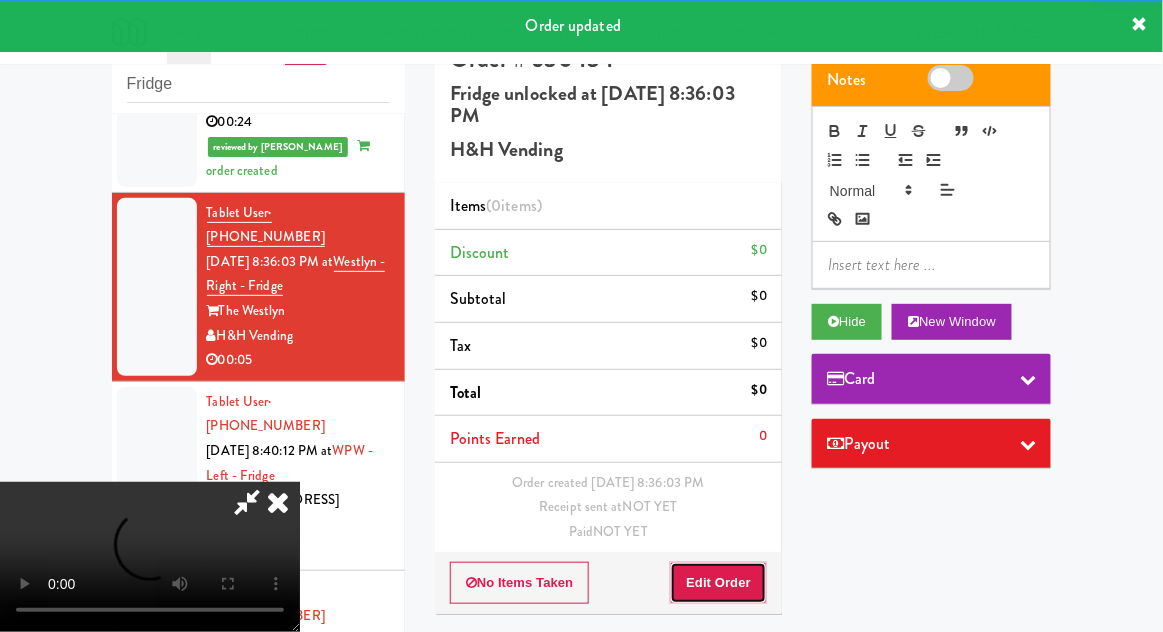 click on "Edit Order" at bounding box center (718, 583) 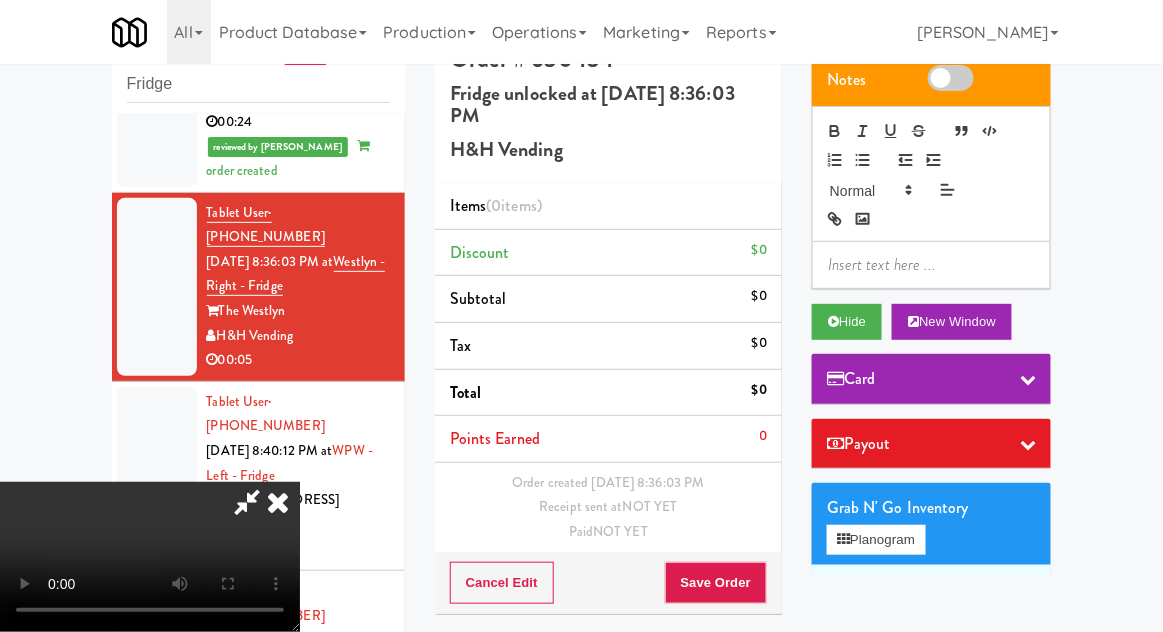 type 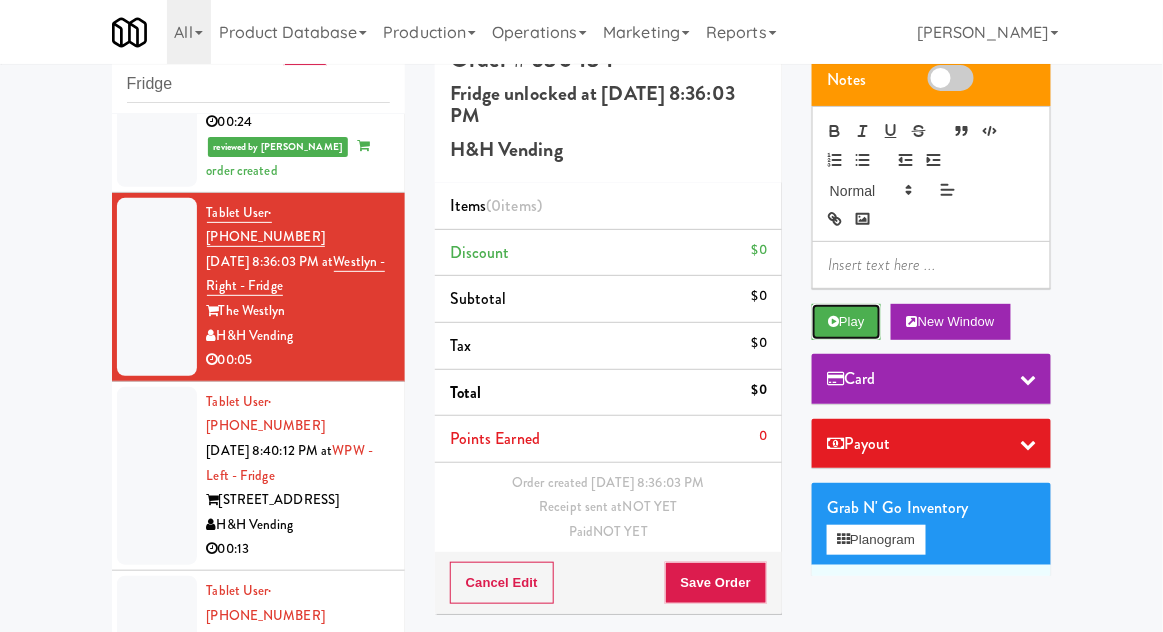 click on "Play" at bounding box center (846, 322) 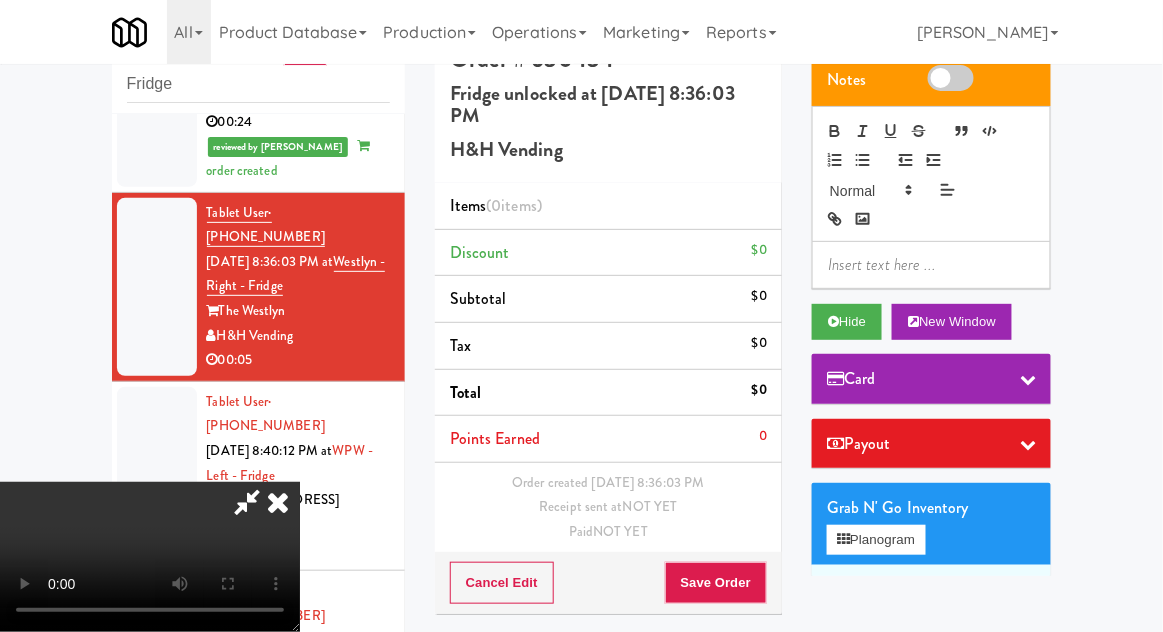 type 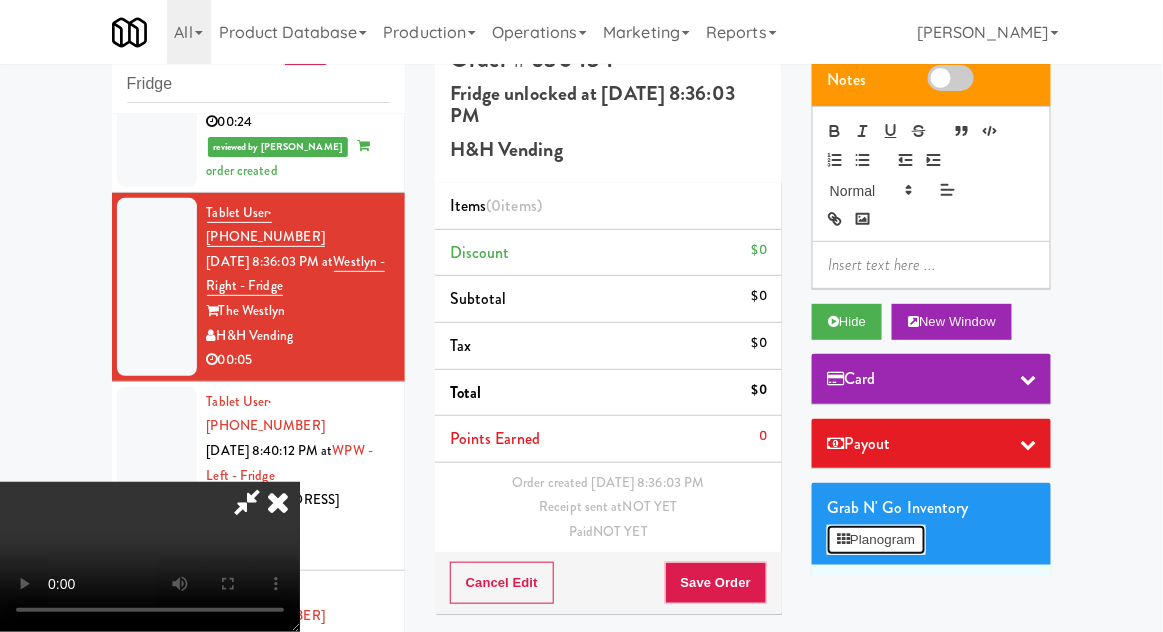 click on "Planogram" at bounding box center [876, 540] 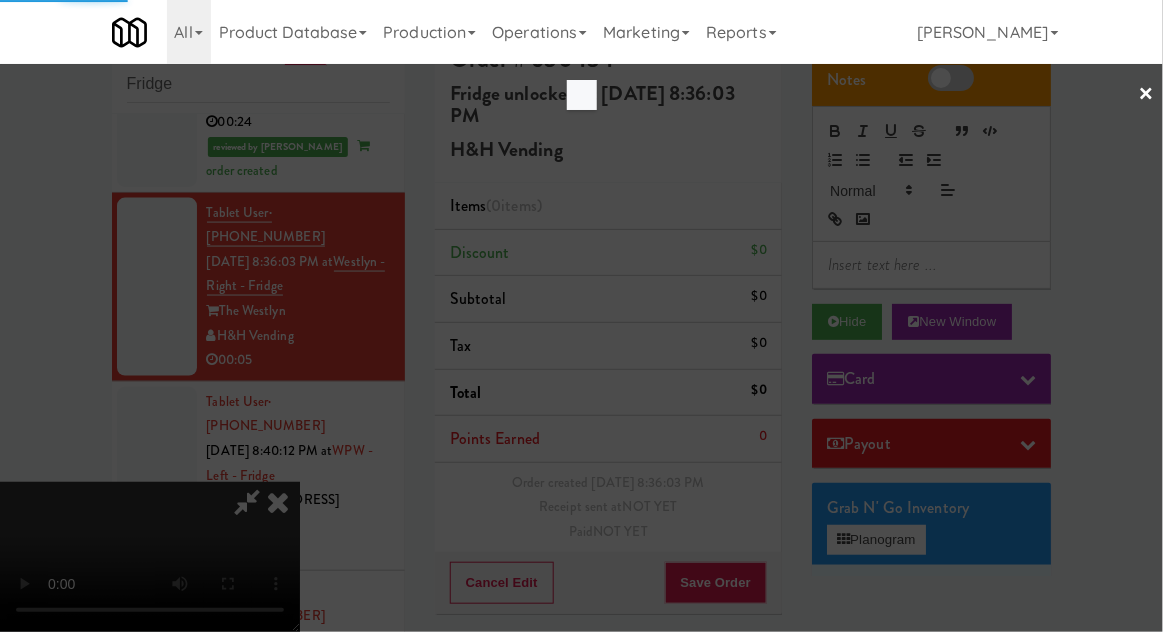 click at bounding box center [581, 316] 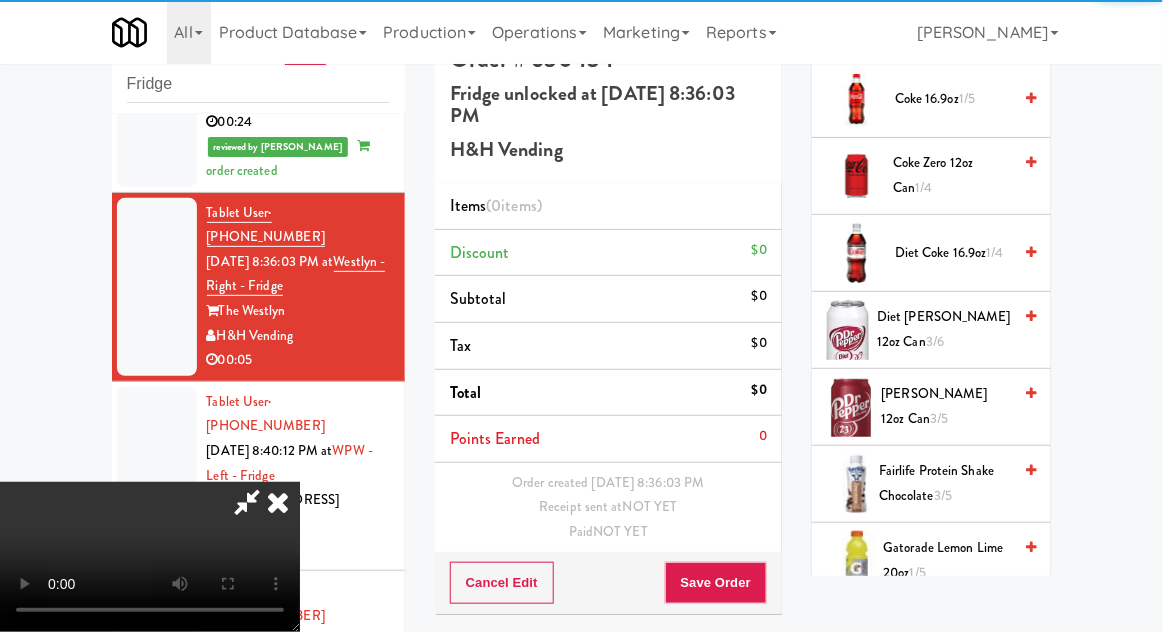 scroll, scrollTop: 1094, scrollLeft: 0, axis: vertical 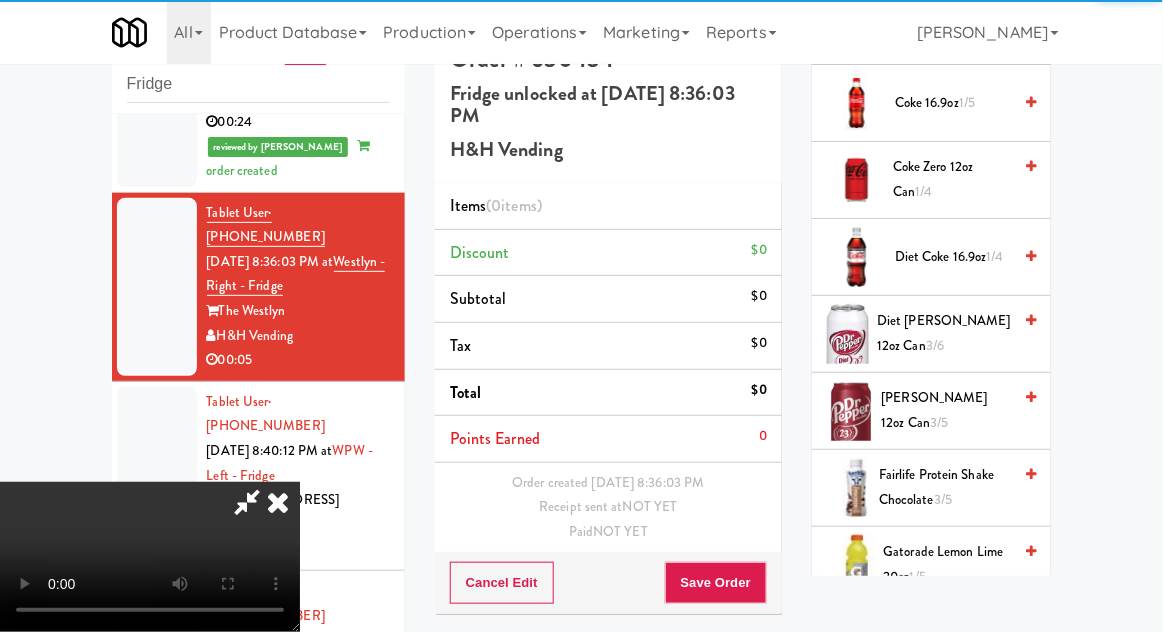 click on "[PERSON_NAME] 12oz can  3/5" at bounding box center (947, 410) 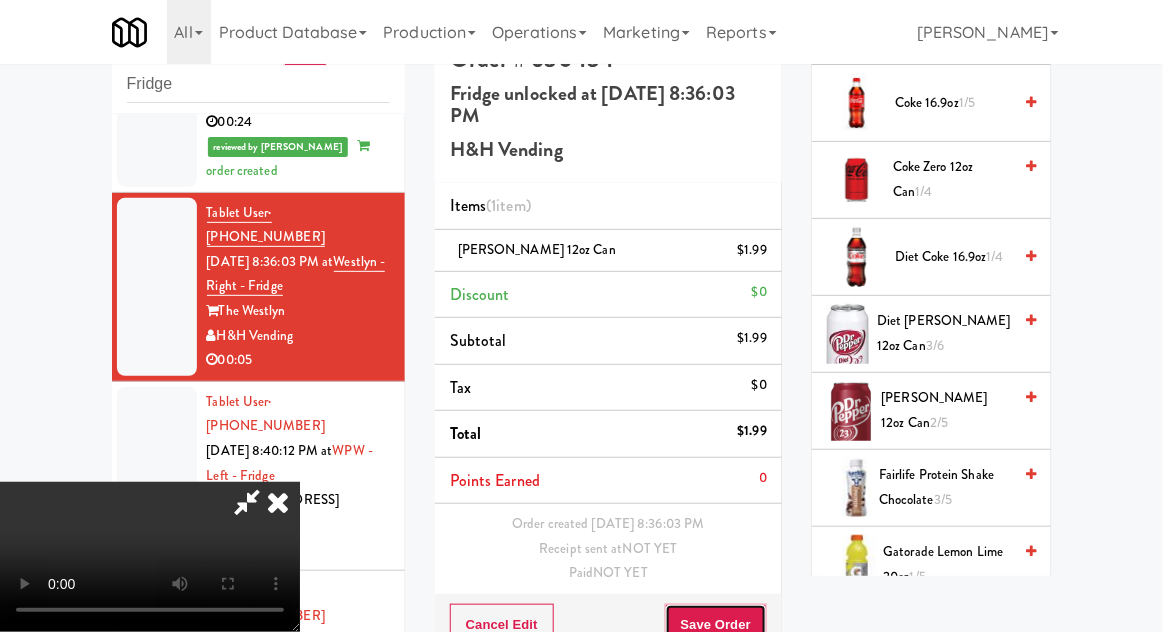 click on "Save Order" at bounding box center [716, 625] 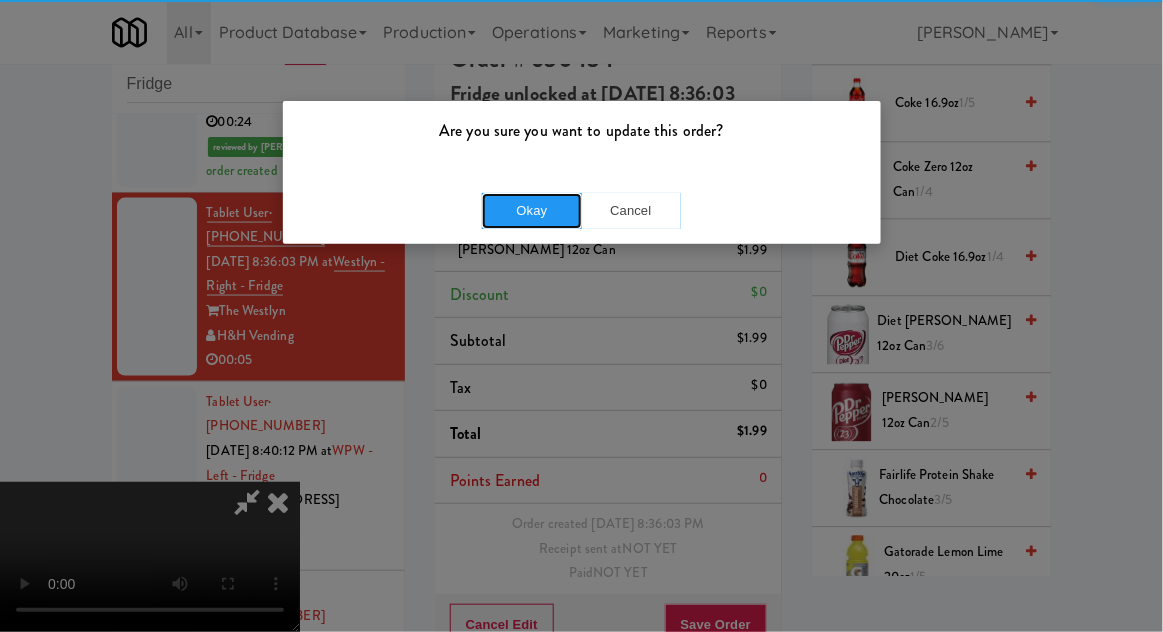 click on "Okay" at bounding box center [532, 211] 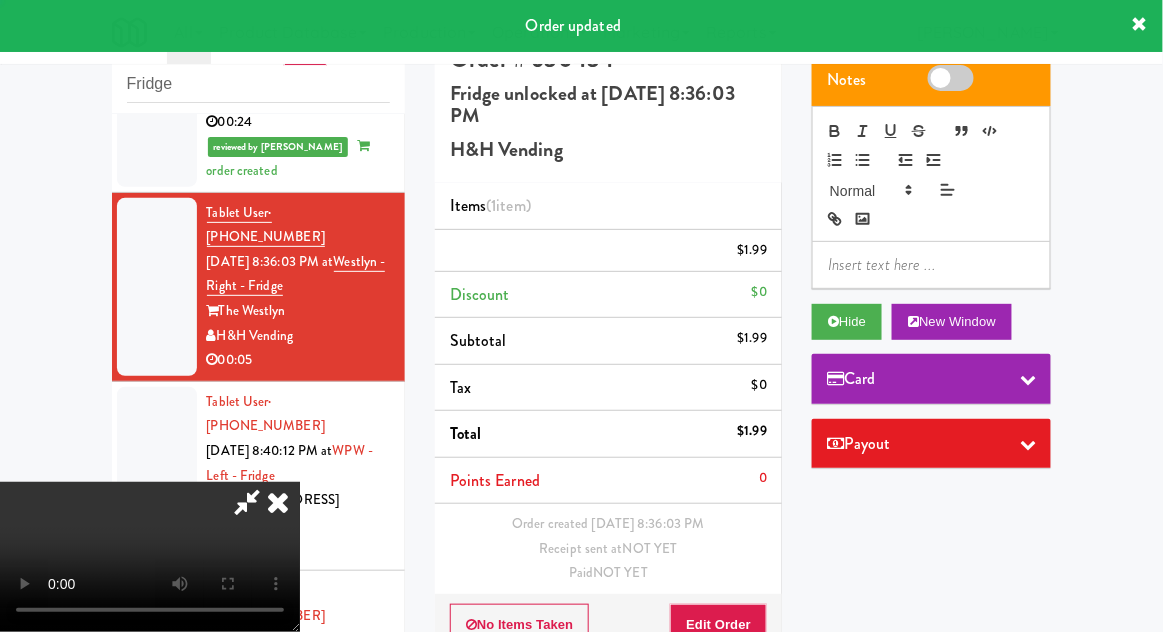 scroll, scrollTop: 0, scrollLeft: 0, axis: both 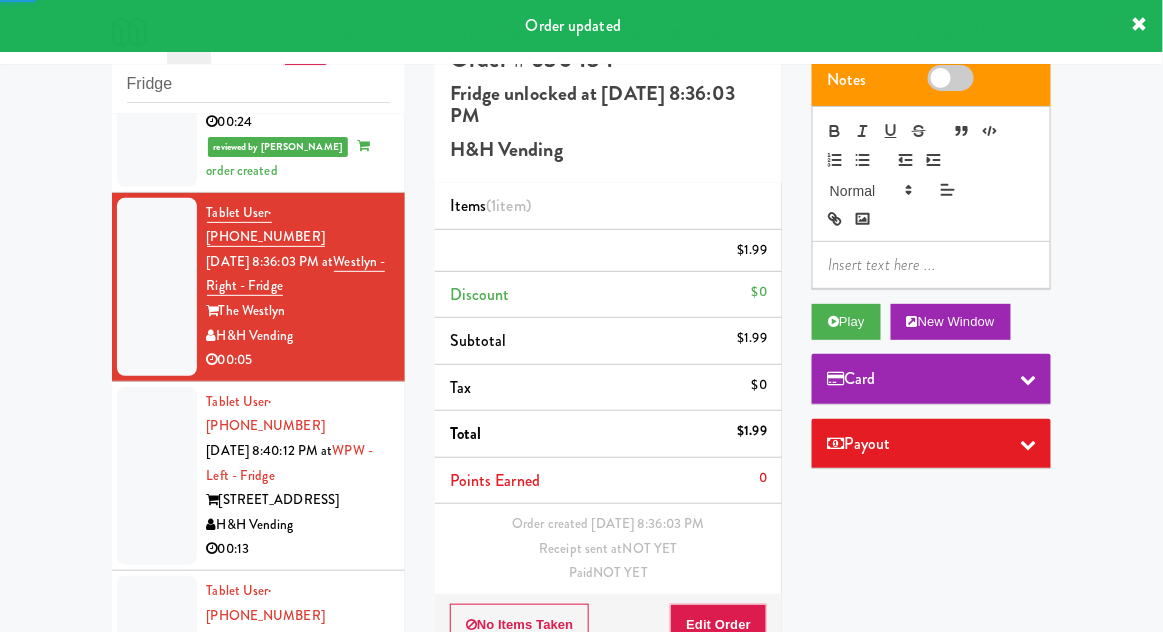 click at bounding box center [157, 476] 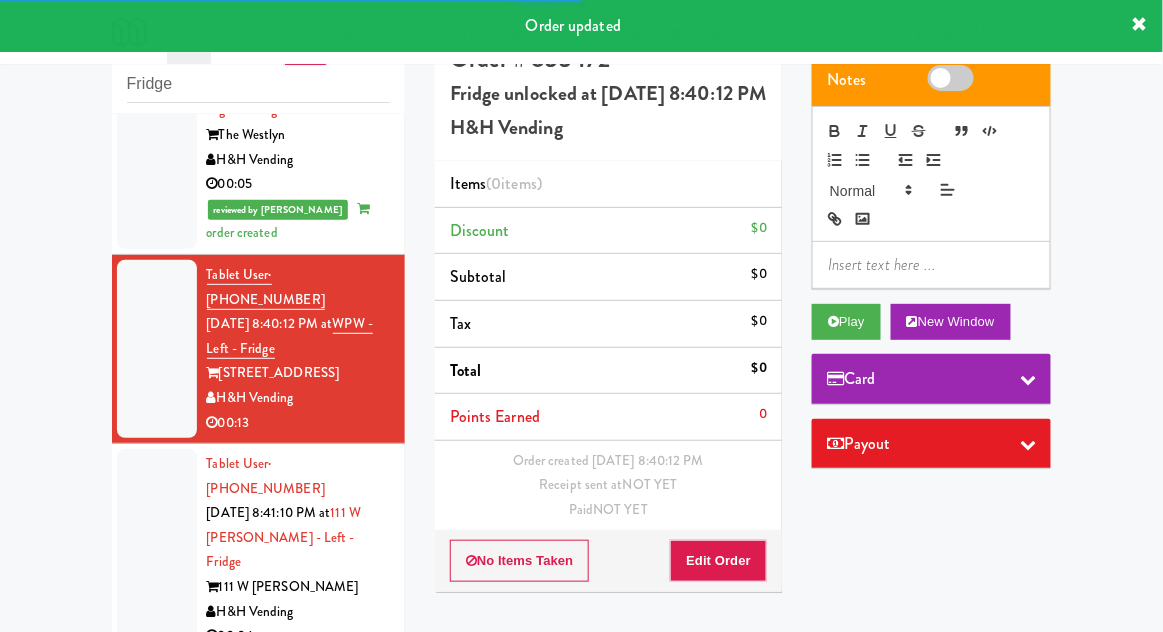 scroll, scrollTop: 838, scrollLeft: 0, axis: vertical 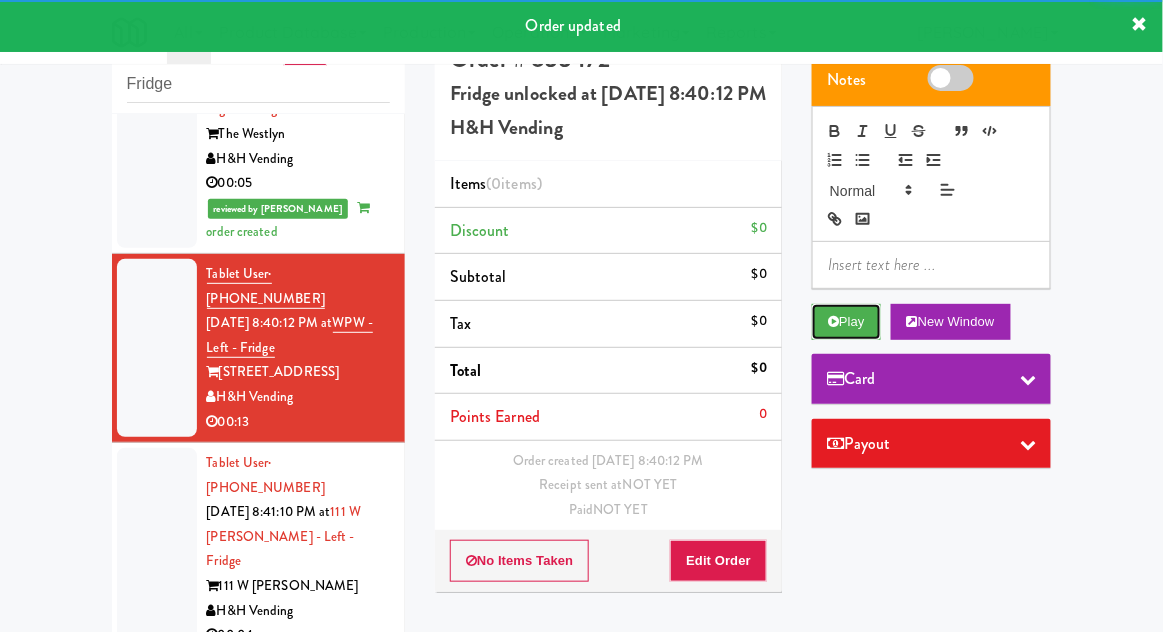 click on "Play" at bounding box center [846, 322] 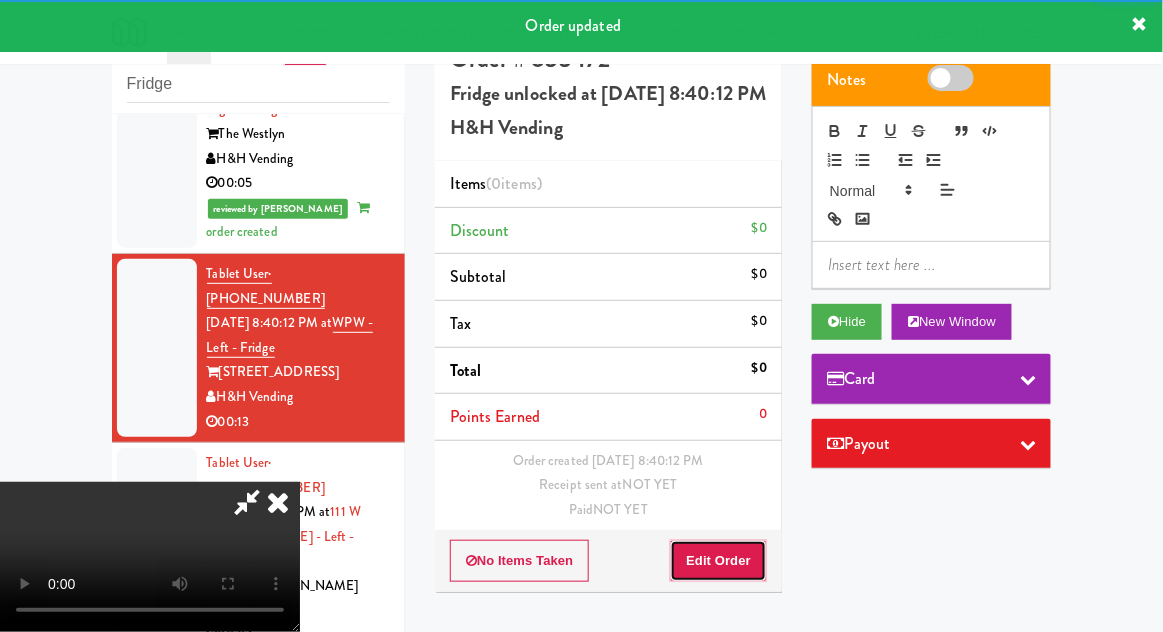 click on "Edit Order" at bounding box center (718, 561) 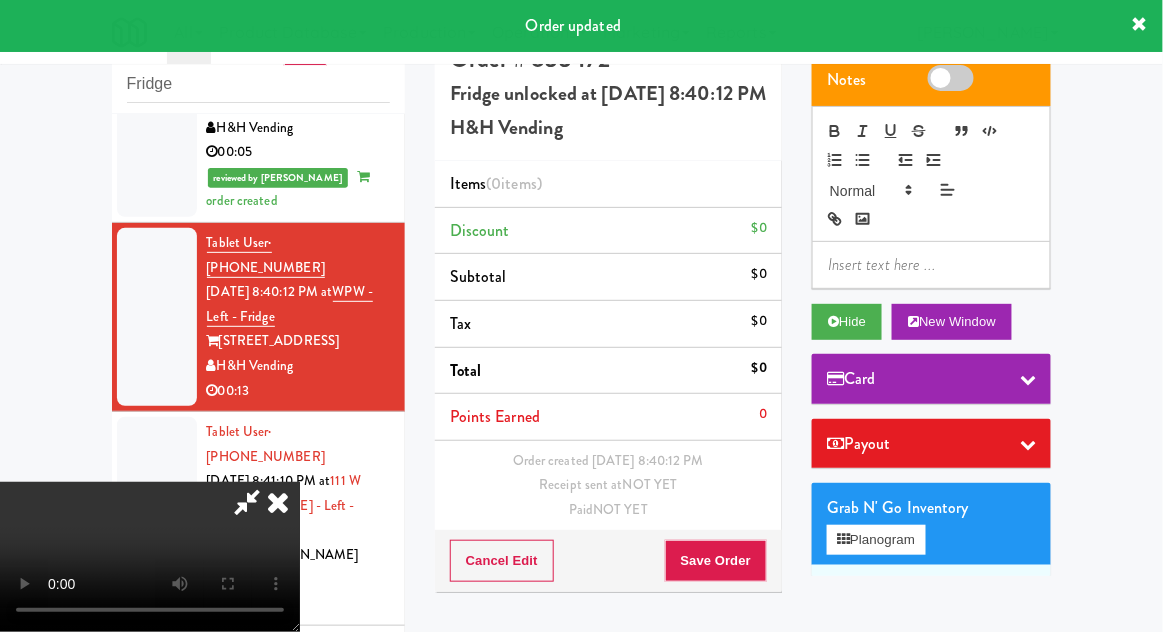 scroll, scrollTop: 876, scrollLeft: 0, axis: vertical 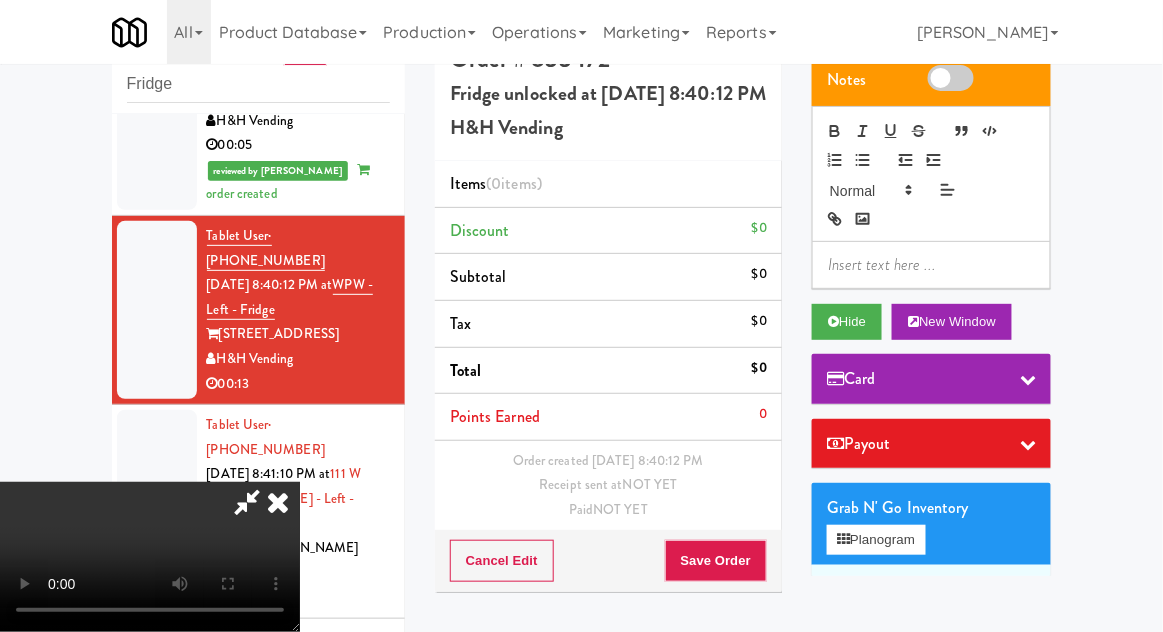click at bounding box center [278, 502] 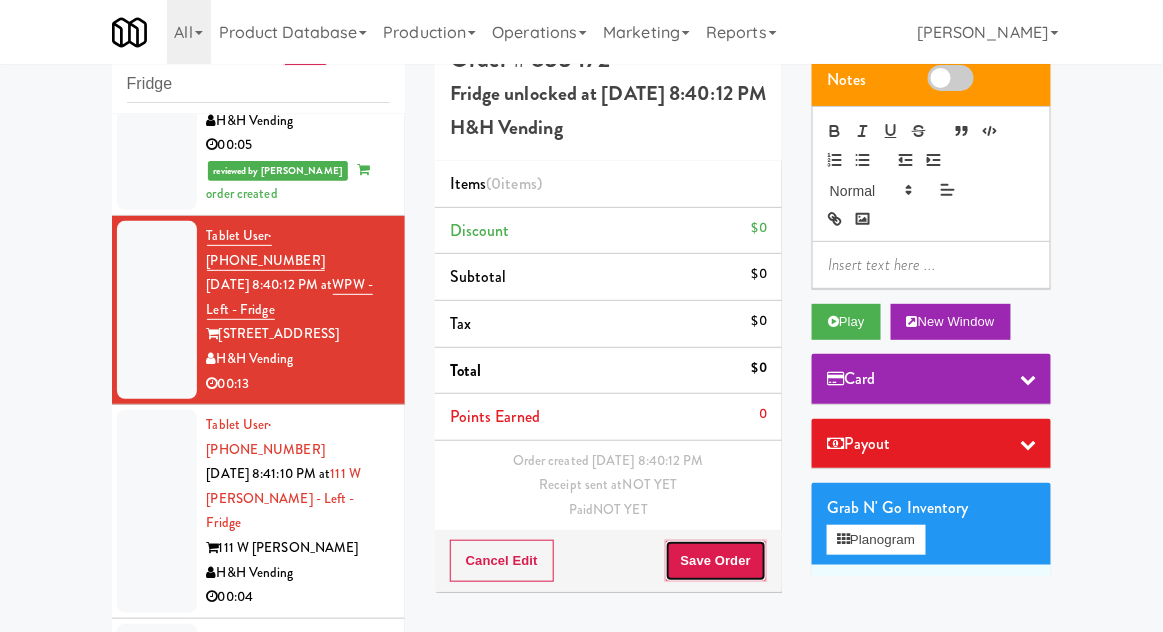 click on "Save Order" at bounding box center (716, 561) 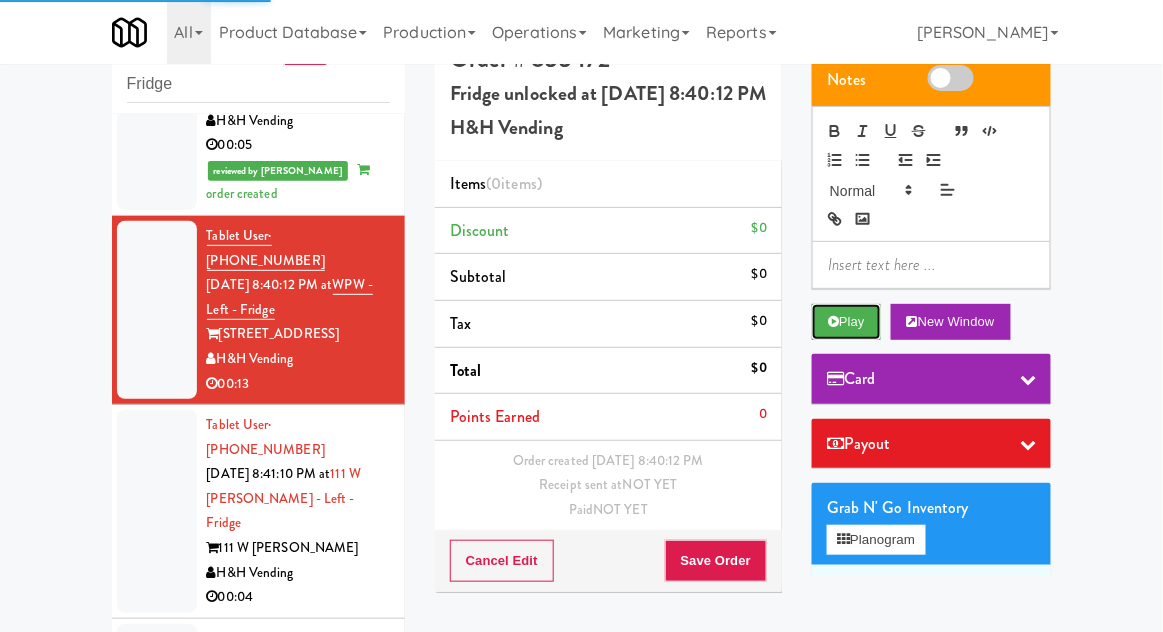 click on "Play" at bounding box center (846, 322) 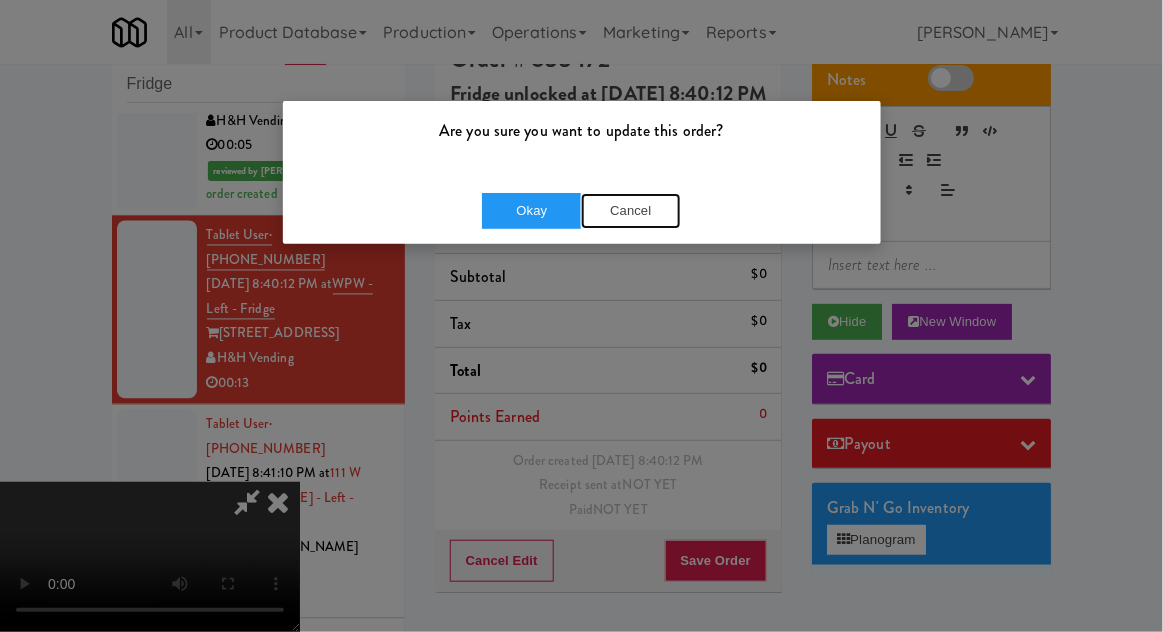 click on "Cancel" at bounding box center (631, 211) 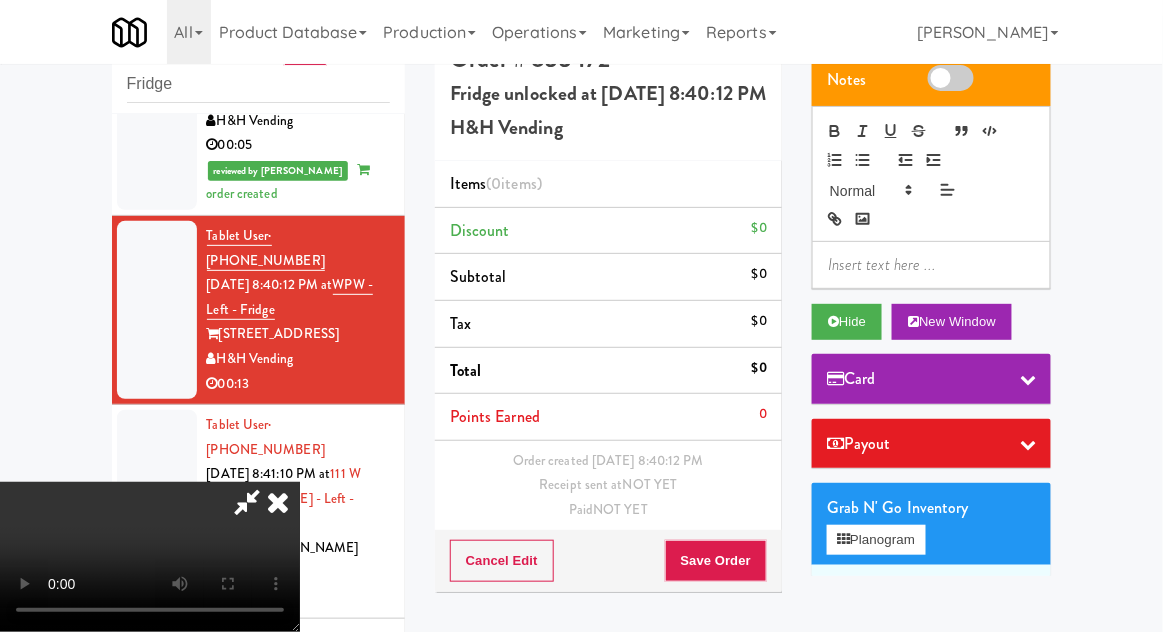 type 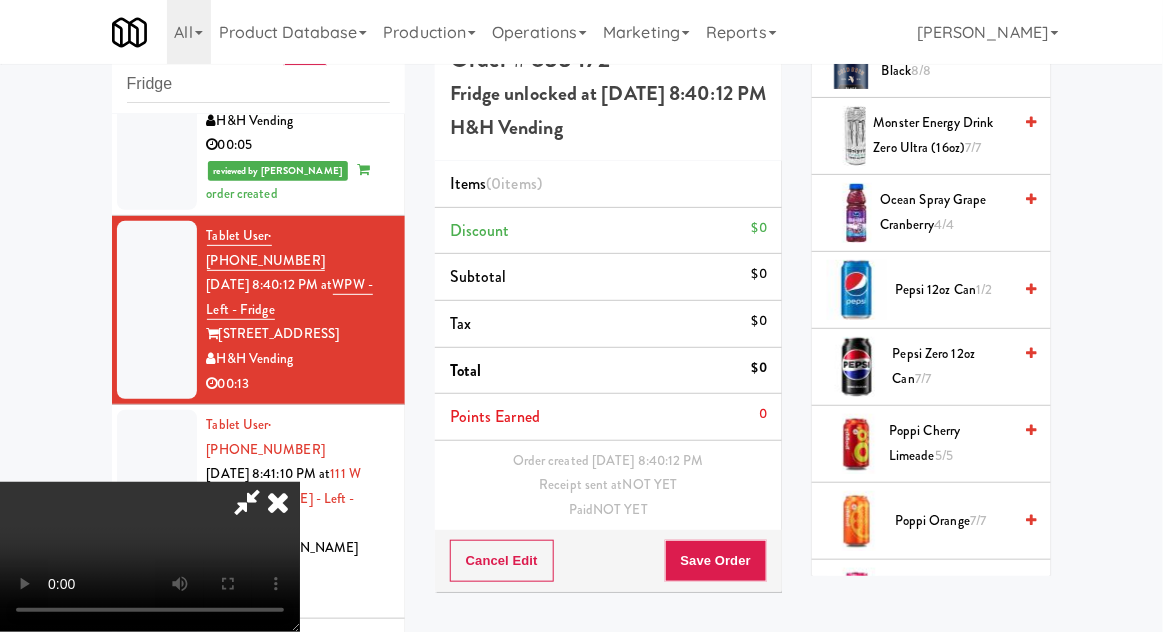 scroll, scrollTop: 1986, scrollLeft: 0, axis: vertical 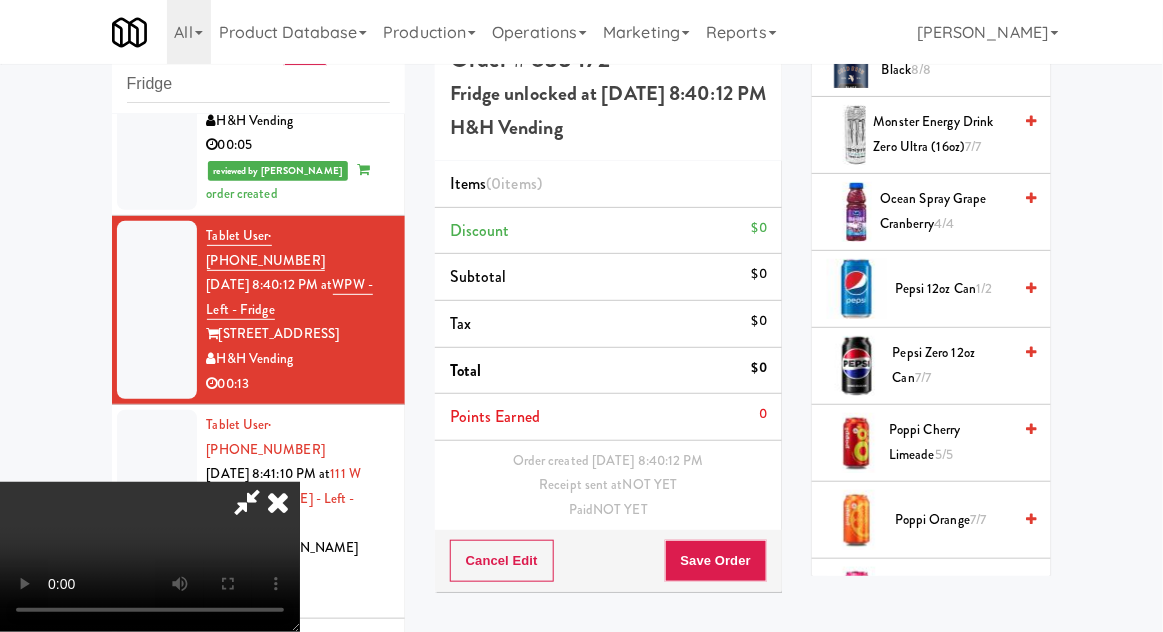 click on "Pepsi Zero 12oz can   7/7" at bounding box center (952, 365) 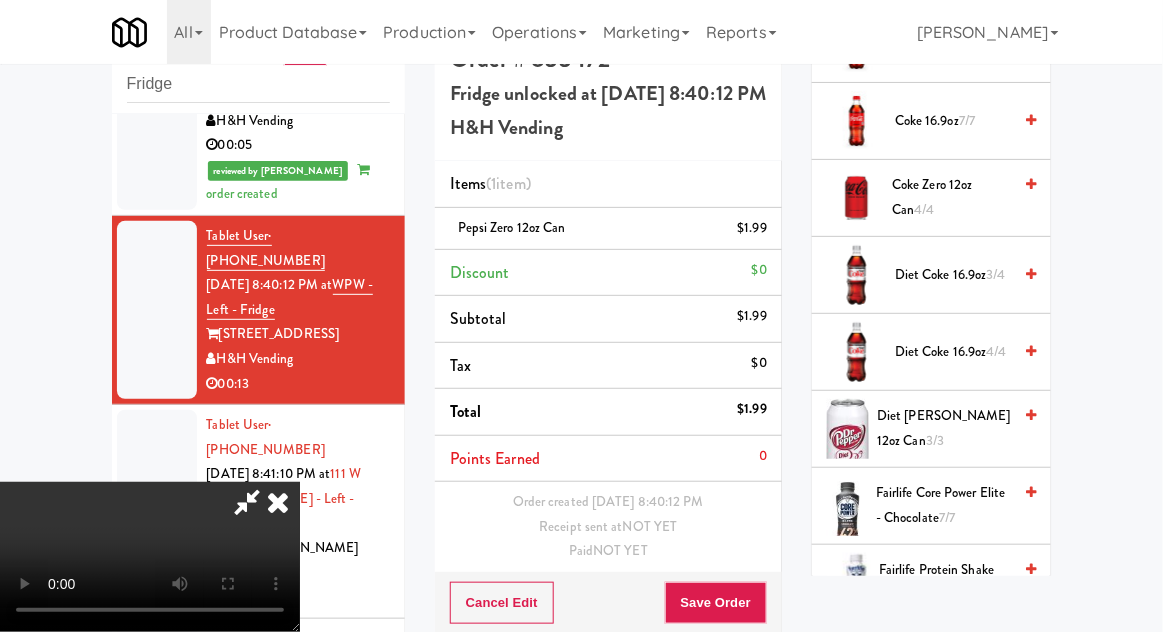 scroll, scrollTop: 996, scrollLeft: 0, axis: vertical 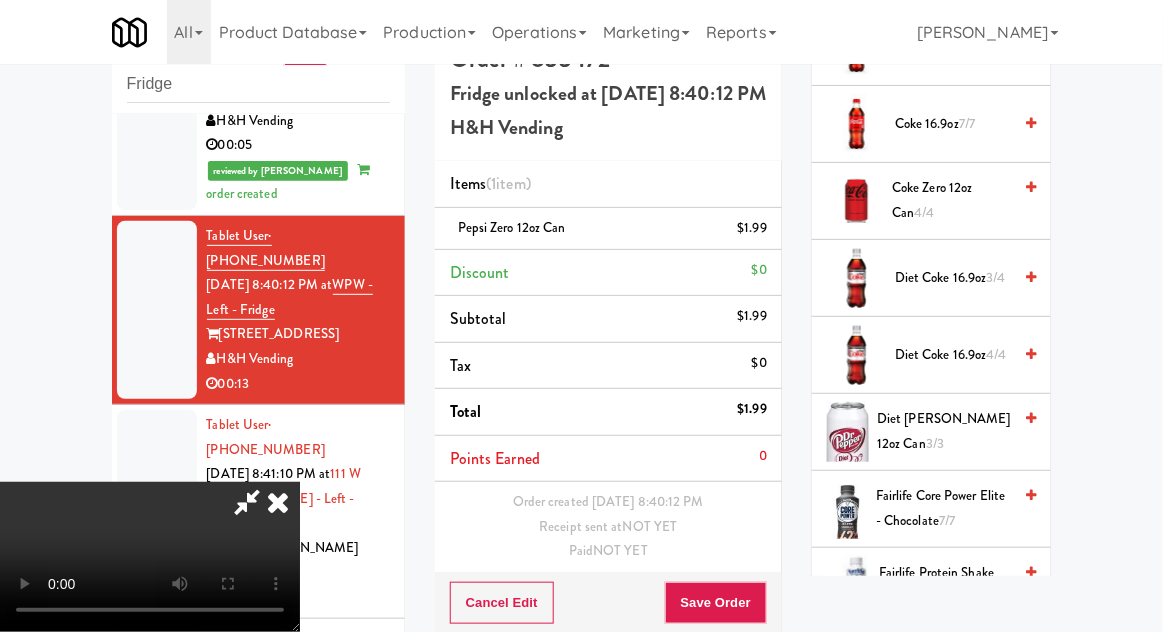 click on "Fairlife Protein Shake Chocolate  5/5" at bounding box center (945, 585) 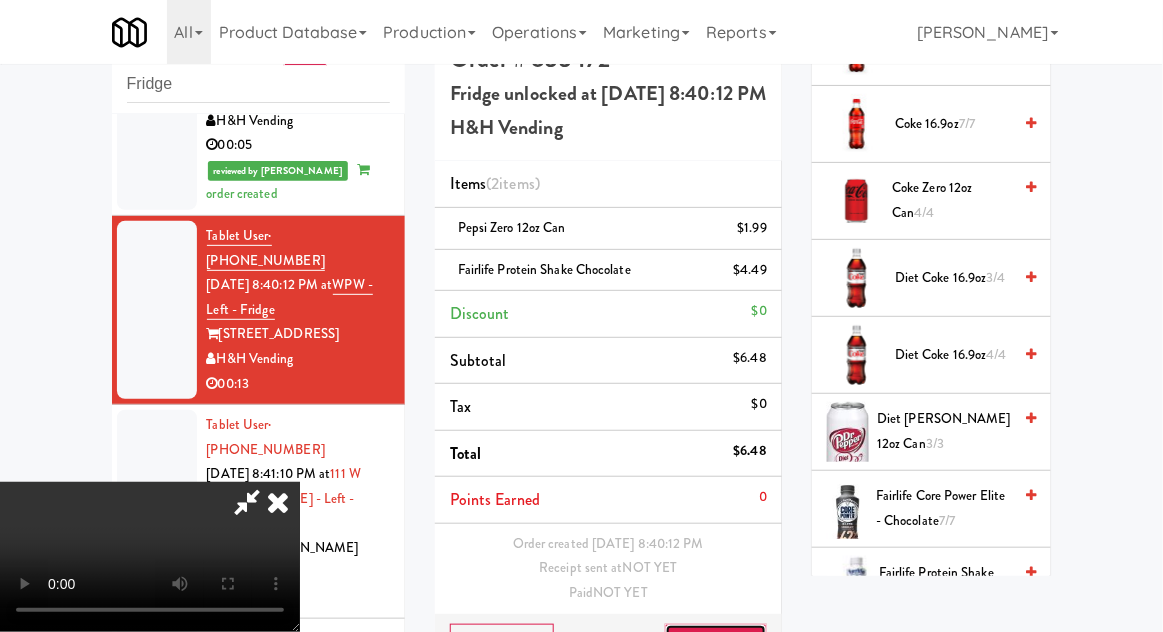 click on "Save Order" at bounding box center [716, 645] 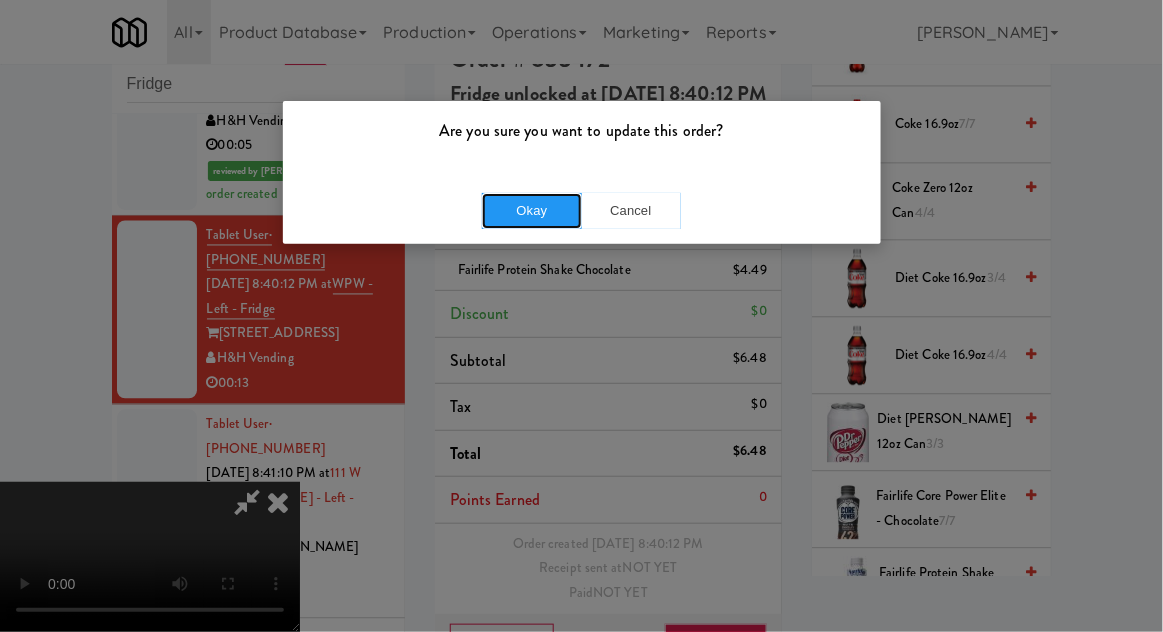 click on "Okay" at bounding box center [532, 211] 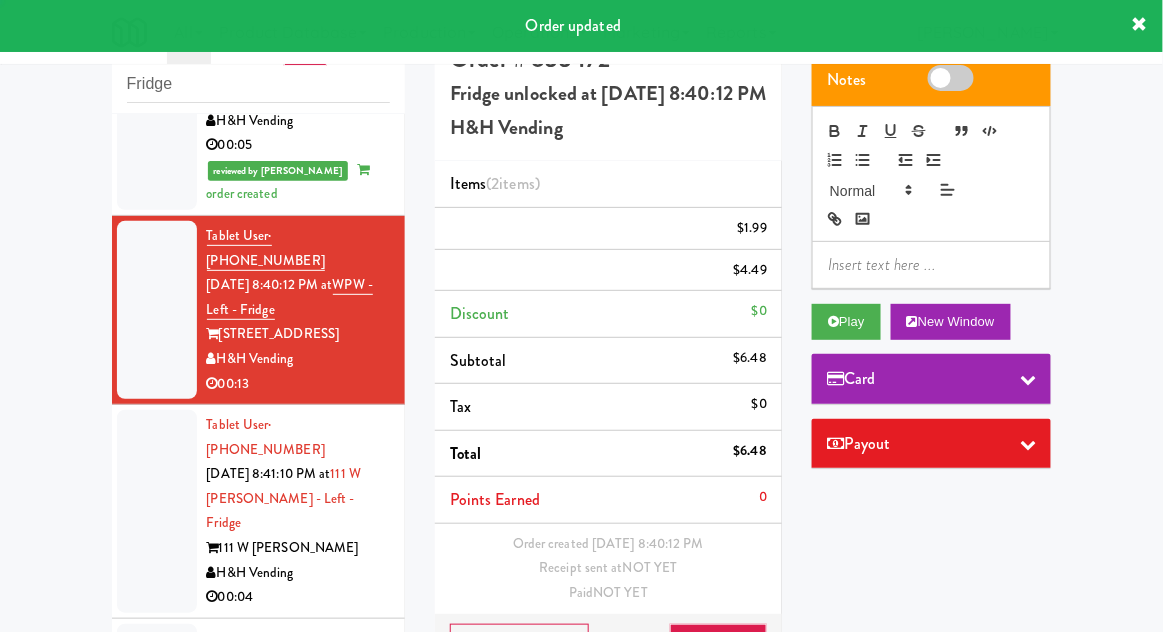 scroll, scrollTop: 0, scrollLeft: 0, axis: both 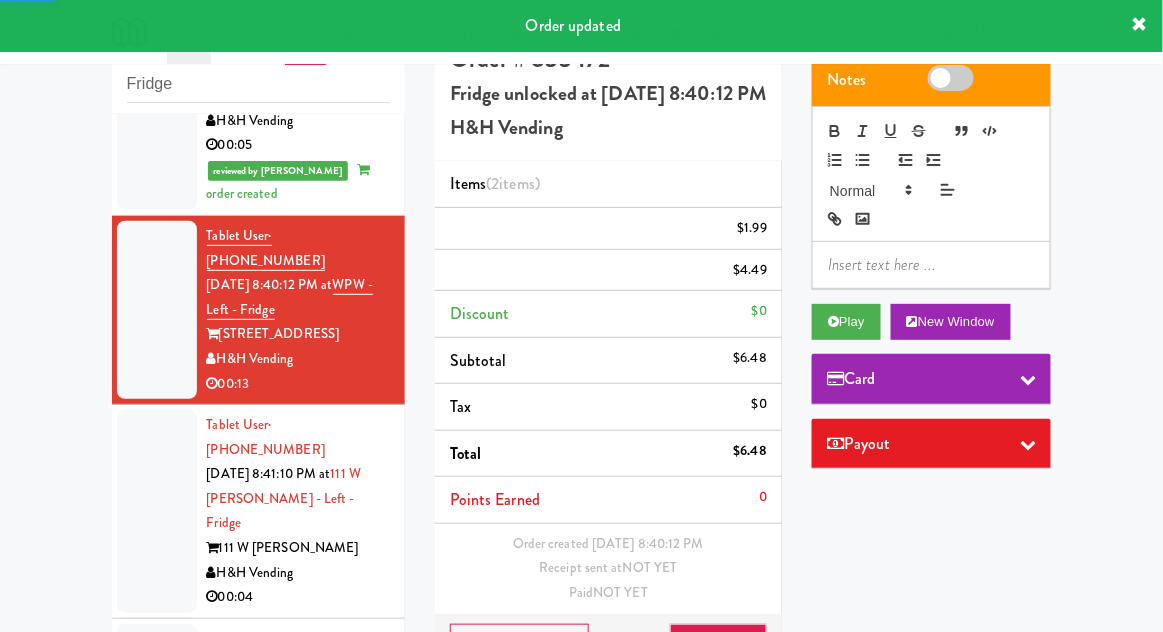 click at bounding box center (157, 511) 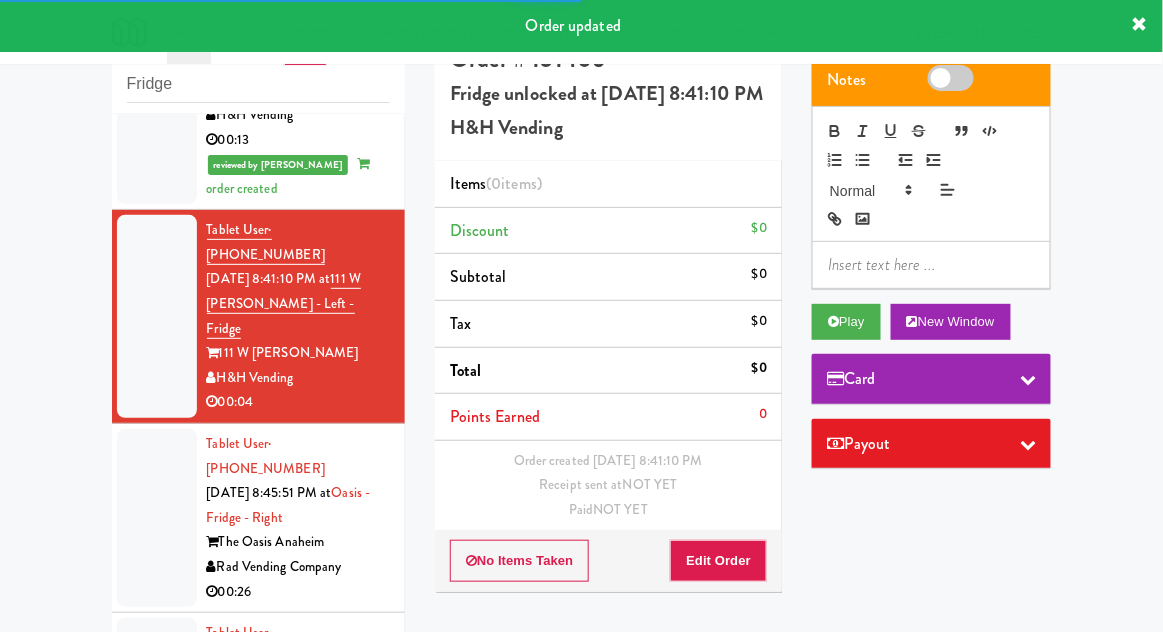 scroll, scrollTop: 1088, scrollLeft: 0, axis: vertical 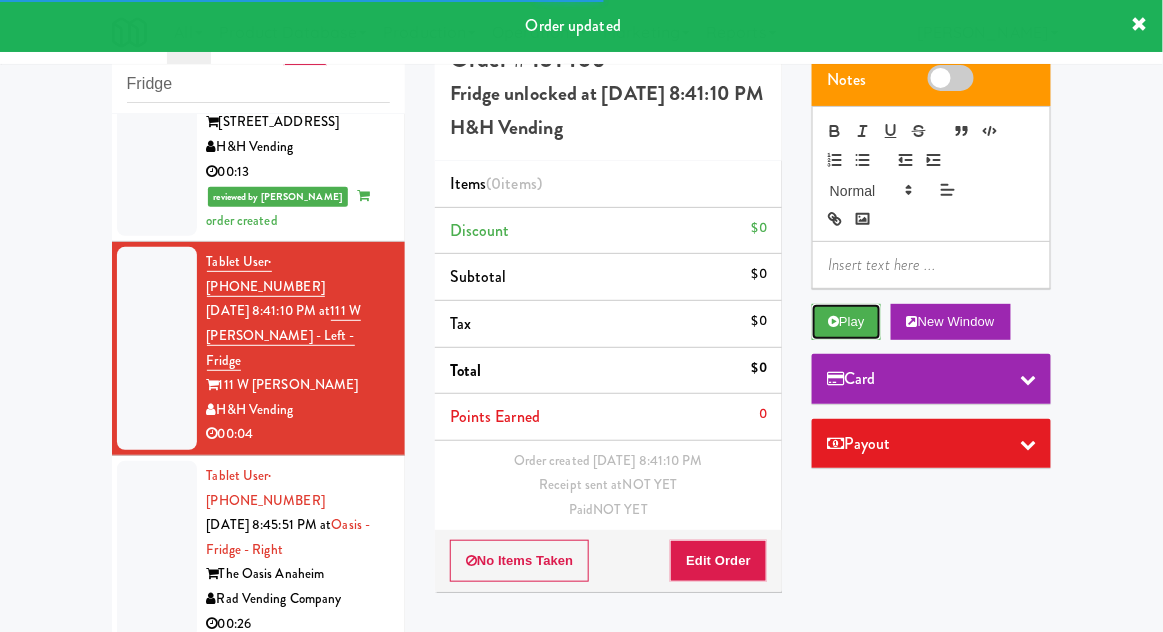 click on "Play" at bounding box center (846, 322) 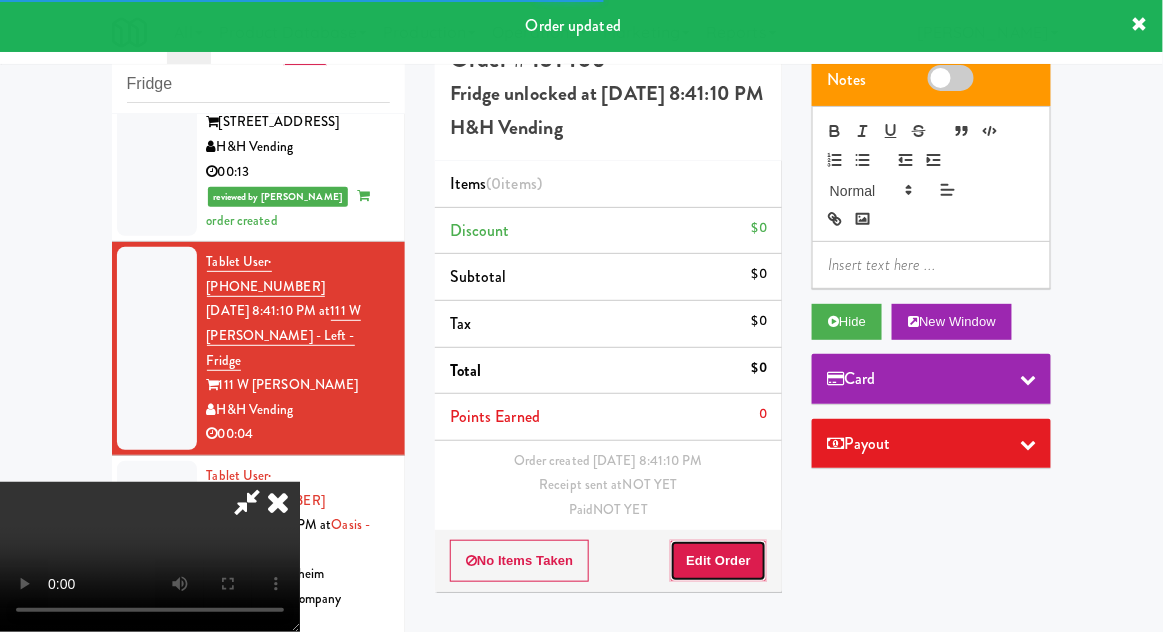 click on "Edit Order" at bounding box center [718, 561] 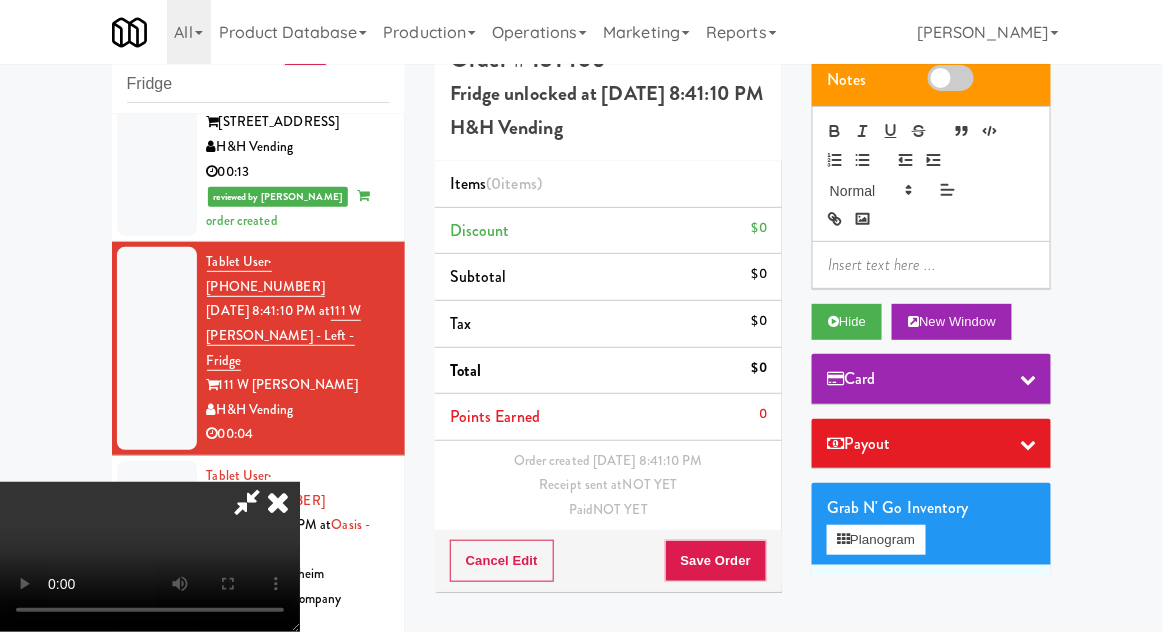 scroll, scrollTop: 73, scrollLeft: 0, axis: vertical 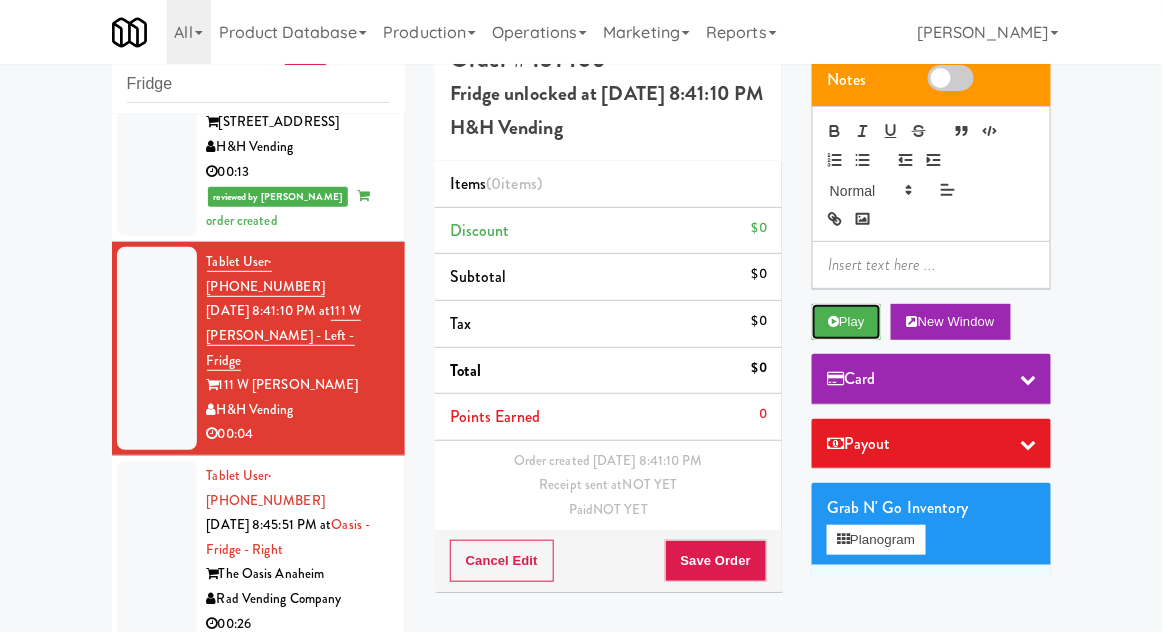 click on "Play" at bounding box center [846, 322] 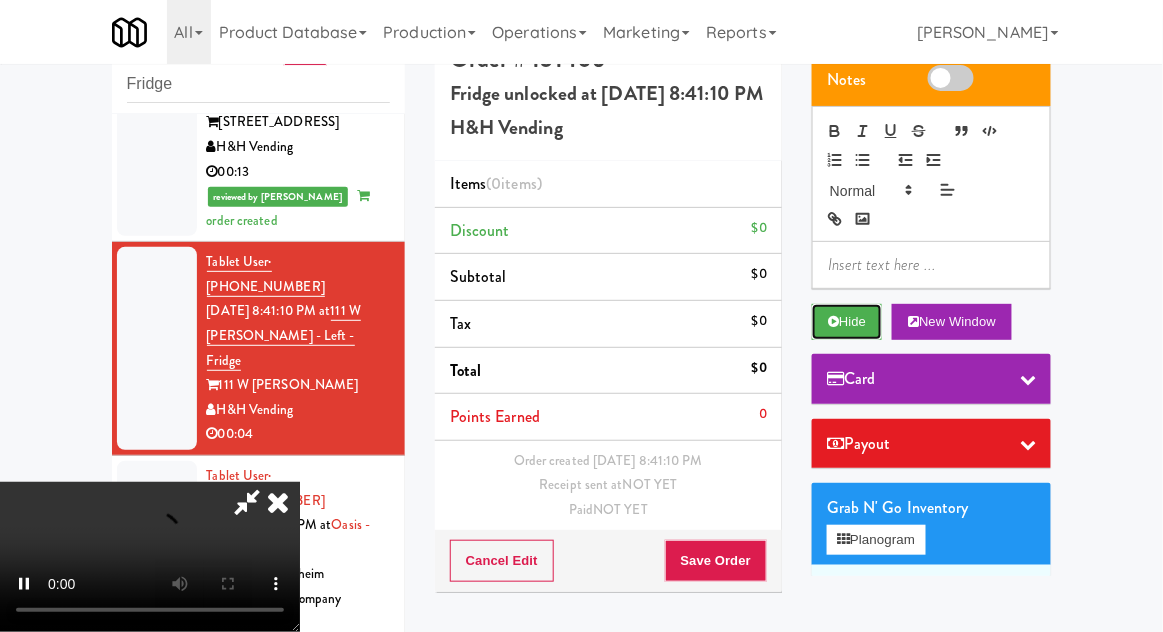 scroll, scrollTop: 73, scrollLeft: 0, axis: vertical 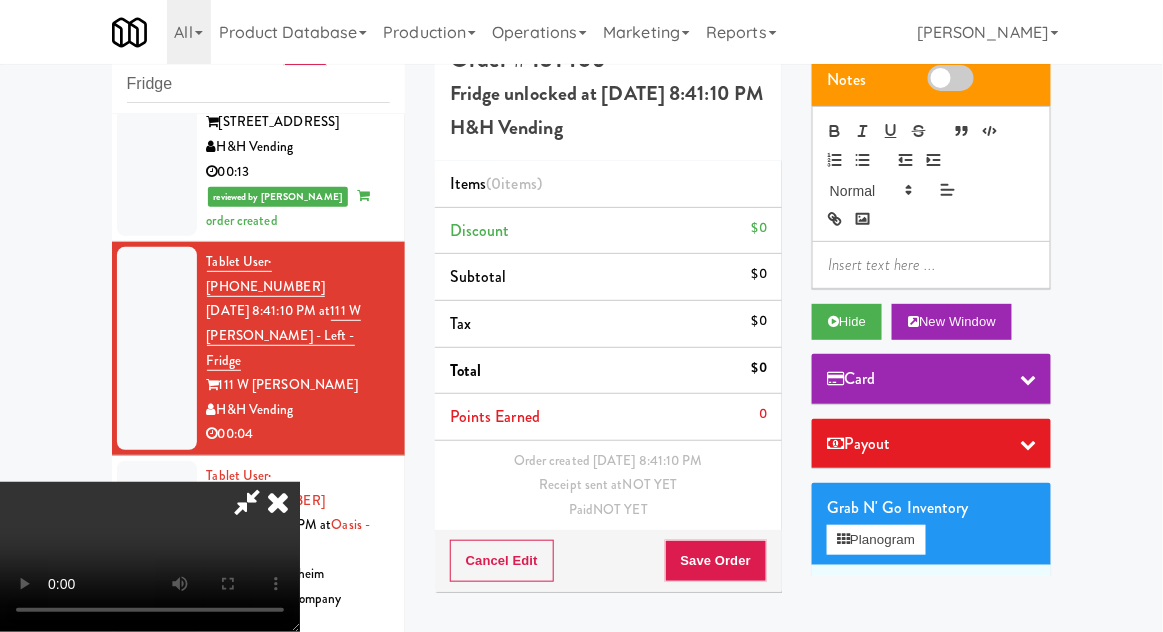 type 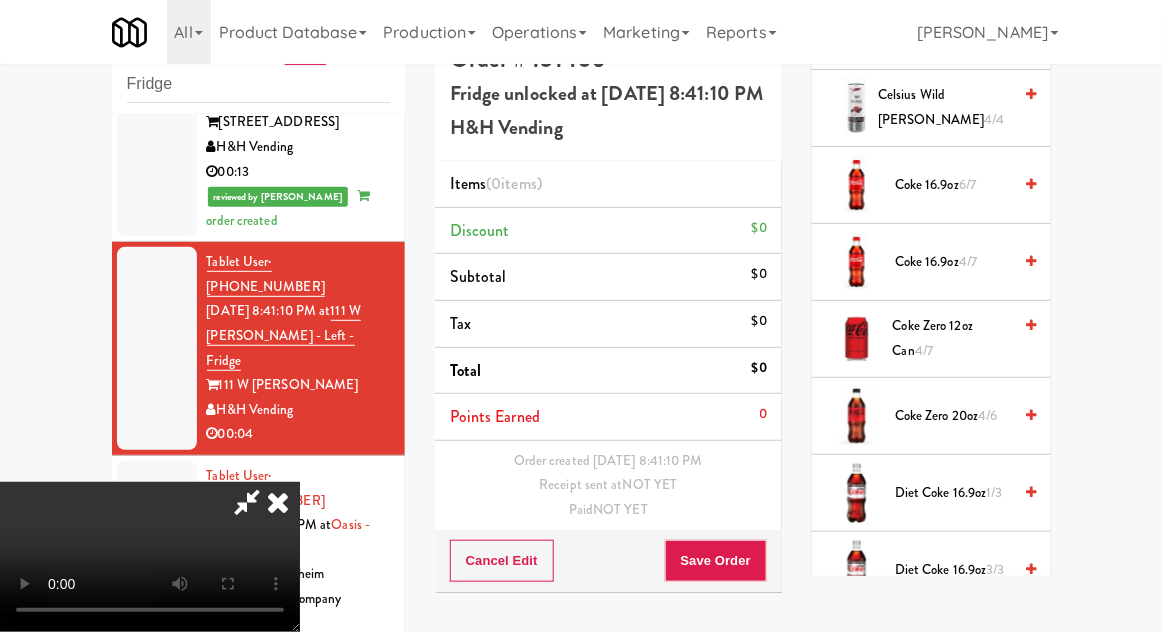 scroll, scrollTop: 921, scrollLeft: 0, axis: vertical 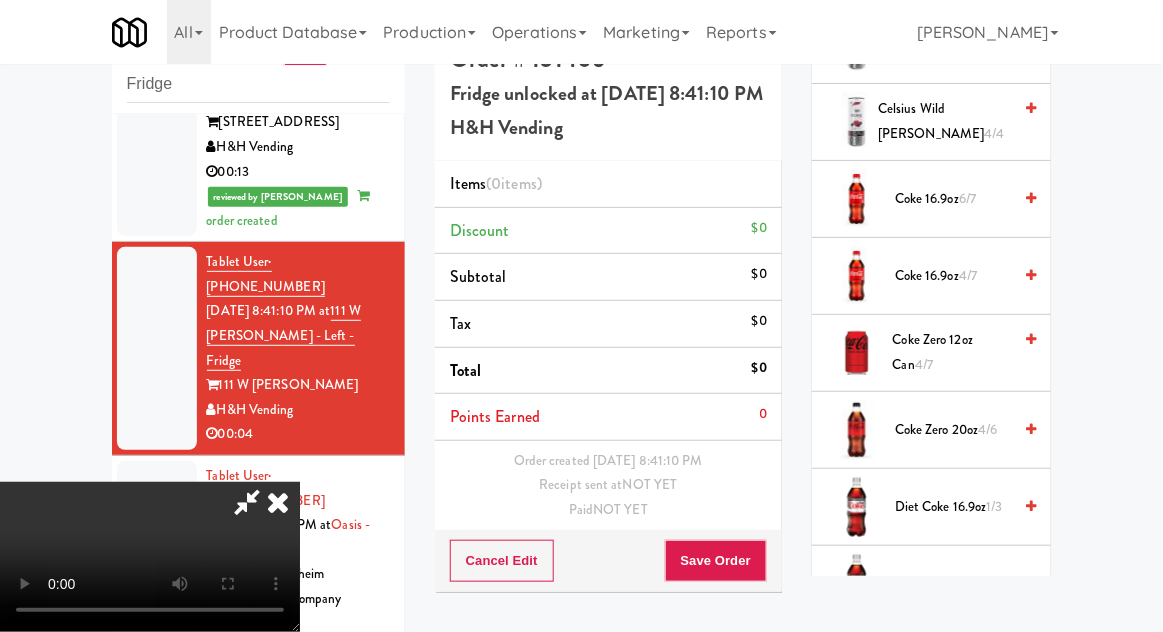 click on "Coke Zero 20oz  4/6" at bounding box center [953, 430] 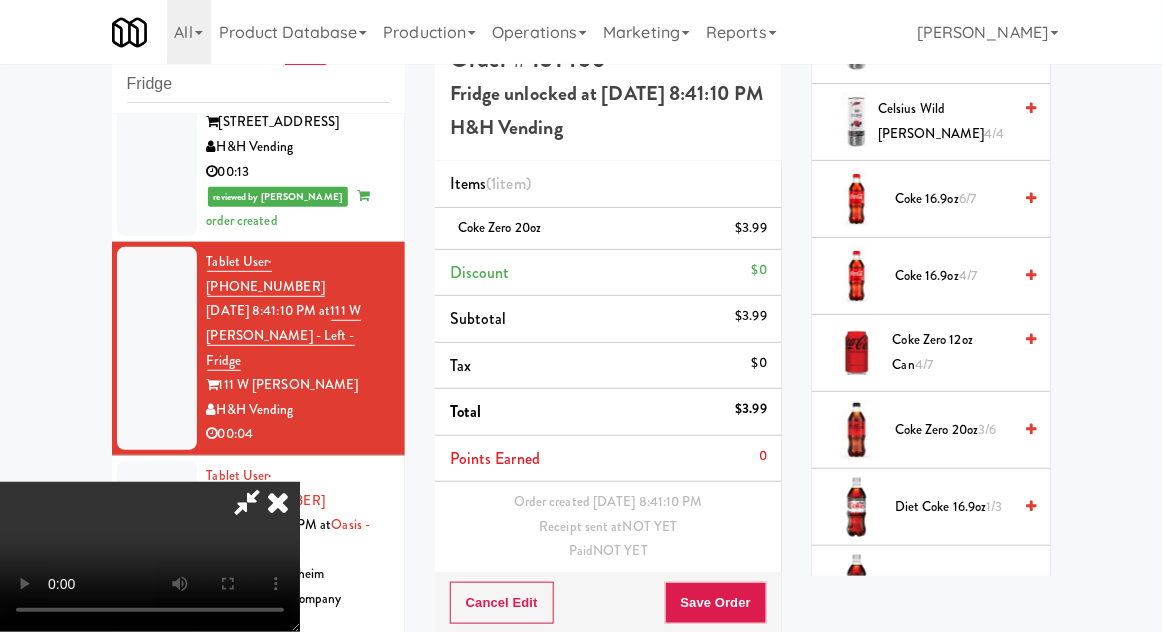 scroll, scrollTop: 73, scrollLeft: 0, axis: vertical 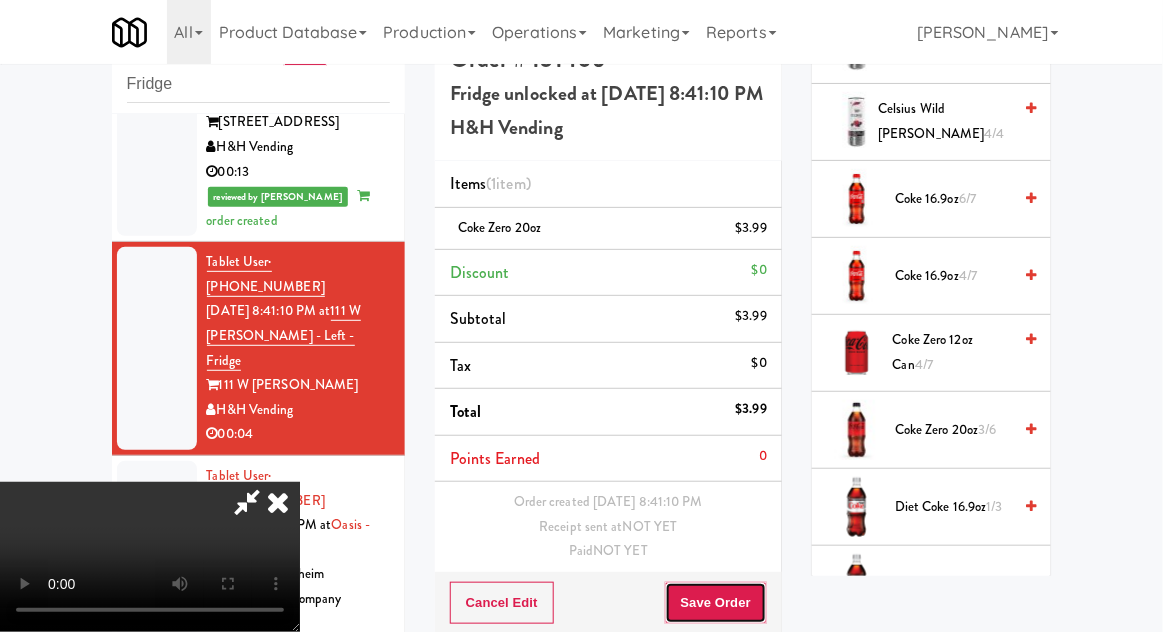 click on "Save Order" at bounding box center (716, 603) 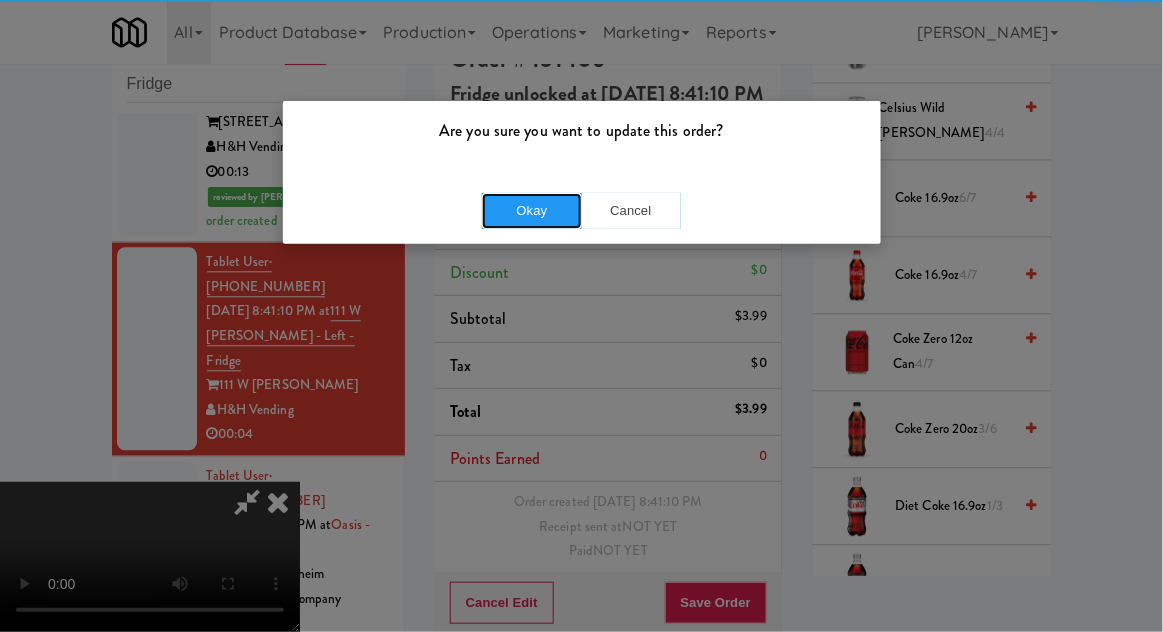 click on "Okay" at bounding box center [532, 211] 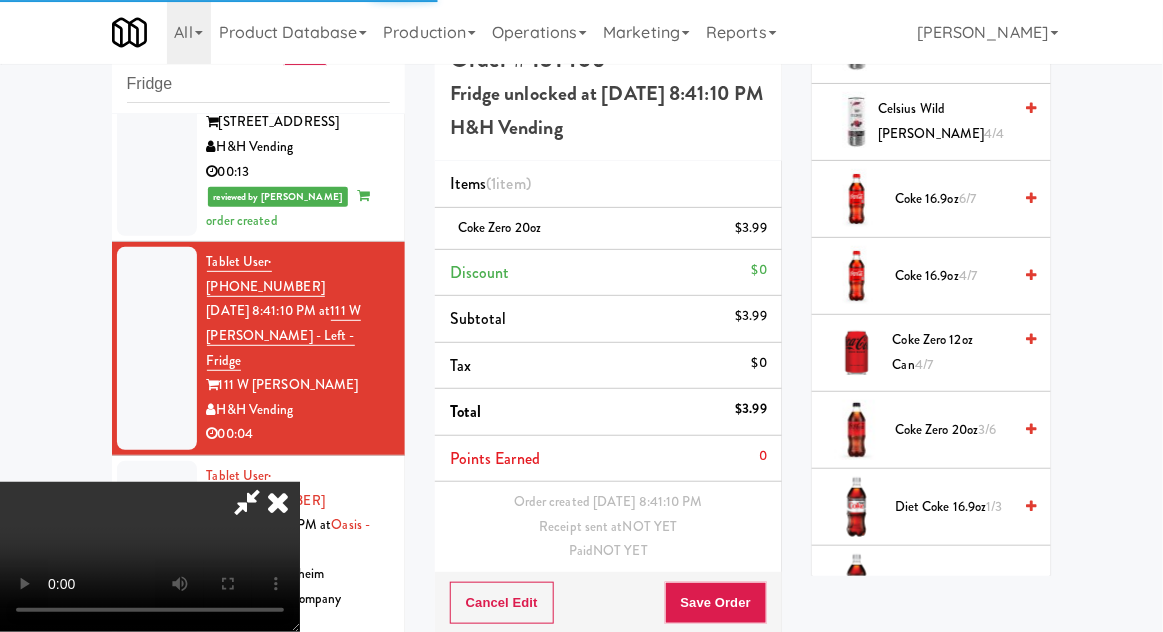 scroll, scrollTop: 0, scrollLeft: 0, axis: both 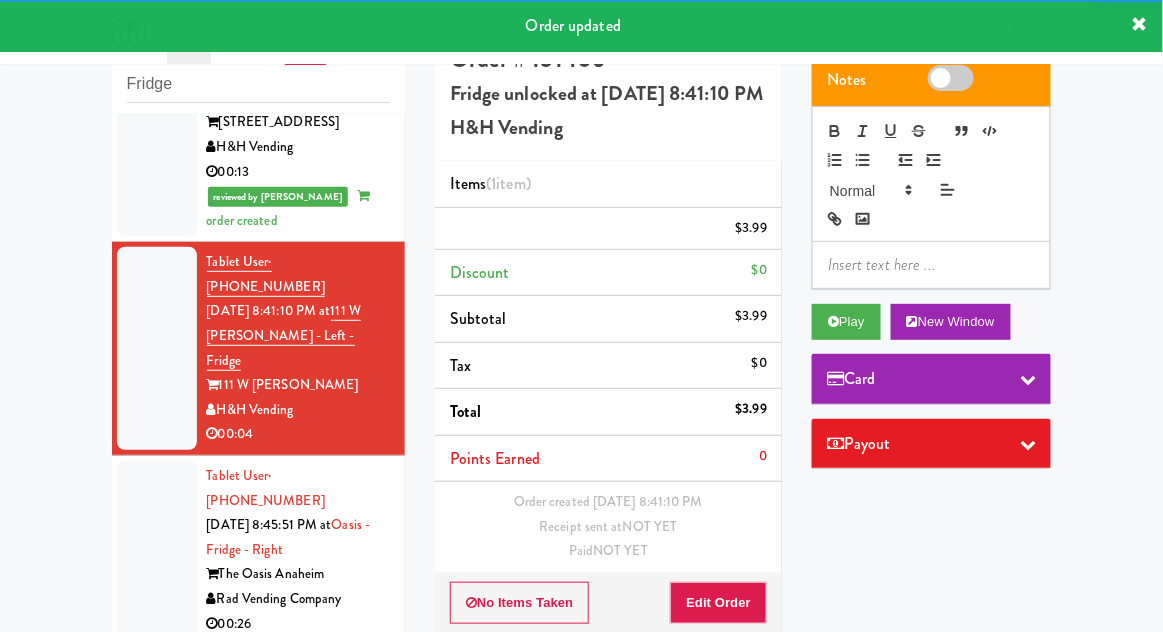 click at bounding box center [157, 550] 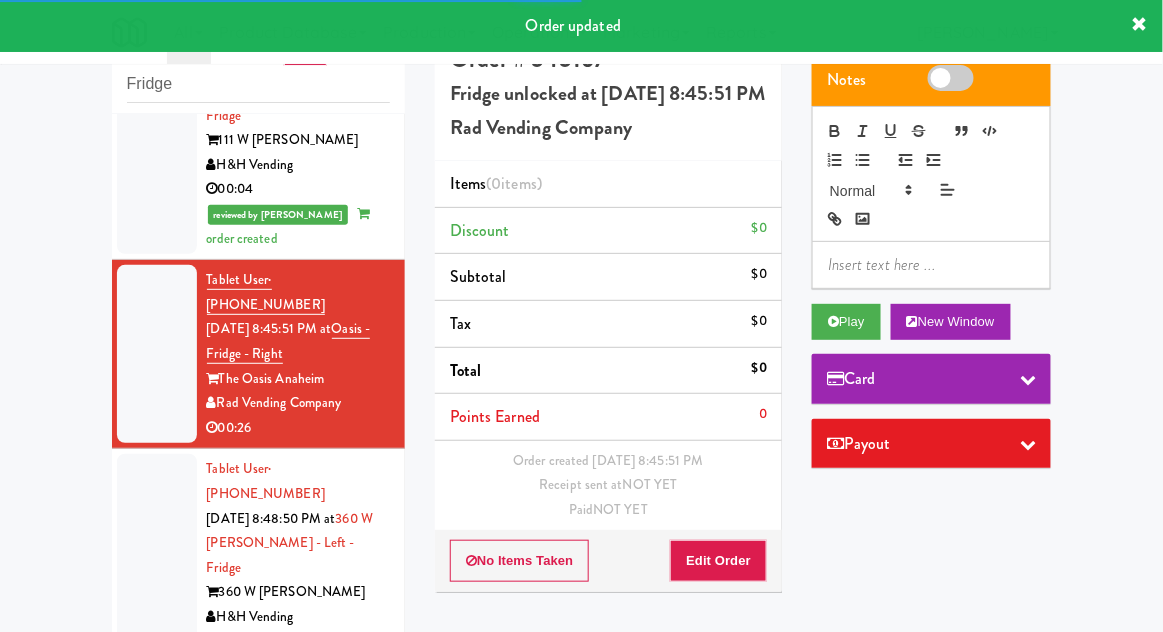 scroll, scrollTop: 1331, scrollLeft: 0, axis: vertical 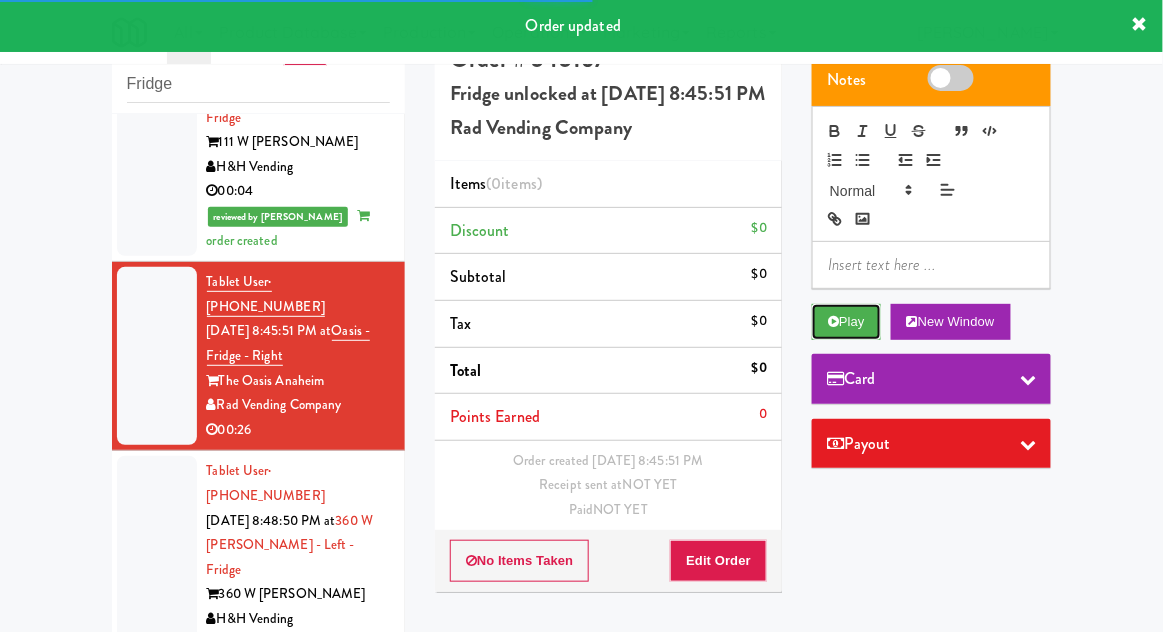 click on "Play" at bounding box center [846, 322] 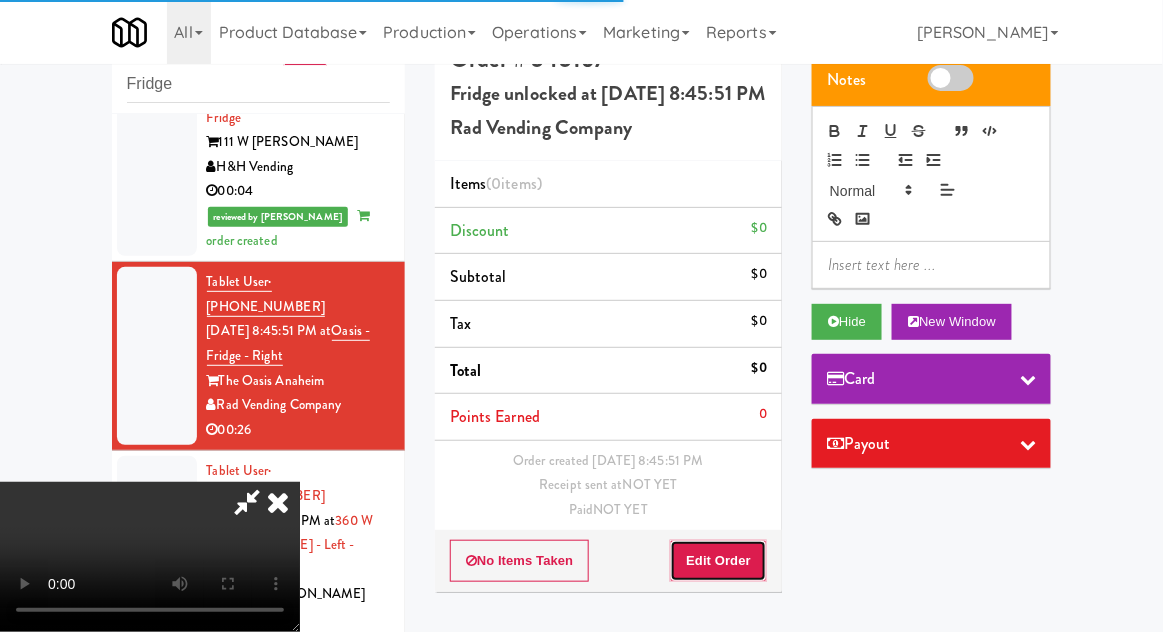 click on "Edit Order" at bounding box center [718, 561] 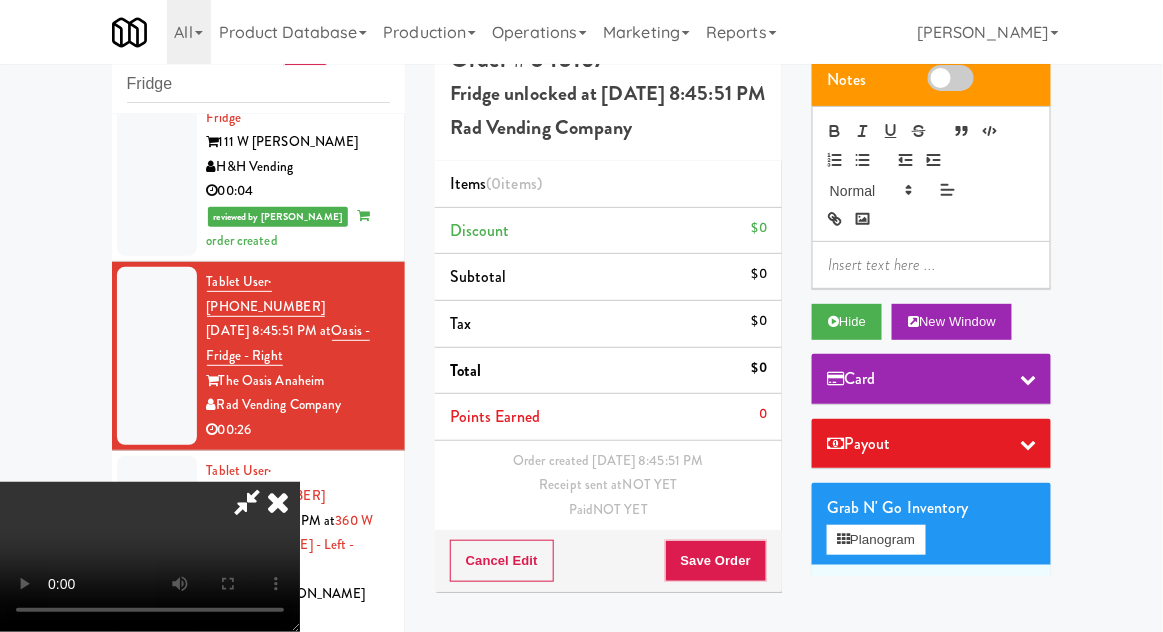 type 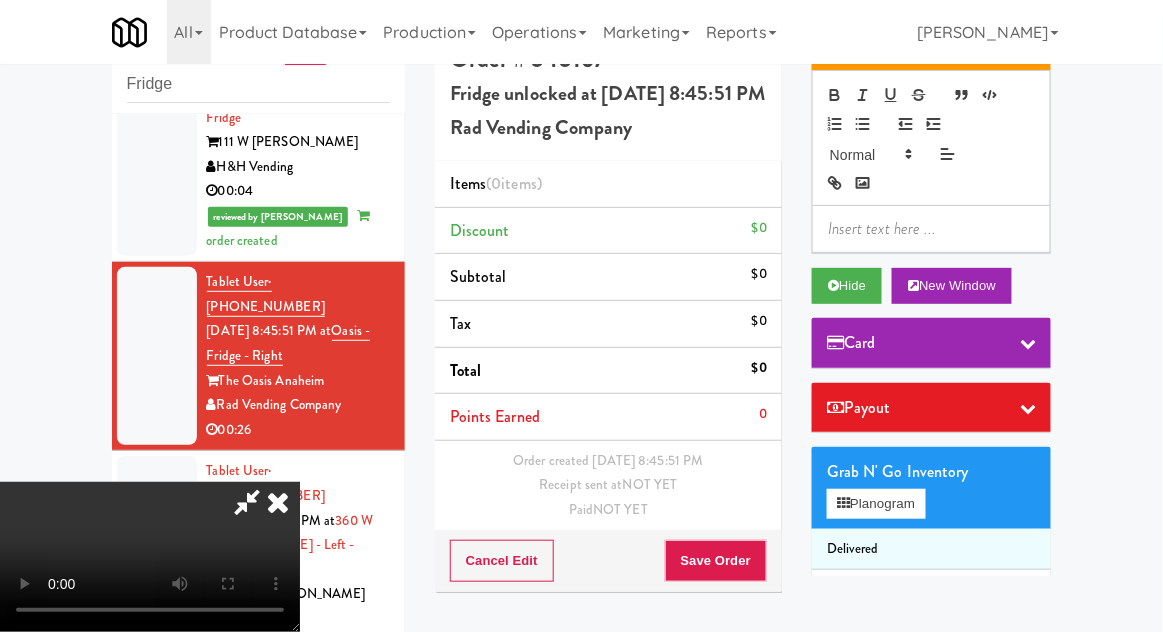 scroll, scrollTop: 38, scrollLeft: 0, axis: vertical 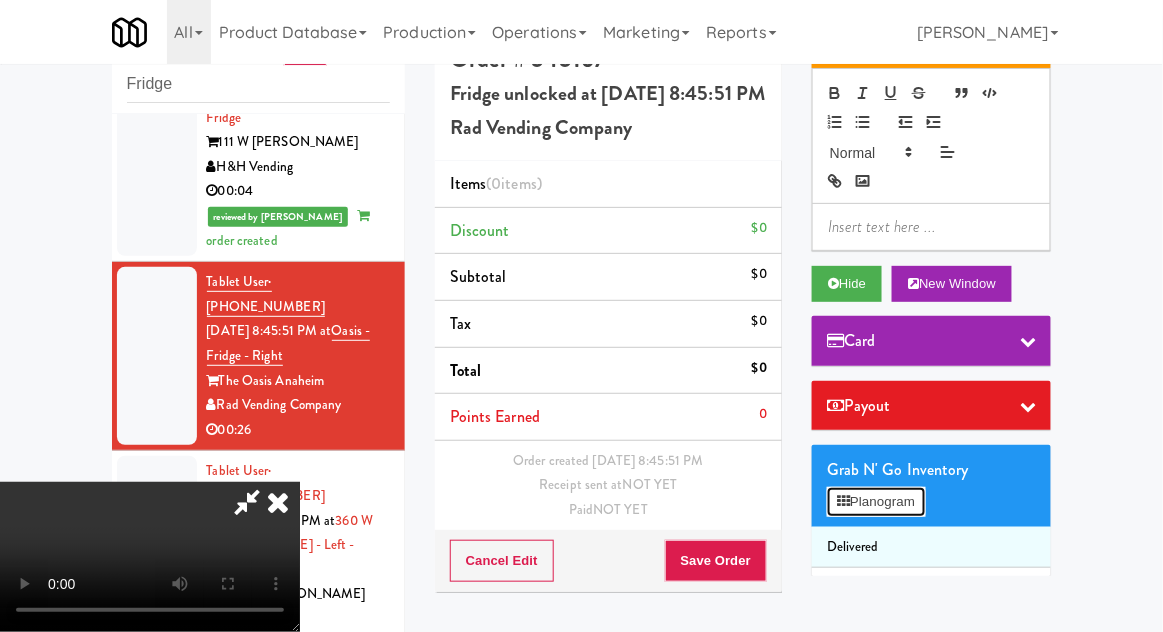 click on "Planogram" at bounding box center [876, 502] 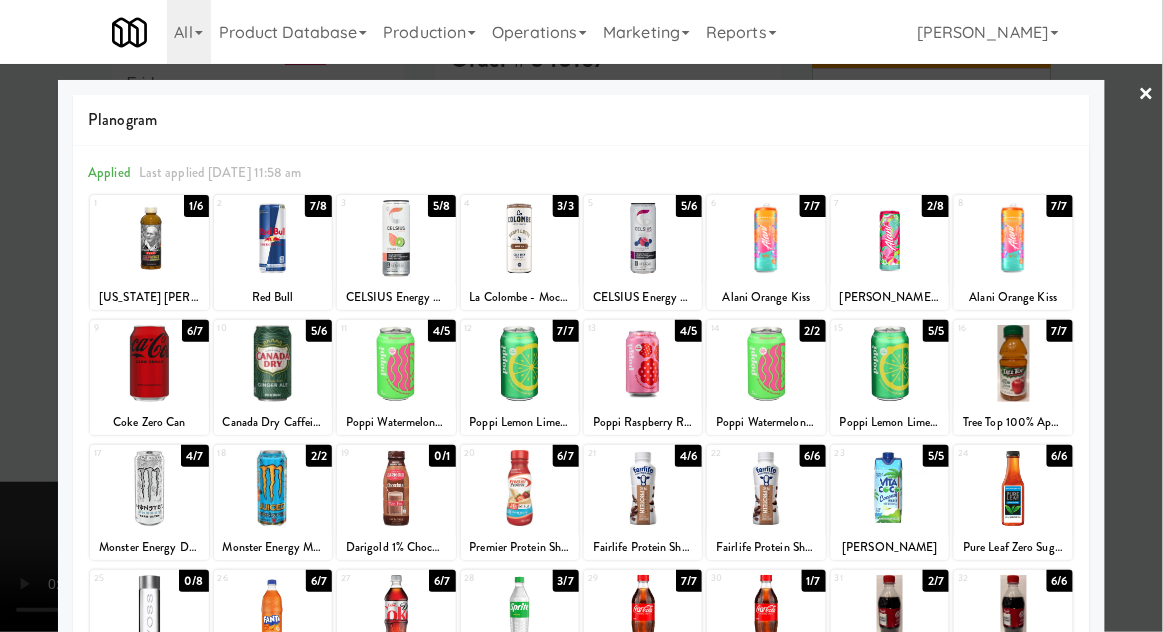 click at bounding box center [520, 488] 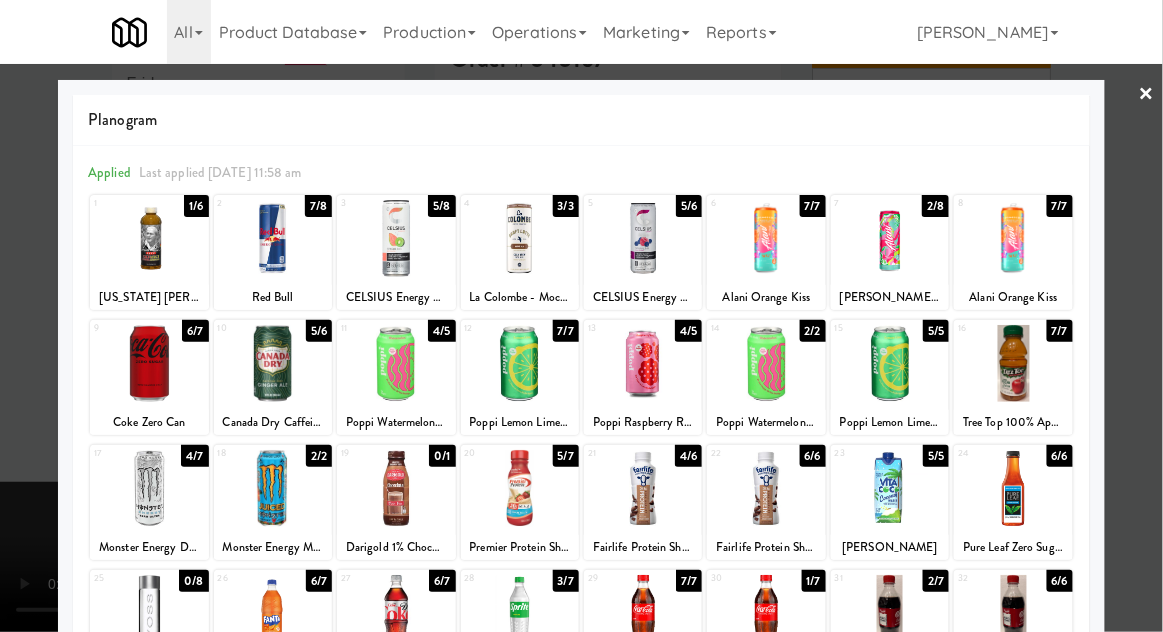 click at bounding box center (581, 316) 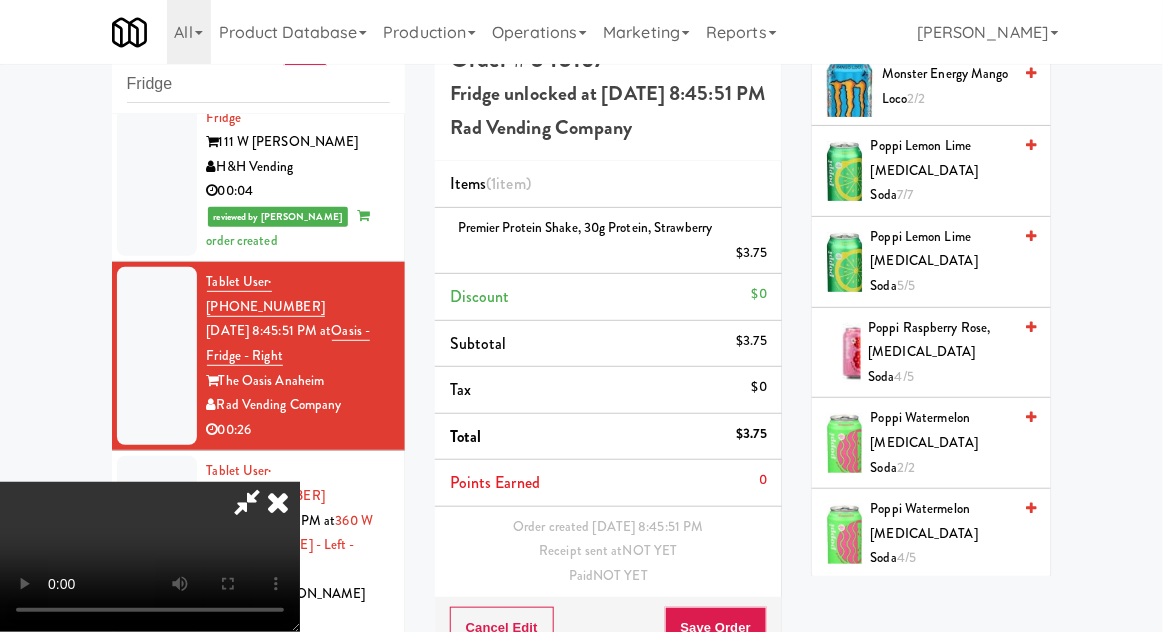scroll, scrollTop: 2339, scrollLeft: 0, axis: vertical 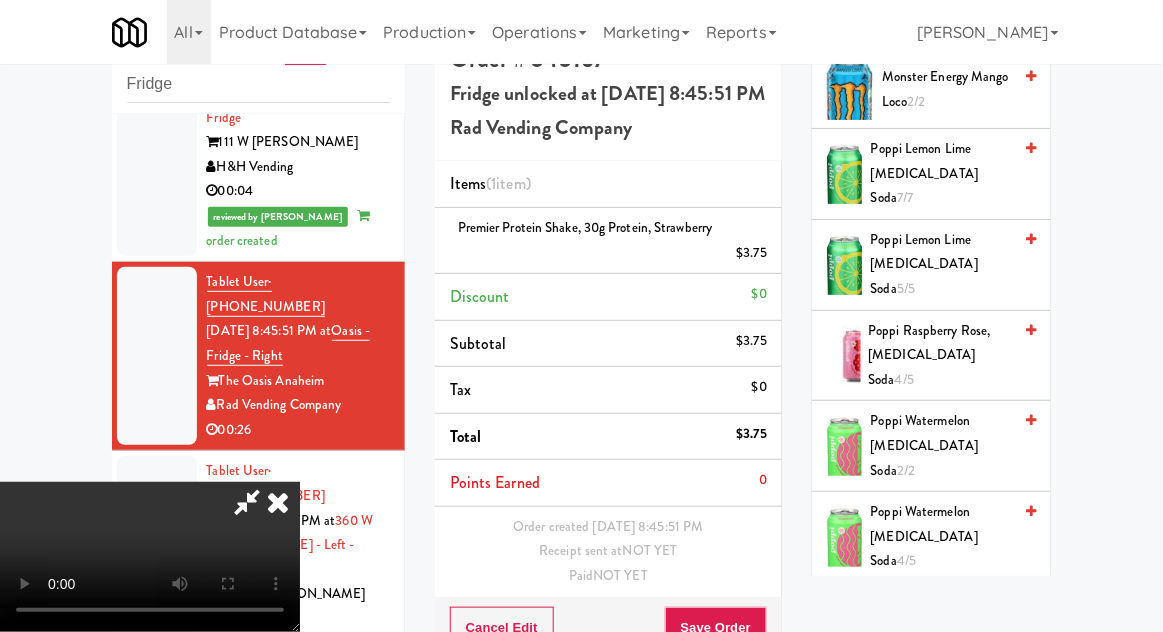 click on "Premier Protein Shake, 30g Protein, Strawberry  5/7" at bounding box center [940, 628] 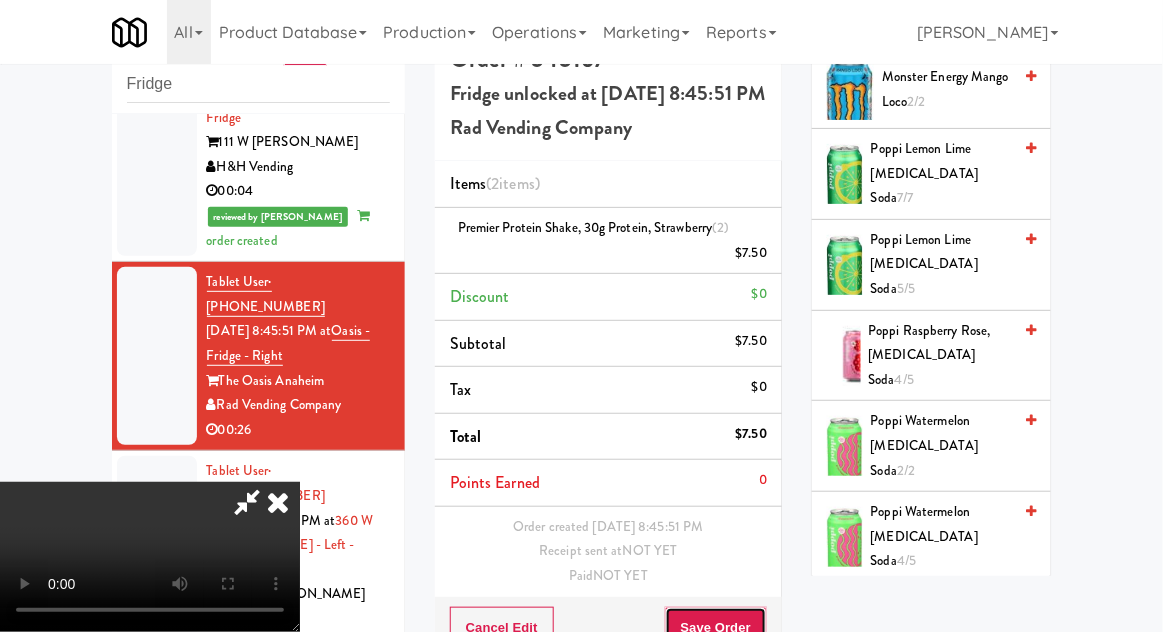click on "Save Order" at bounding box center [716, 628] 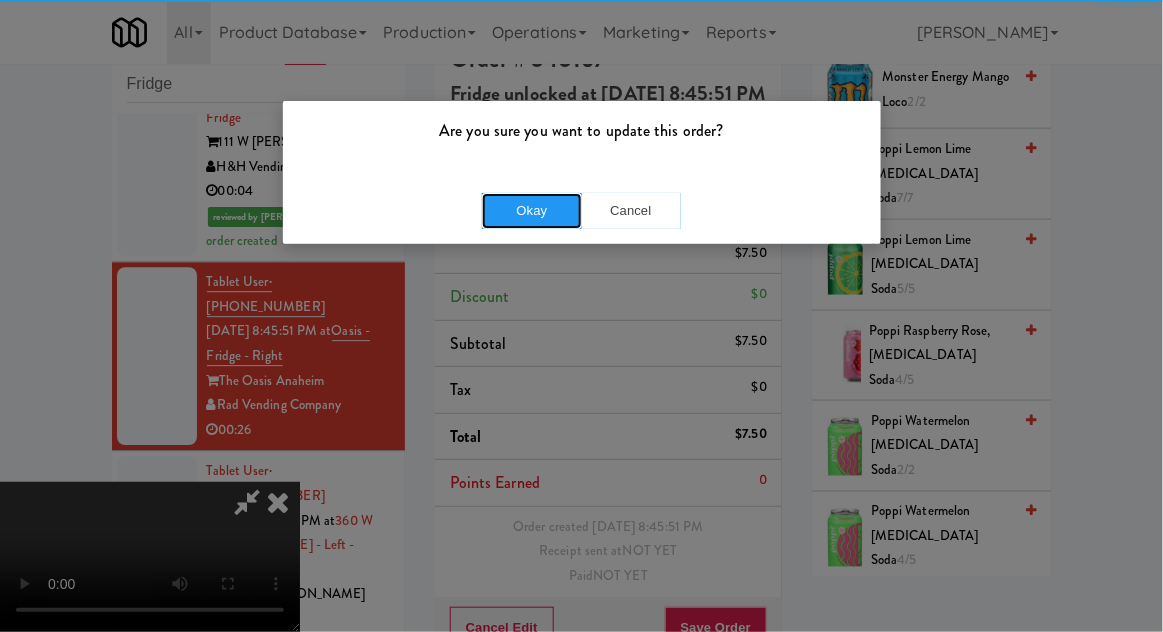 click on "Okay" at bounding box center (532, 211) 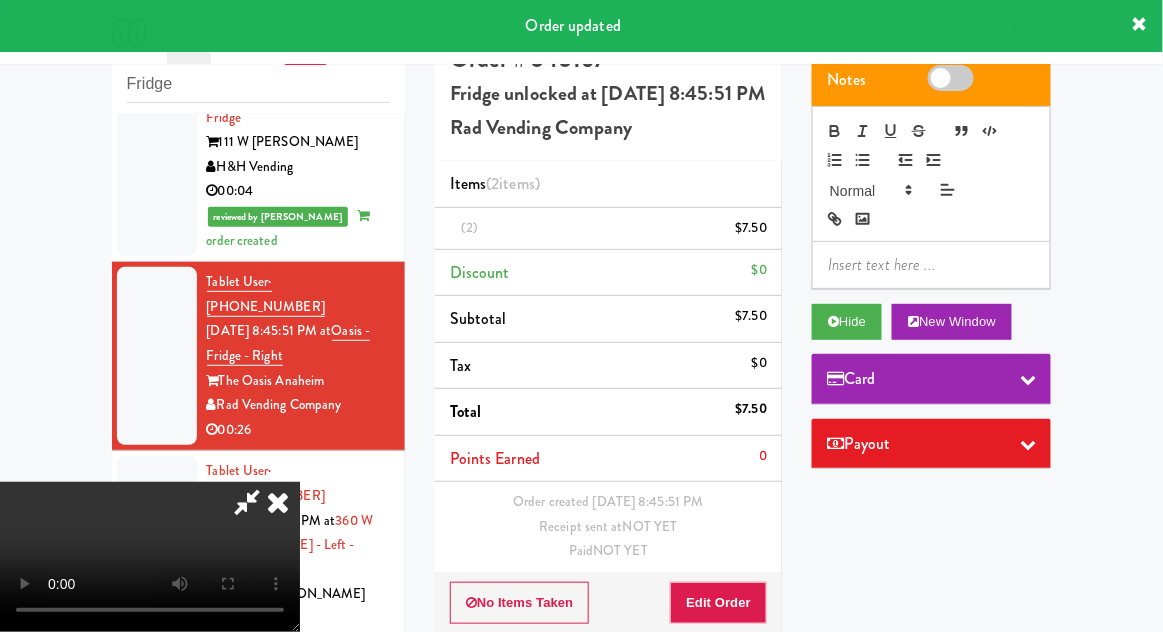 scroll, scrollTop: 0, scrollLeft: 0, axis: both 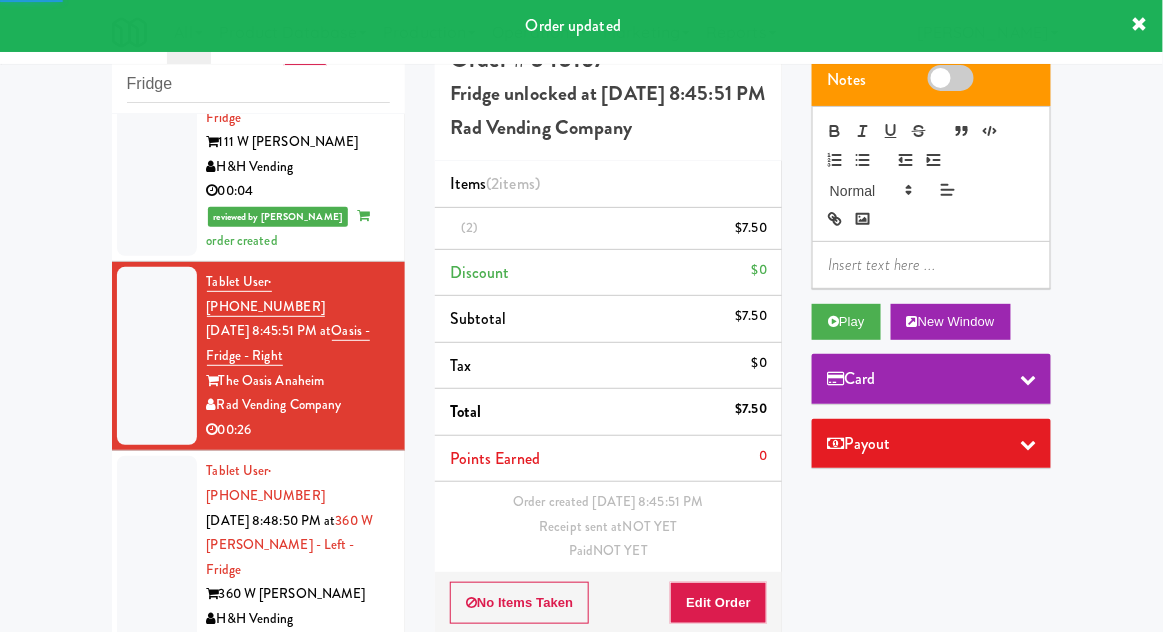 click at bounding box center [157, 557] 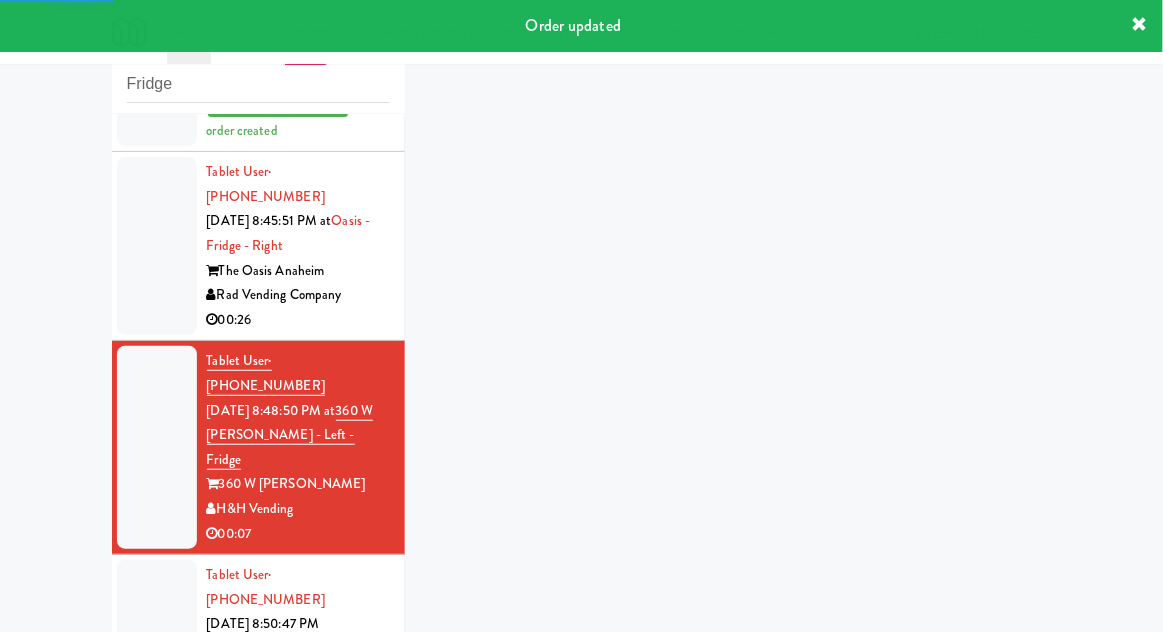 scroll, scrollTop: 1445, scrollLeft: 0, axis: vertical 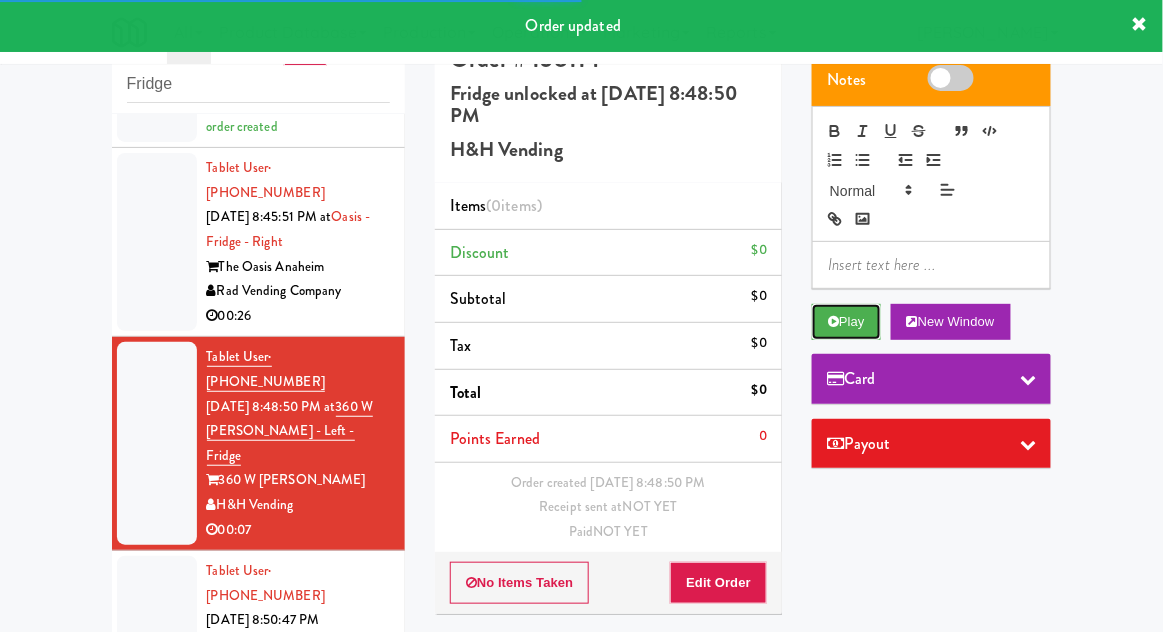 click on "Play" at bounding box center (846, 322) 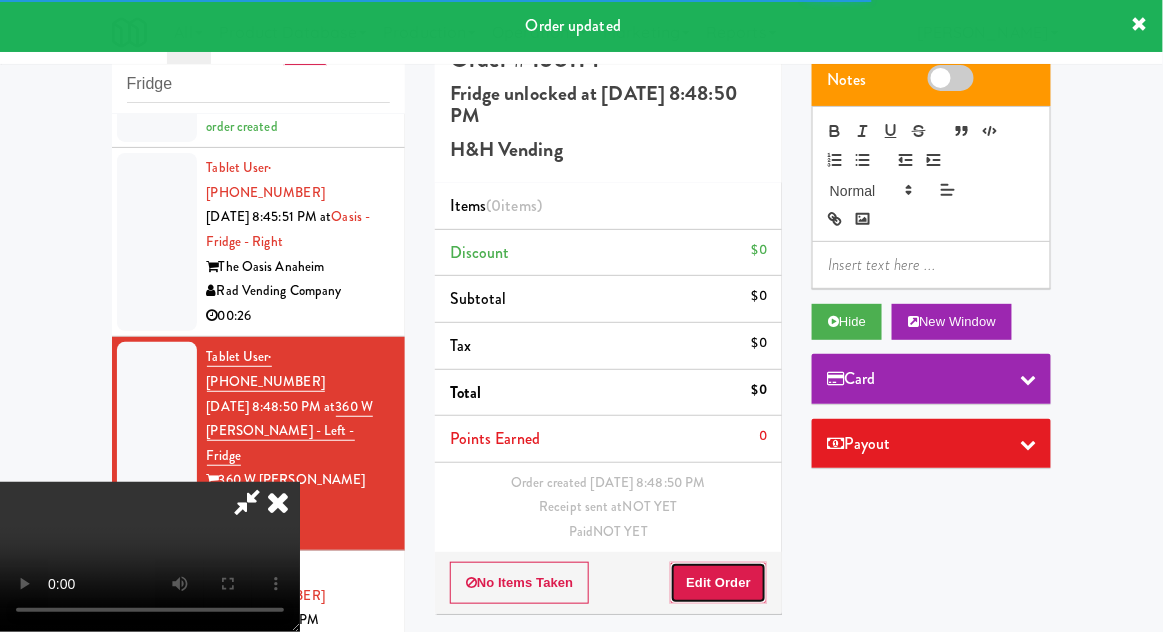 click on "Edit Order" at bounding box center [718, 583] 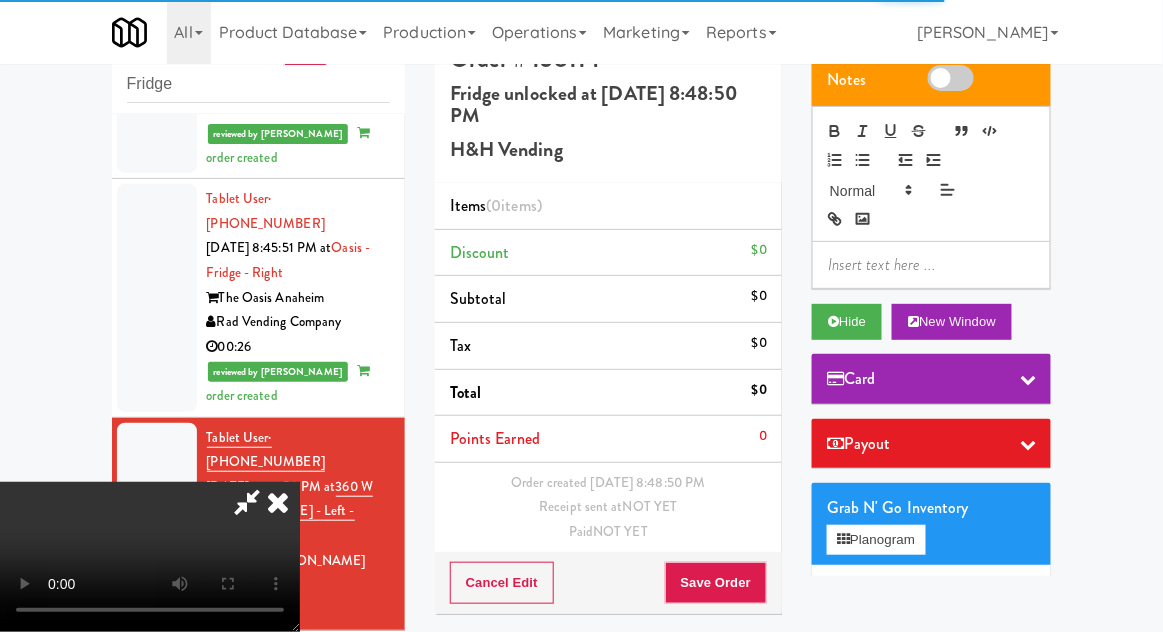 scroll, scrollTop: 1456, scrollLeft: 0, axis: vertical 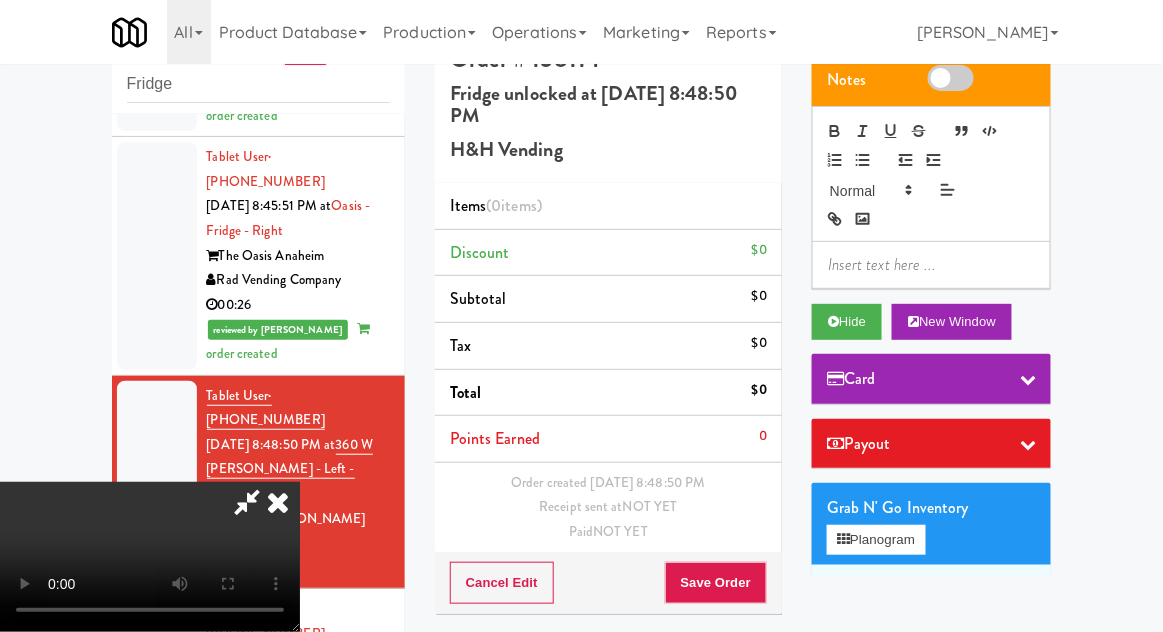 type 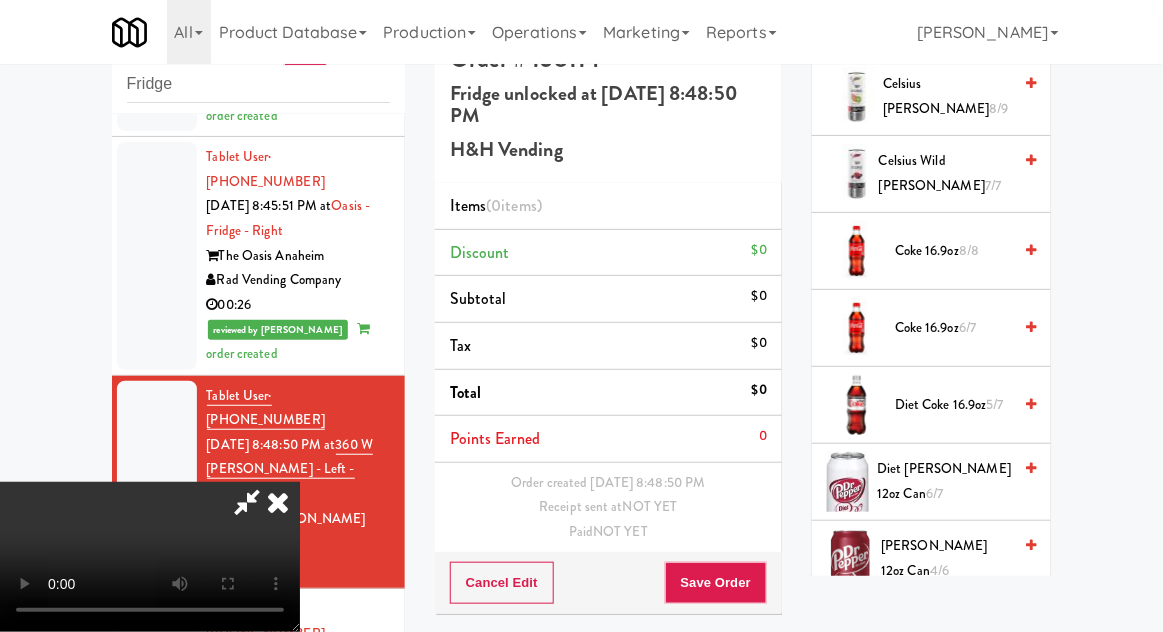 scroll, scrollTop: 792, scrollLeft: 0, axis: vertical 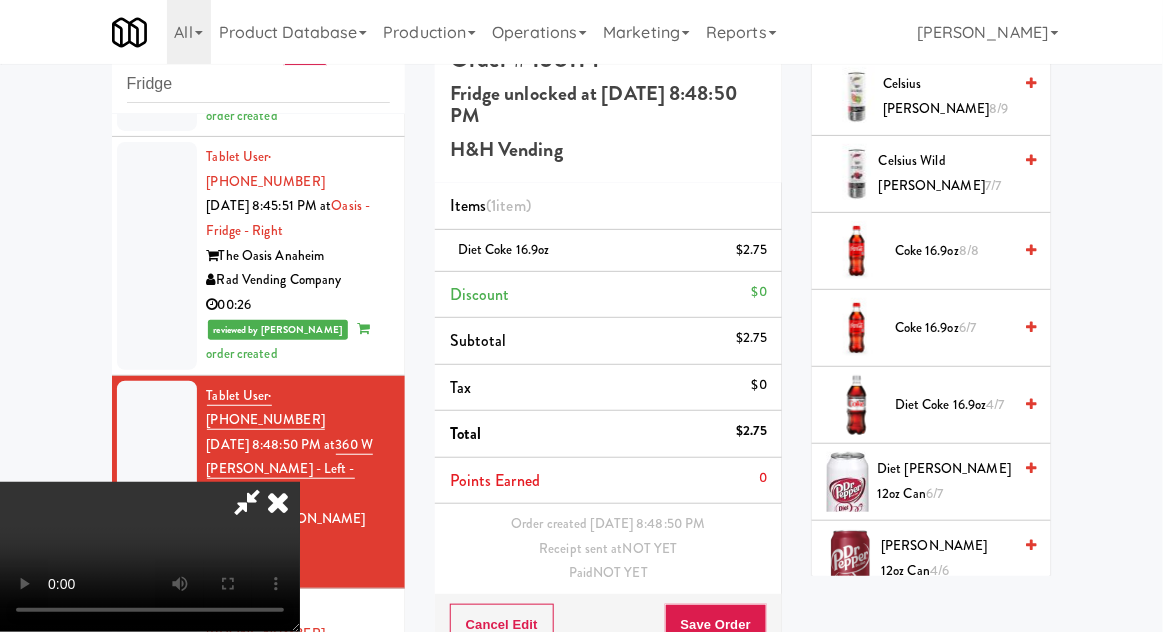 click on "Diet Coke 16.9oz  4/7" at bounding box center [953, 405] 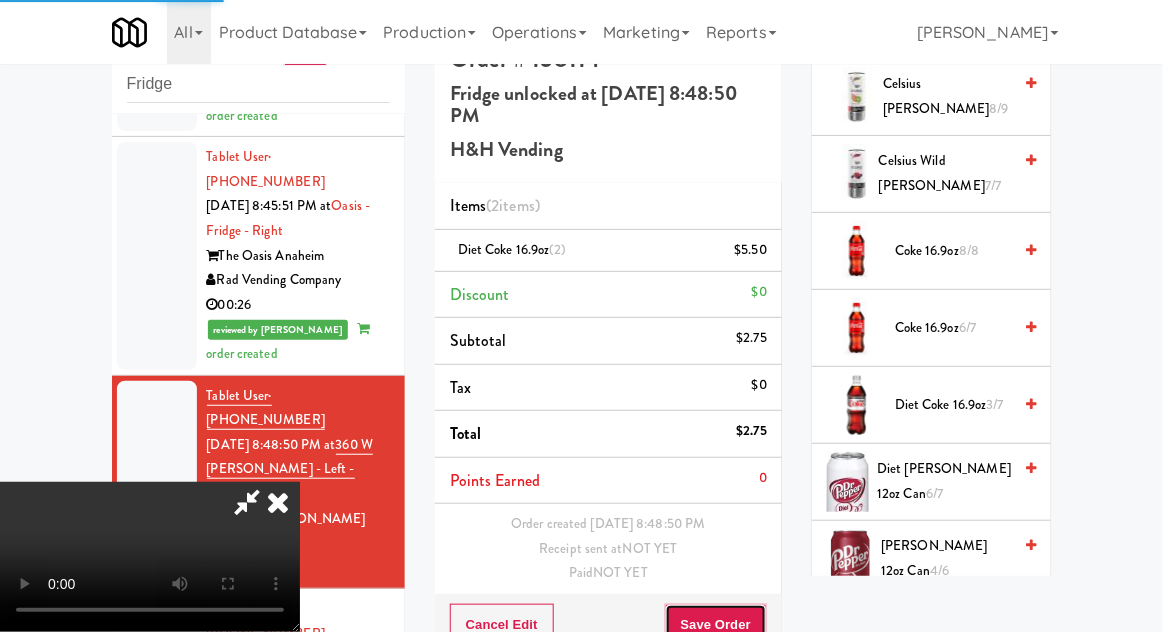 click on "Save Order" at bounding box center (716, 625) 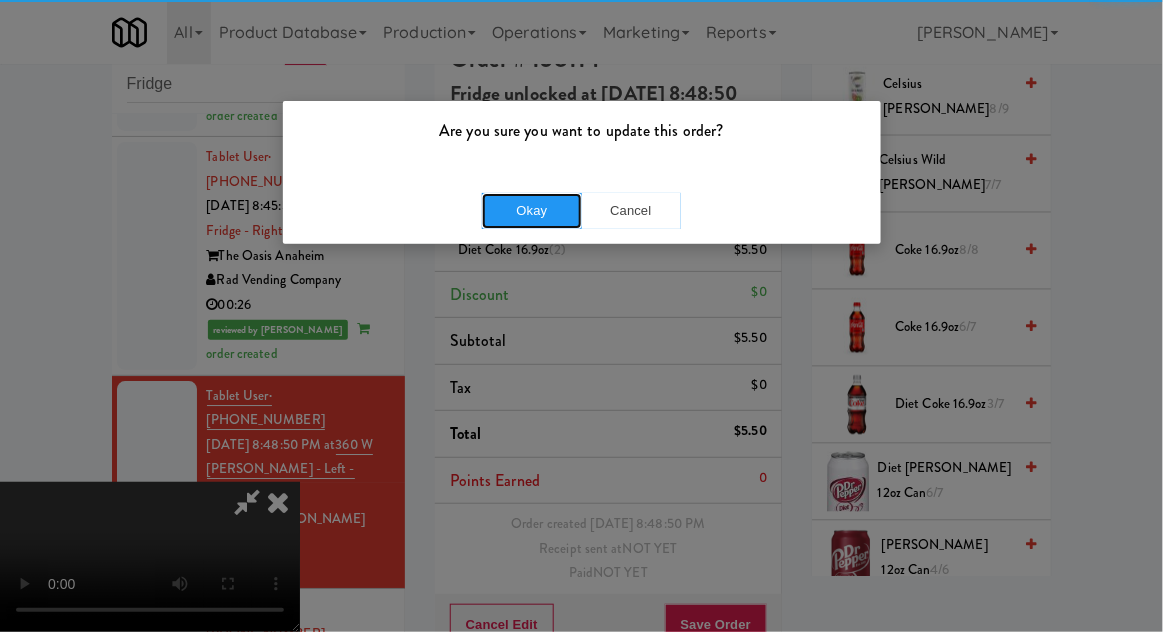 click on "Okay" at bounding box center (532, 211) 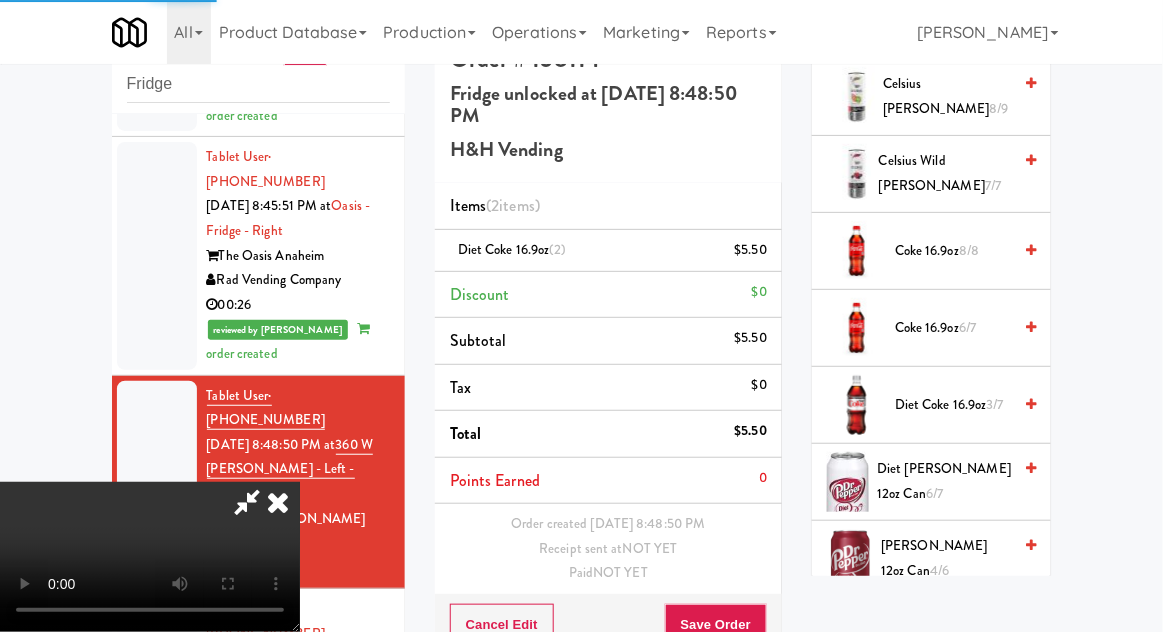 scroll, scrollTop: 0, scrollLeft: 0, axis: both 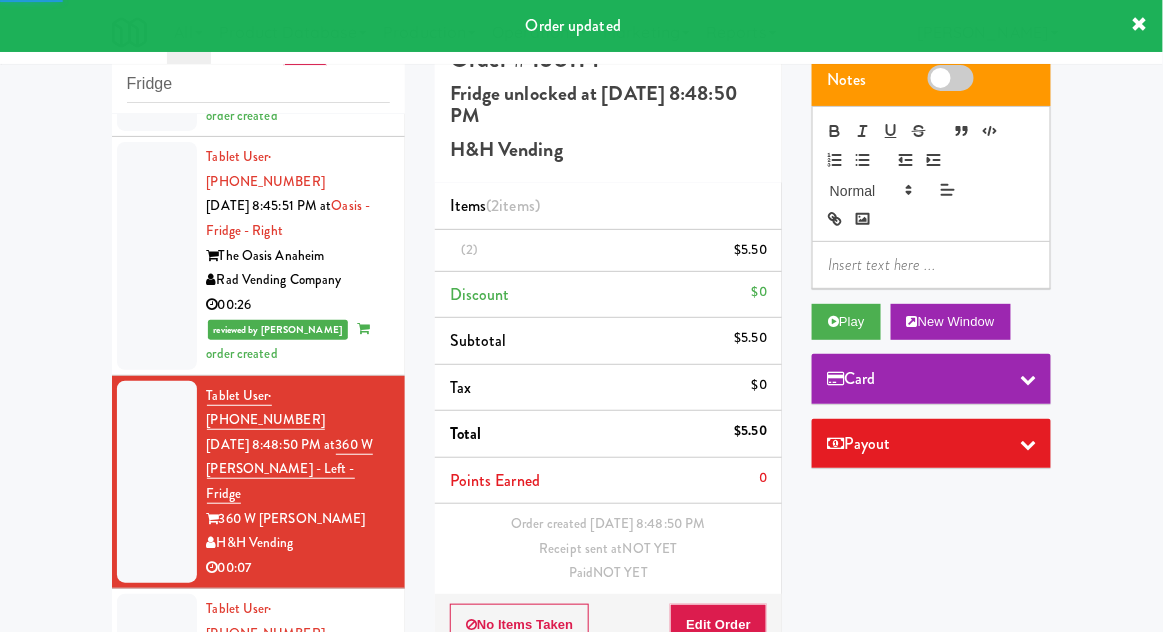 click at bounding box center [157, 695] 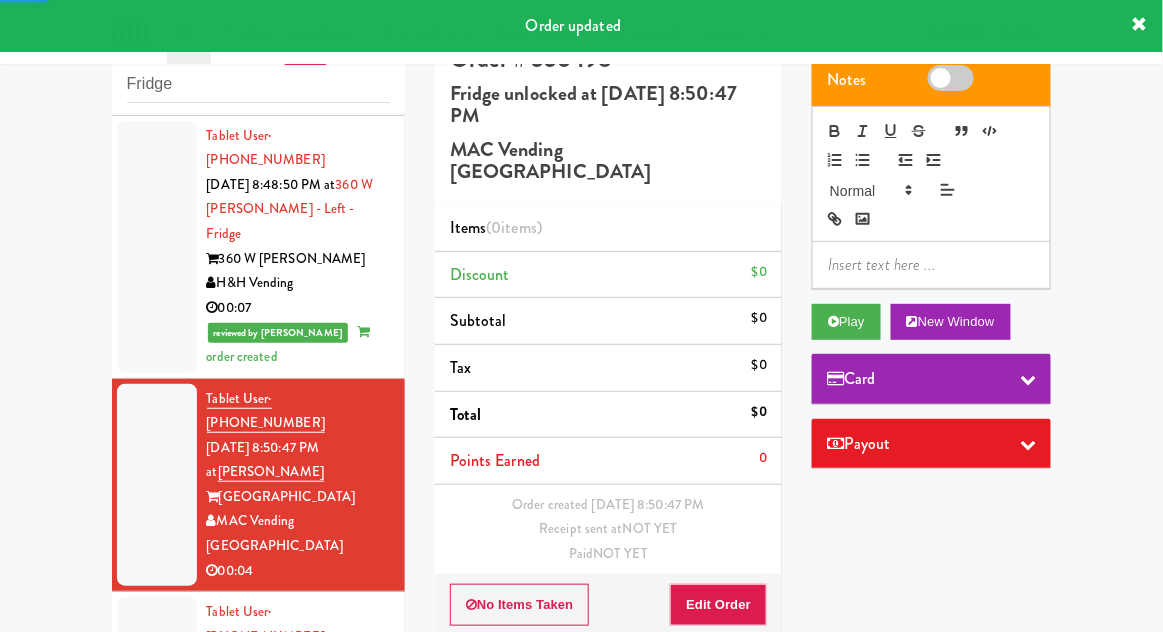 scroll, scrollTop: 1719, scrollLeft: 0, axis: vertical 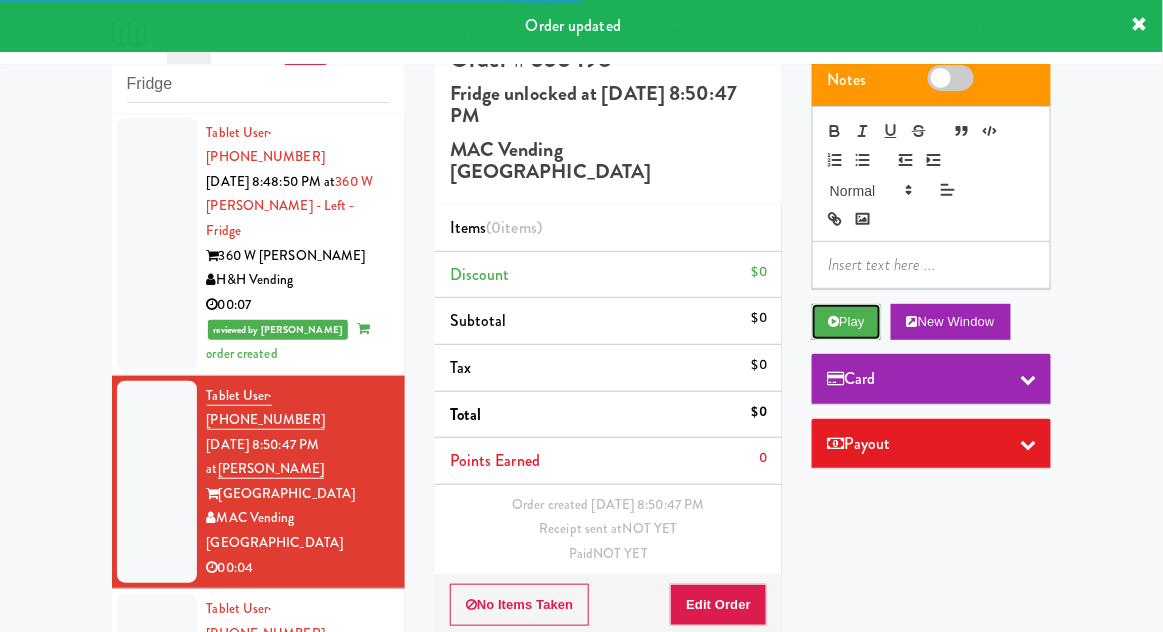 click on "Play" at bounding box center [846, 322] 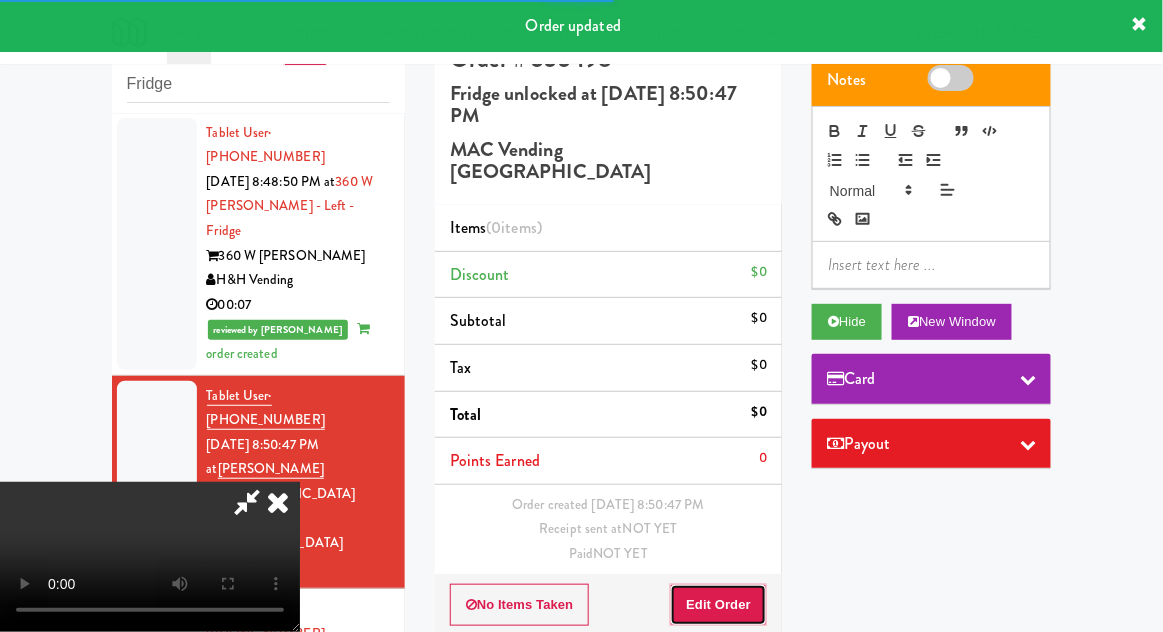 click on "Edit Order" at bounding box center (718, 605) 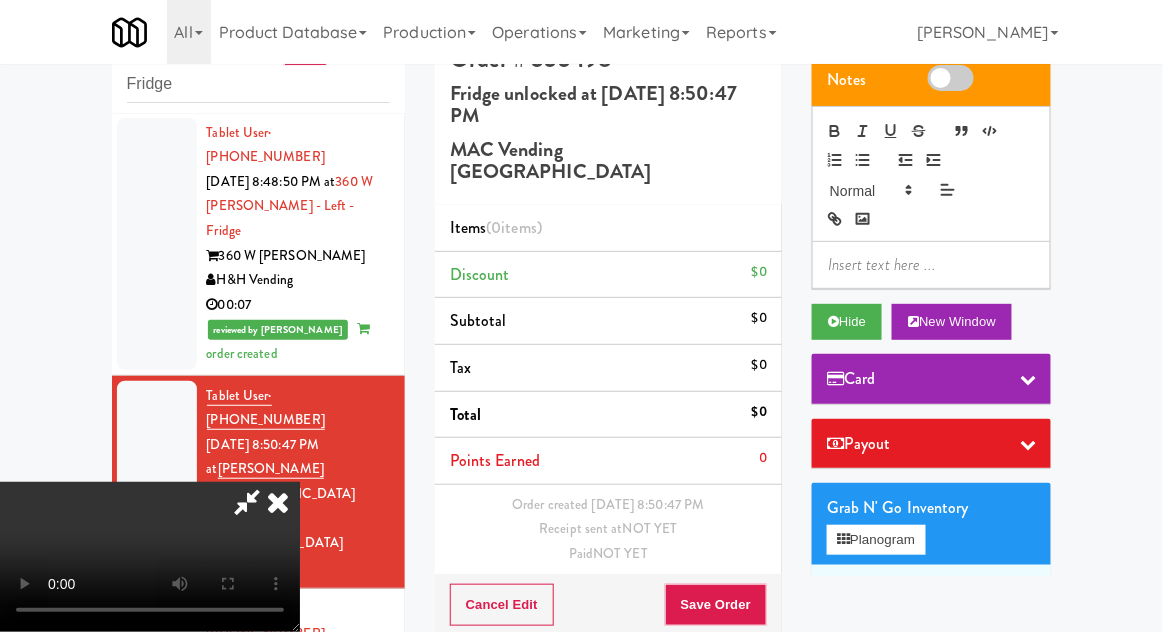 type 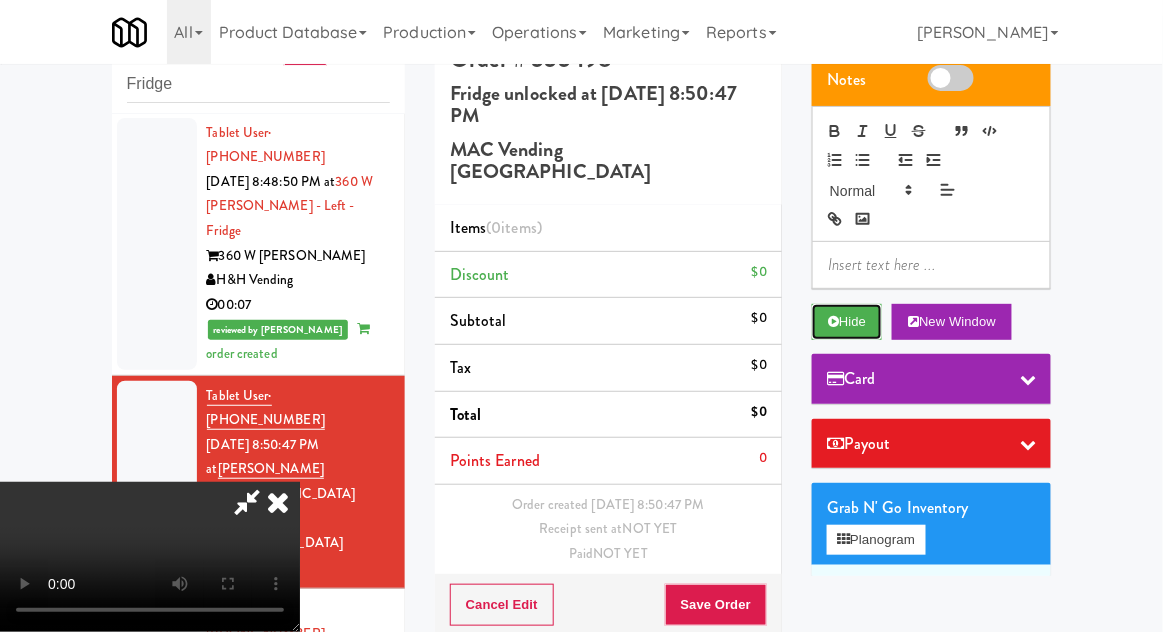 click on "Hide" at bounding box center [847, 322] 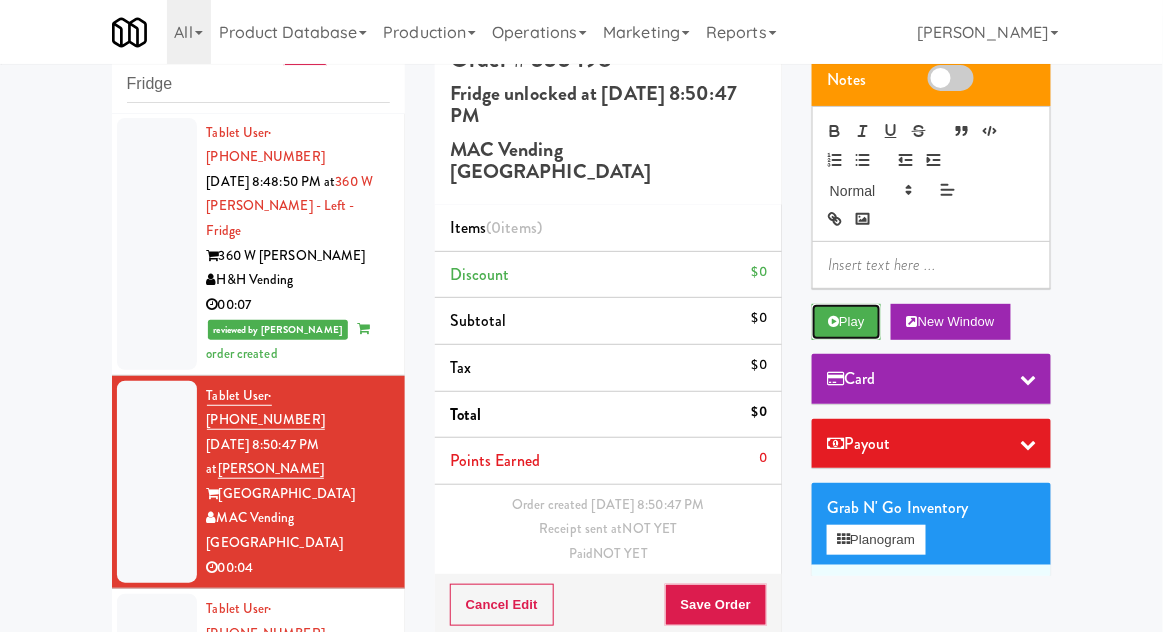 click at bounding box center (833, 321) 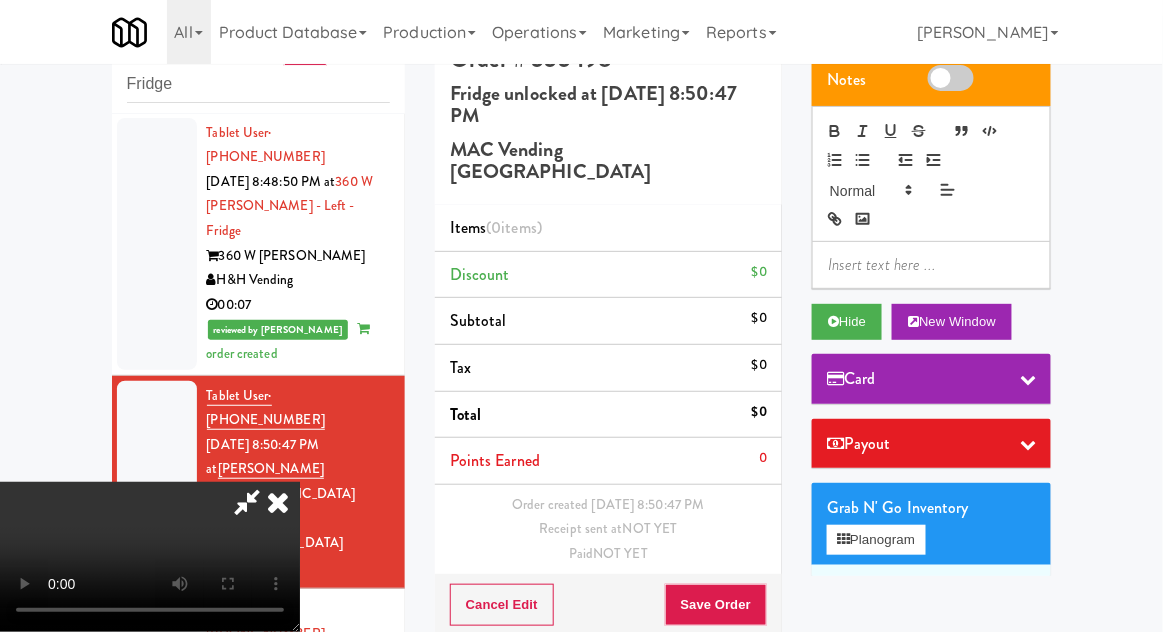 type 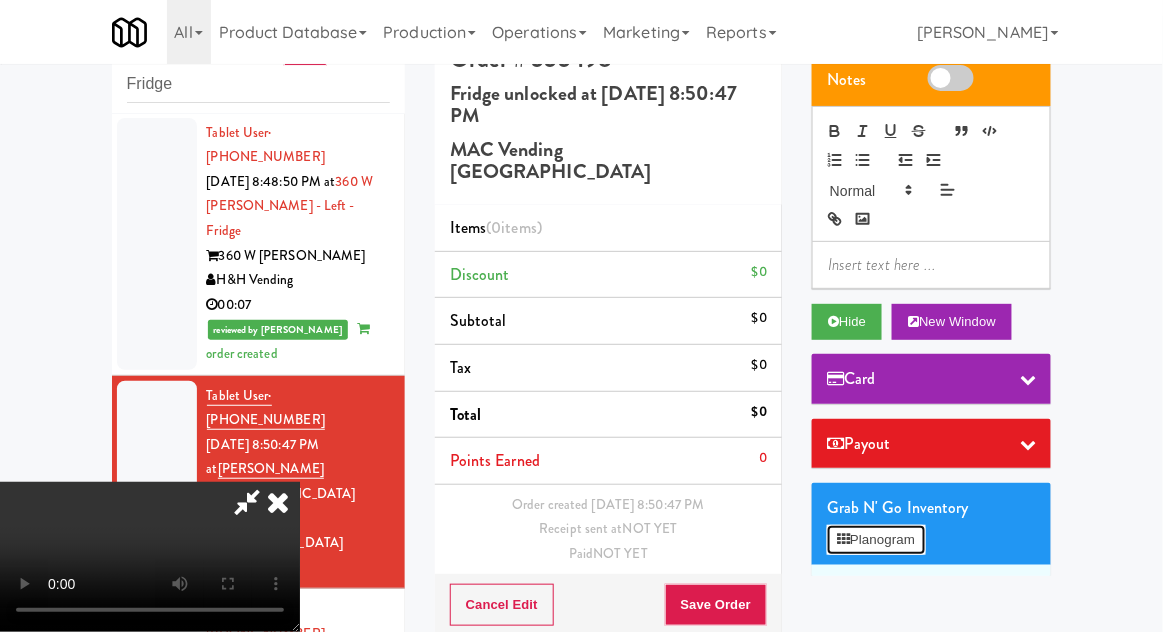 click on "Planogram" at bounding box center (876, 540) 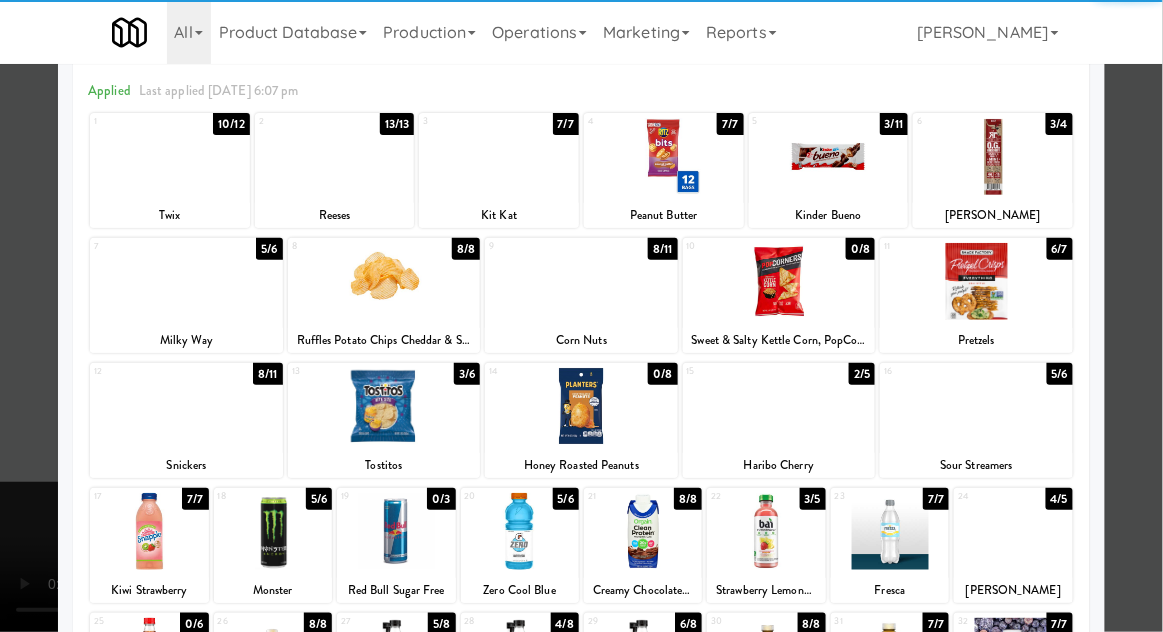 scroll, scrollTop: 138, scrollLeft: 0, axis: vertical 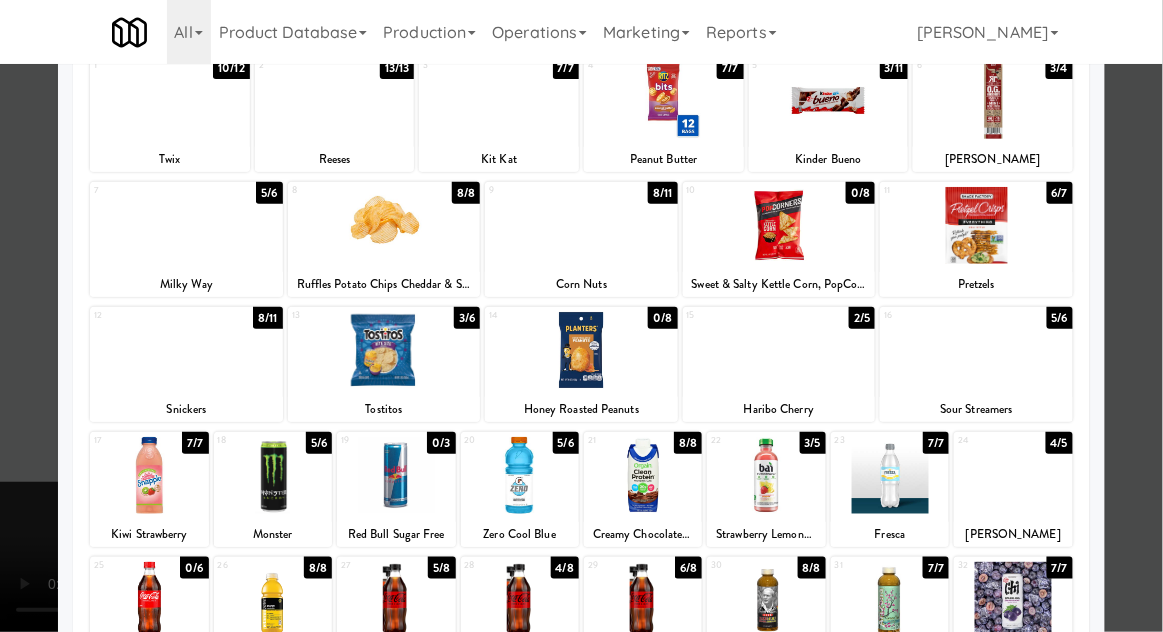 click at bounding box center [149, 600] 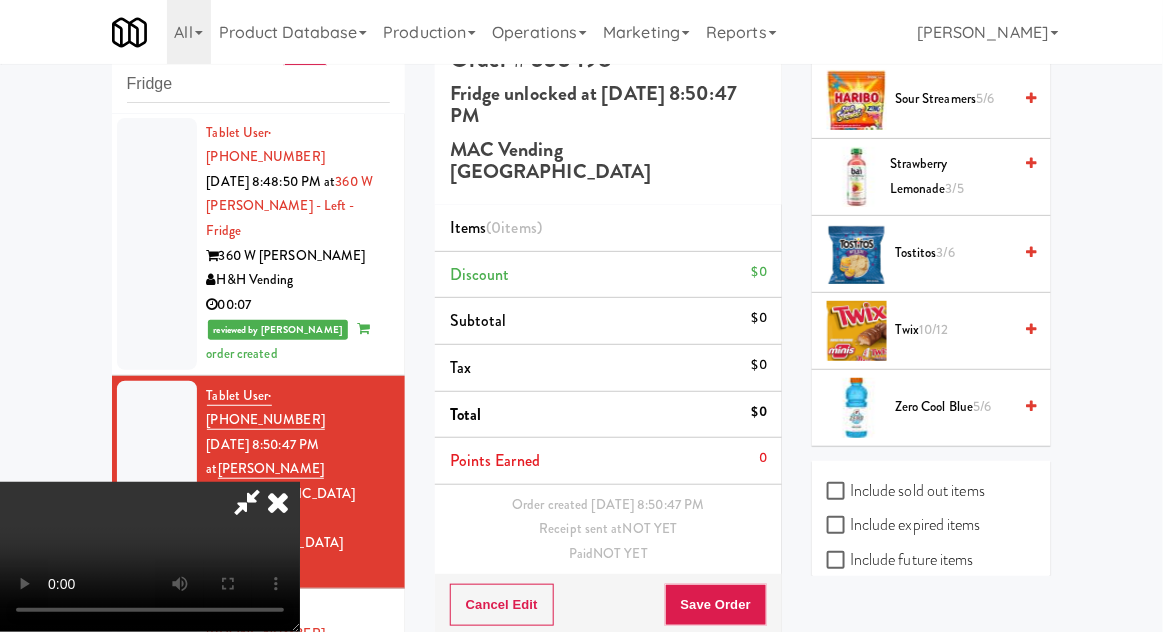 click on "Include sold out items" at bounding box center [906, 491] 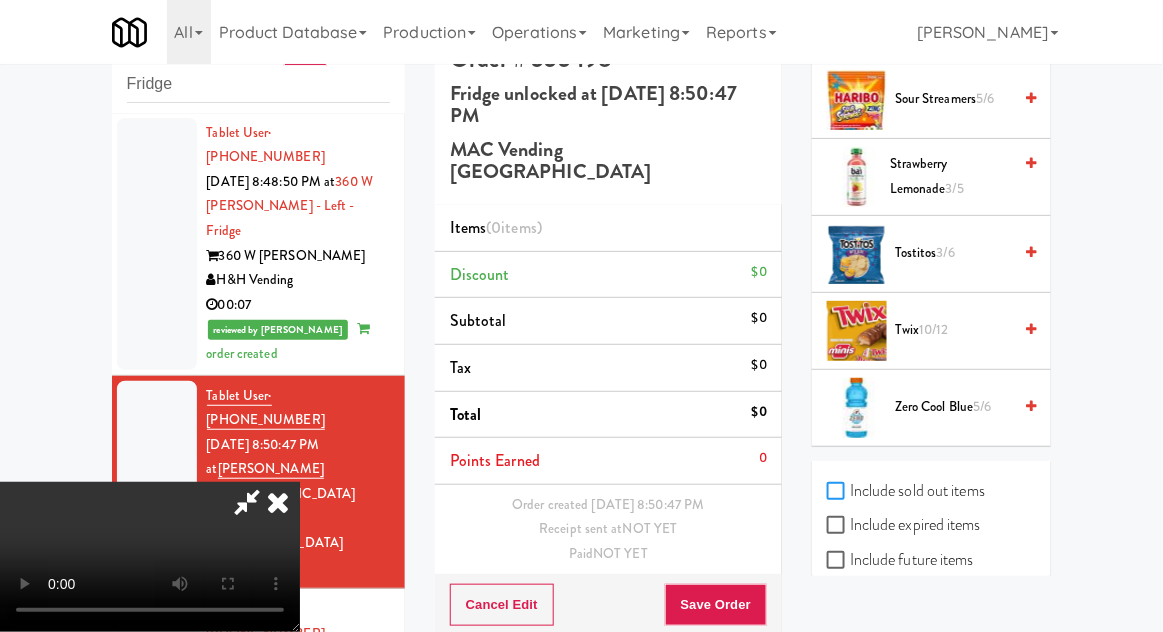 click on "Include sold out items" at bounding box center [838, 492] 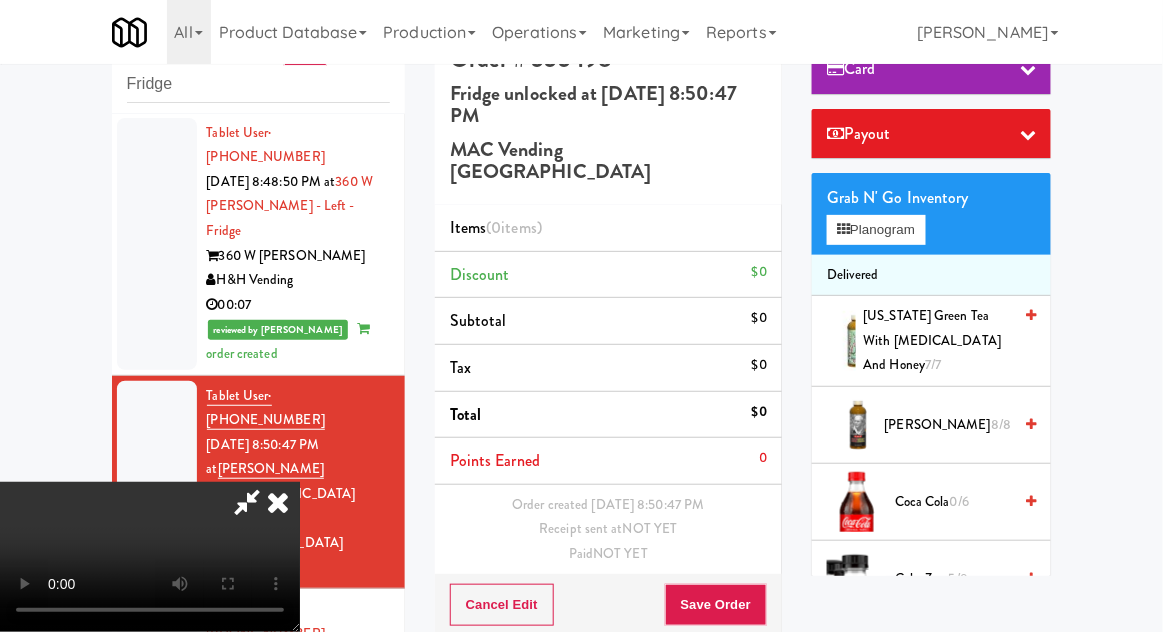 scroll, scrollTop: 308, scrollLeft: 0, axis: vertical 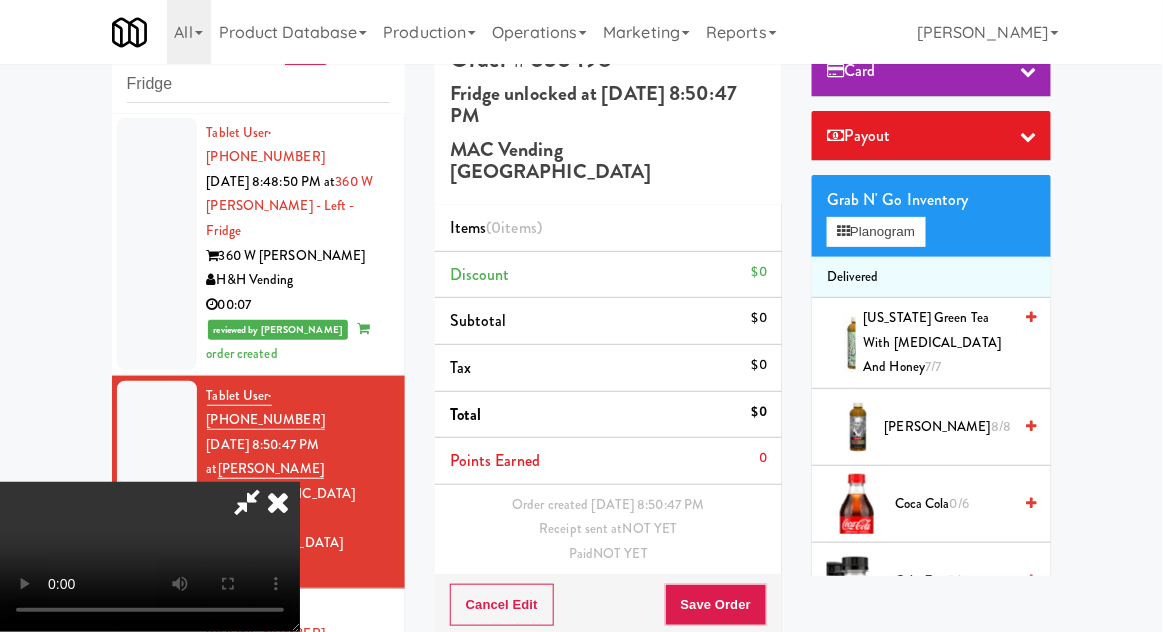 click on "0/6" at bounding box center [959, 503] 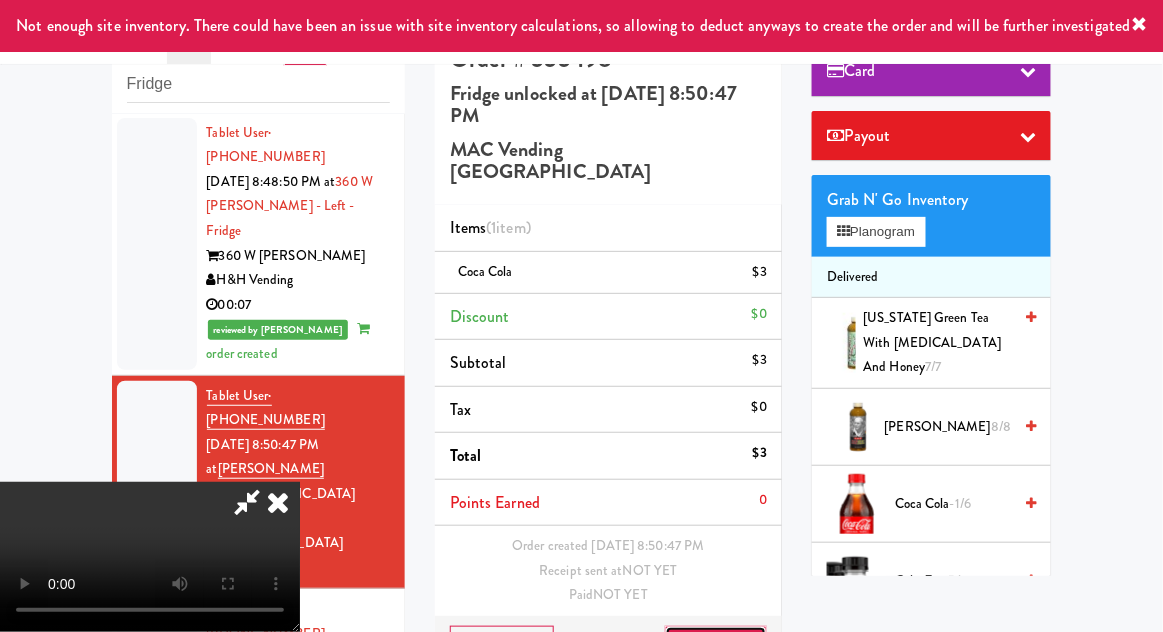 click on "Save Order" at bounding box center (716, 647) 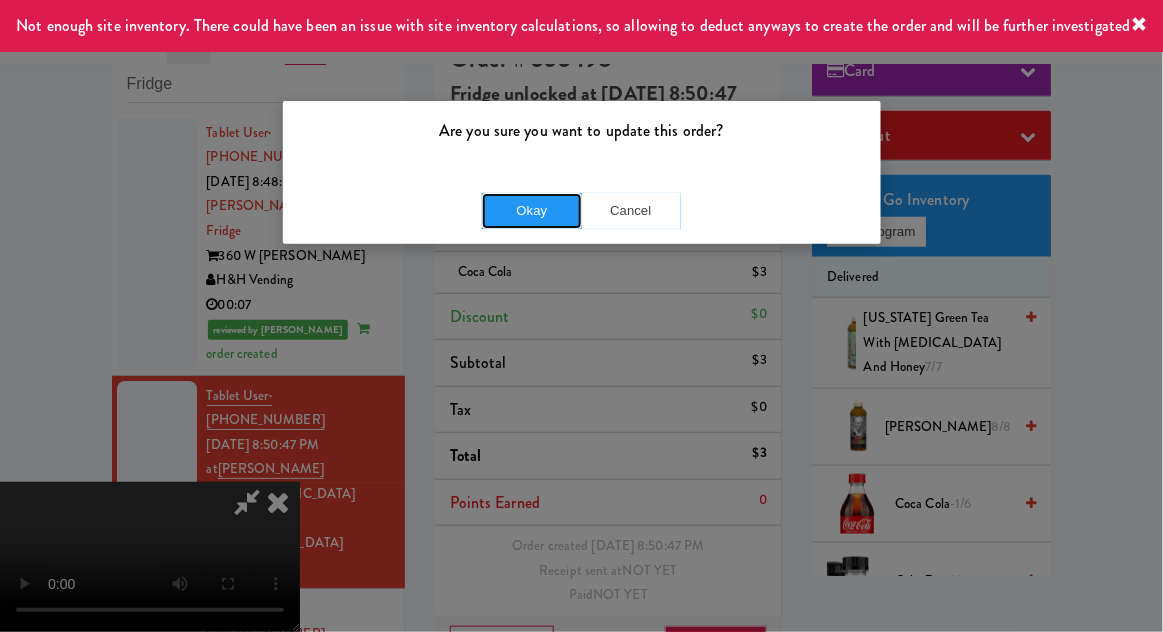 click on "Okay" at bounding box center [532, 211] 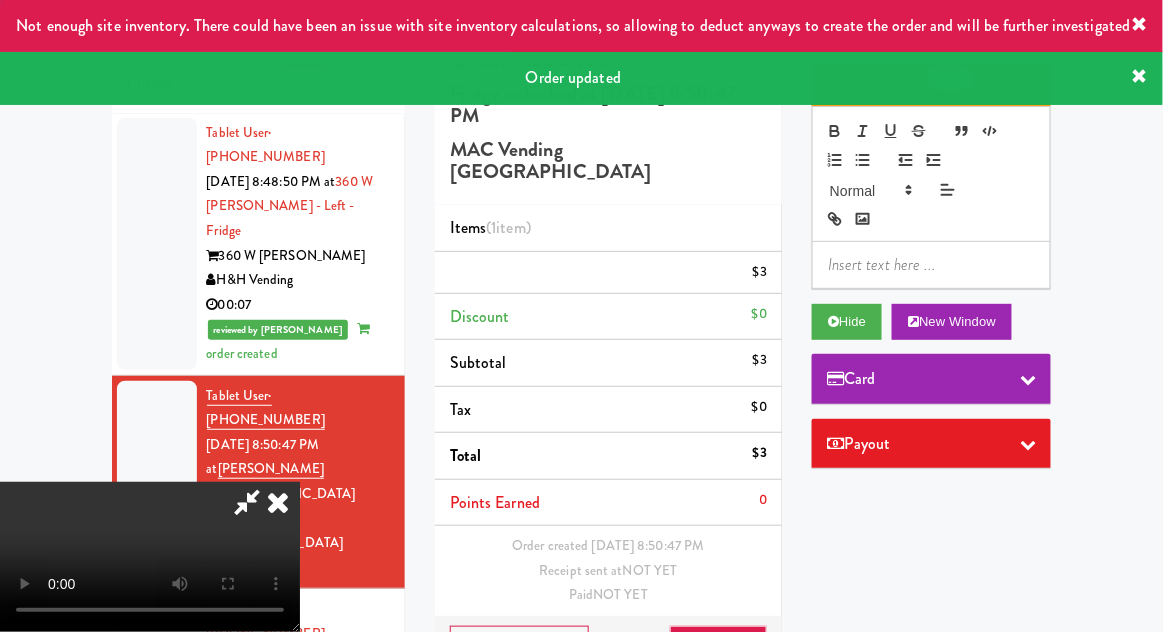 scroll, scrollTop: 0, scrollLeft: 0, axis: both 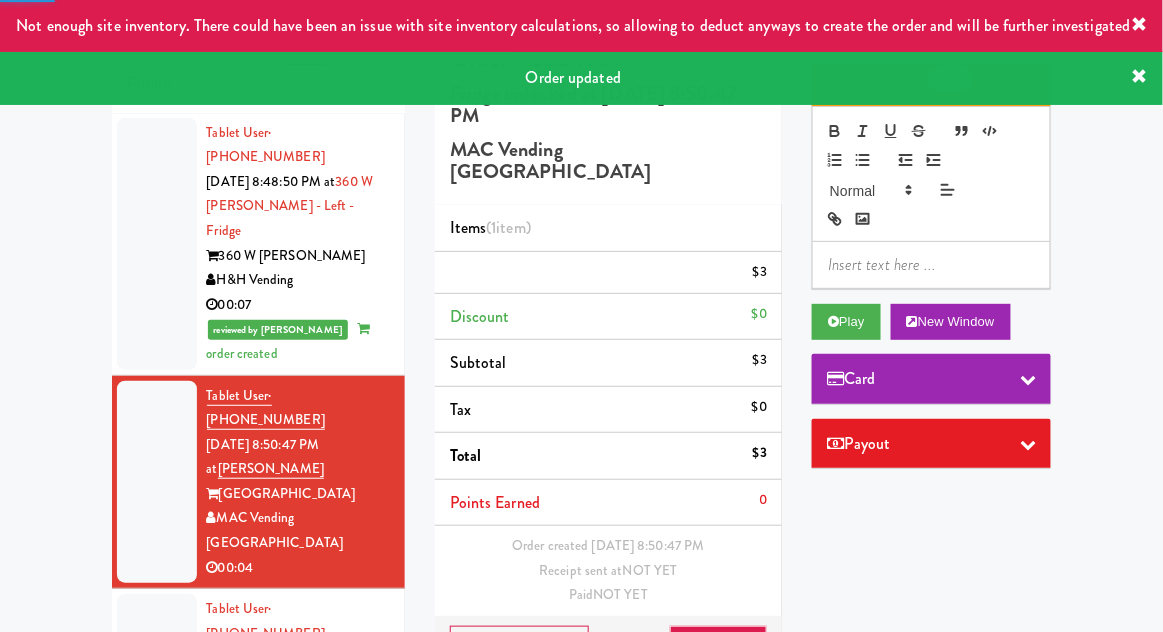 click at bounding box center (157, 683) 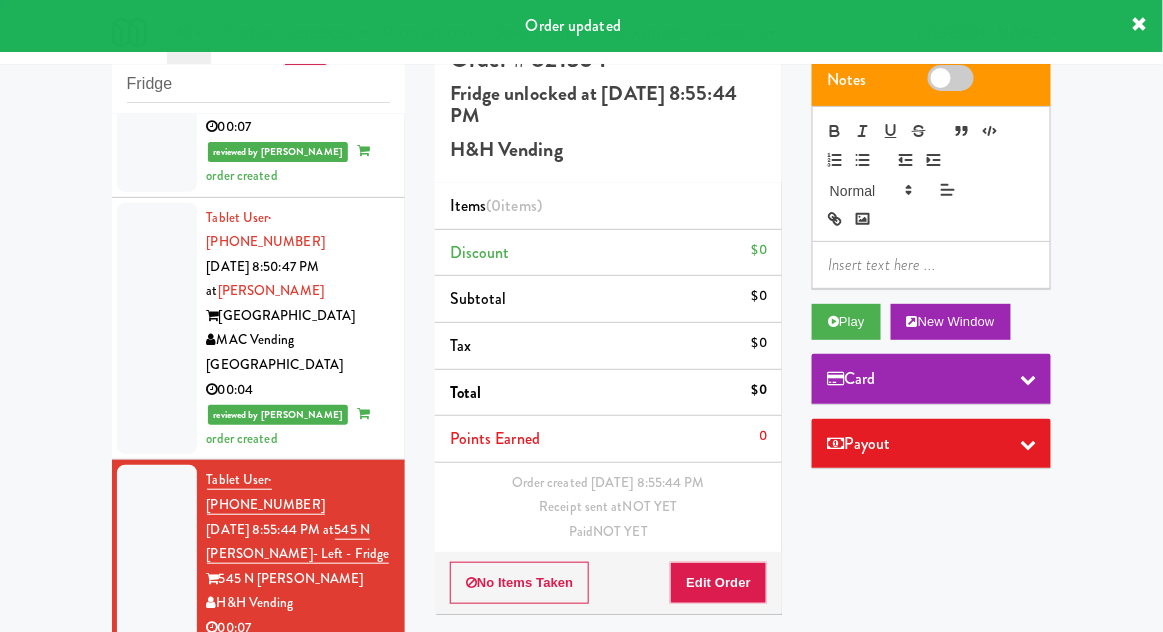 scroll, scrollTop: 1928, scrollLeft: 0, axis: vertical 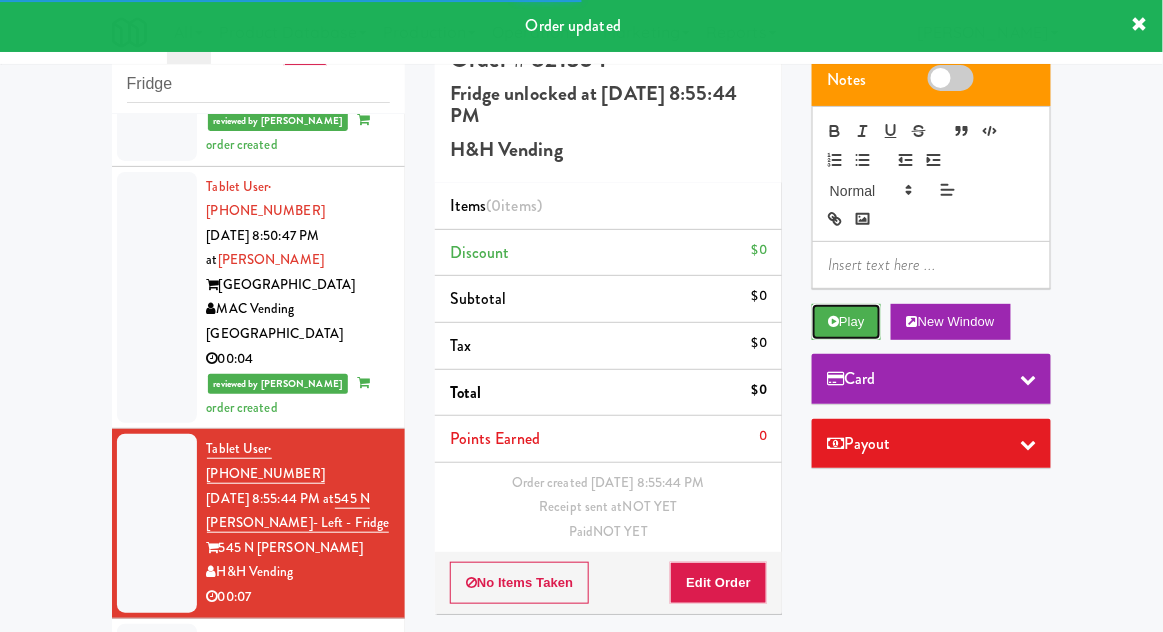 click on "Play" at bounding box center (846, 322) 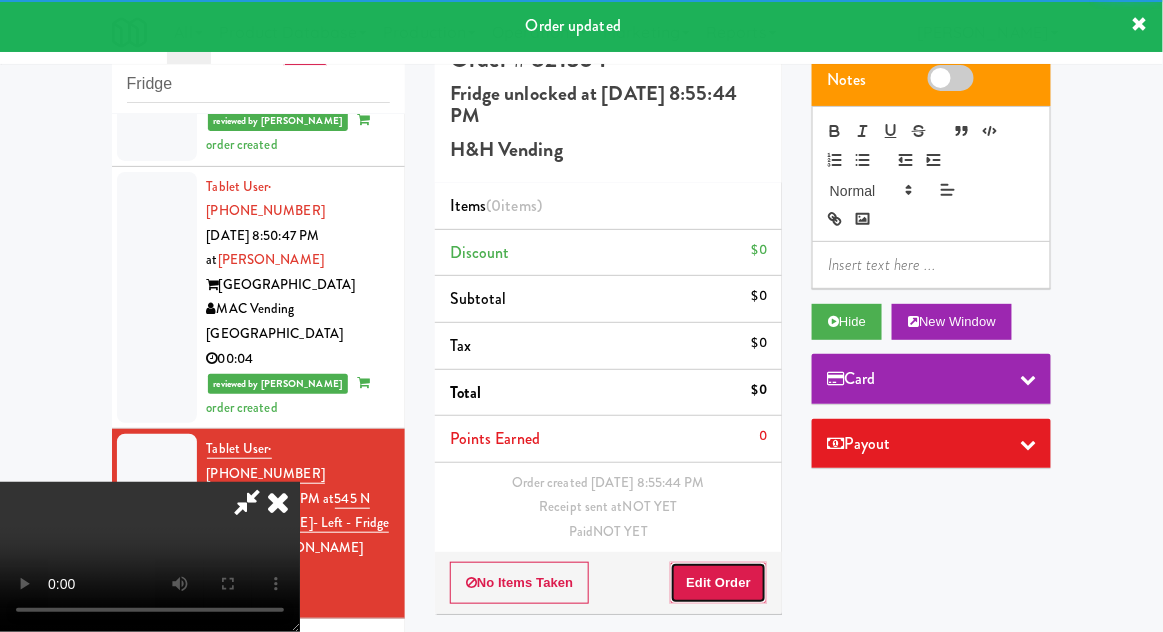 click on "Edit Order" at bounding box center [718, 583] 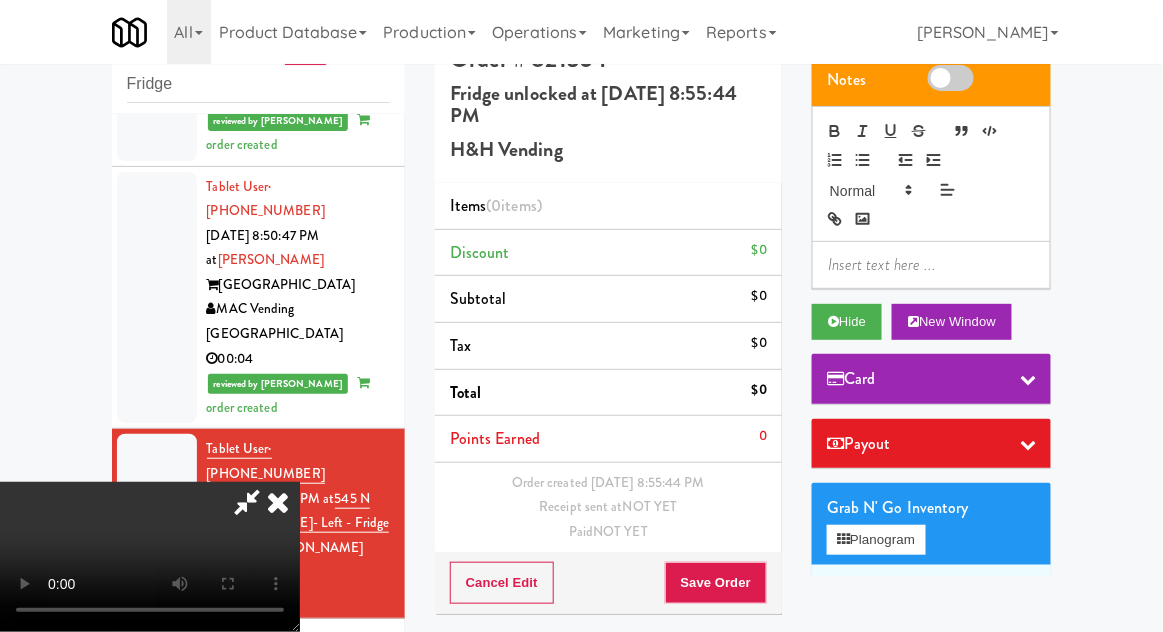 scroll, scrollTop: 73, scrollLeft: 0, axis: vertical 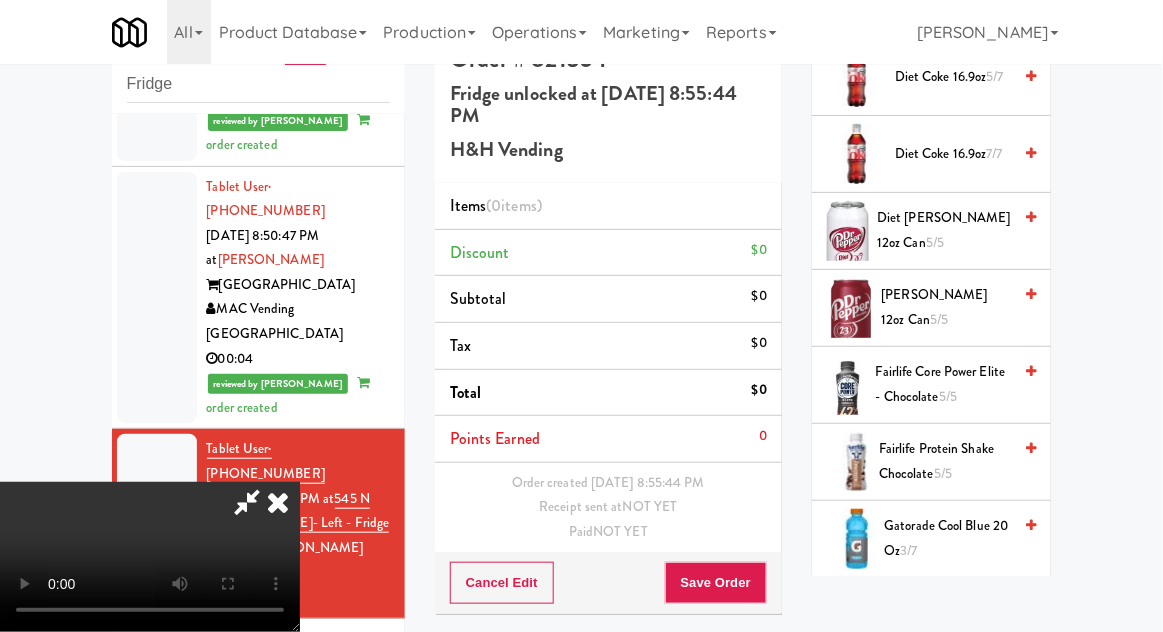 click on "Gatorade Cool Blue 20 oz  3/7" at bounding box center (948, 538) 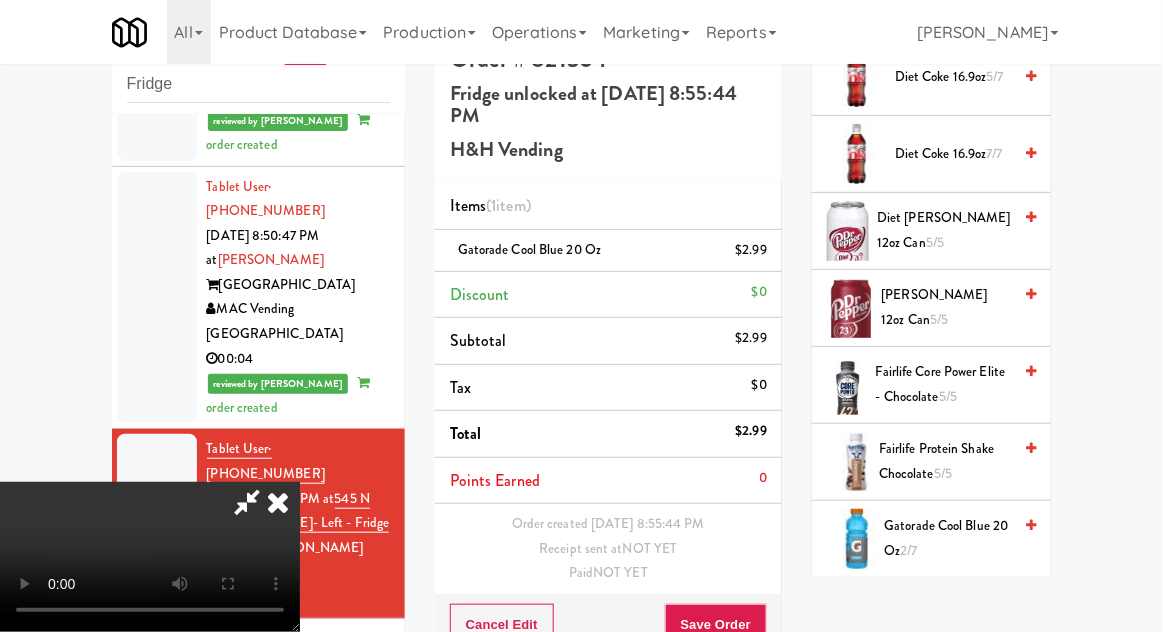 scroll, scrollTop: 73, scrollLeft: 0, axis: vertical 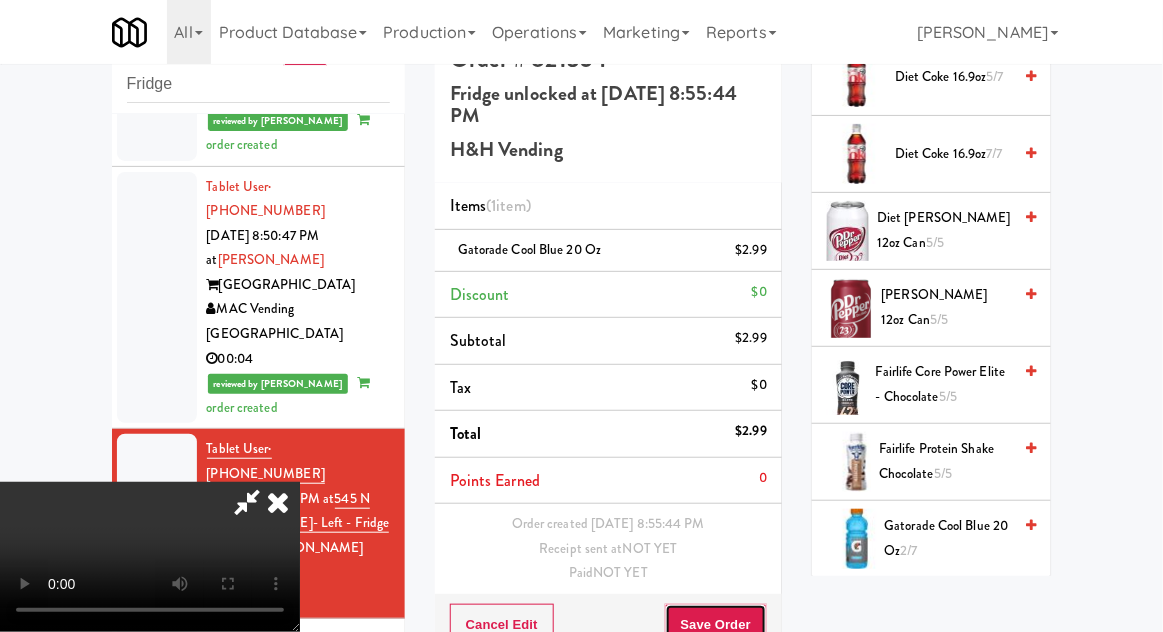 click on "Save Order" at bounding box center (716, 625) 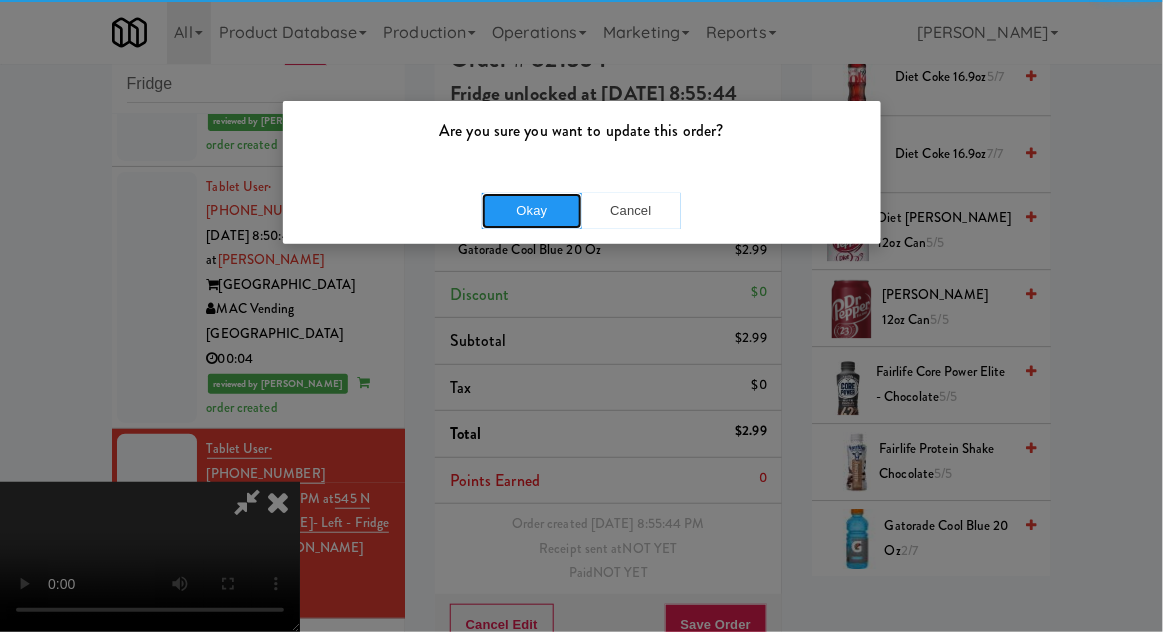 click on "Okay" at bounding box center (532, 211) 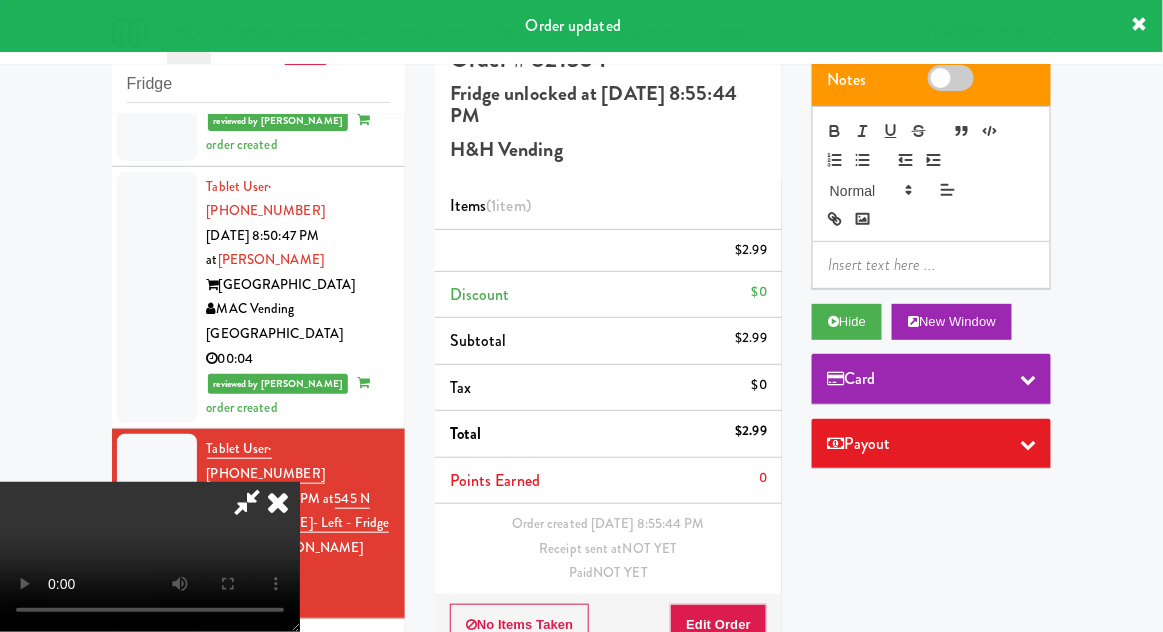 scroll, scrollTop: 0, scrollLeft: 0, axis: both 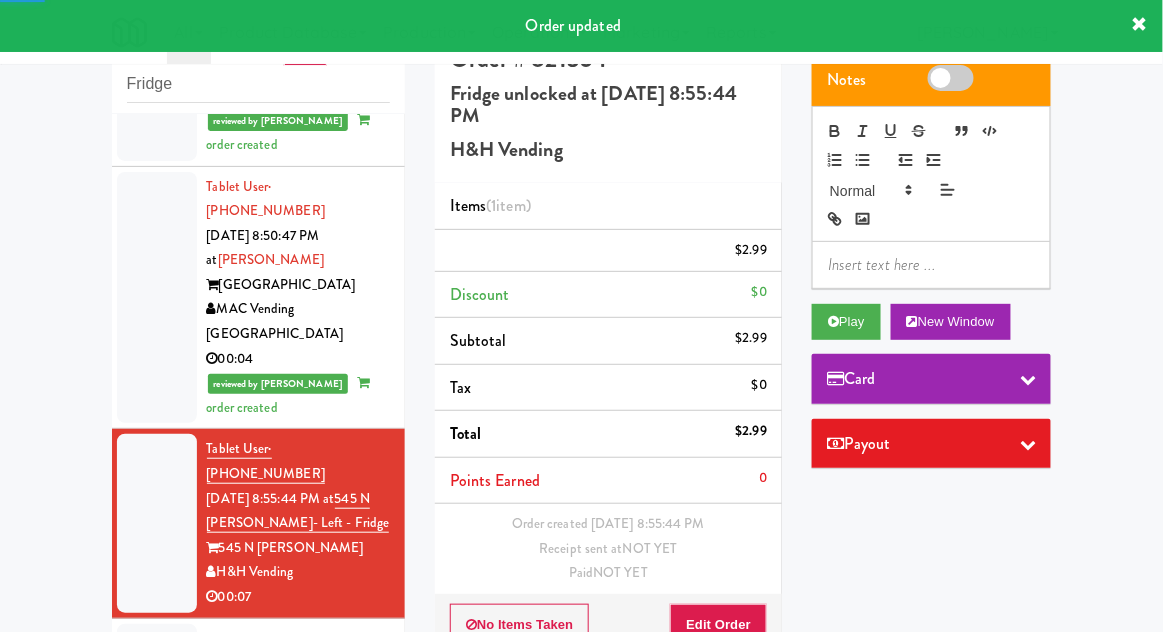 click at bounding box center (157, 713) 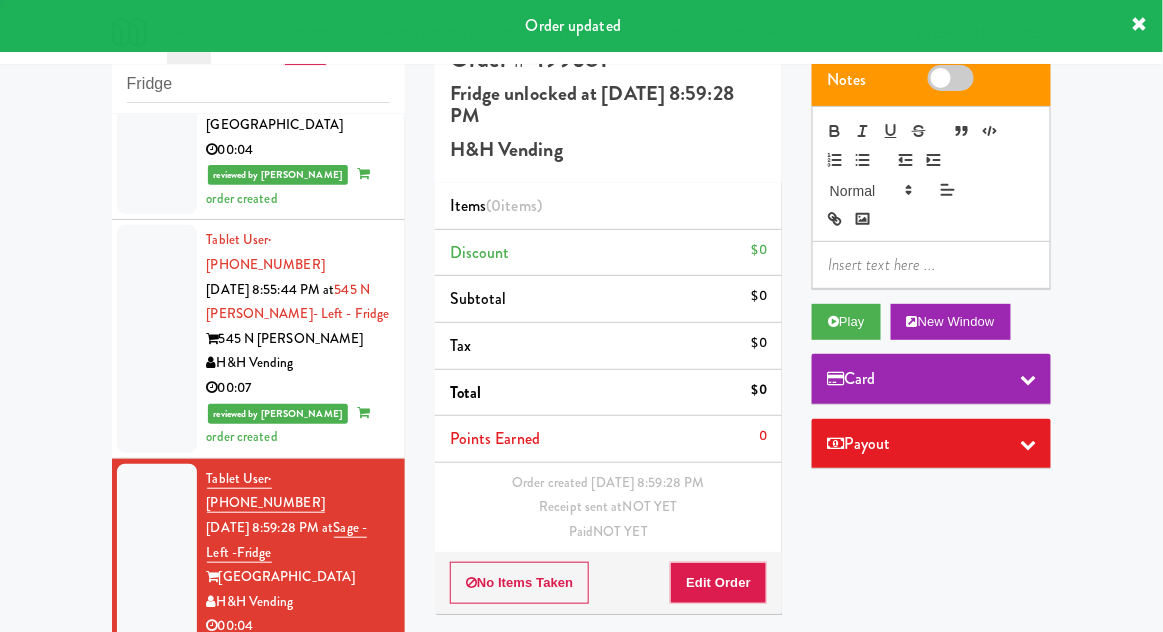 scroll, scrollTop: 2177, scrollLeft: 0, axis: vertical 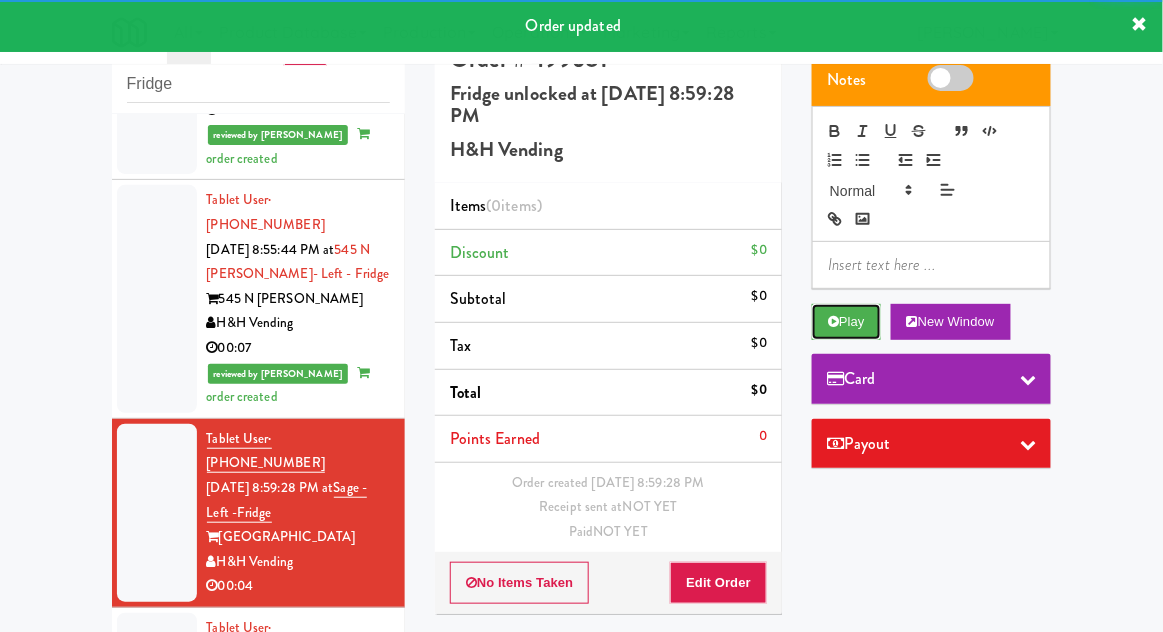 click on "Play" at bounding box center (846, 322) 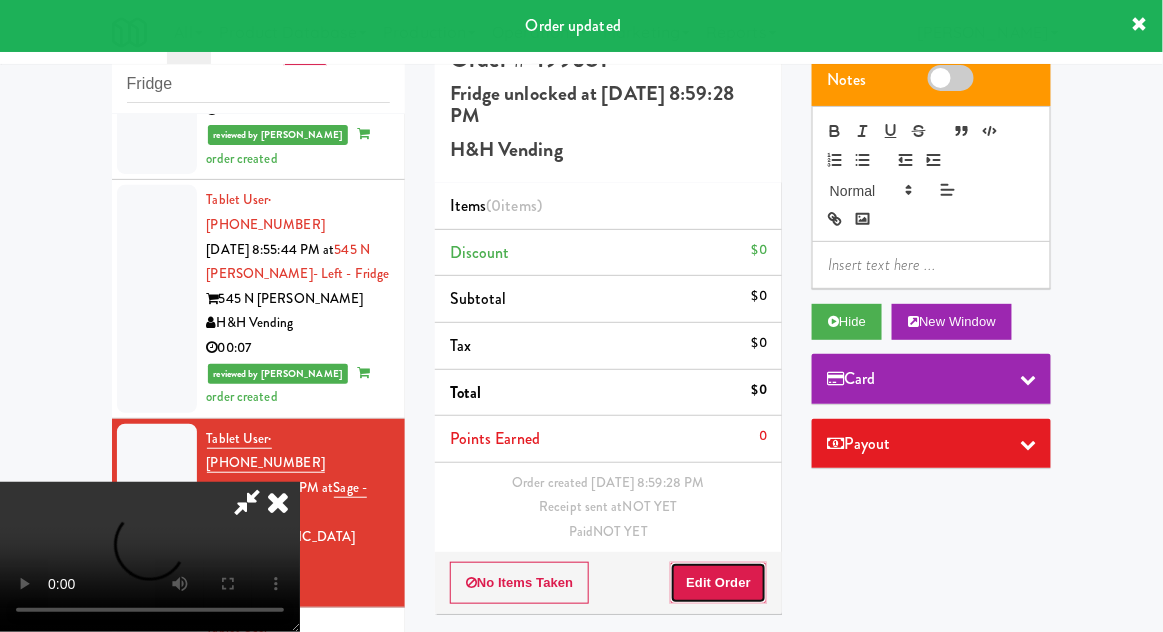 click on "Edit Order" at bounding box center [718, 583] 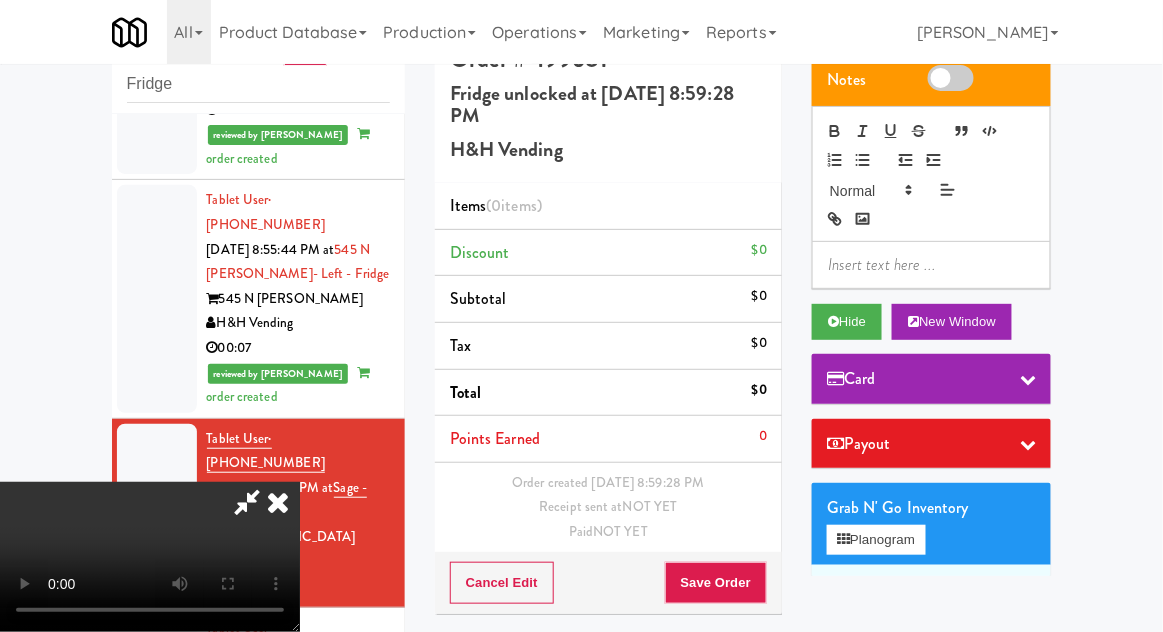 type 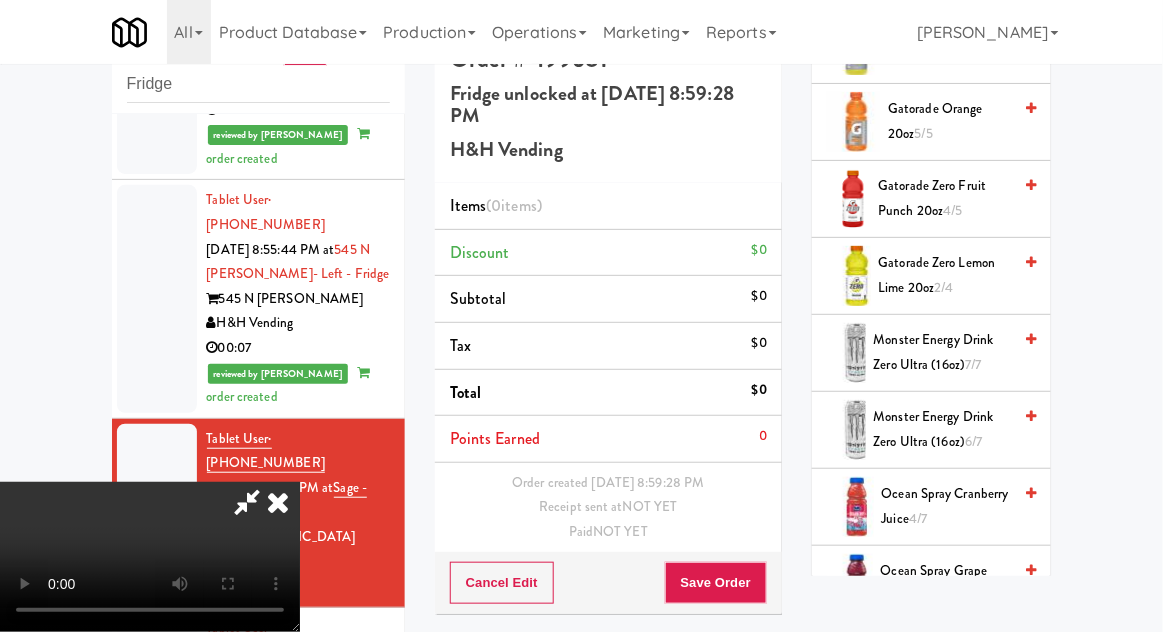 scroll, scrollTop: 1774, scrollLeft: 0, axis: vertical 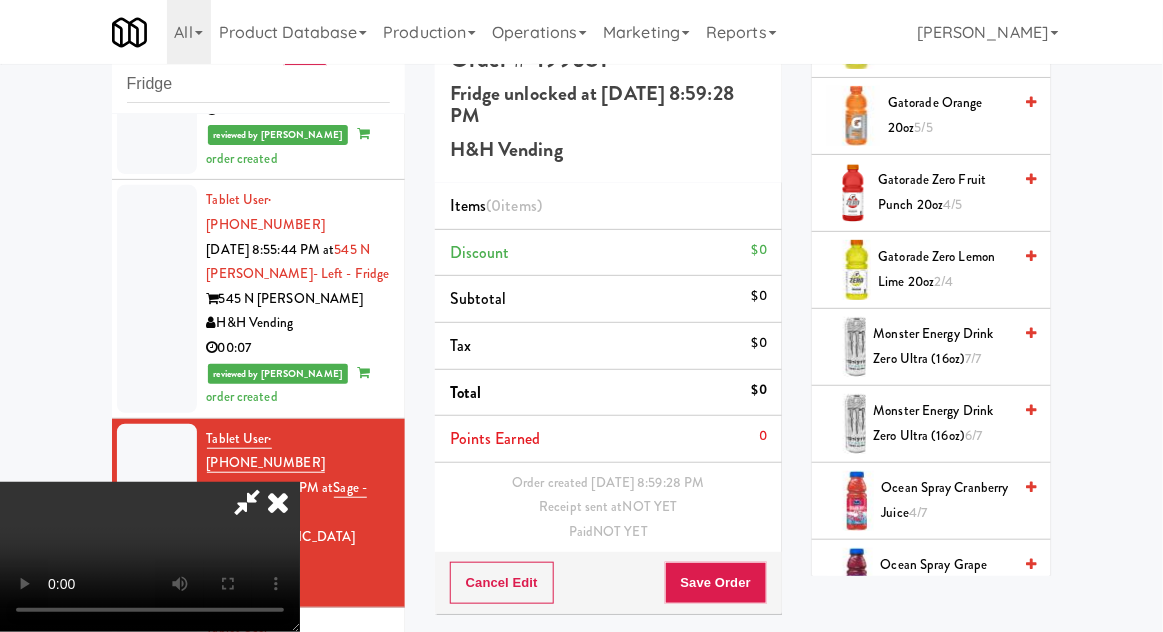 click on "Monster Energy Drink Zero Ultra (16oz)  6/7" at bounding box center (943, 423) 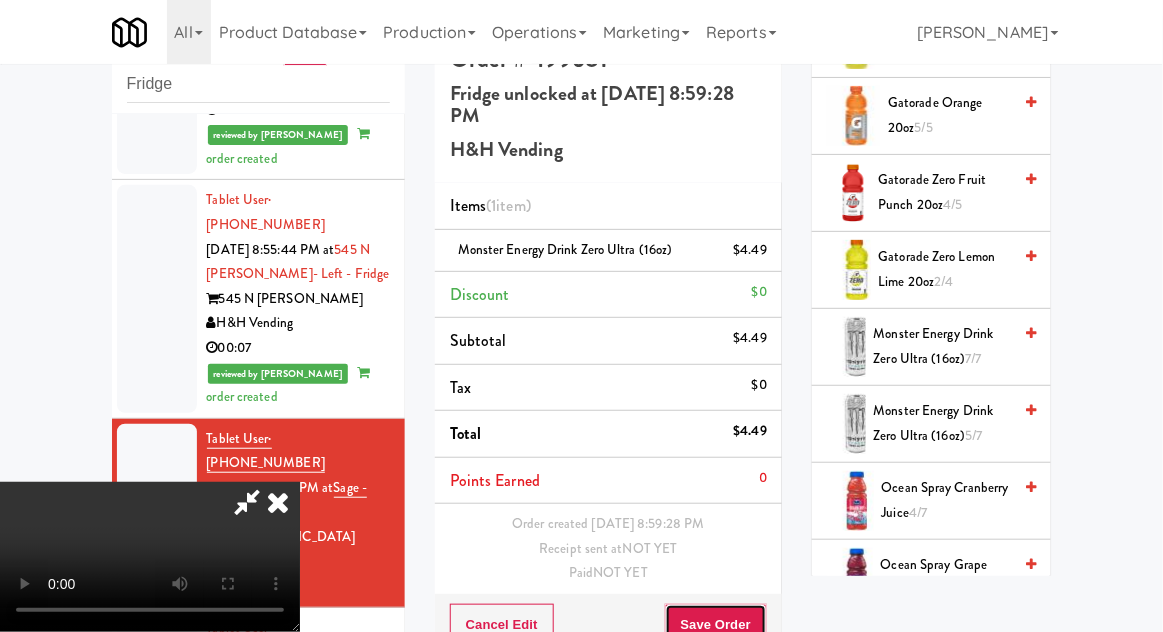 click on "Save Order" at bounding box center (716, 625) 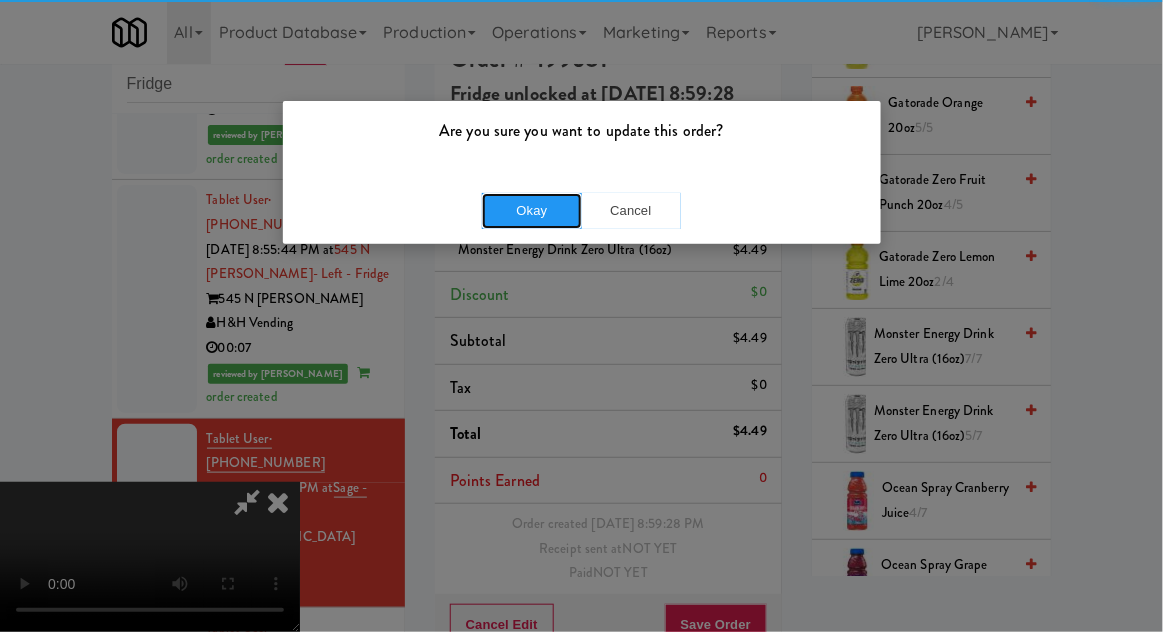click on "Okay" at bounding box center [532, 211] 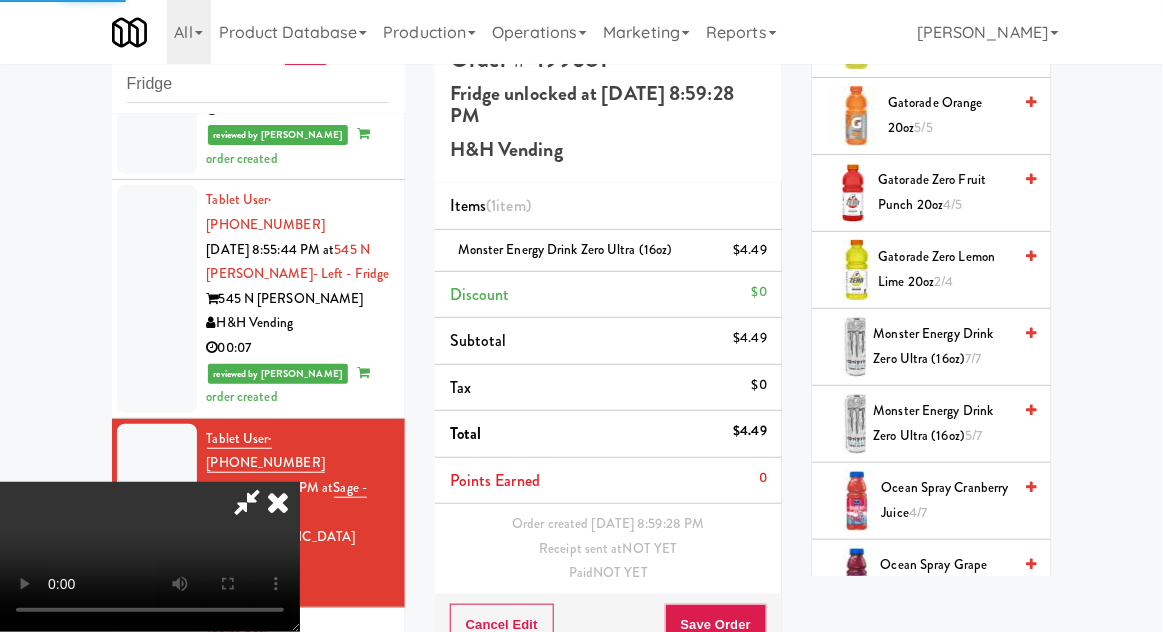 scroll, scrollTop: 0, scrollLeft: 0, axis: both 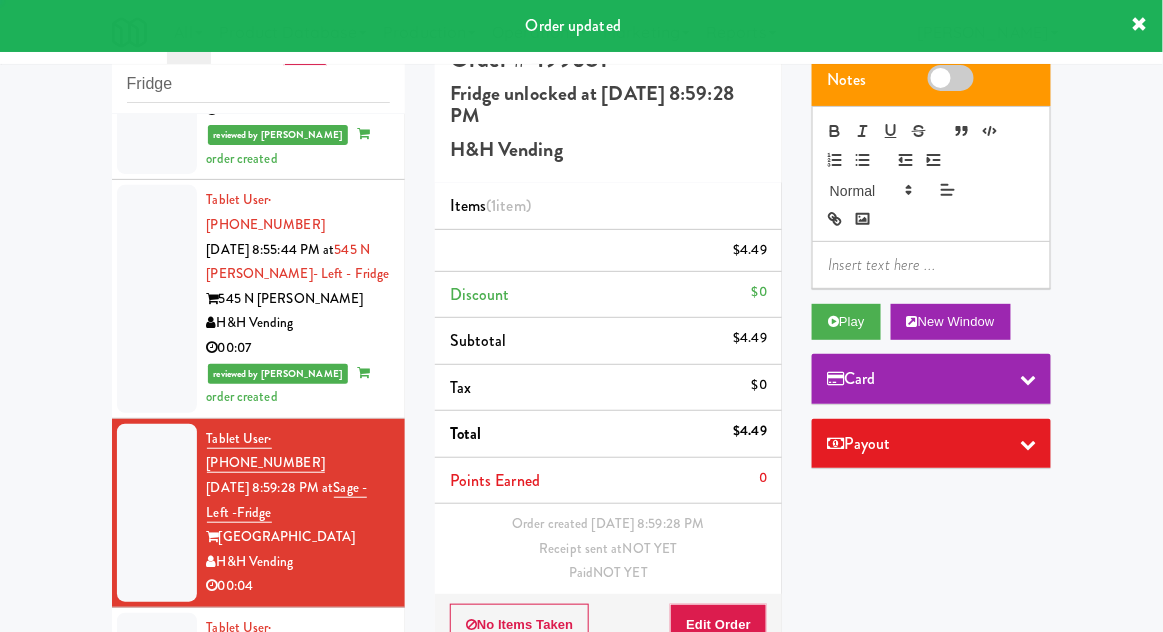 click at bounding box center (157, 702) 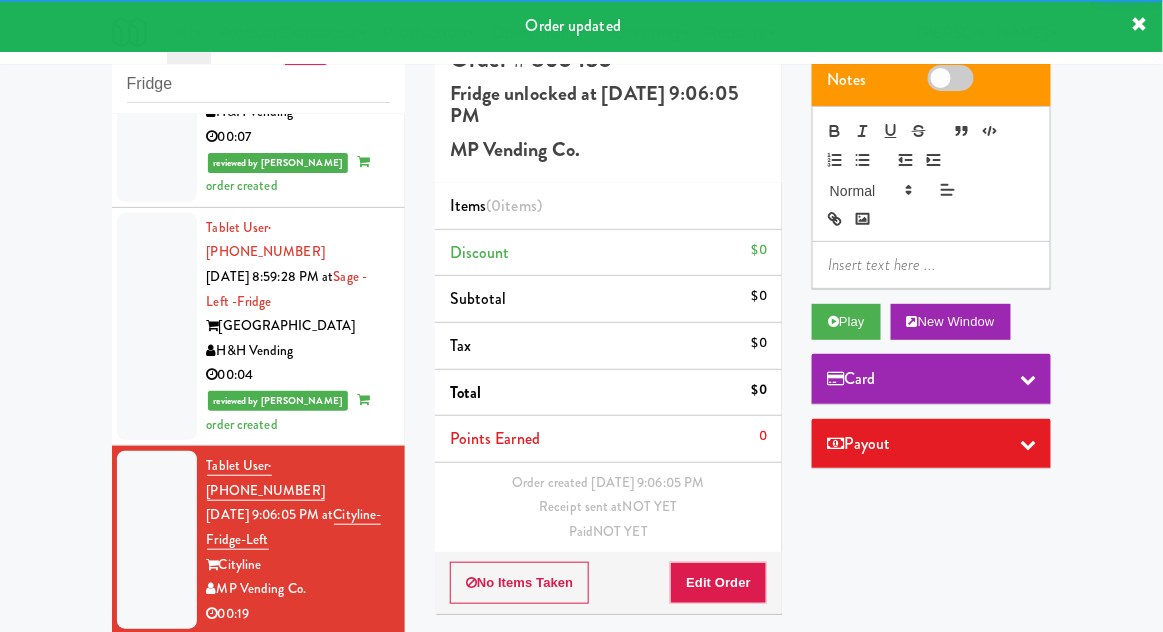 scroll, scrollTop: 2390, scrollLeft: 0, axis: vertical 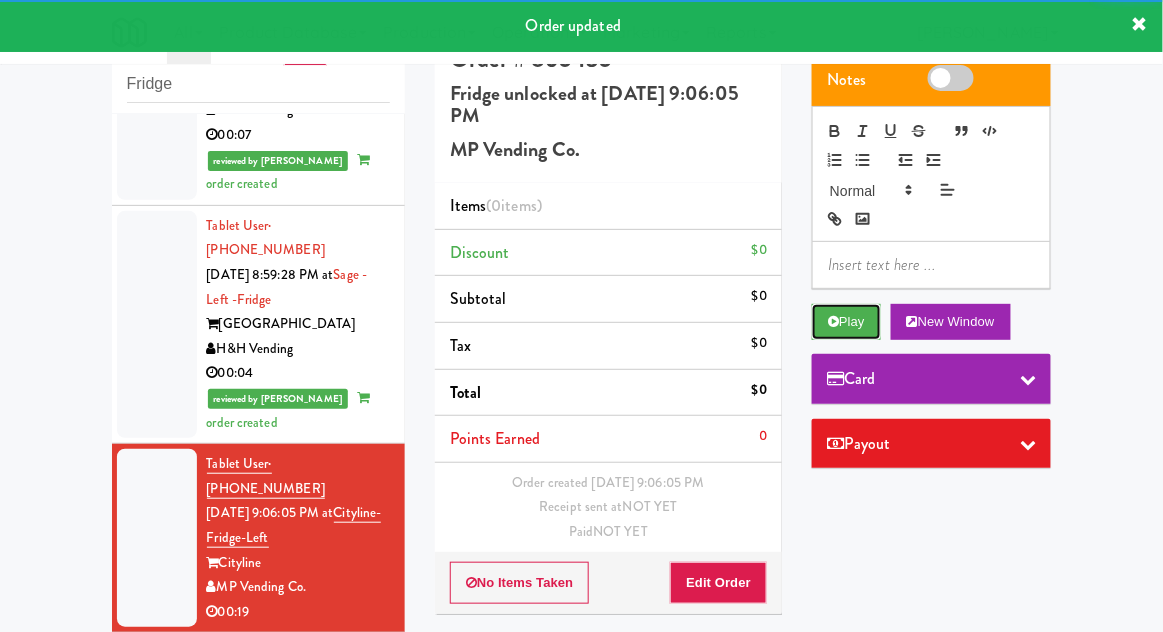 click on "Play" at bounding box center (846, 322) 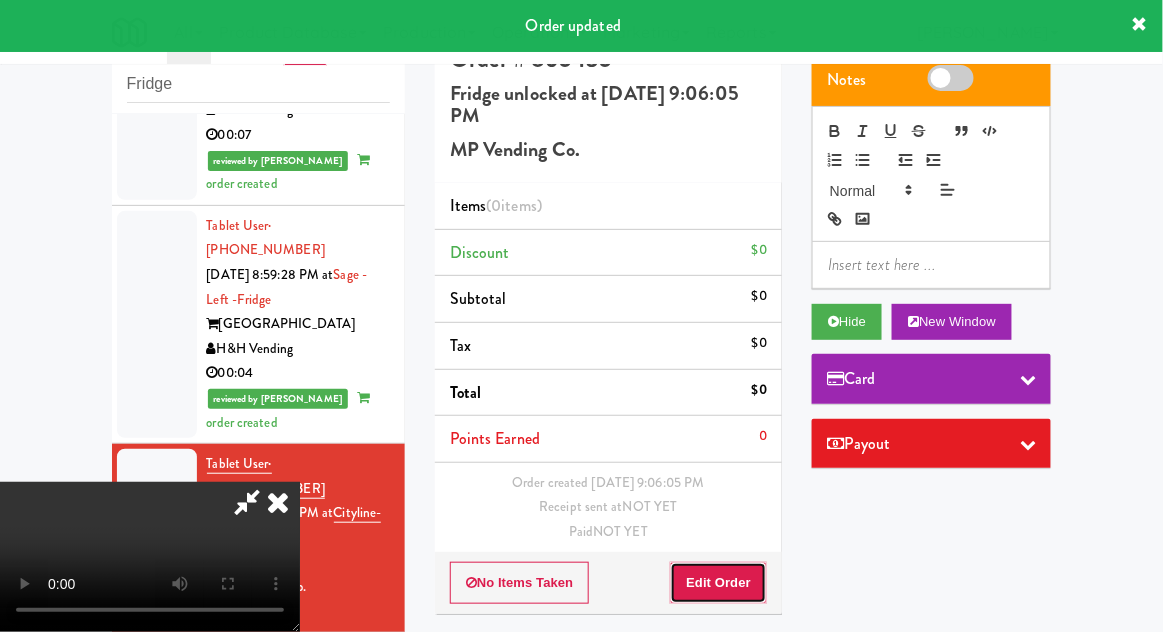 click on "Edit Order" at bounding box center (718, 583) 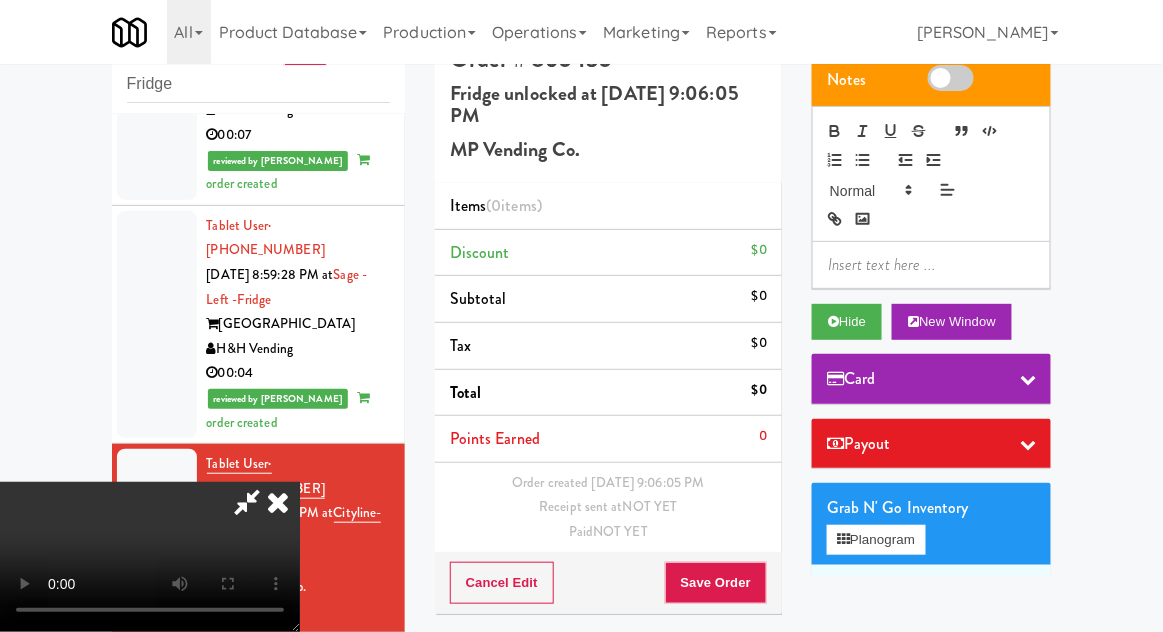type 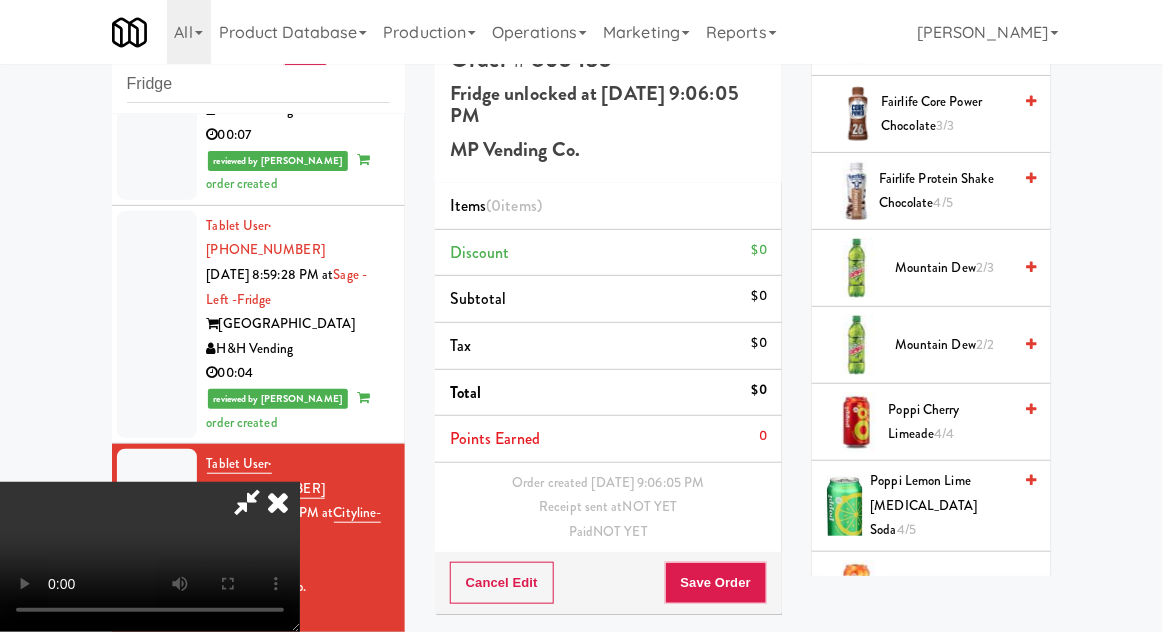 scroll, scrollTop: 1838, scrollLeft: 0, axis: vertical 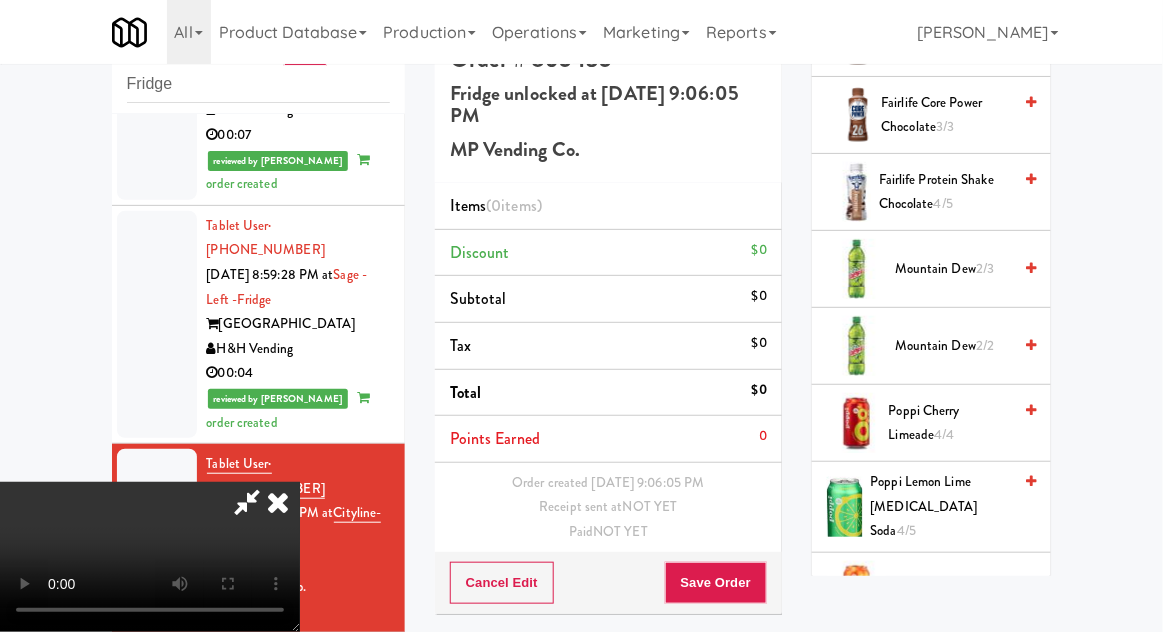 click on "2/2" at bounding box center [985, 345] 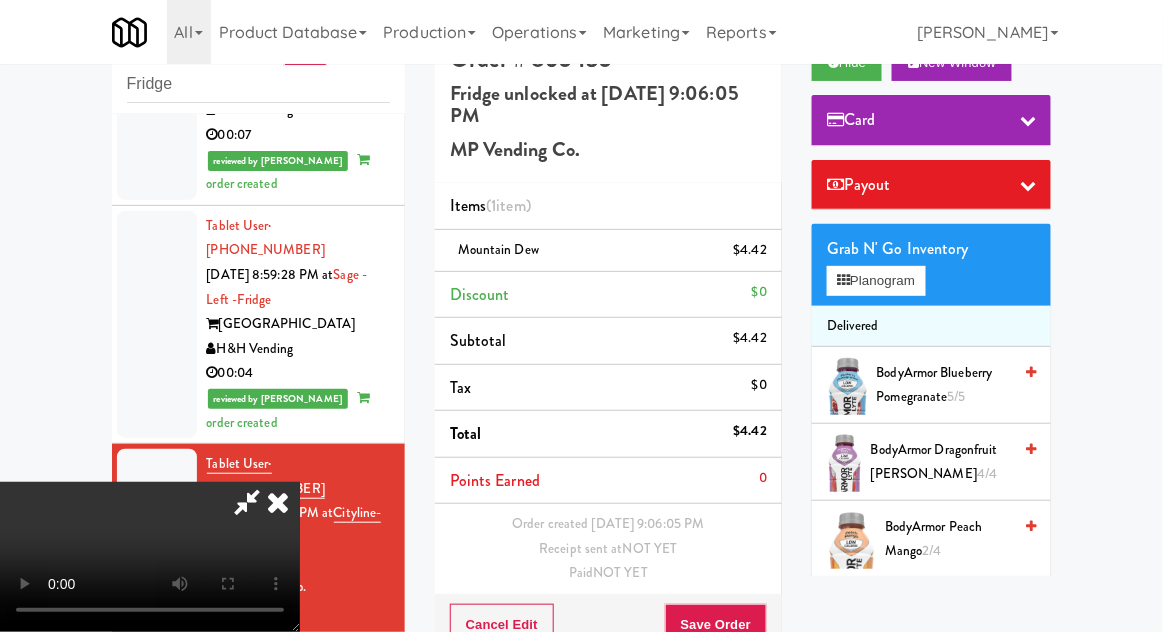 scroll, scrollTop: 0, scrollLeft: 0, axis: both 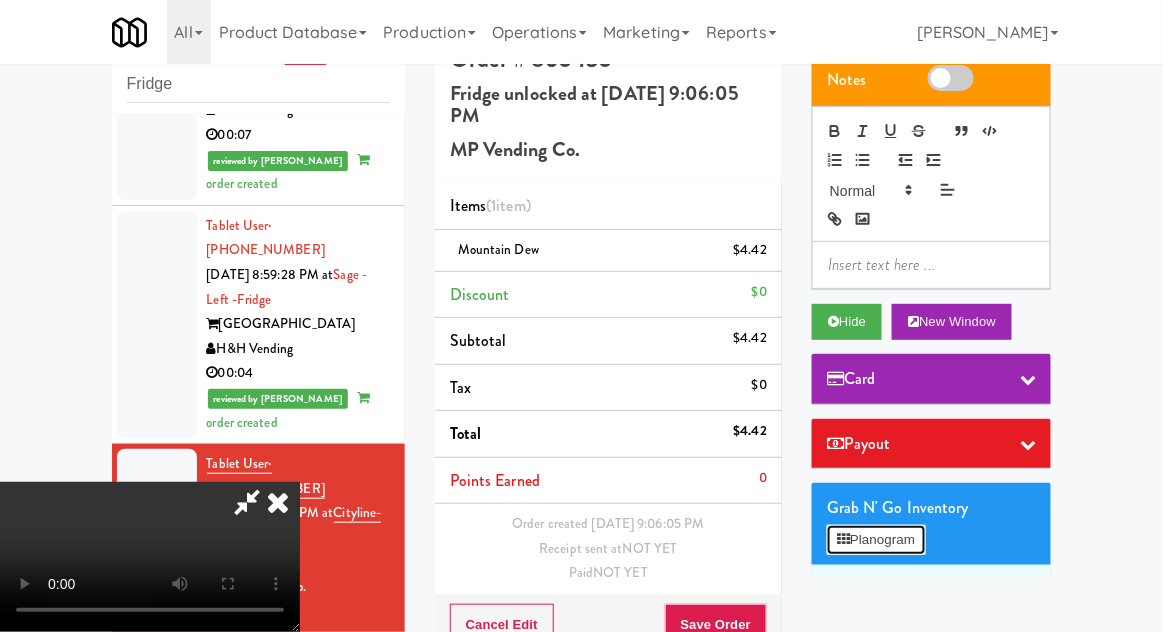 click on "Planogram" at bounding box center [876, 540] 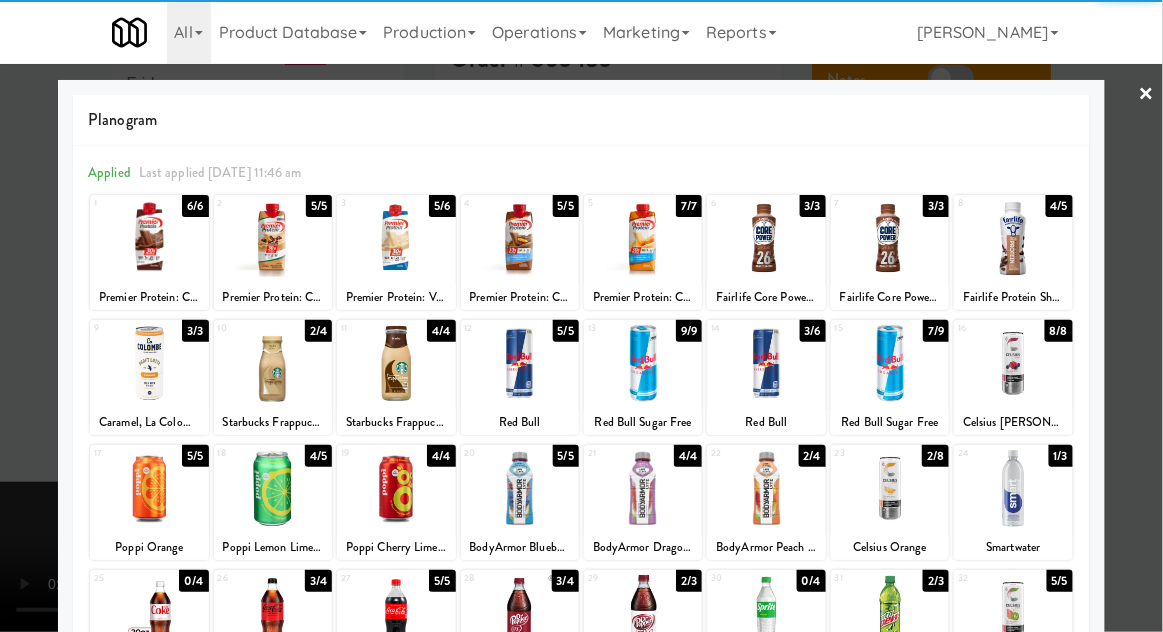 click at bounding box center [890, 488] 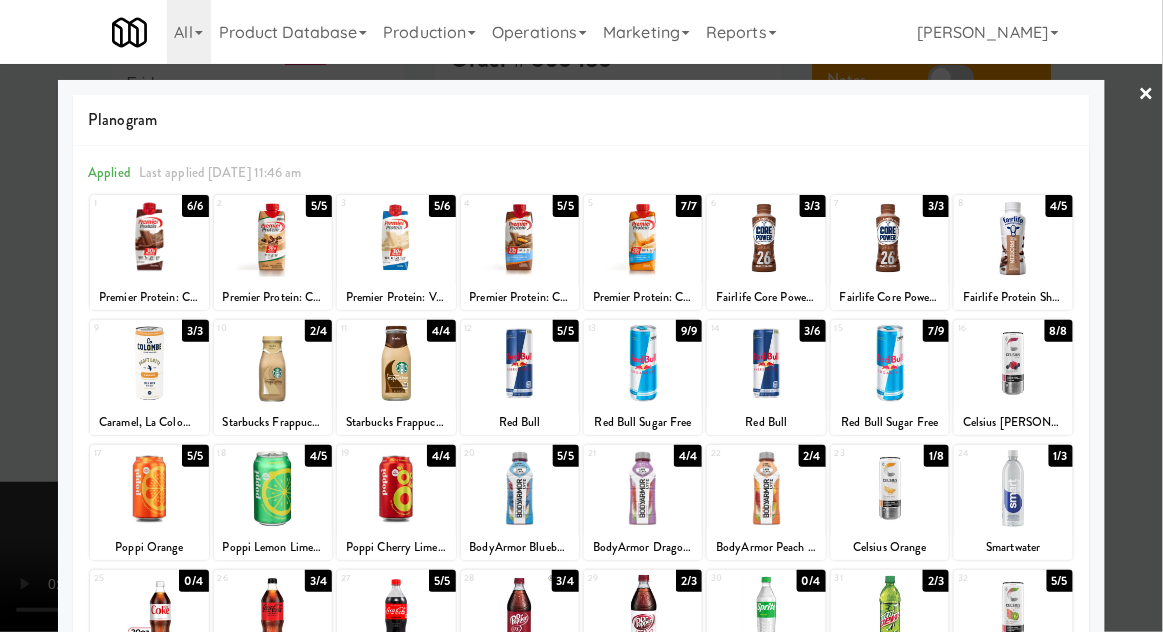 click at bounding box center [581, 316] 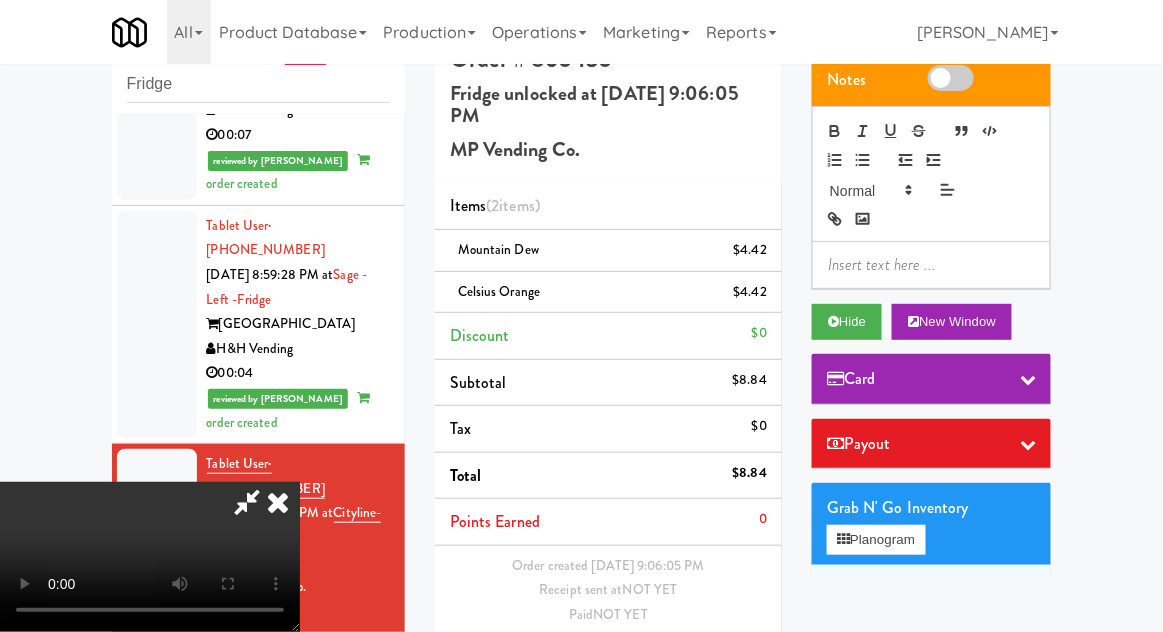 click on "Save Order" at bounding box center (716, 667) 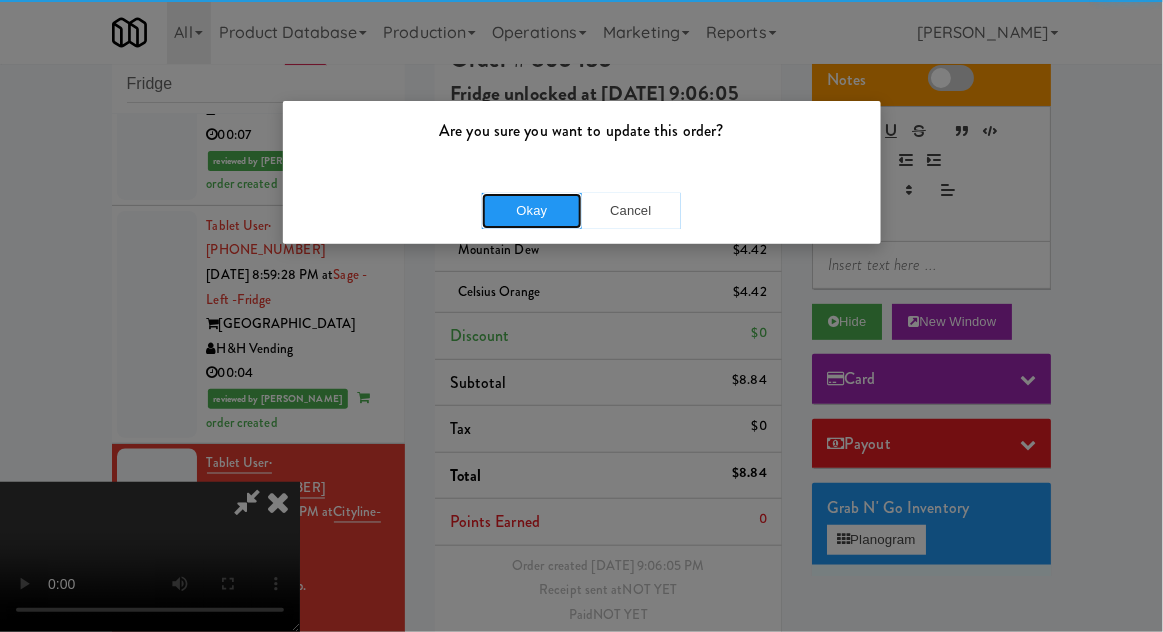 click on "Okay" at bounding box center [532, 211] 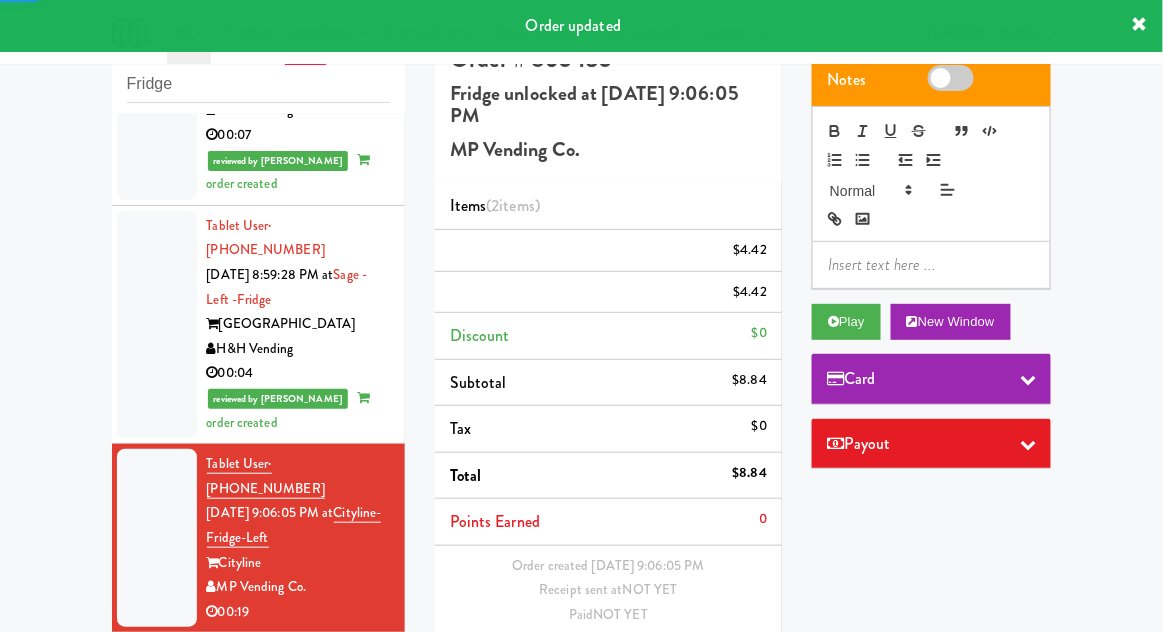 click at bounding box center [157, 727] 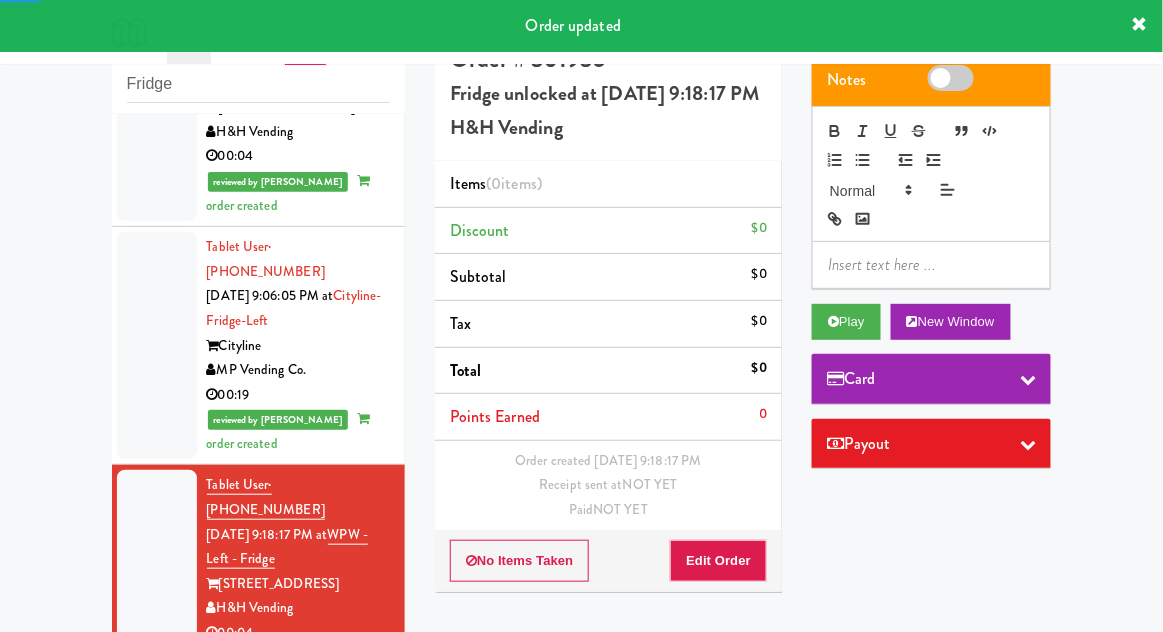 scroll, scrollTop: 2607, scrollLeft: 0, axis: vertical 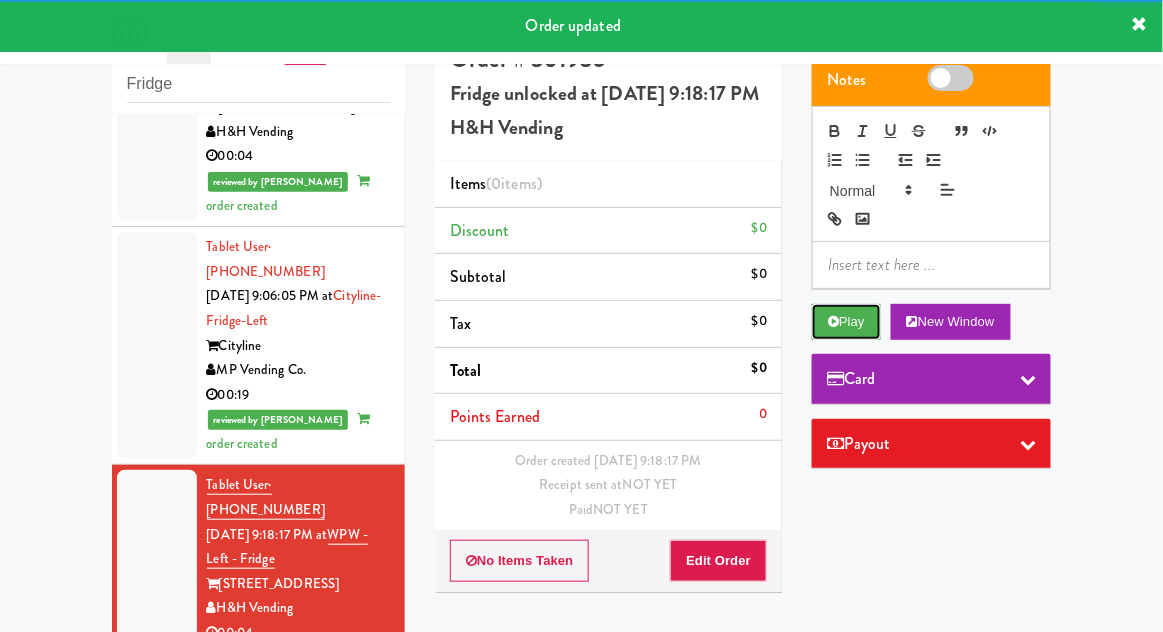 click on "Play" at bounding box center [846, 322] 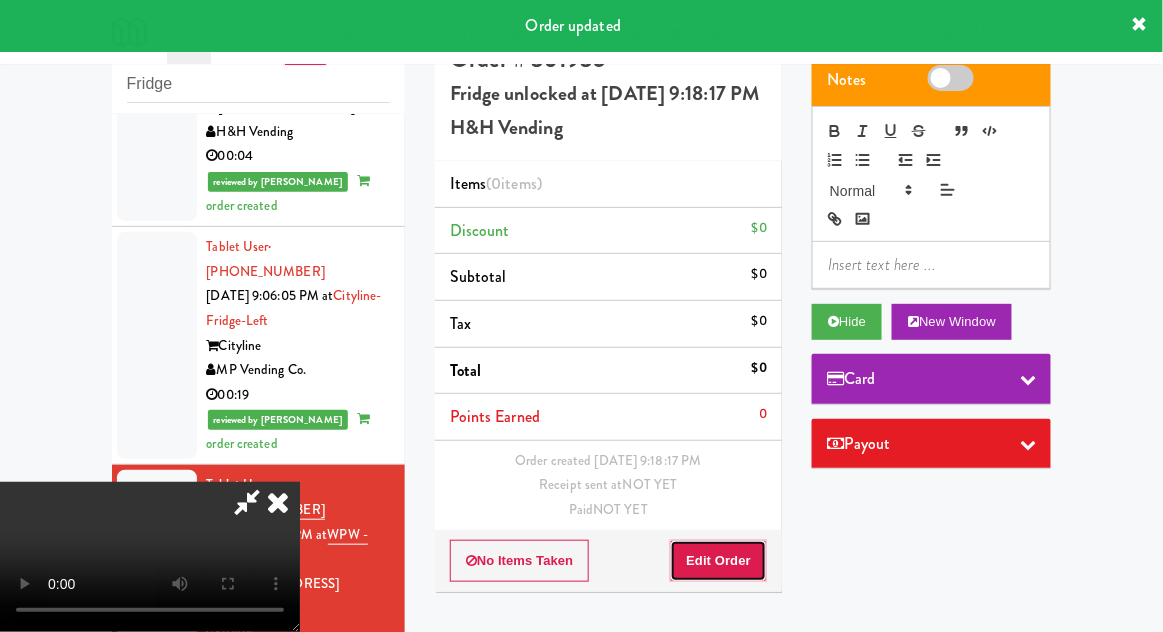 click on "Edit Order" at bounding box center (718, 561) 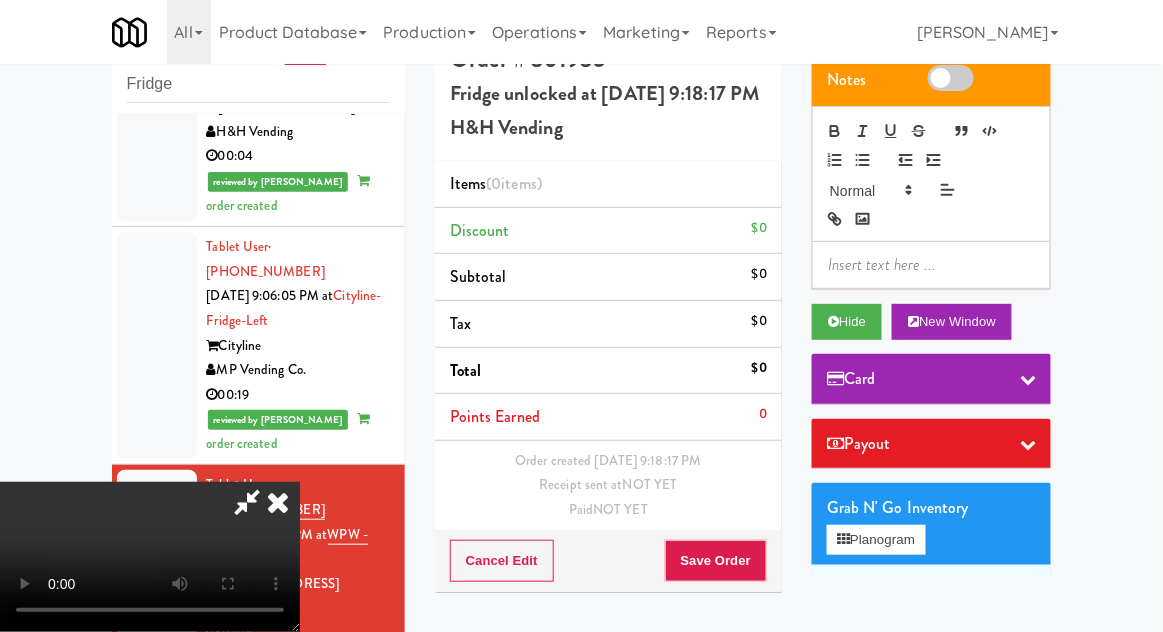 type 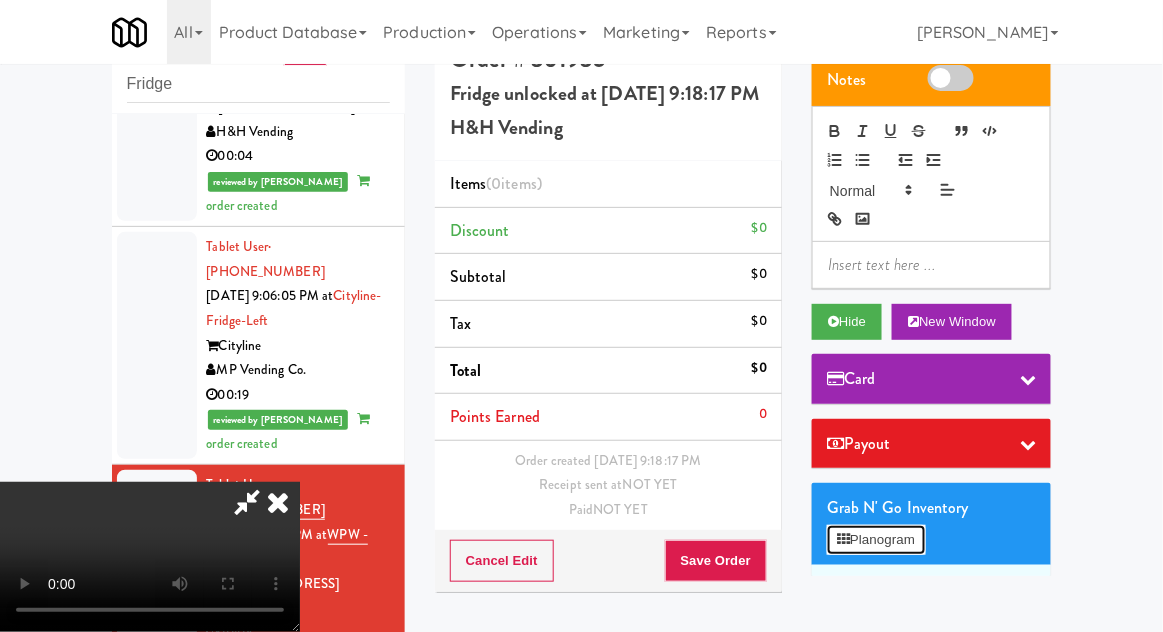 click on "Planogram" at bounding box center (876, 540) 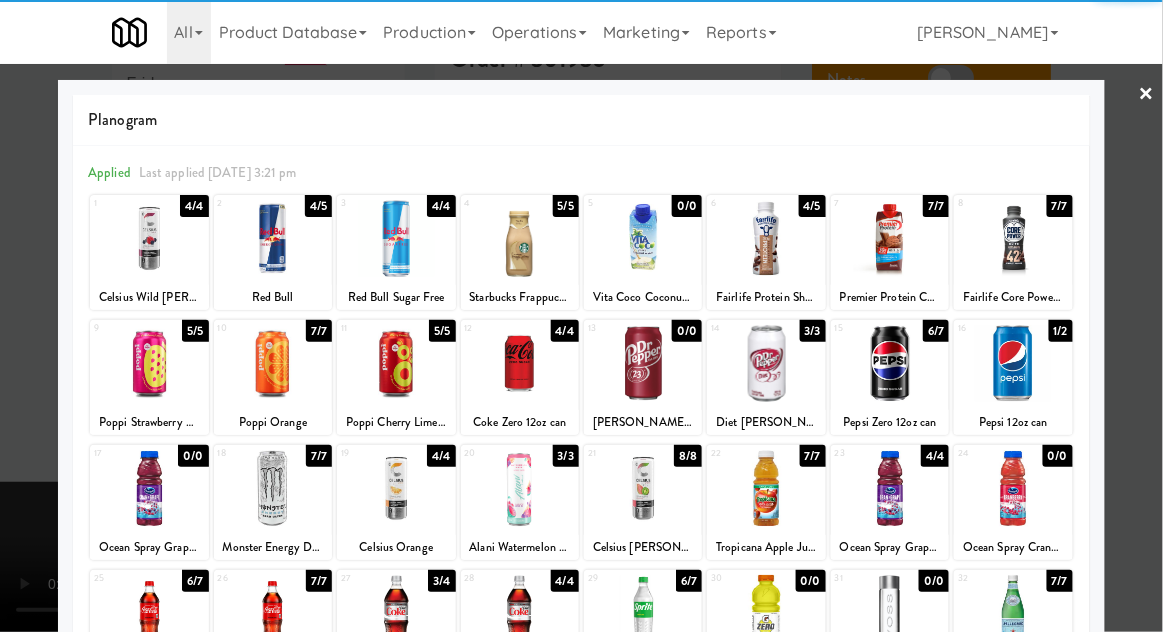 click at bounding box center [520, 363] 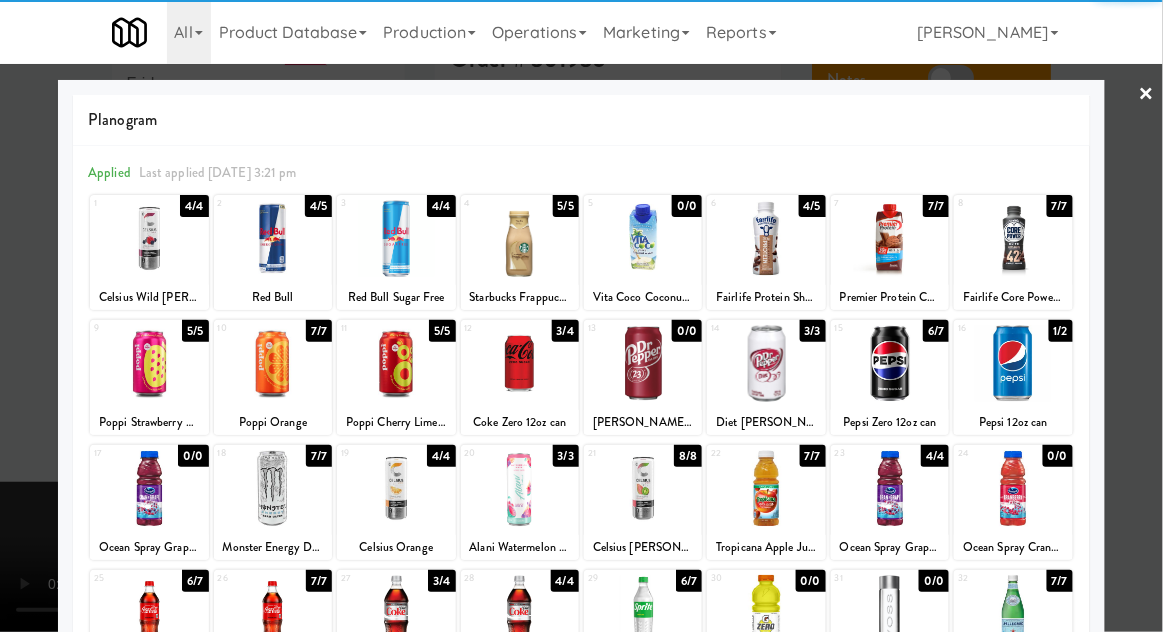 click at bounding box center (581, 316) 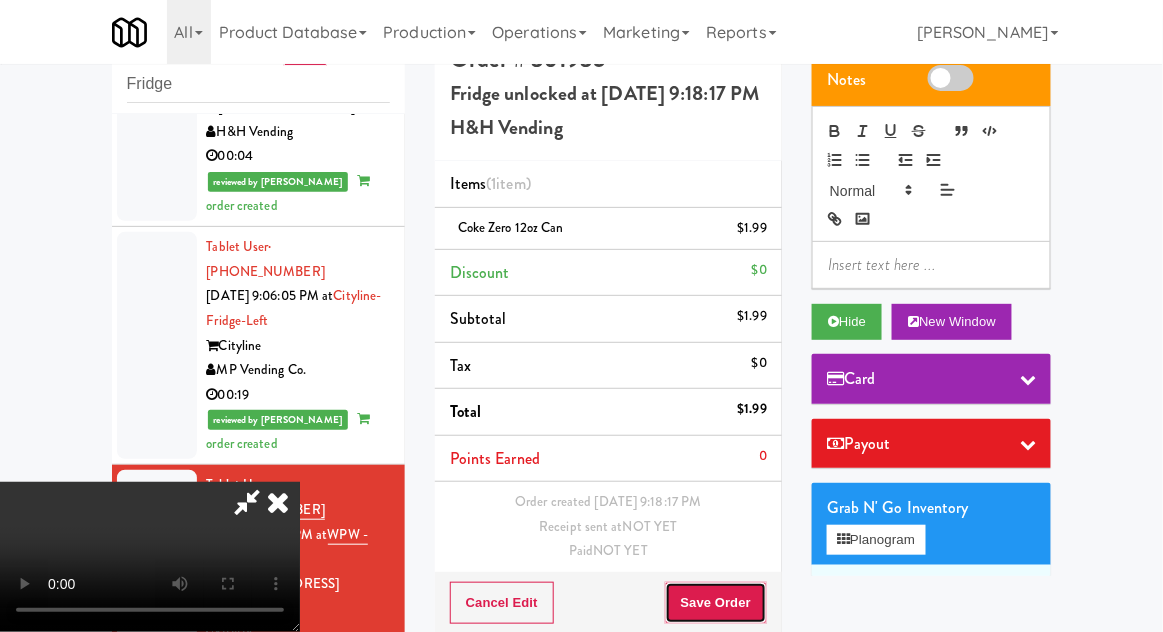 click on "Save Order" at bounding box center [716, 603] 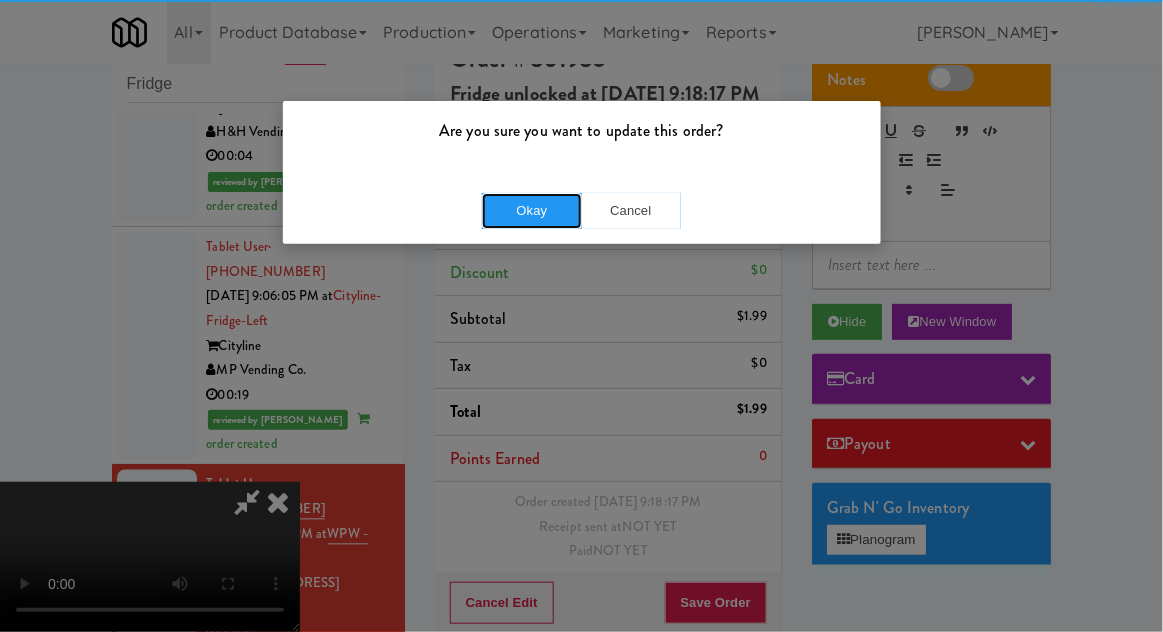 click on "Okay" at bounding box center (532, 211) 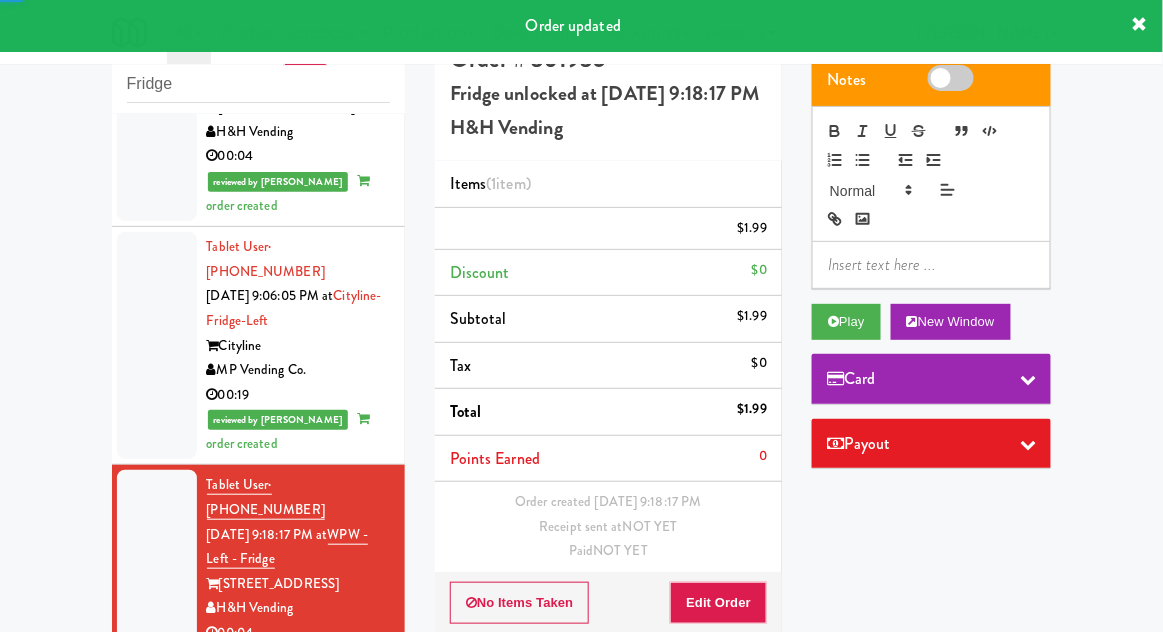 click at bounding box center (157, 761) 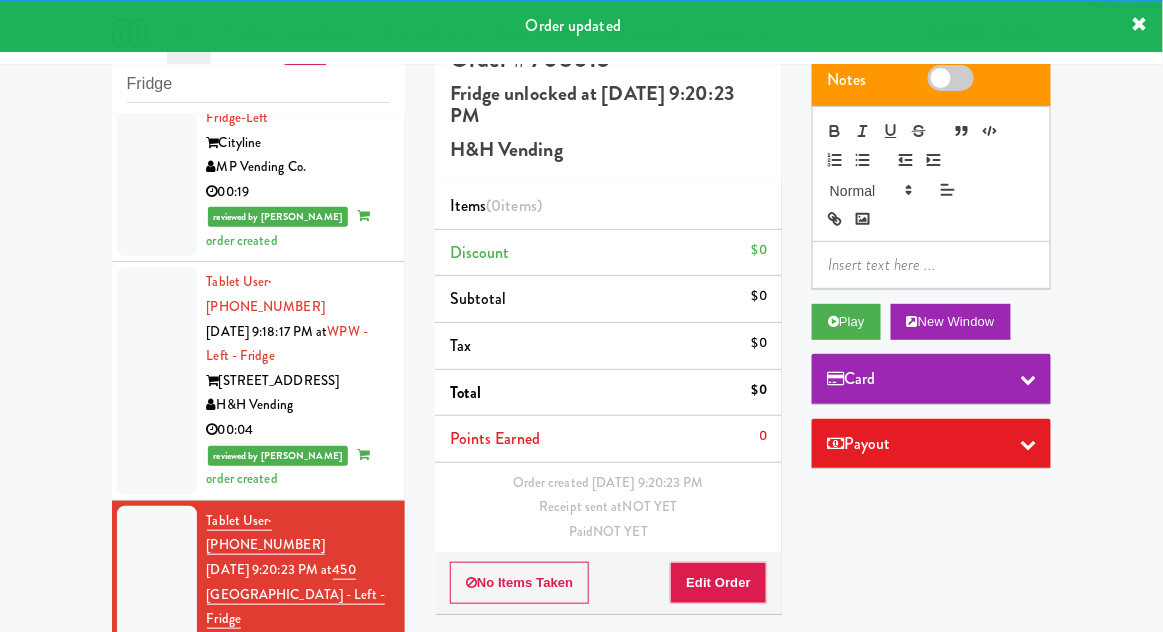 scroll, scrollTop: 2818, scrollLeft: 0, axis: vertical 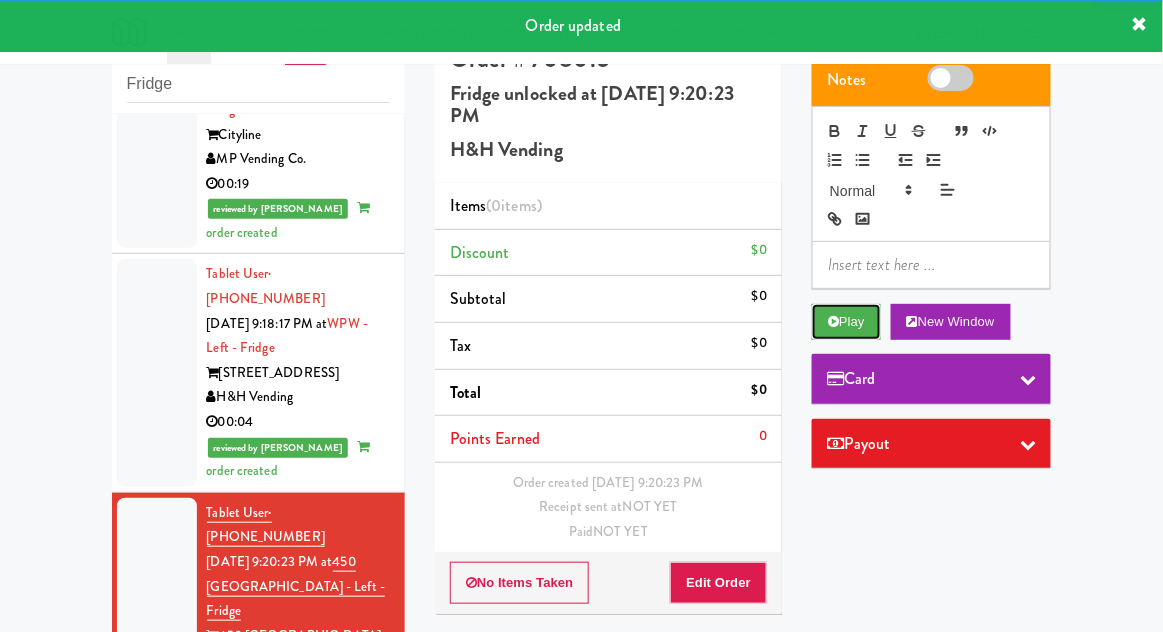 click on "Play" at bounding box center (846, 322) 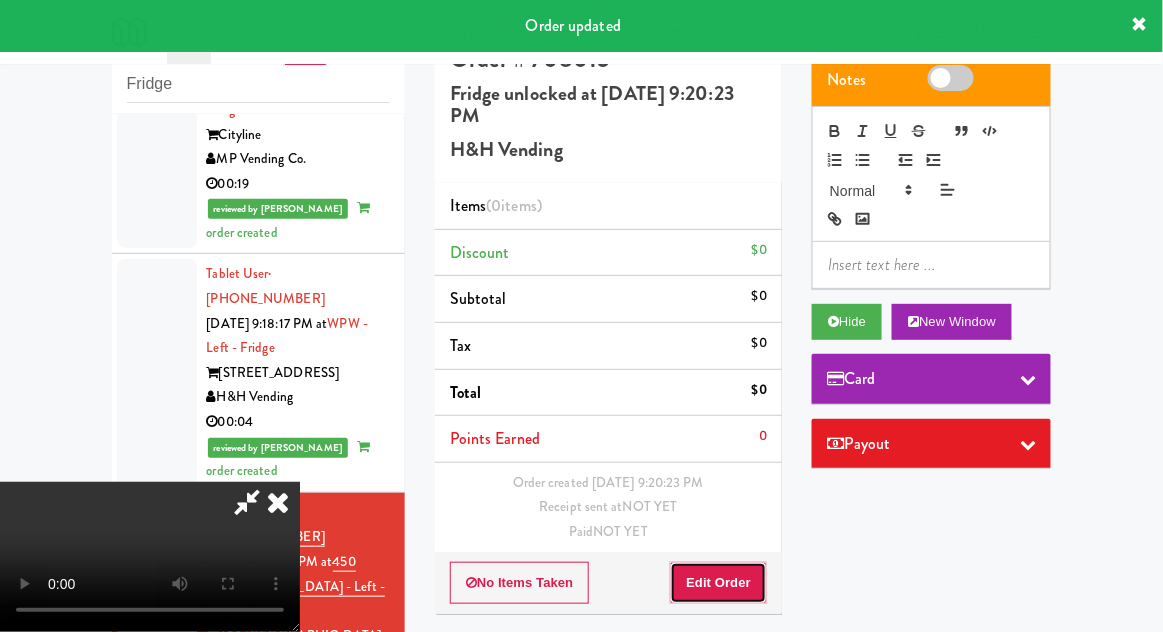 click on "Edit Order" at bounding box center (718, 583) 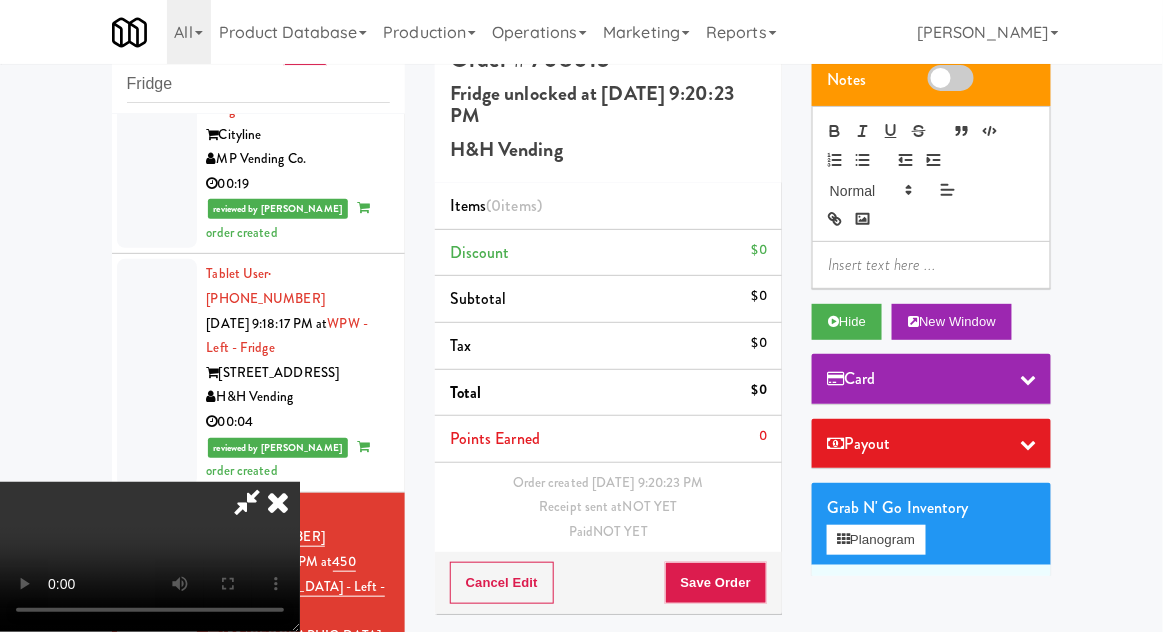 scroll, scrollTop: 73, scrollLeft: 0, axis: vertical 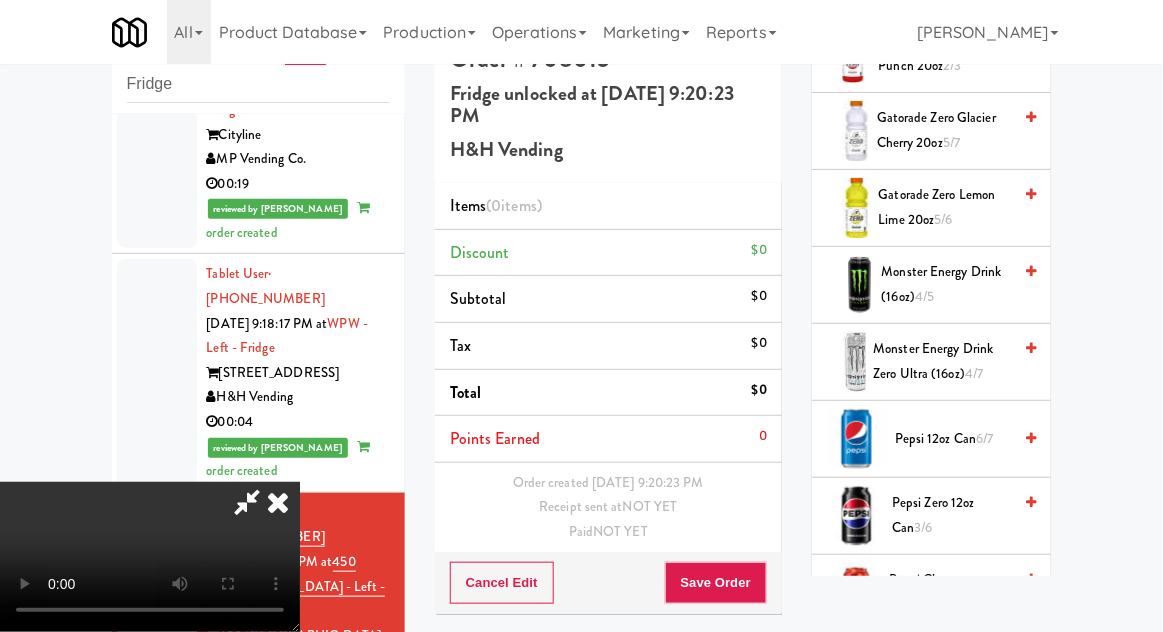 click on "Pepsi Zero 12oz can   3/6" at bounding box center (951, 515) 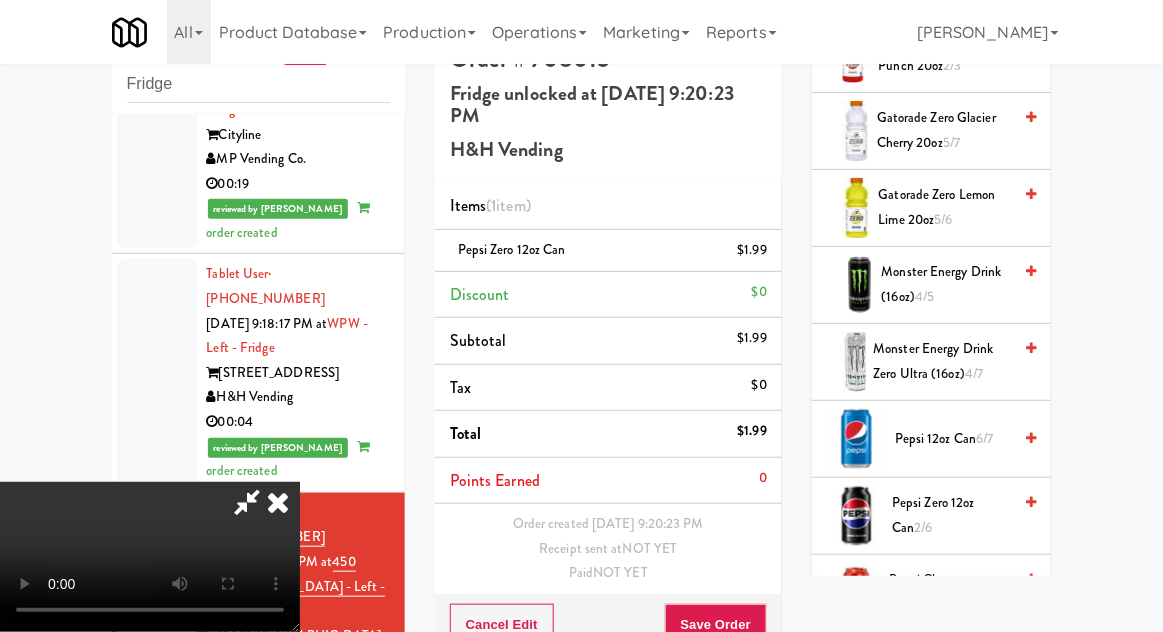 scroll, scrollTop: 73, scrollLeft: 0, axis: vertical 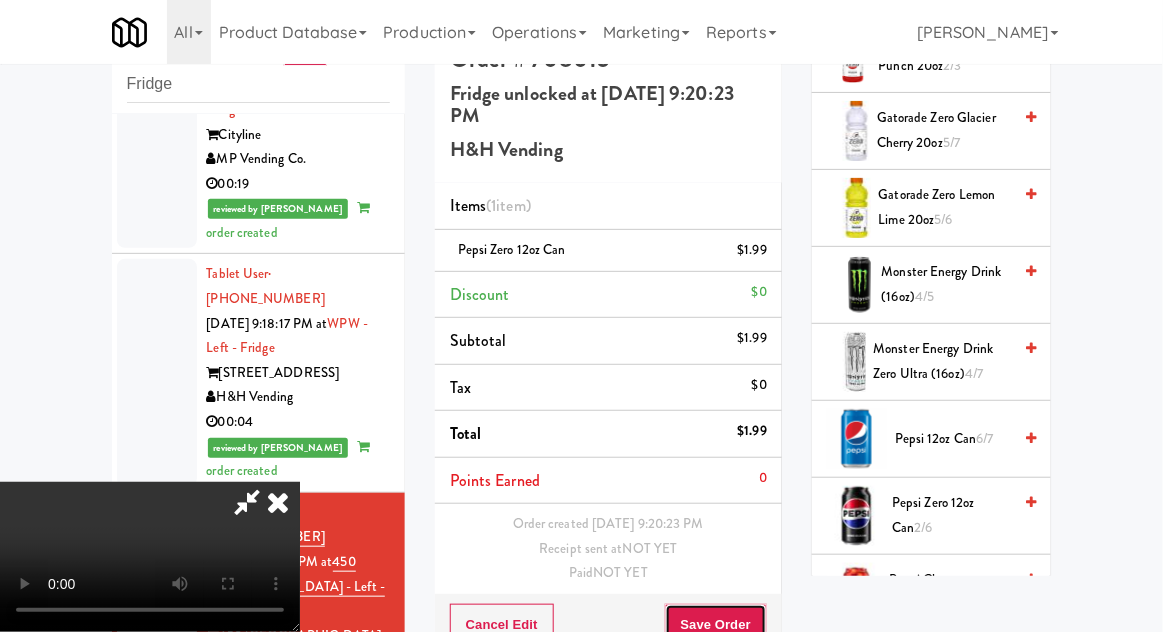 click on "Save Order" at bounding box center (716, 625) 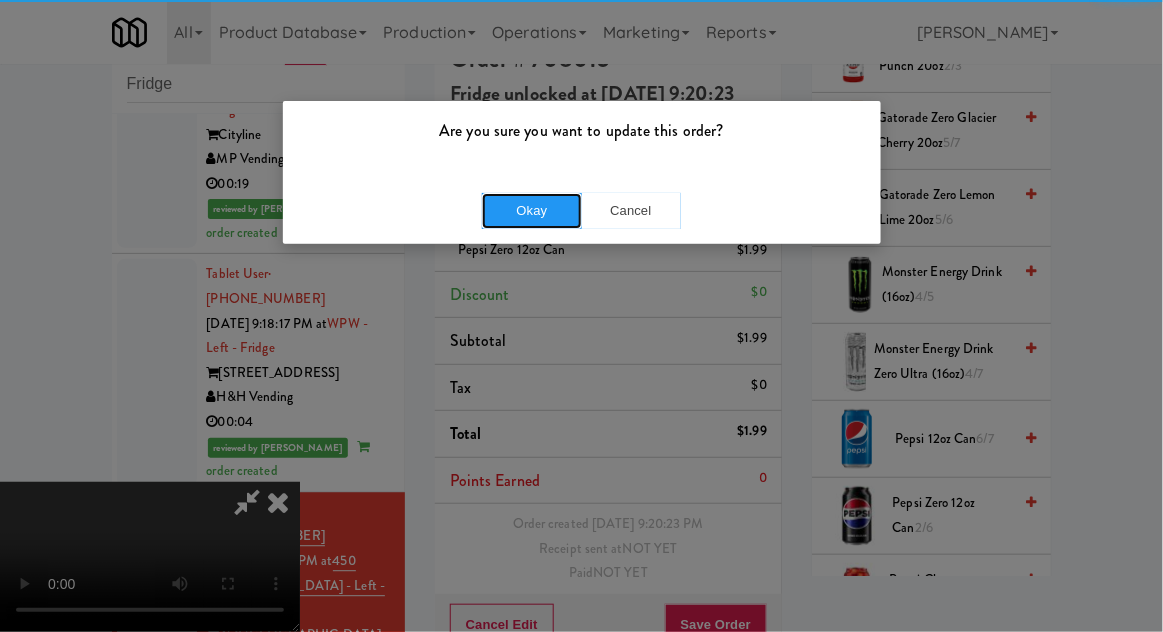 click on "Okay" at bounding box center (532, 211) 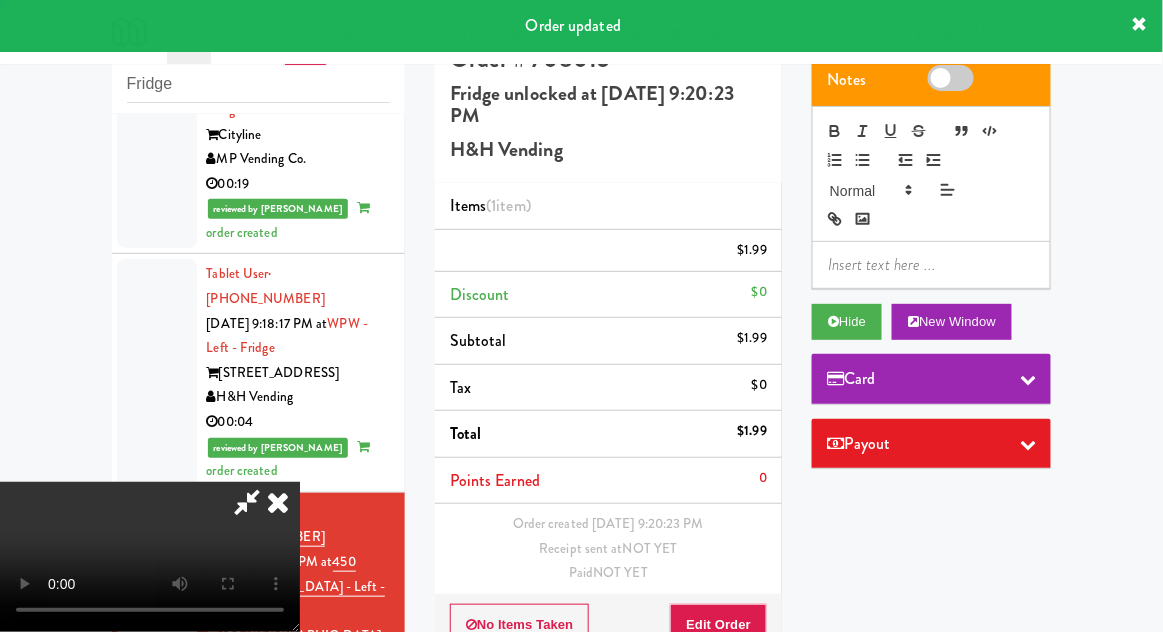 scroll, scrollTop: 0, scrollLeft: 0, axis: both 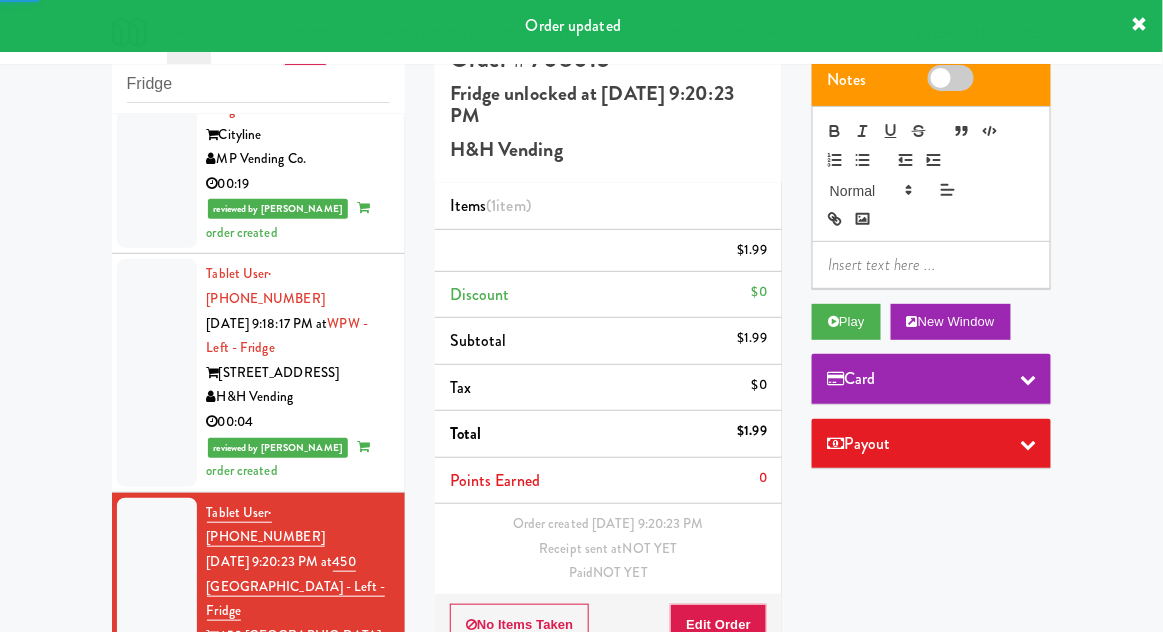 click on "Tablet User  · (217) 693-1722 [DATE] 9:22:53 PM at  Optima - Left - Fridge  Optima  H&H Vending  00:06" at bounding box center [258, 801] 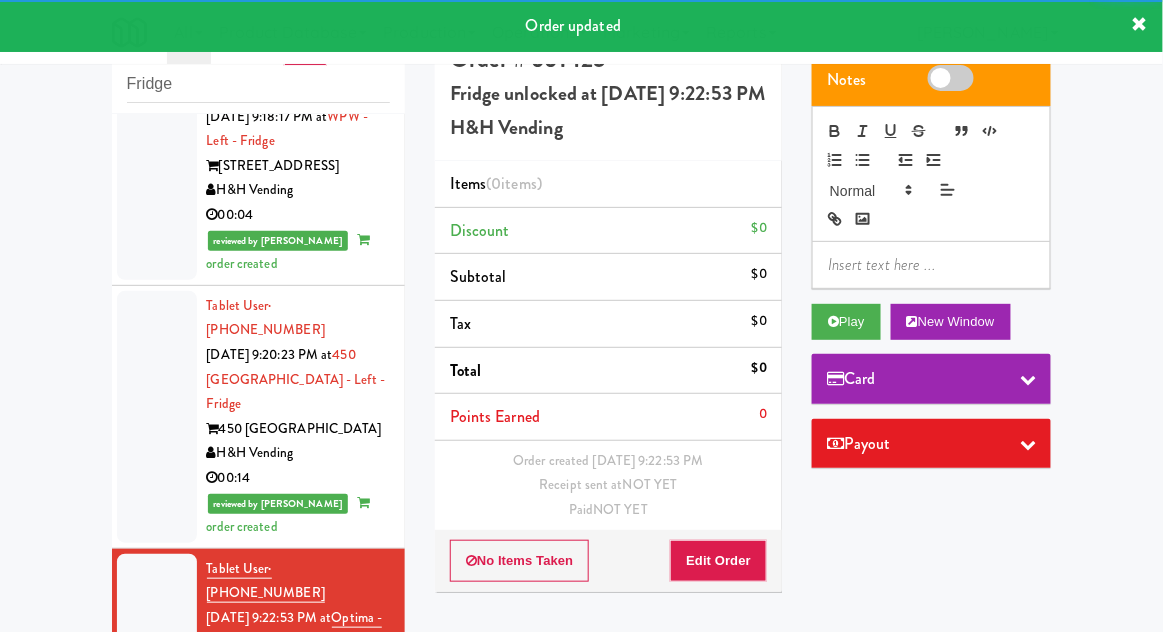 scroll, scrollTop: 3027, scrollLeft: 0, axis: vertical 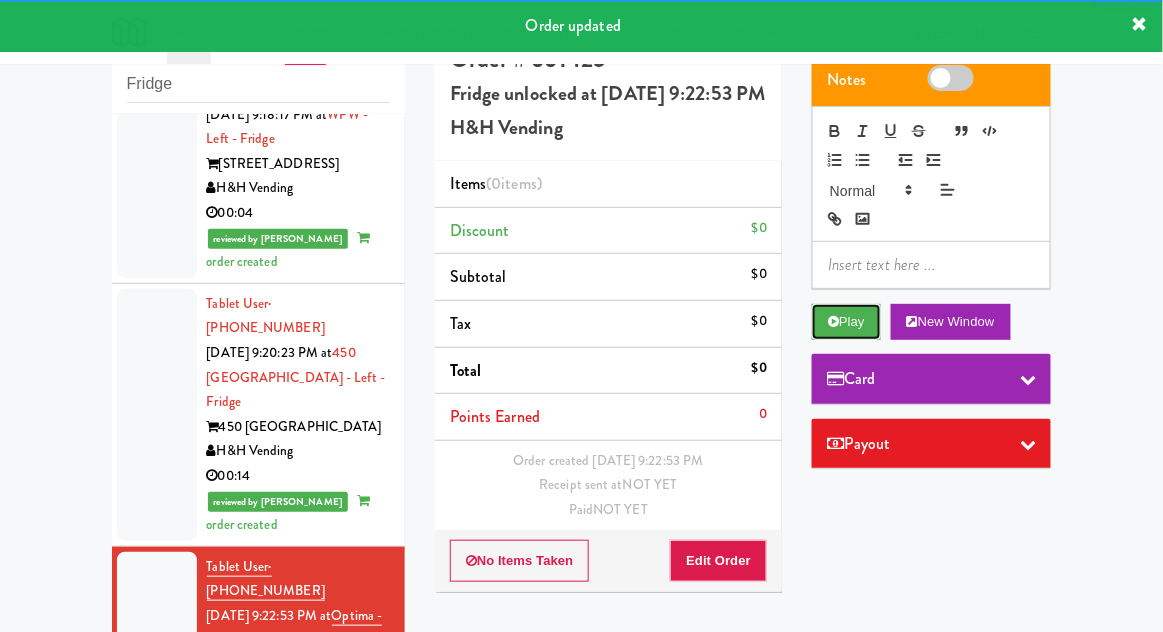 click on "Play" at bounding box center [846, 322] 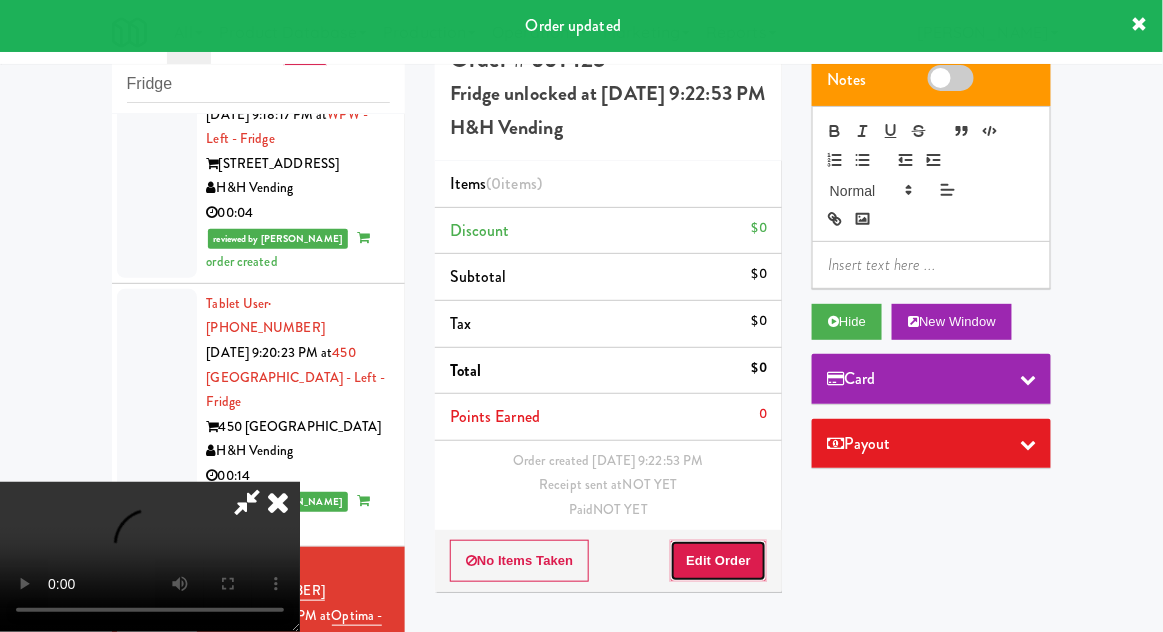click on "Edit Order" at bounding box center [718, 561] 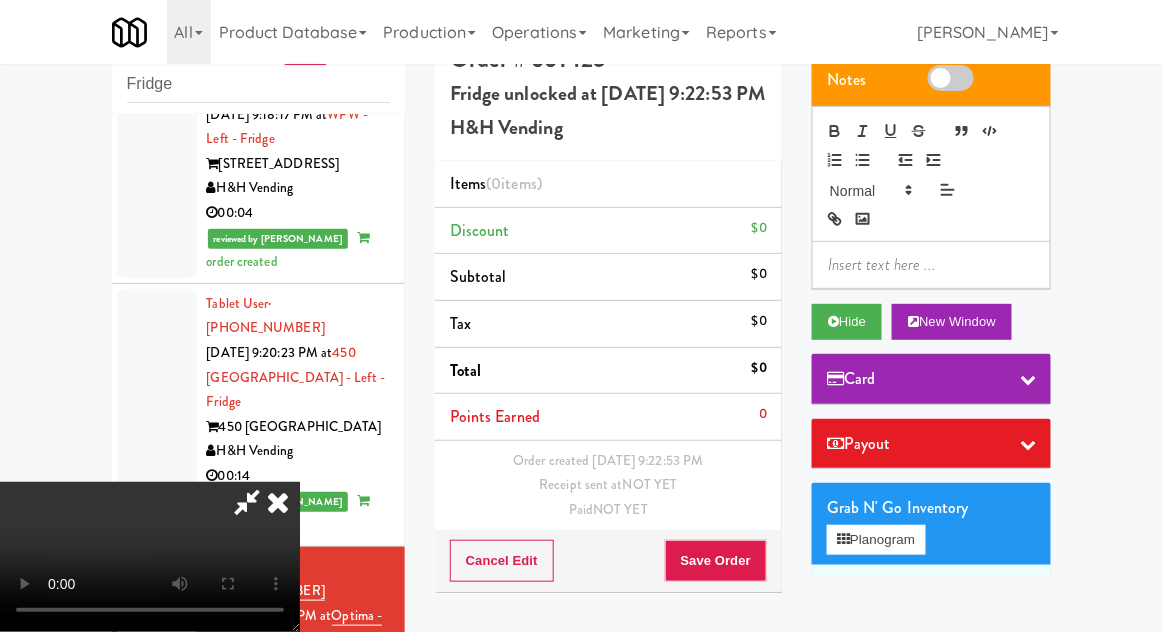 type 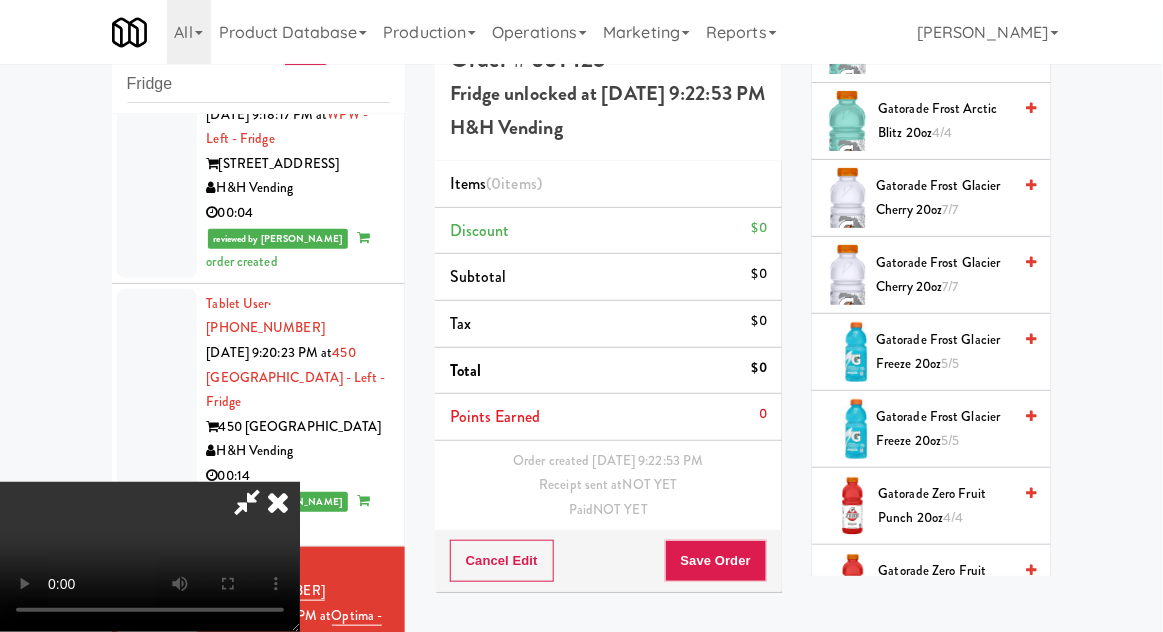 scroll, scrollTop: 1235, scrollLeft: 0, axis: vertical 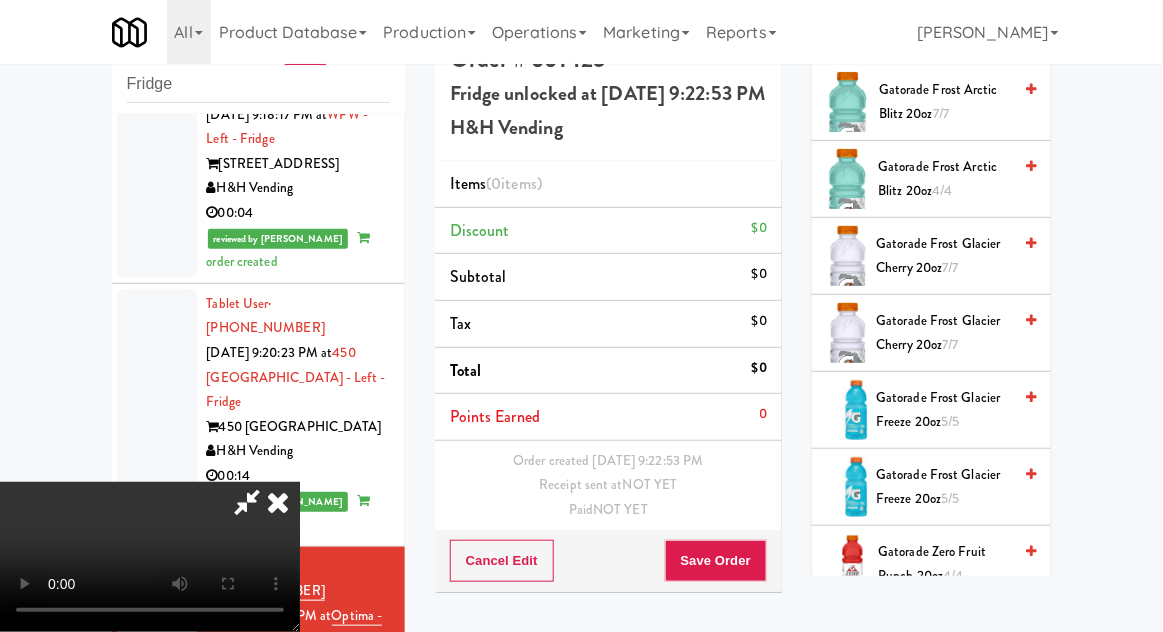 click on "Gatorade Frost Glacier Freeze 20oz  5/5" at bounding box center [943, 410] 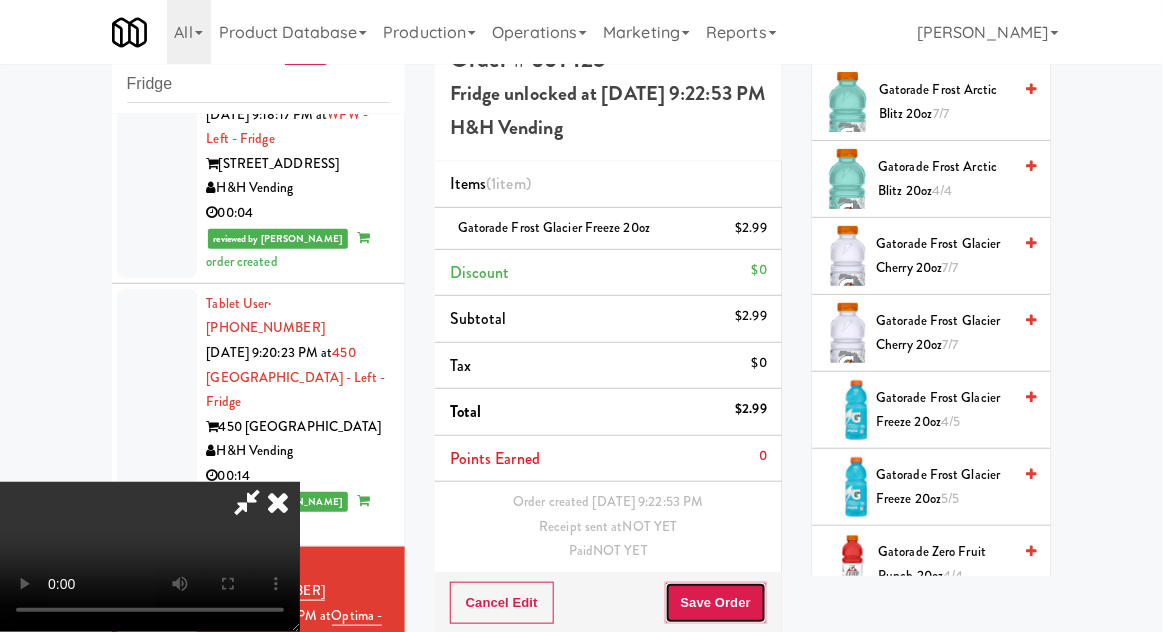click on "Save Order" at bounding box center (716, 603) 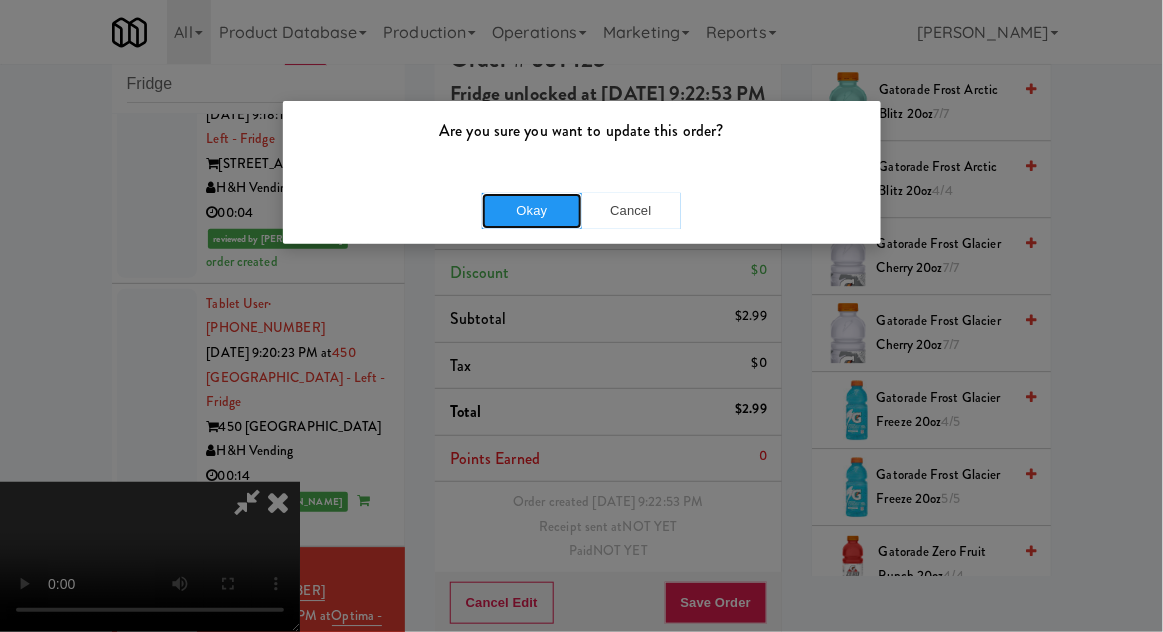 click on "Okay" at bounding box center [532, 211] 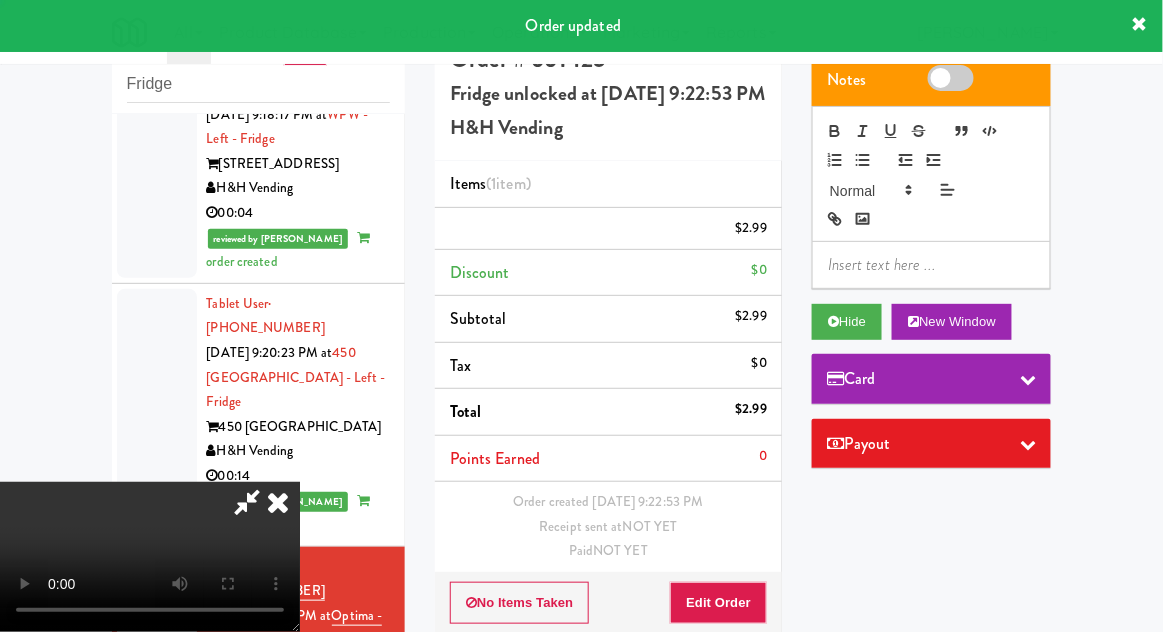 scroll, scrollTop: 0, scrollLeft: 0, axis: both 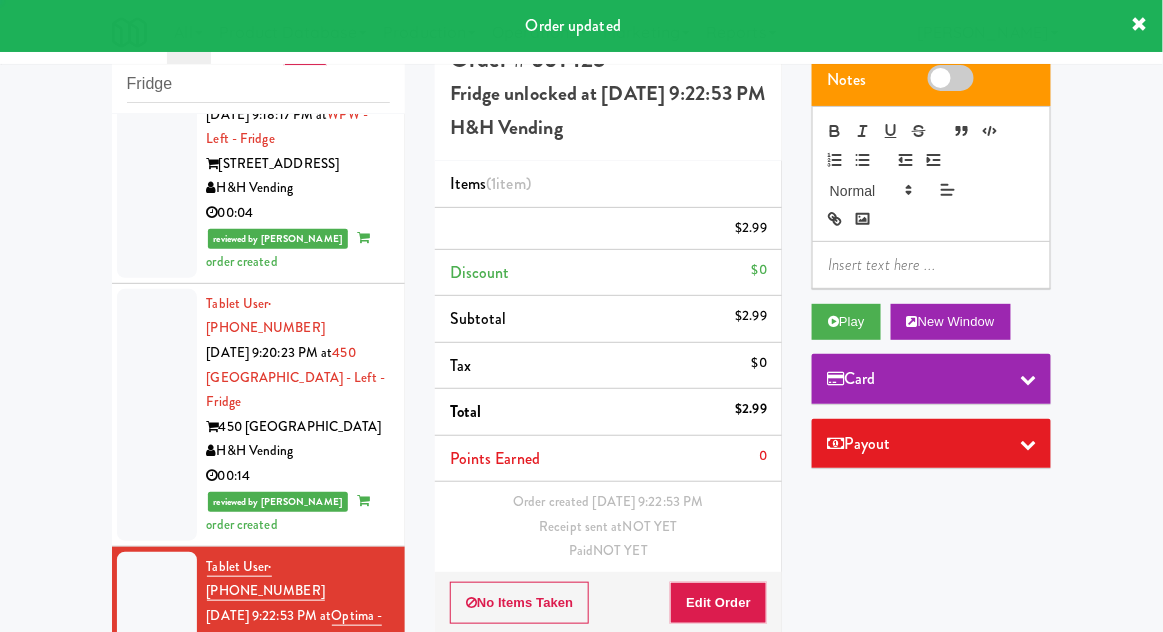 click at bounding box center [157, 842] 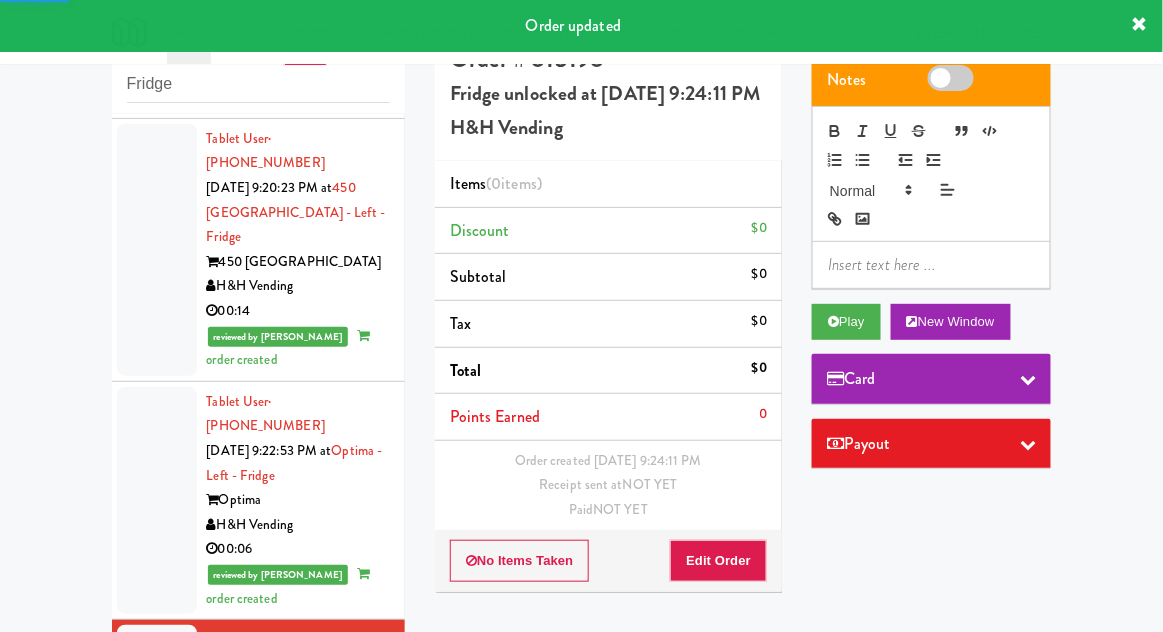 scroll, scrollTop: 3200, scrollLeft: 0, axis: vertical 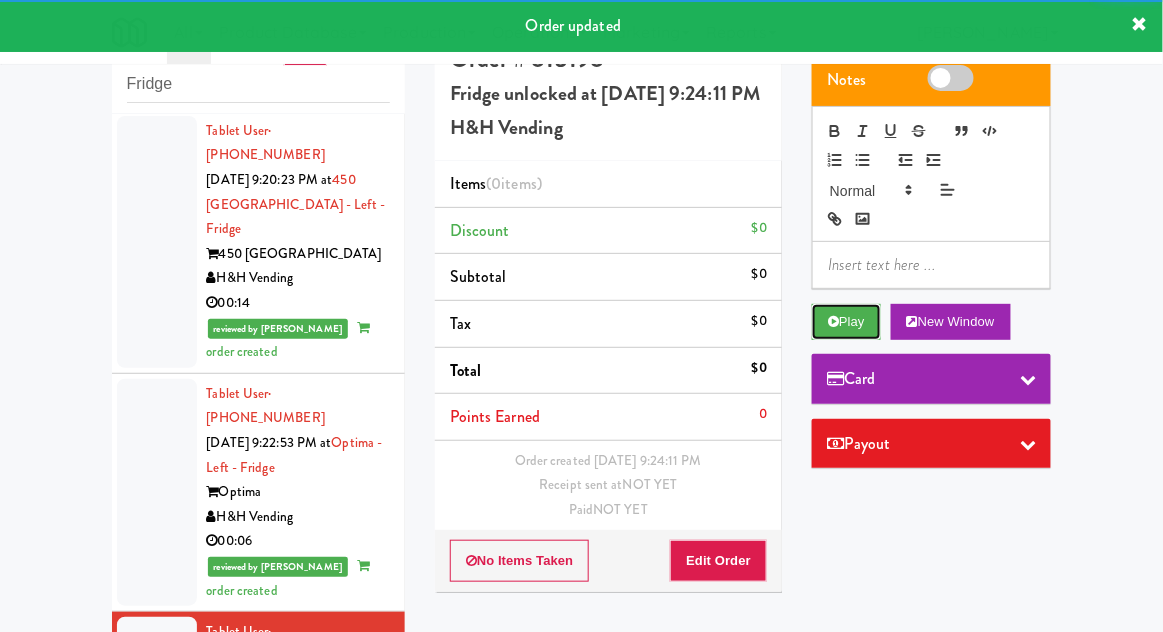 click on "Play" at bounding box center (846, 322) 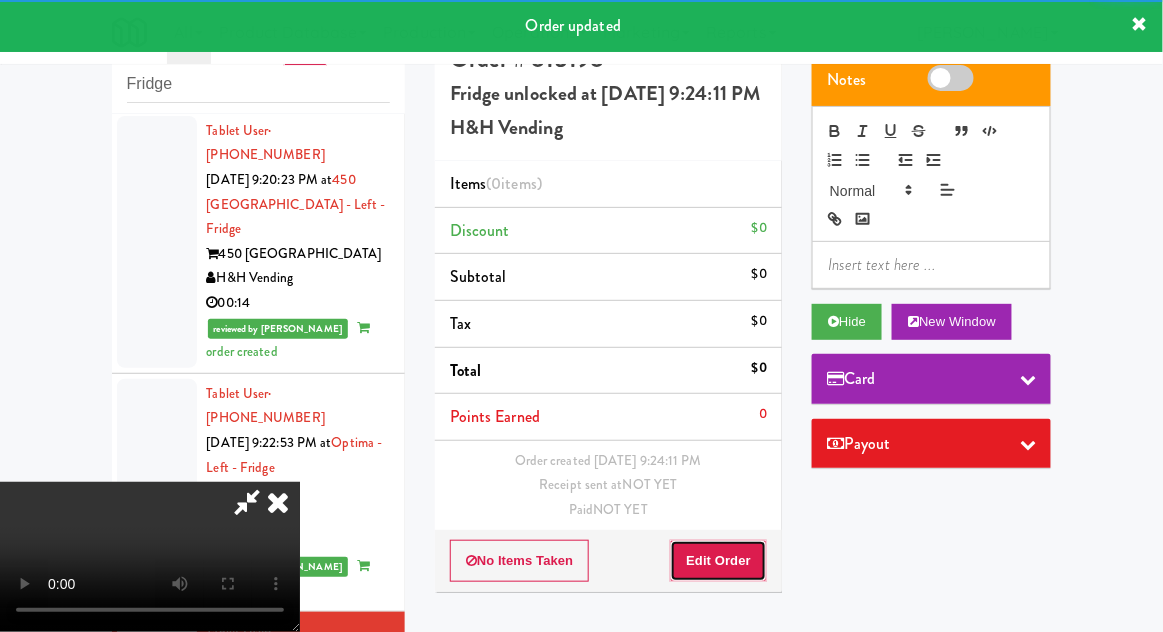 click on "Edit Order" at bounding box center [718, 561] 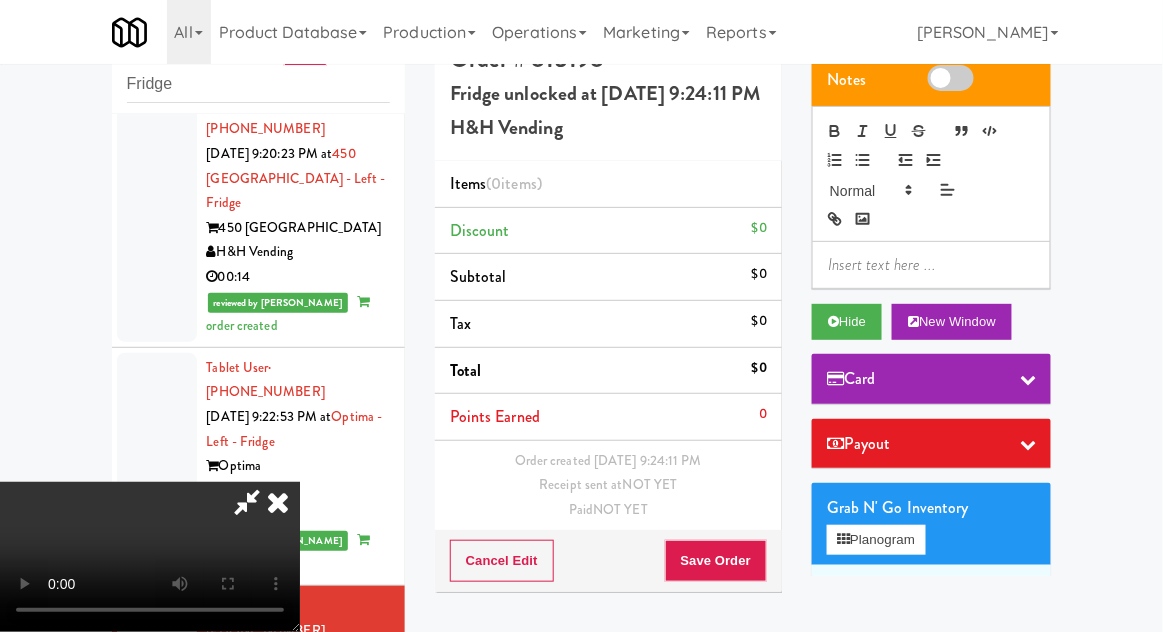 scroll, scrollTop: 3228, scrollLeft: 0, axis: vertical 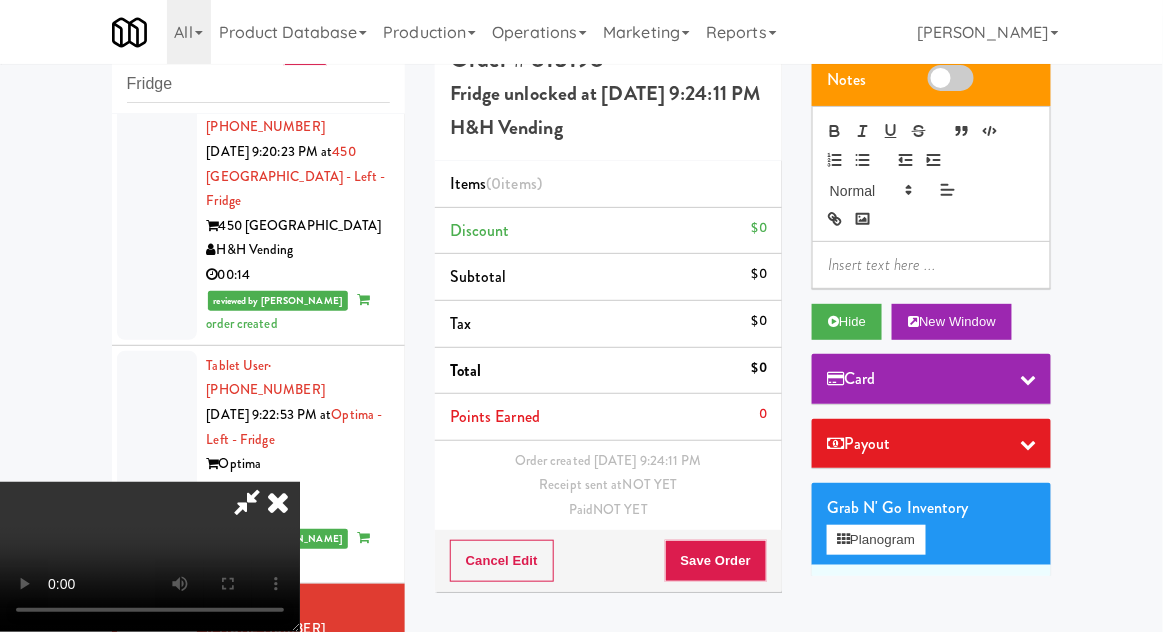 type 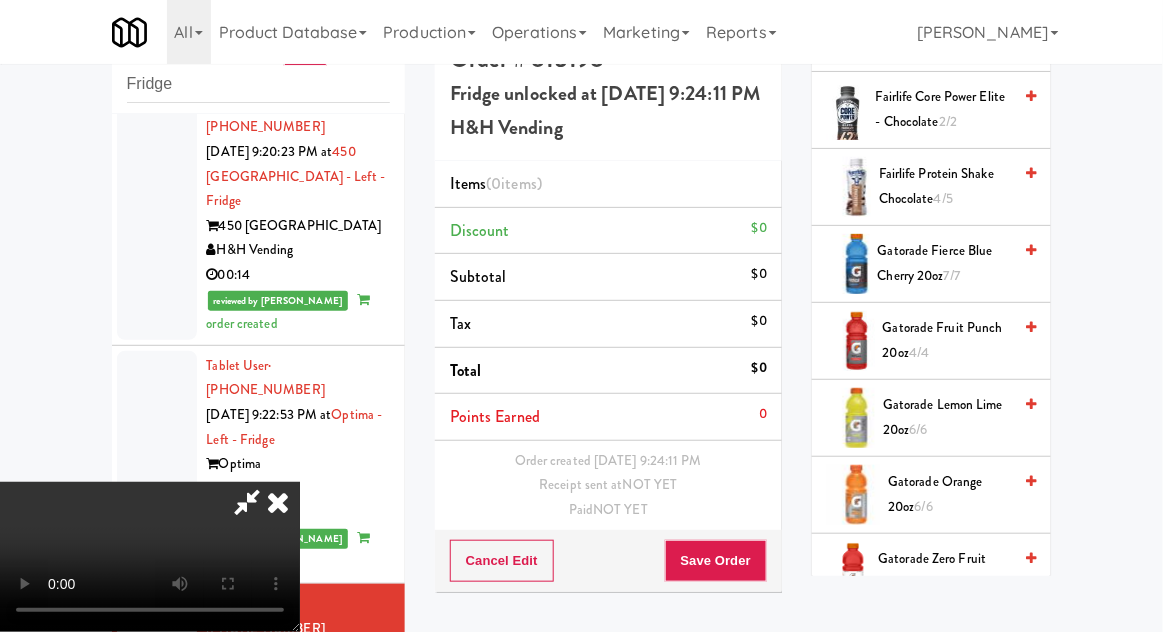 scroll, scrollTop: 1718, scrollLeft: 0, axis: vertical 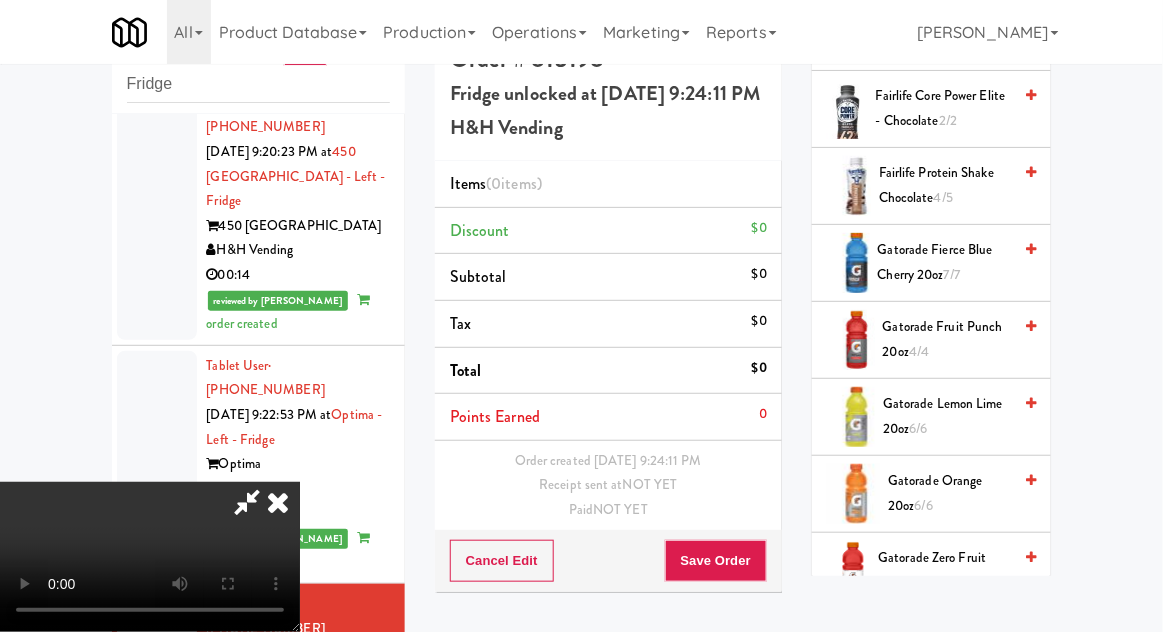 click on "3/4" at bounding box center (953, 582) 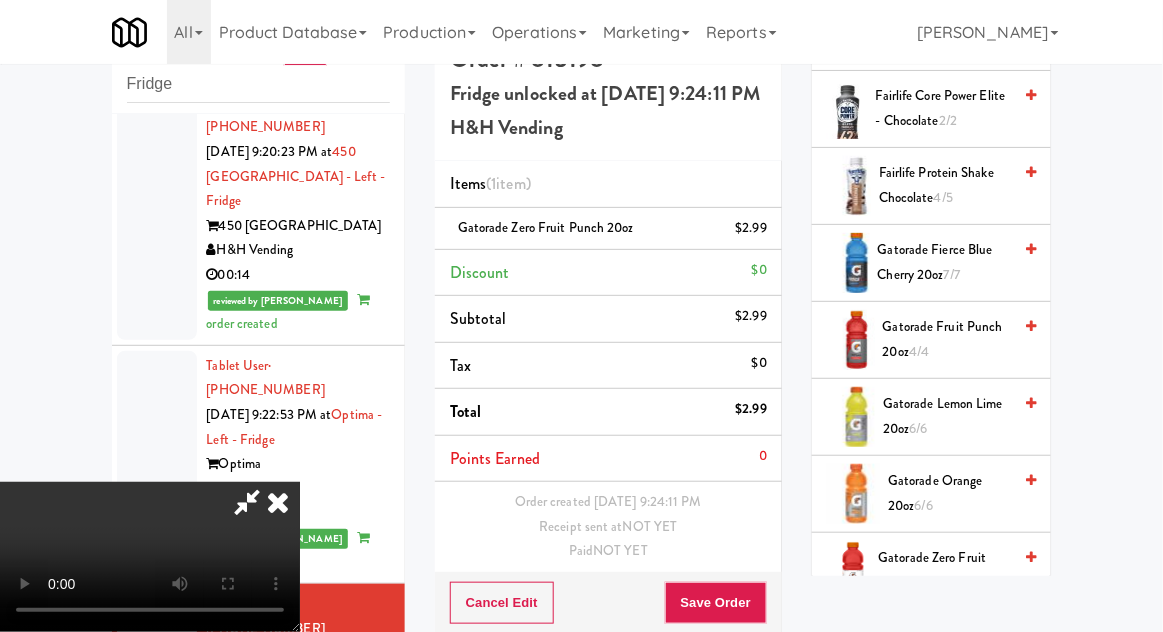 click on "Gatorade Zero Glacier Cherry 20oz  4/4" at bounding box center [944, 647] 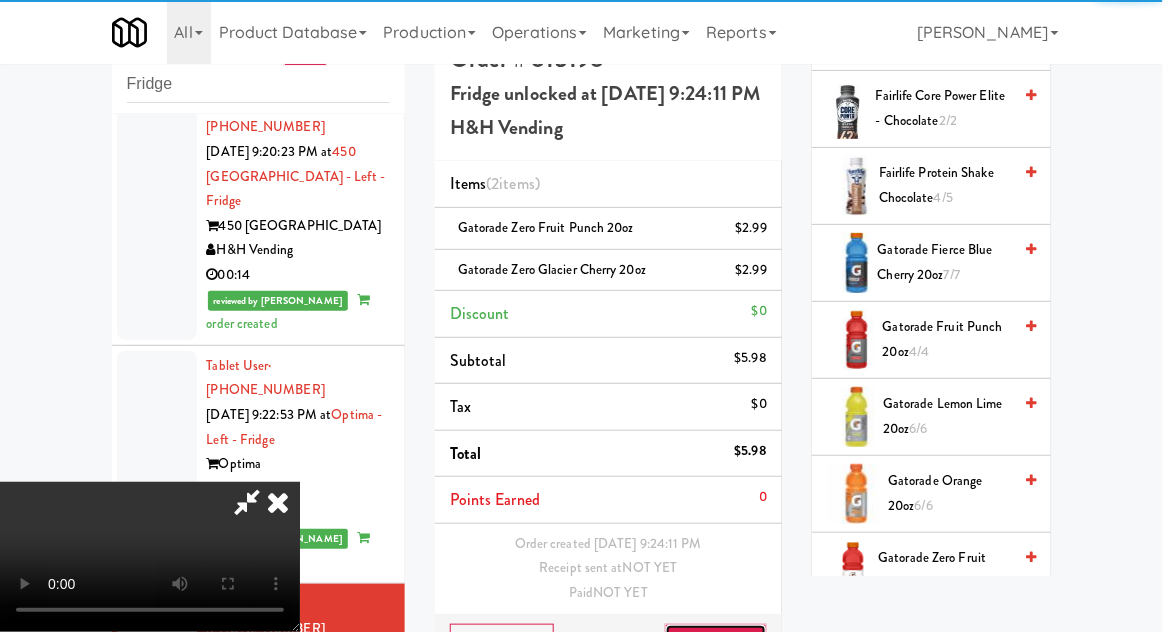 click on "Save Order" at bounding box center (716, 645) 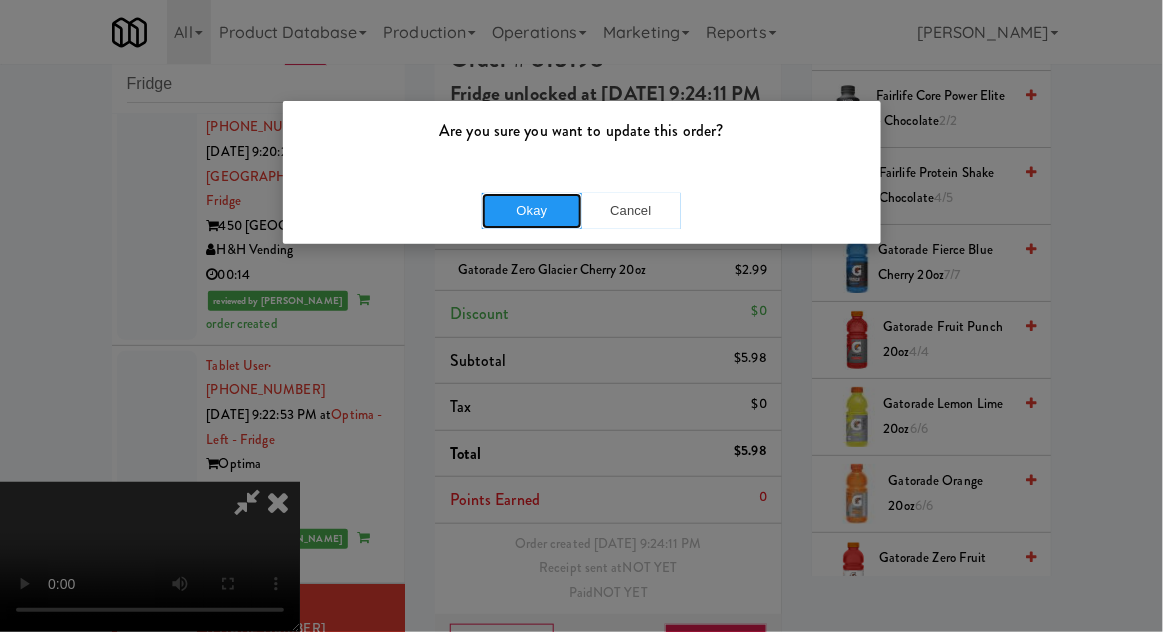 click on "Okay" at bounding box center [532, 211] 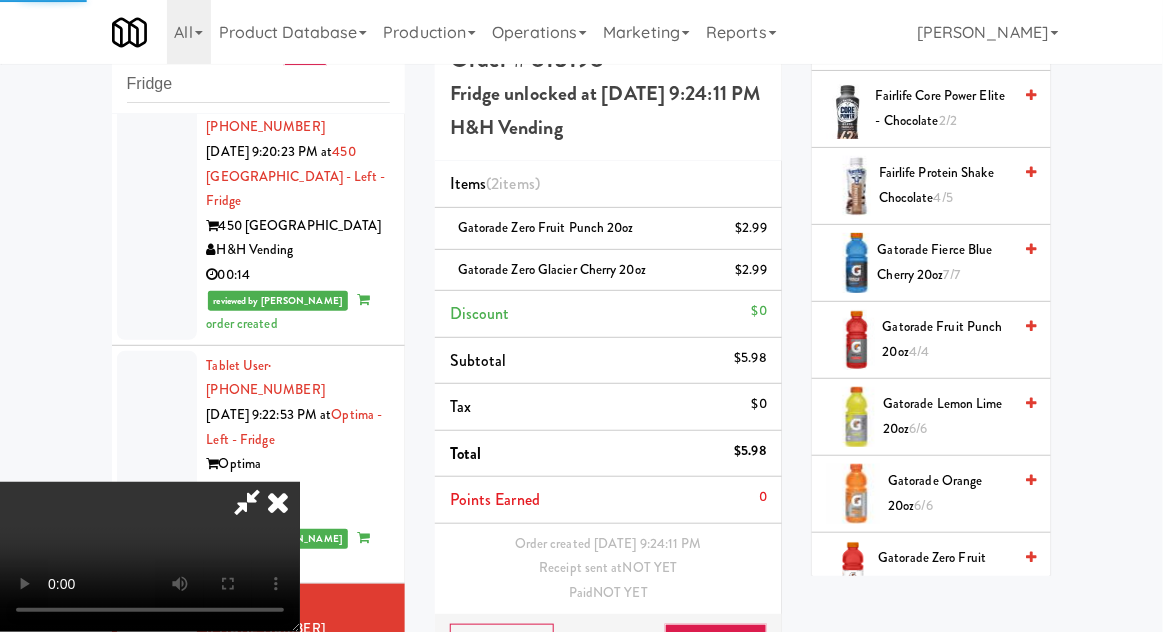 scroll, scrollTop: 0, scrollLeft: 0, axis: both 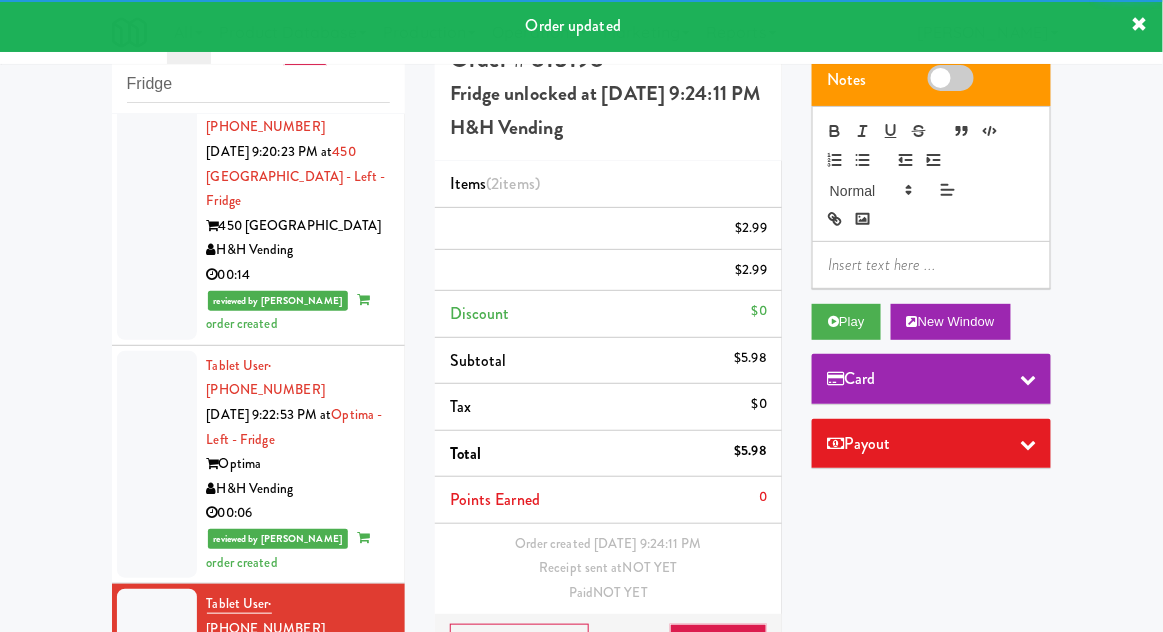 click at bounding box center [157, 892] 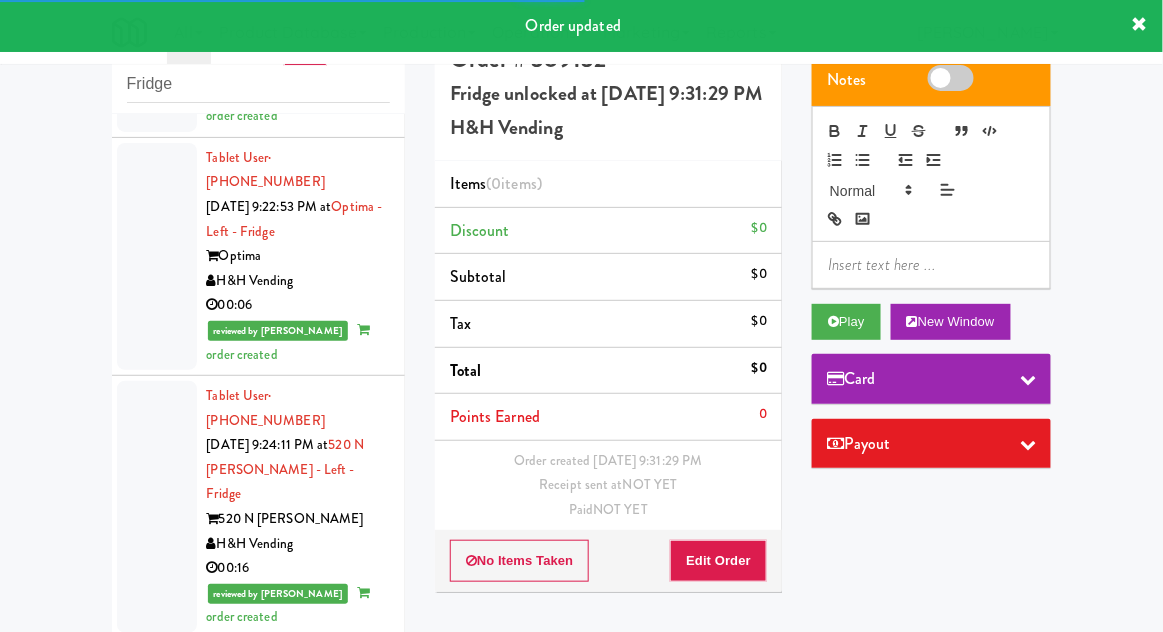 scroll, scrollTop: 3439, scrollLeft: 0, axis: vertical 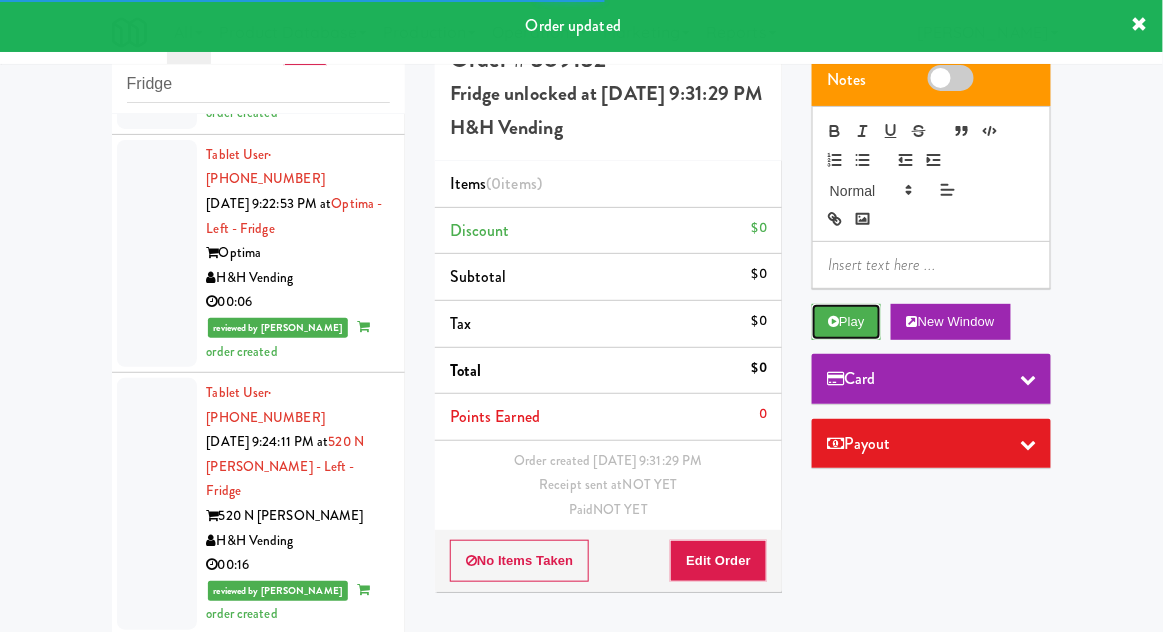 click on "Play" at bounding box center [846, 322] 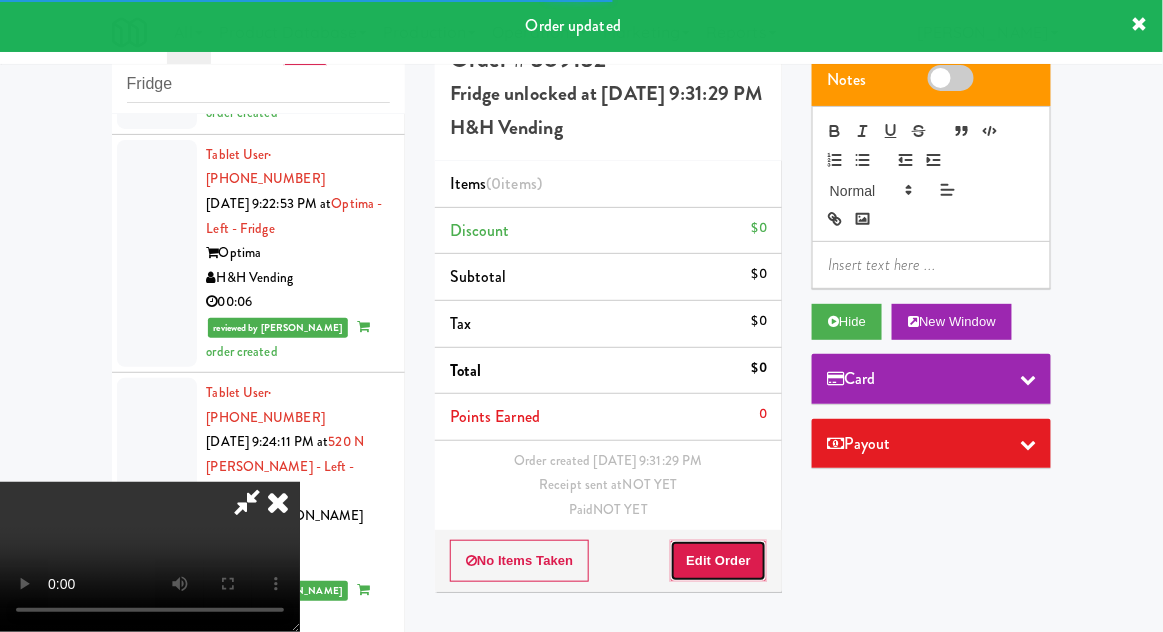 click on "Edit Order" at bounding box center (718, 561) 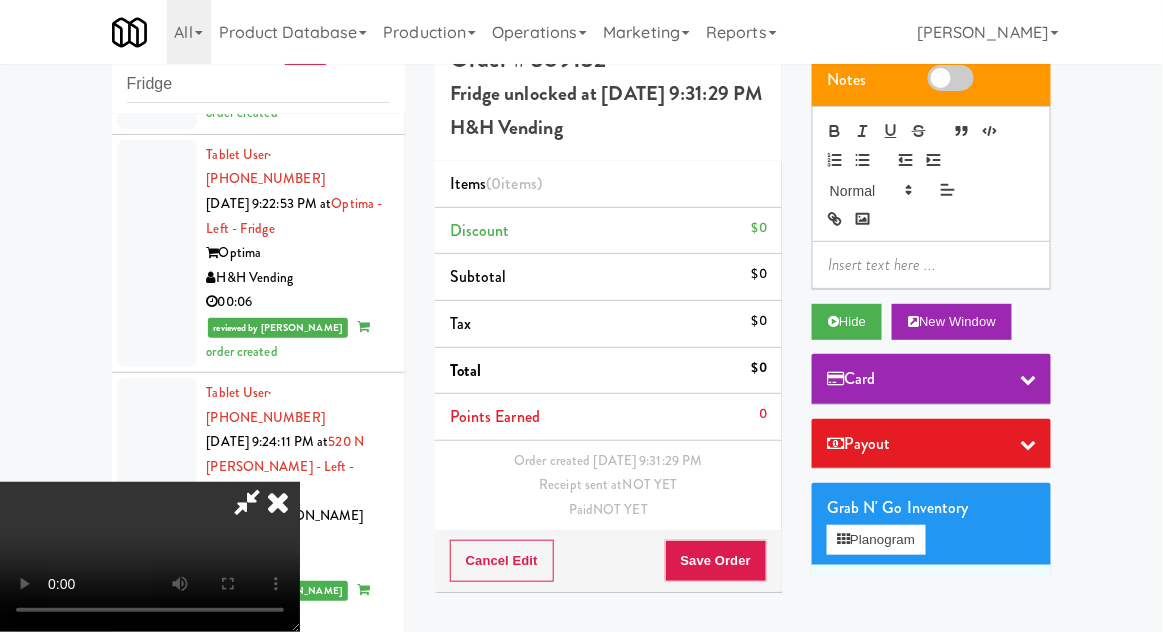 type 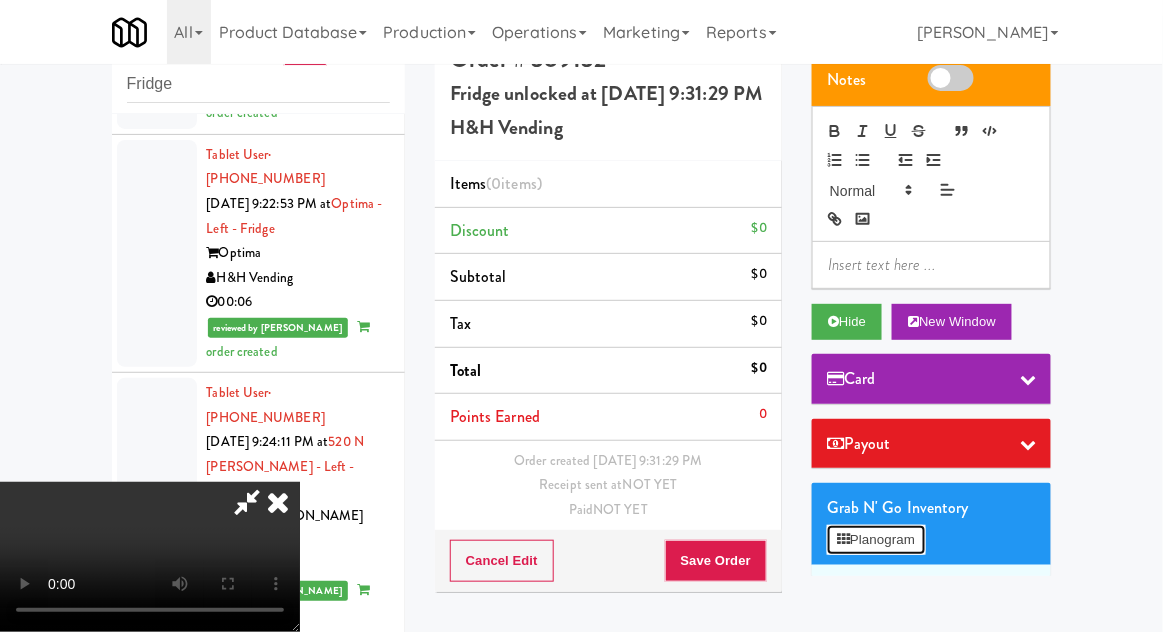 click on "Planogram" at bounding box center (876, 540) 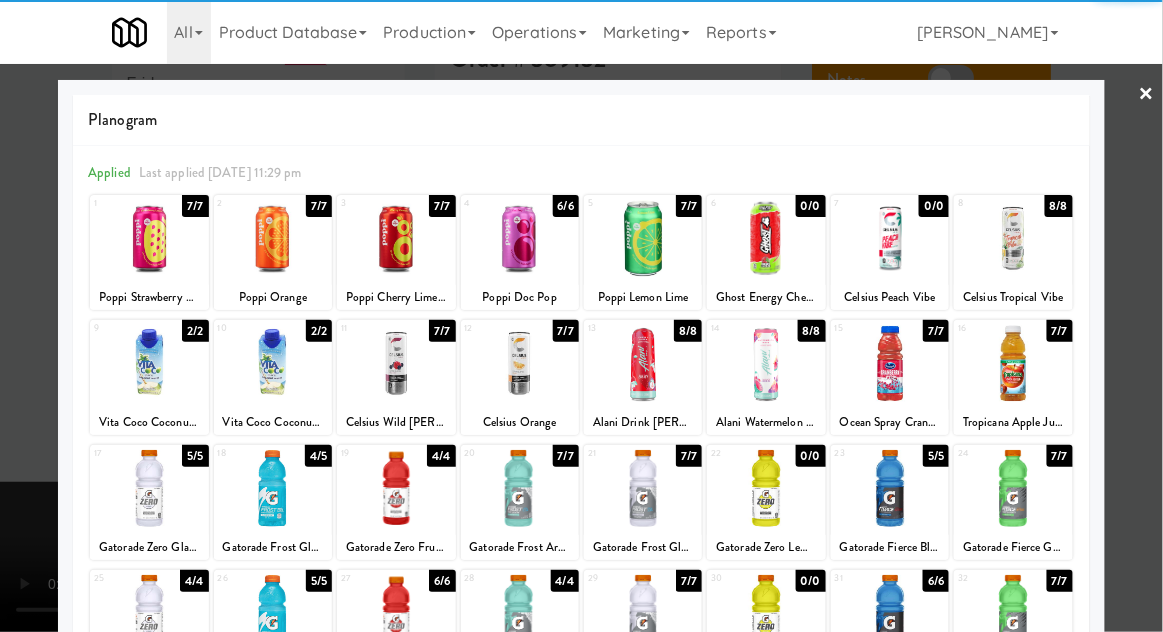click at bounding box center (890, 363) 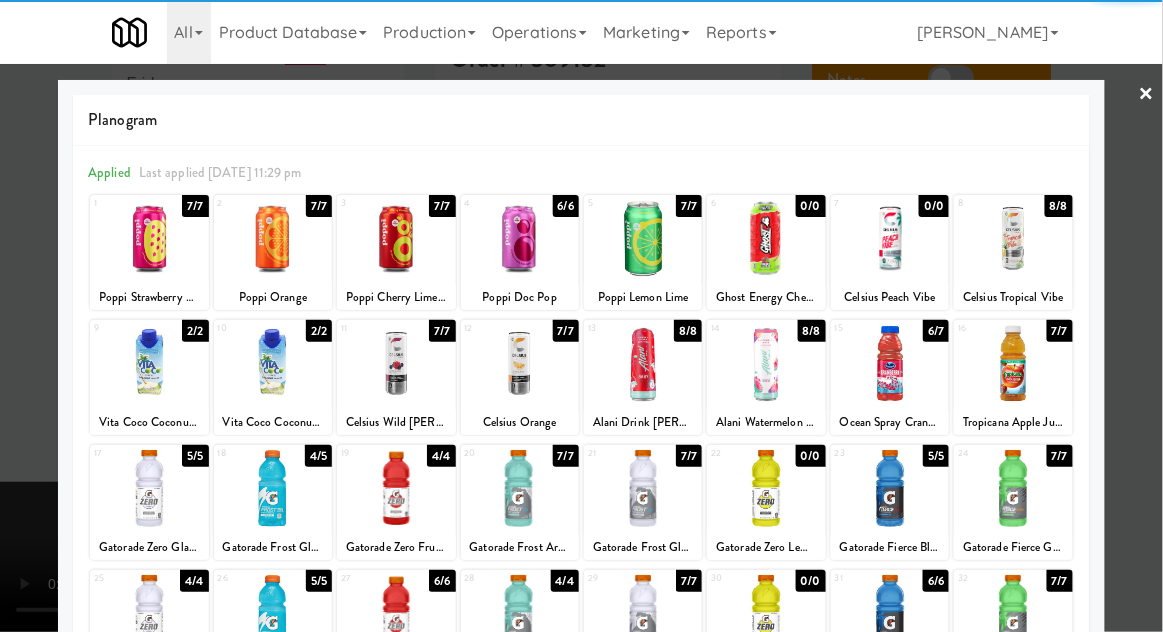 click at bounding box center [581, 316] 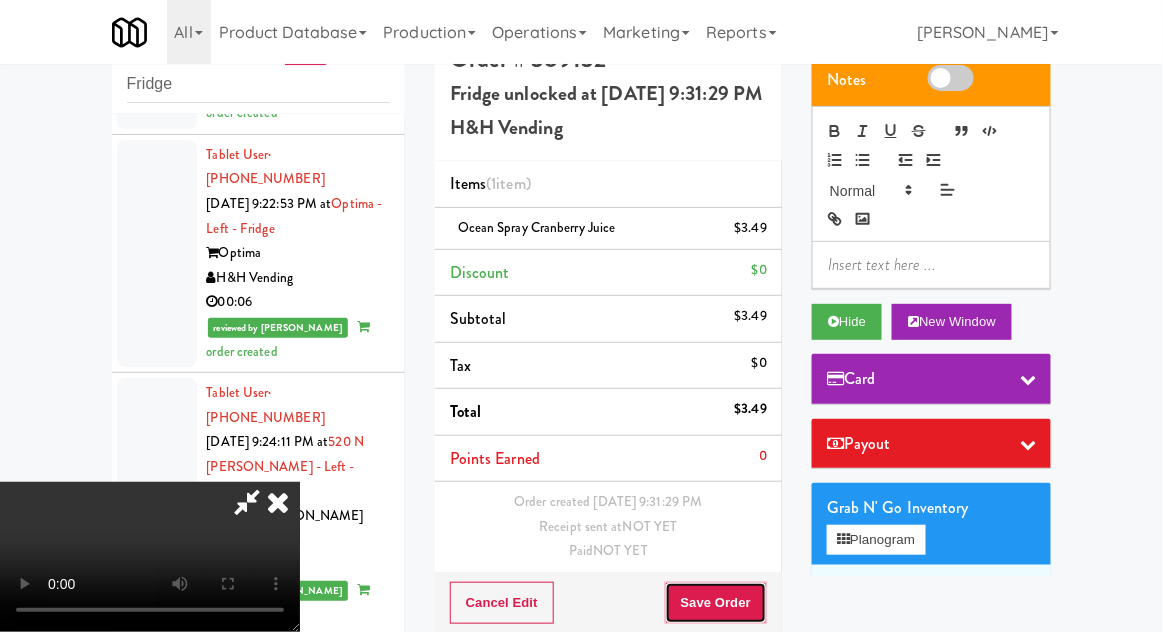 click on "Save Order" at bounding box center (716, 603) 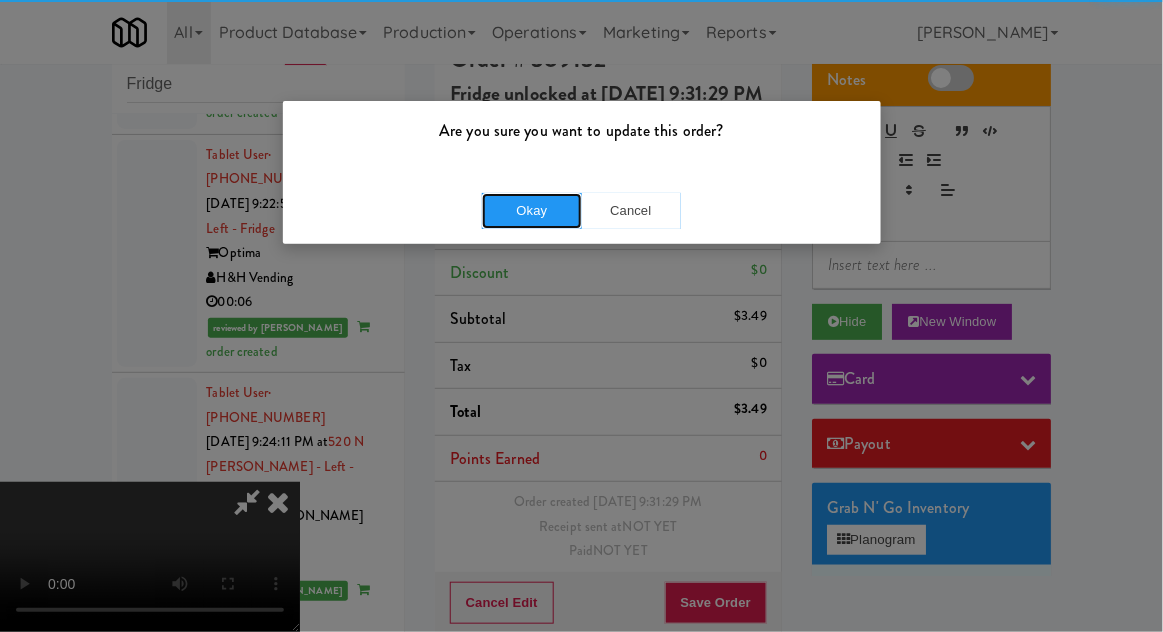 click on "Okay" at bounding box center [532, 211] 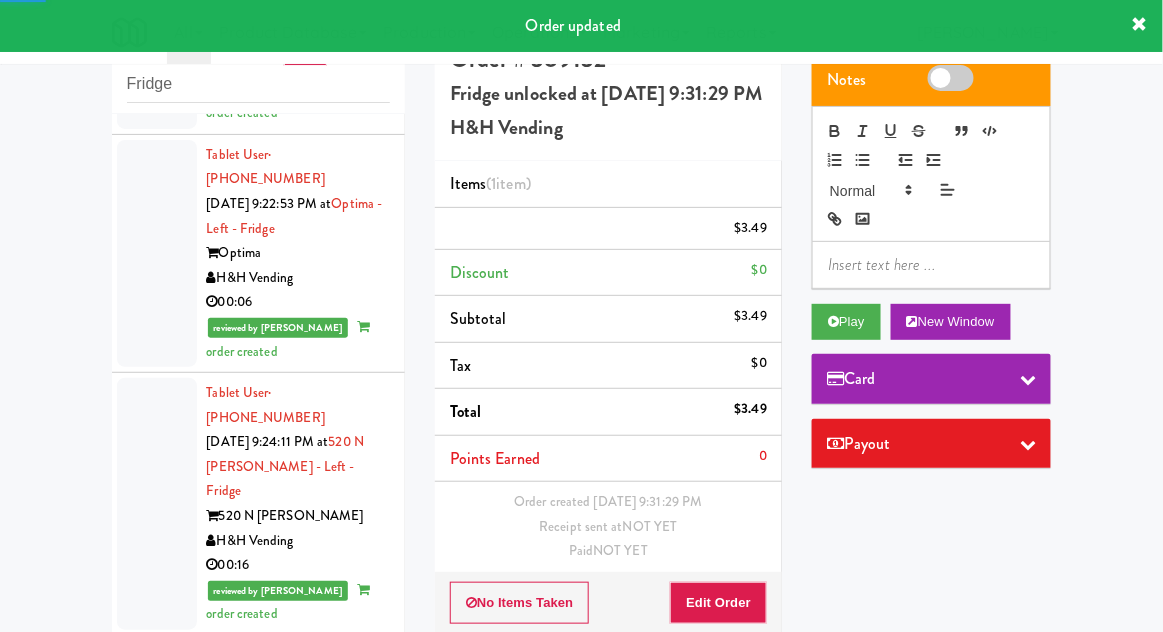 click at bounding box center [157, 919] 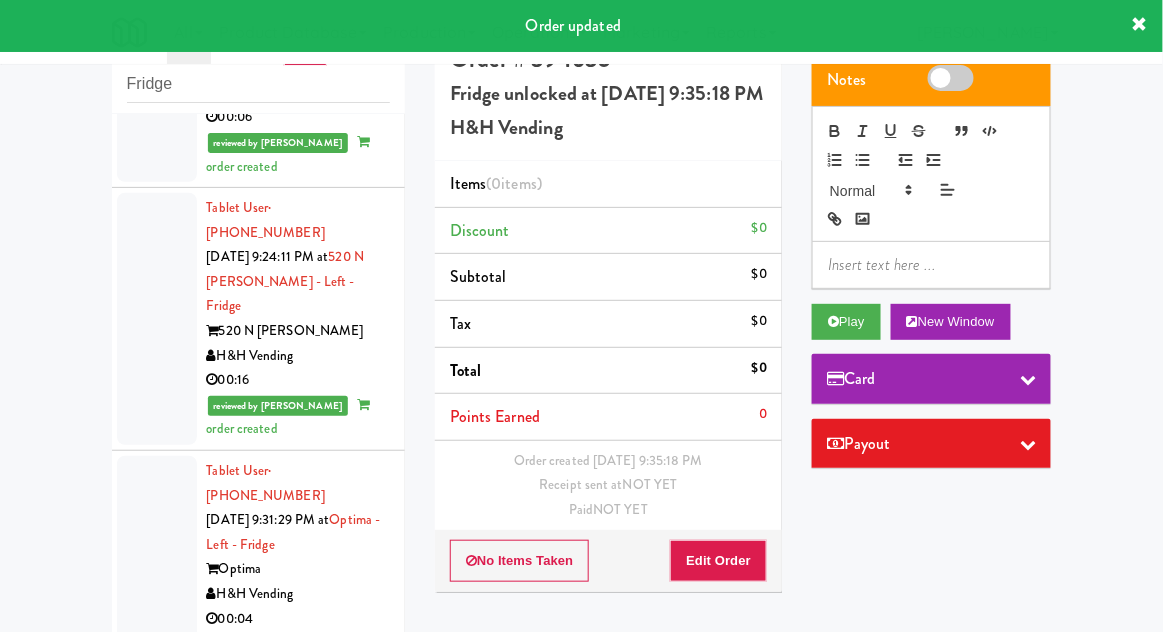 scroll, scrollTop: 3626, scrollLeft: 0, axis: vertical 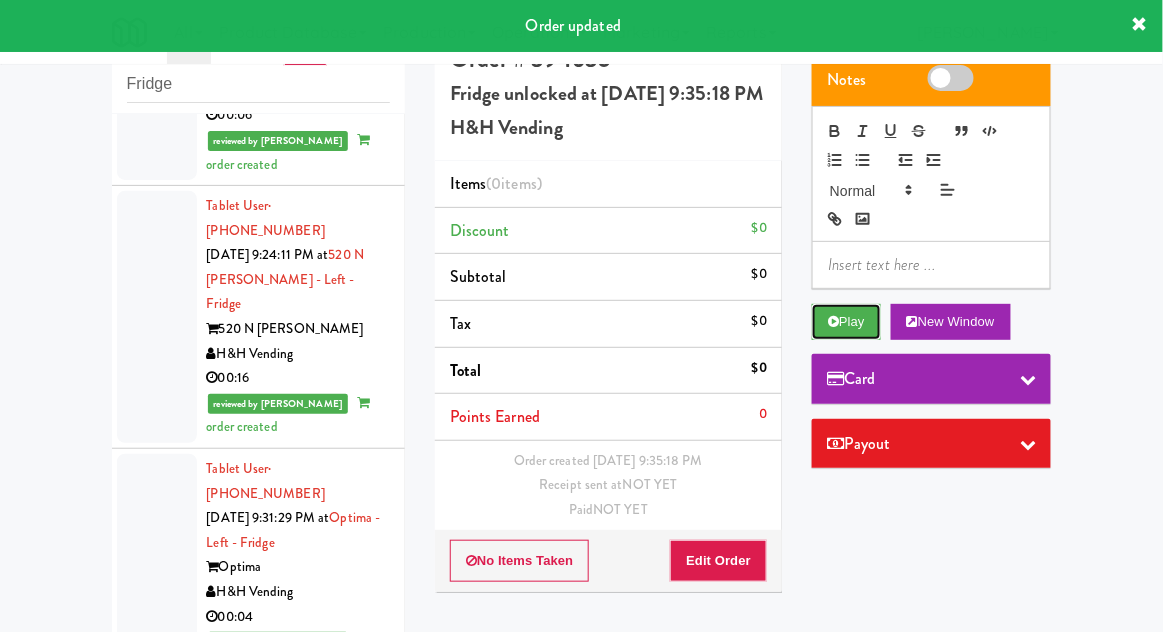 click on "Play" at bounding box center [846, 322] 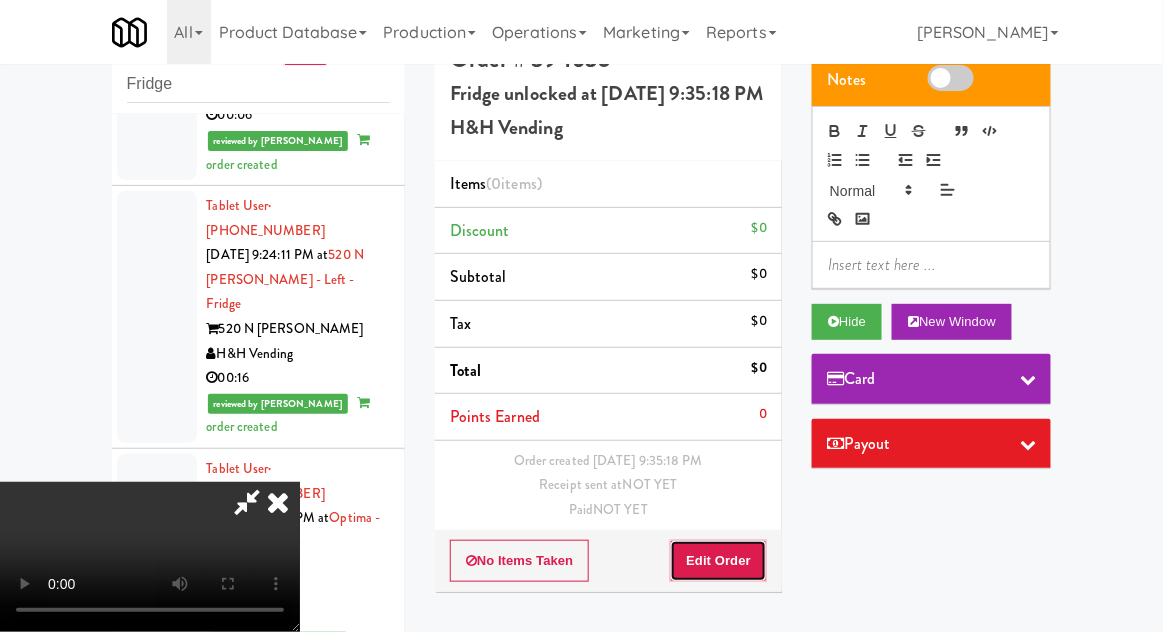 click on "Edit Order" at bounding box center (718, 561) 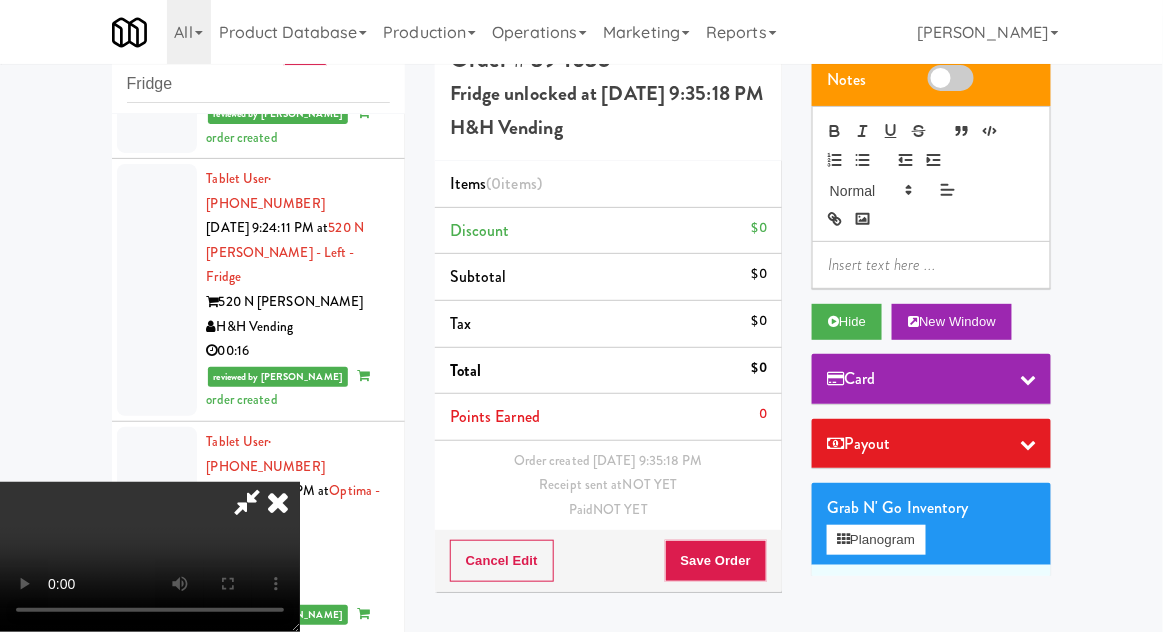 scroll, scrollTop: 3647, scrollLeft: 0, axis: vertical 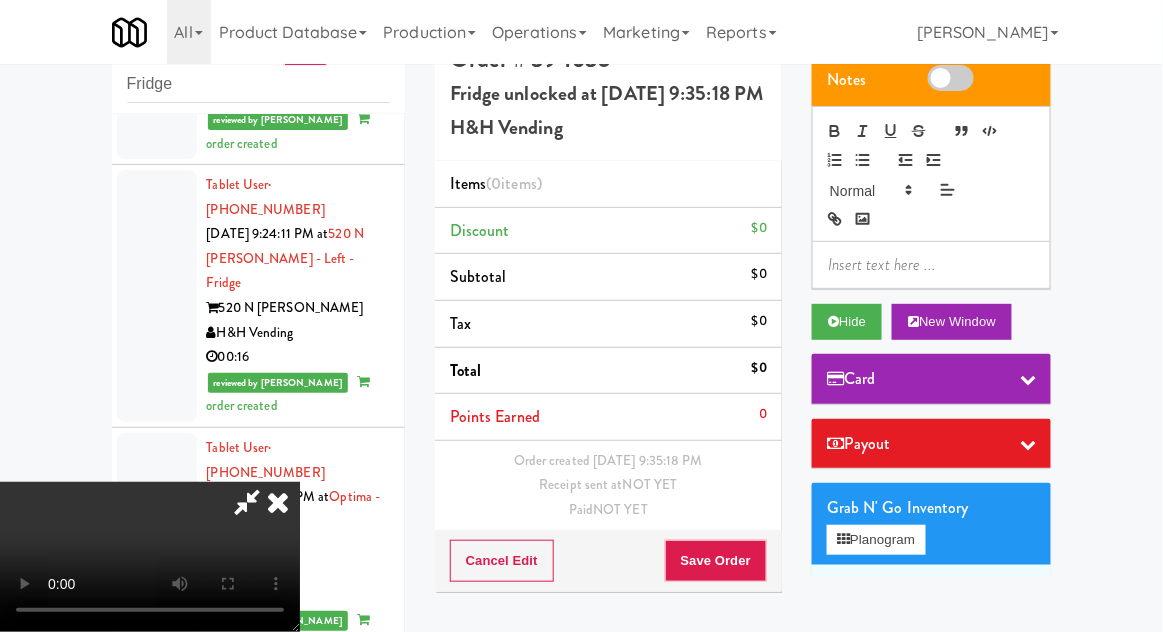 type 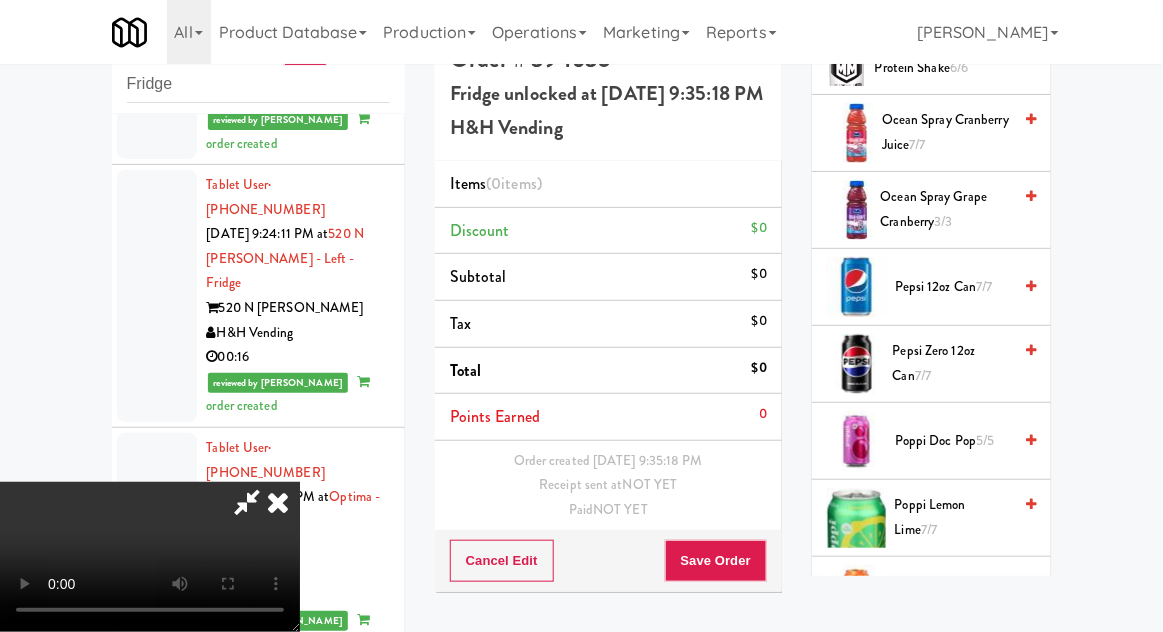 scroll, scrollTop: 2217, scrollLeft: 0, axis: vertical 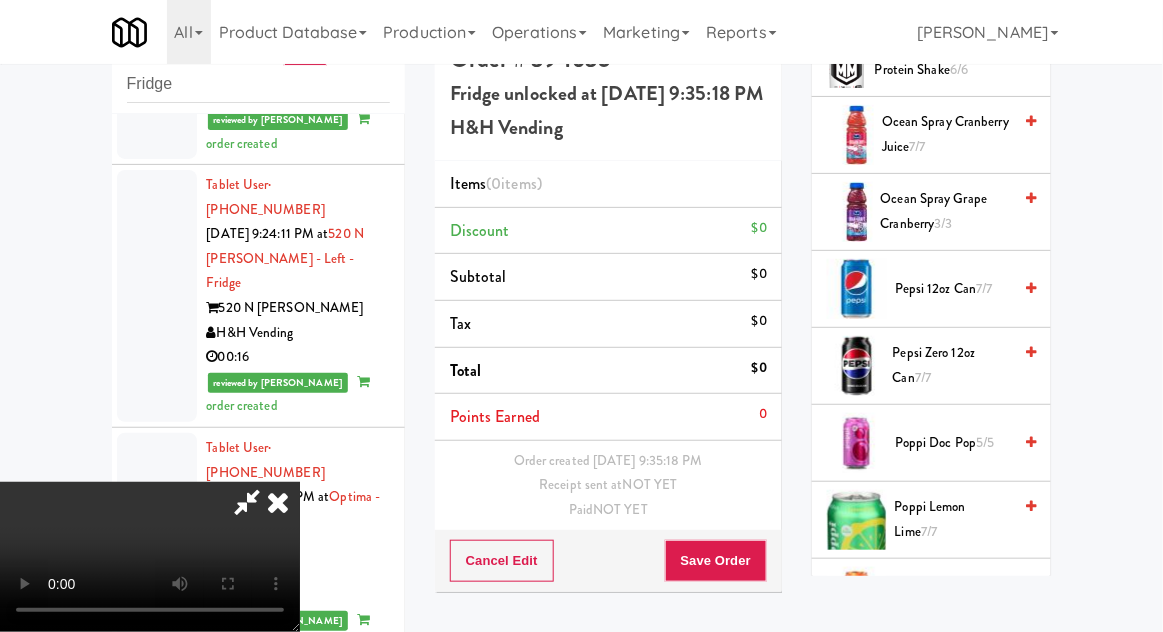 click on "Pepsi Zero 12oz can   7/7" at bounding box center (952, 365) 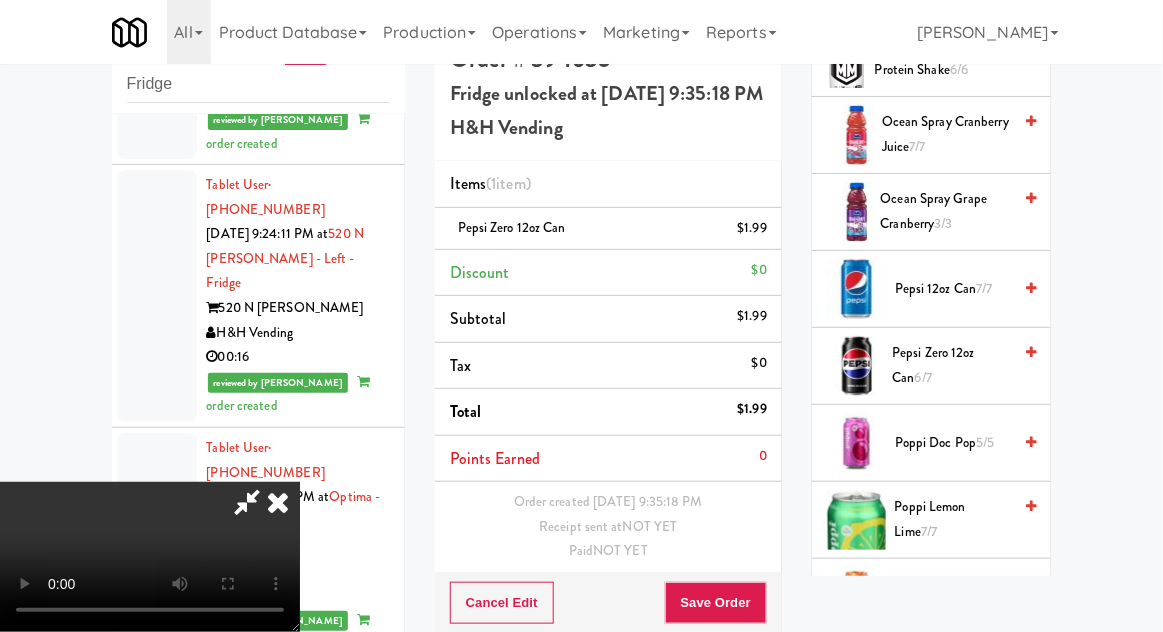 click on "Pepsi Zero 12oz can   6/7" at bounding box center (952, 365) 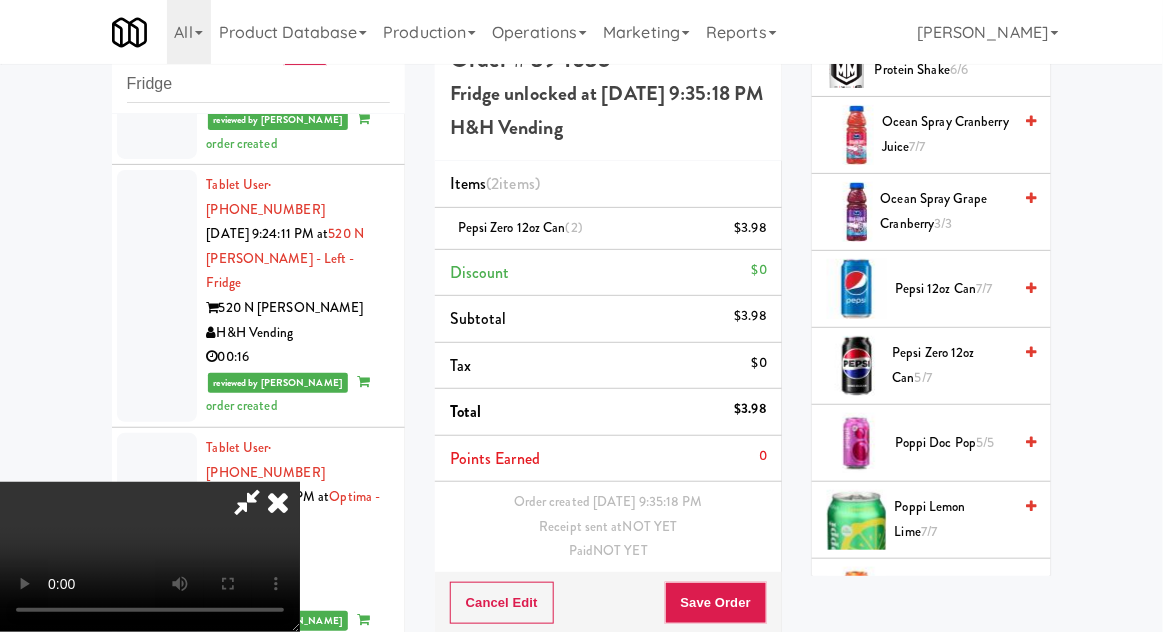 scroll, scrollTop: 73, scrollLeft: 0, axis: vertical 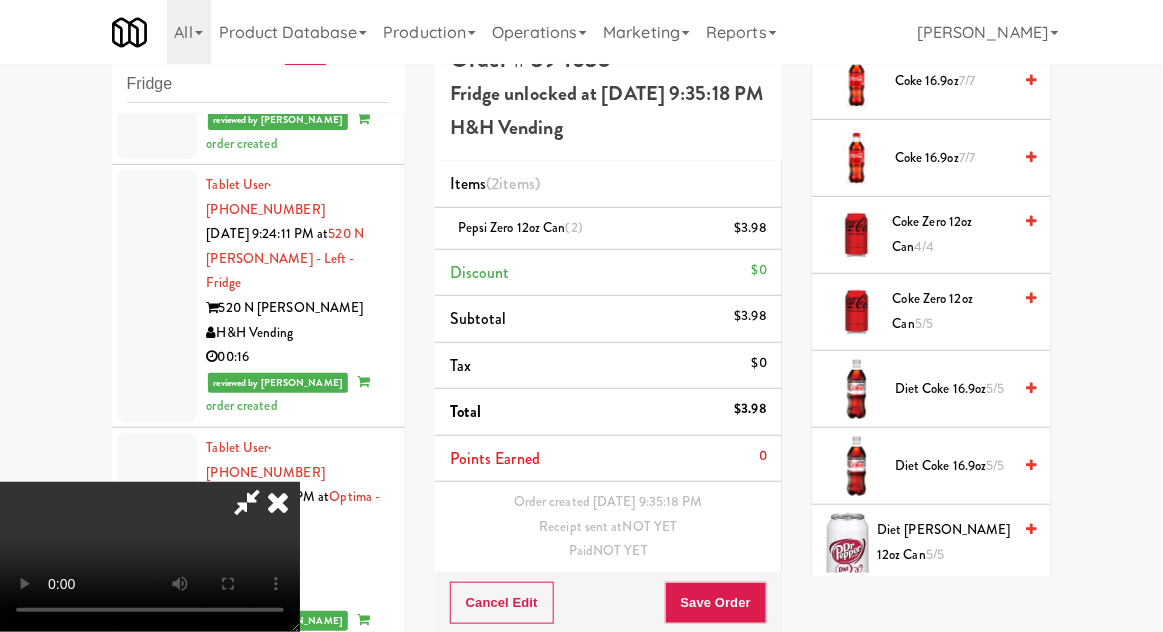click on "Coke Zero 12oz can  5/5" at bounding box center (952, 311) 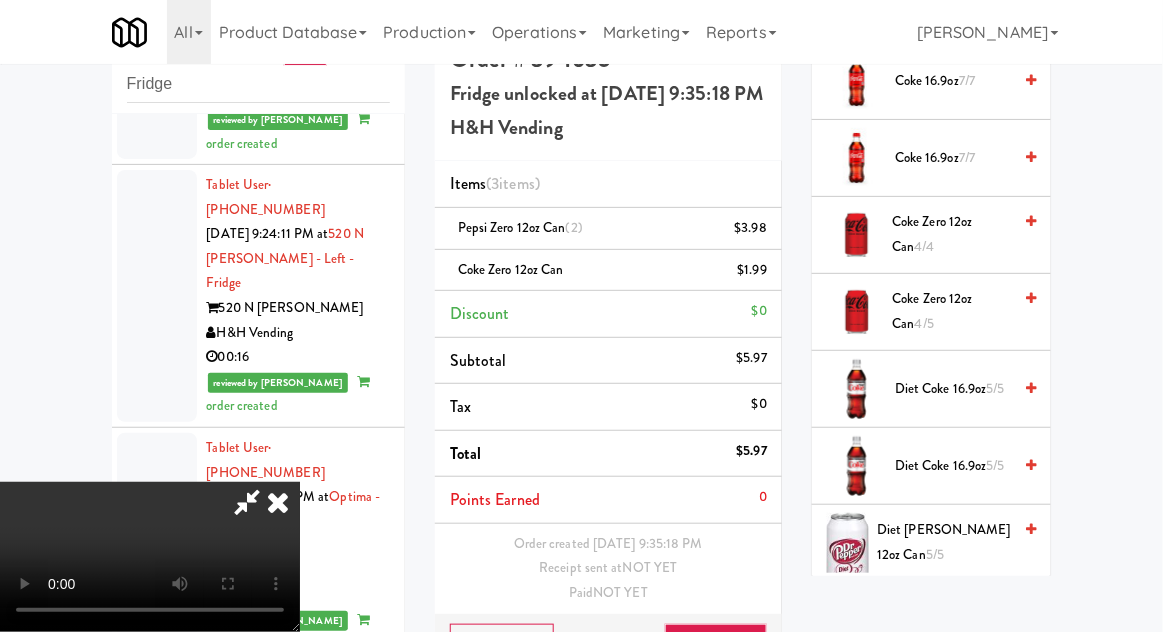 click on "Coke Zero 12oz can  4/4" at bounding box center (951, 234) 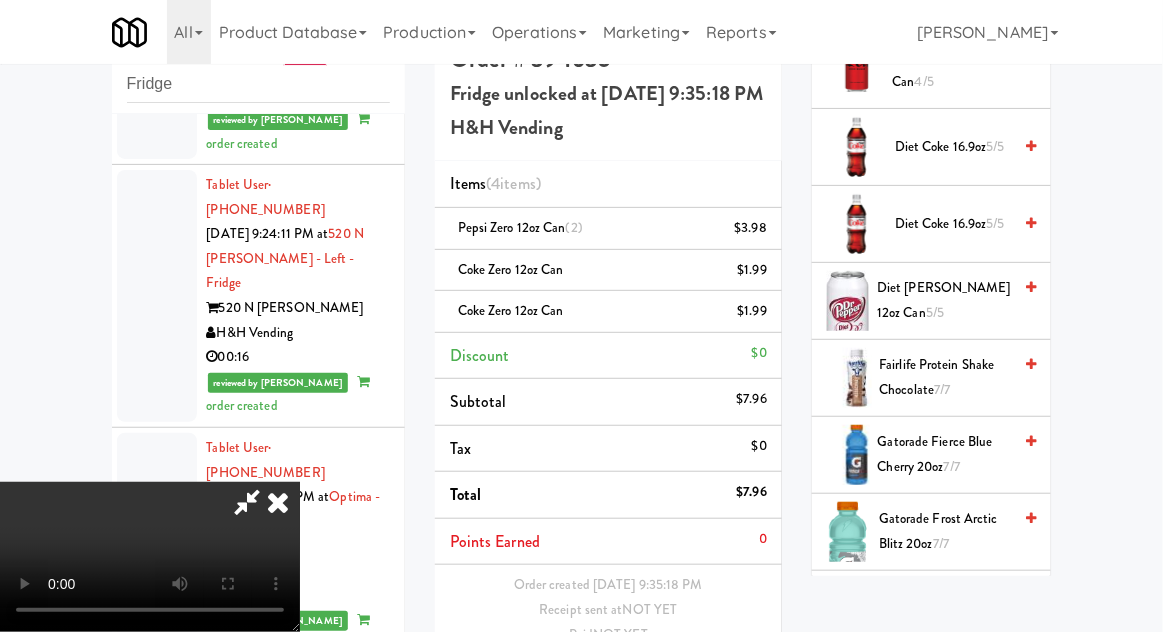 scroll, scrollTop: 1195, scrollLeft: 0, axis: vertical 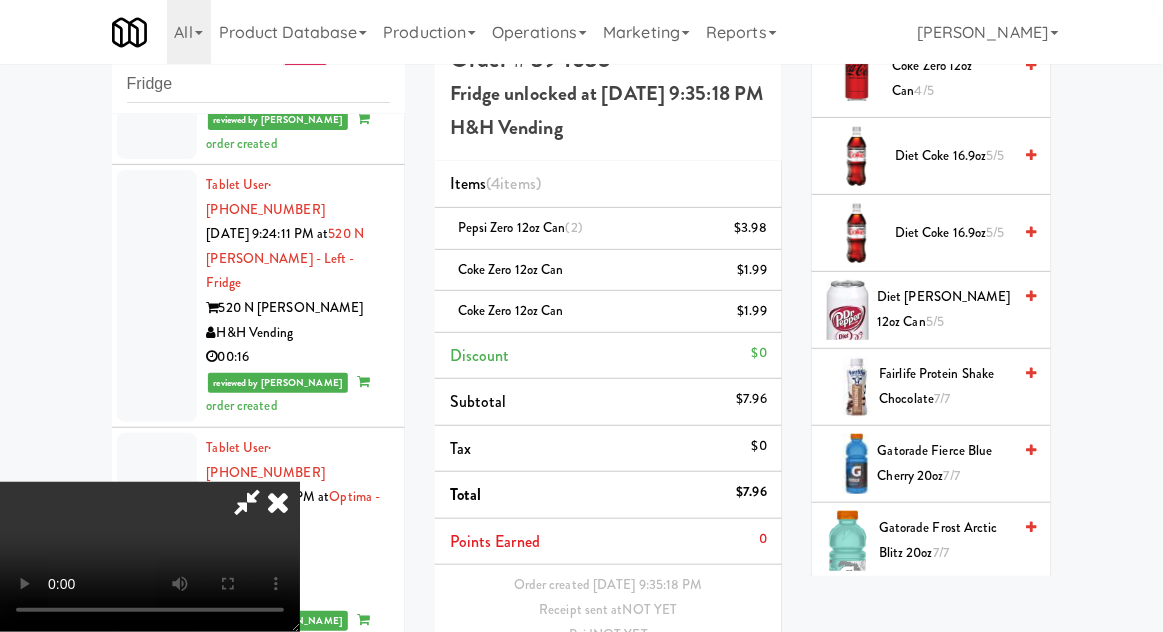 click on "Diet [PERSON_NAME] 12oz can  5/5" at bounding box center (944, 309) 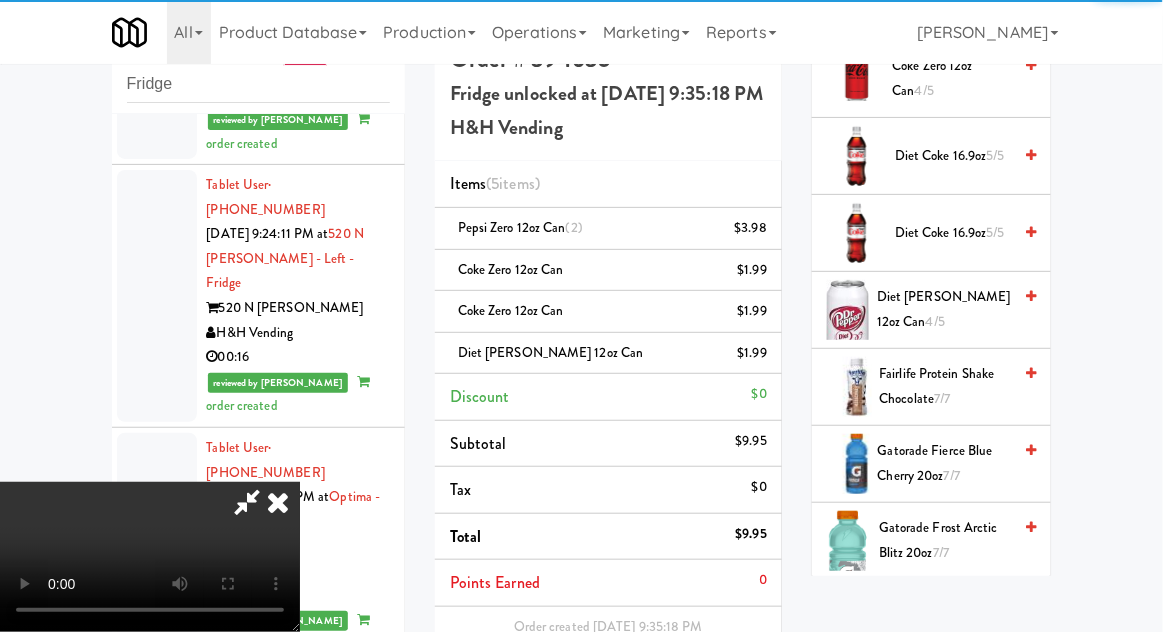 click on "Diet [PERSON_NAME] 12oz can  4/5" at bounding box center [944, 309] 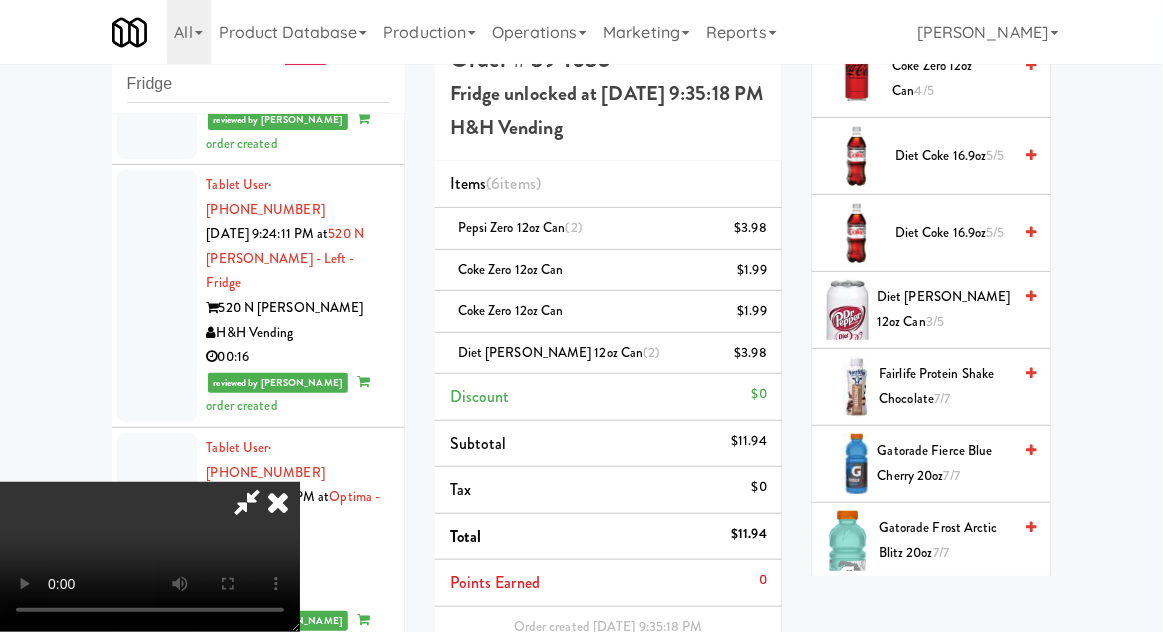 scroll, scrollTop: 73, scrollLeft: 0, axis: vertical 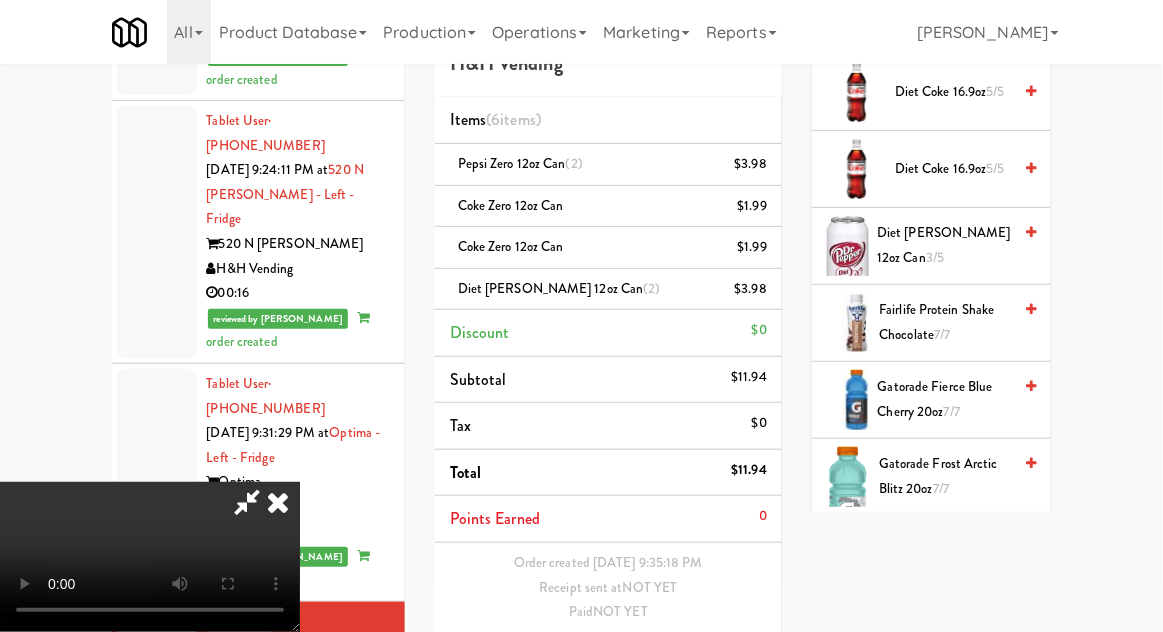 click on "Save Order" at bounding box center (716, 664) 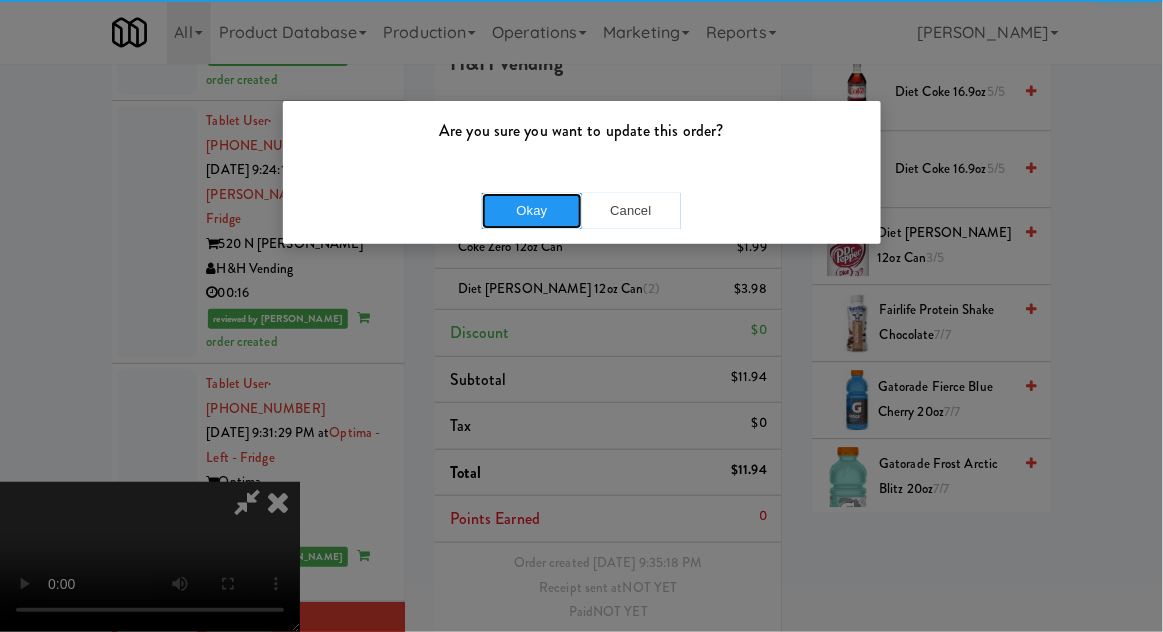 click on "Okay" at bounding box center (532, 211) 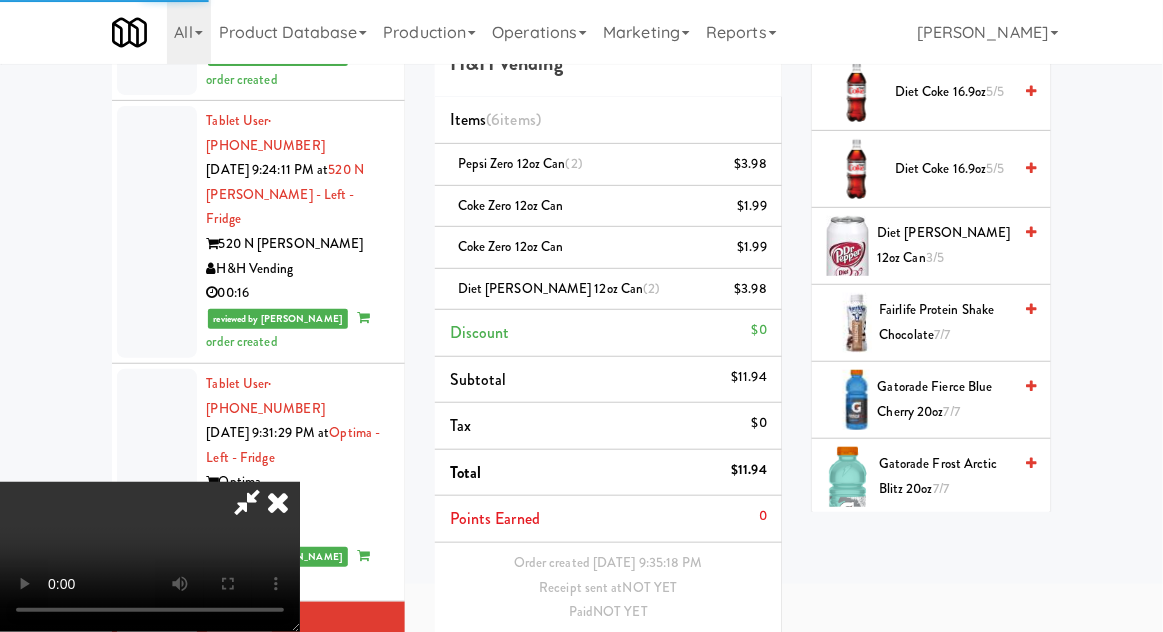 scroll, scrollTop: 0, scrollLeft: 0, axis: both 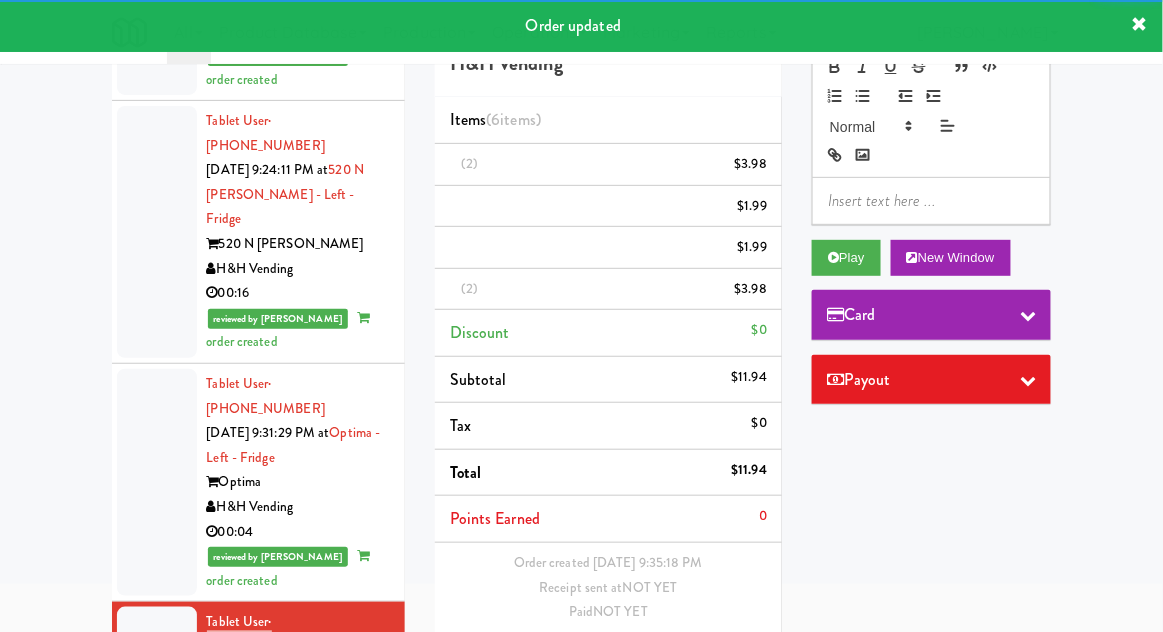click at bounding box center (157, 898) 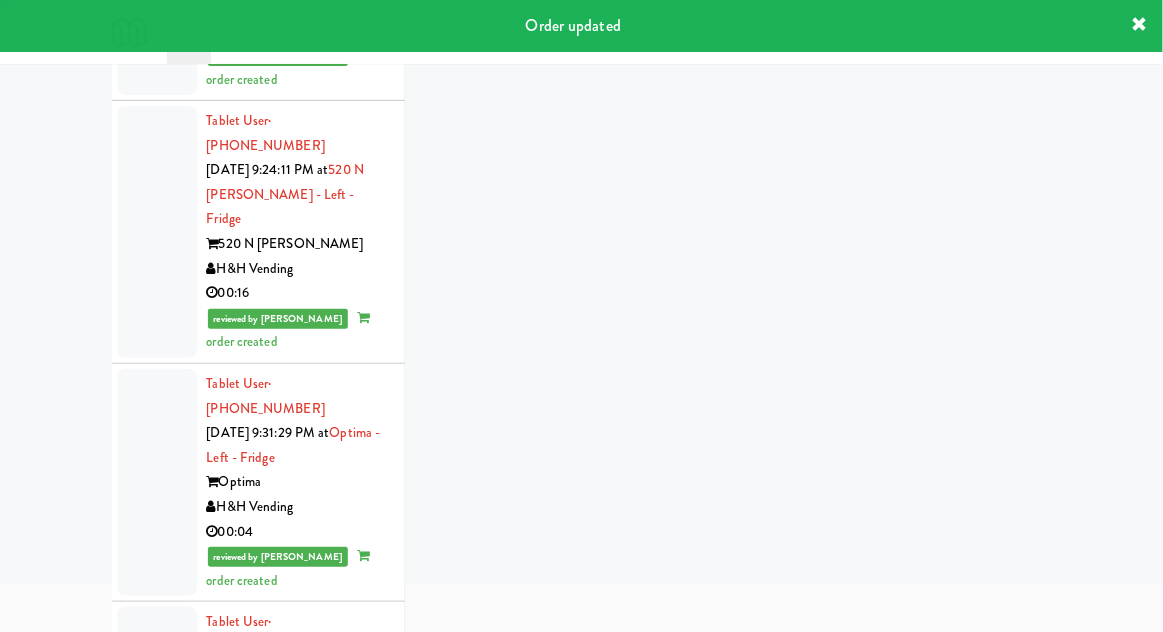 scroll, scrollTop: 48, scrollLeft: 0, axis: vertical 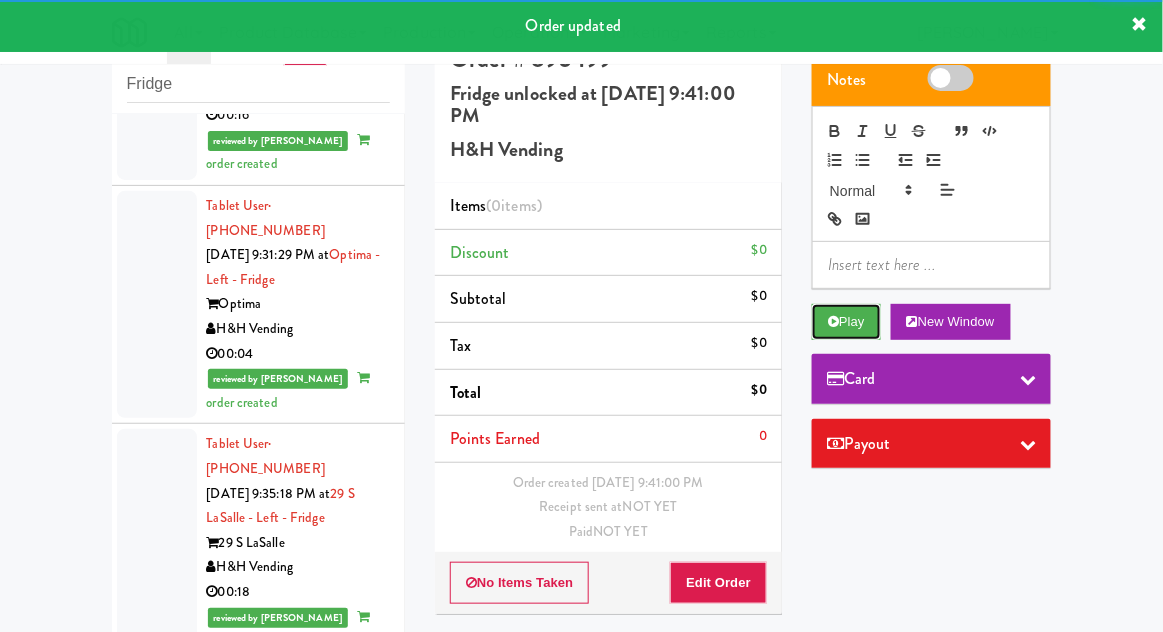 click on "Play" at bounding box center (846, 322) 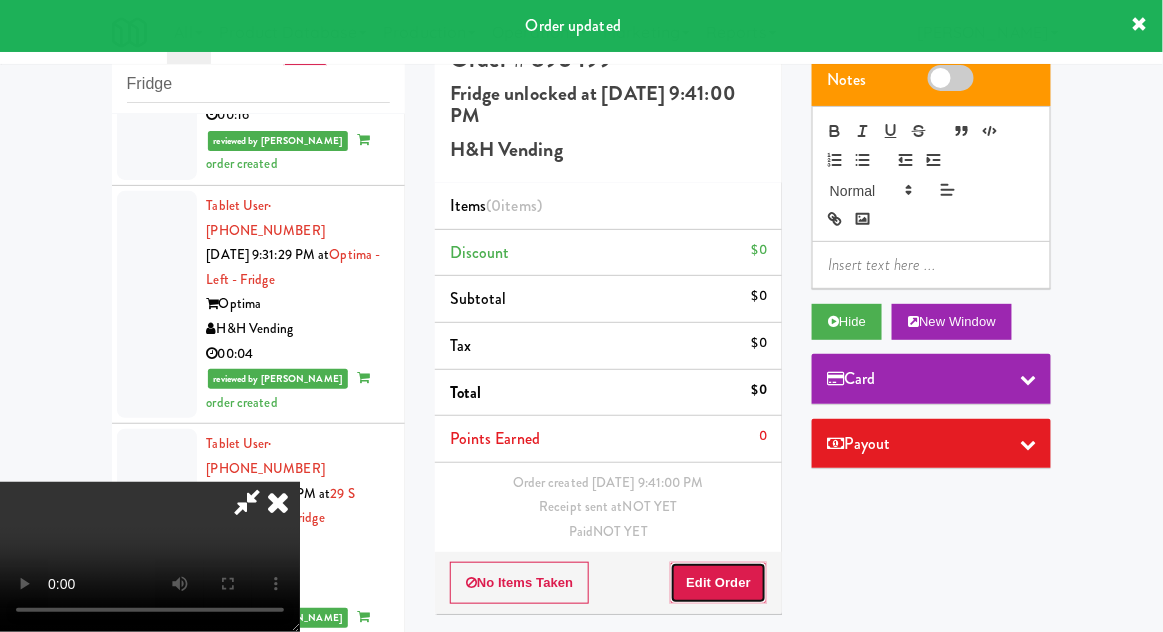 click on "Edit Order" at bounding box center (718, 583) 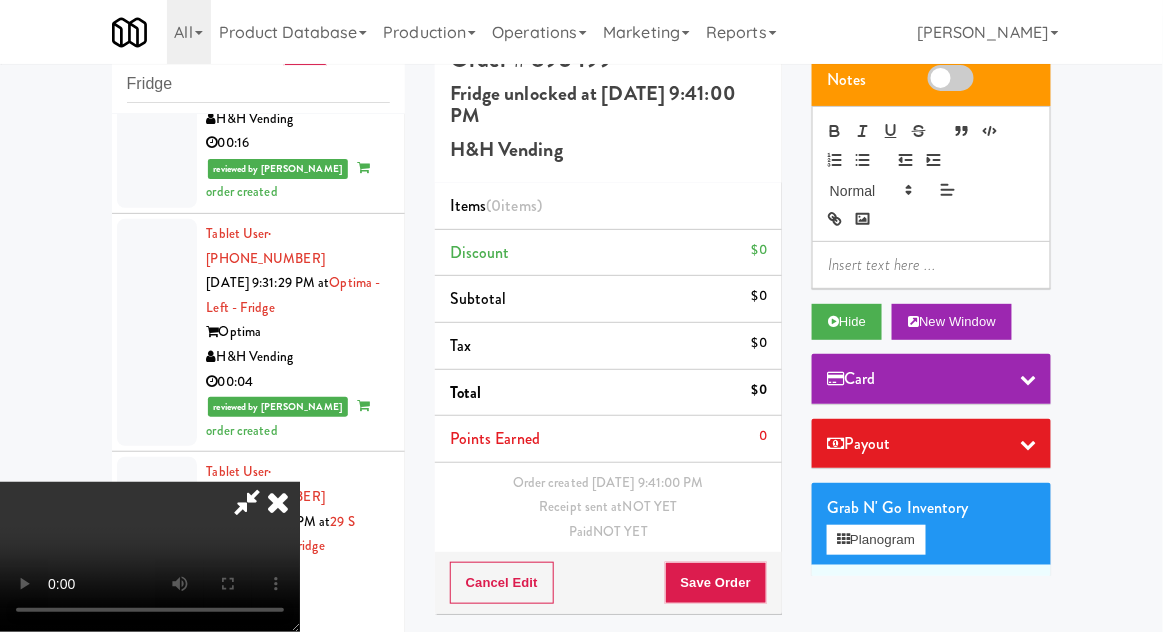 scroll, scrollTop: 3877, scrollLeft: 0, axis: vertical 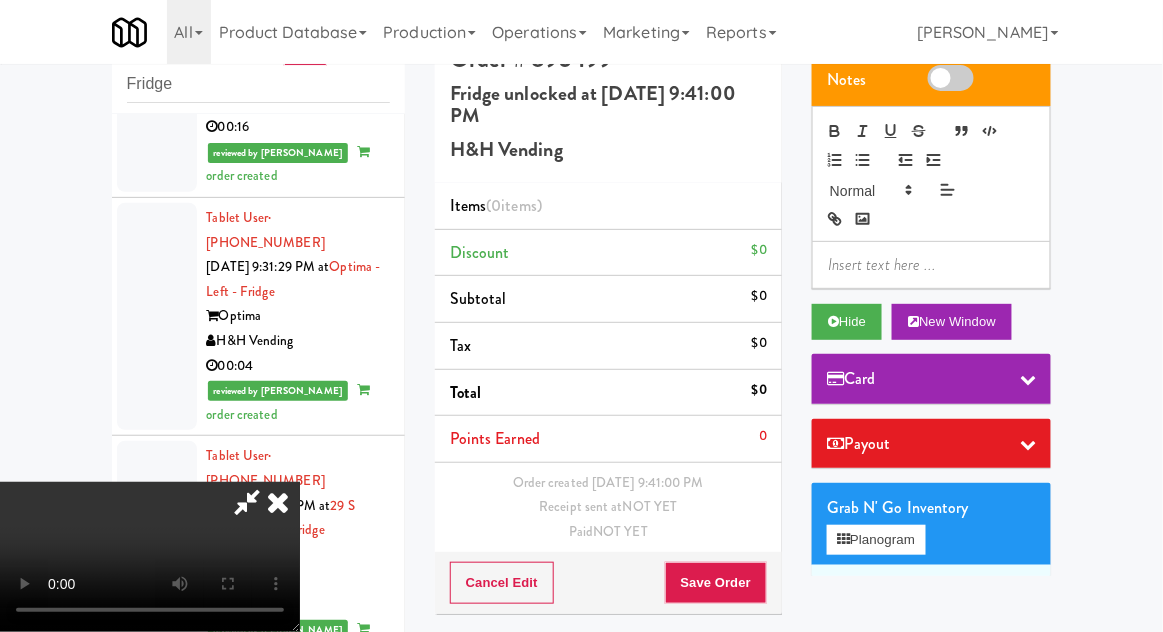 type 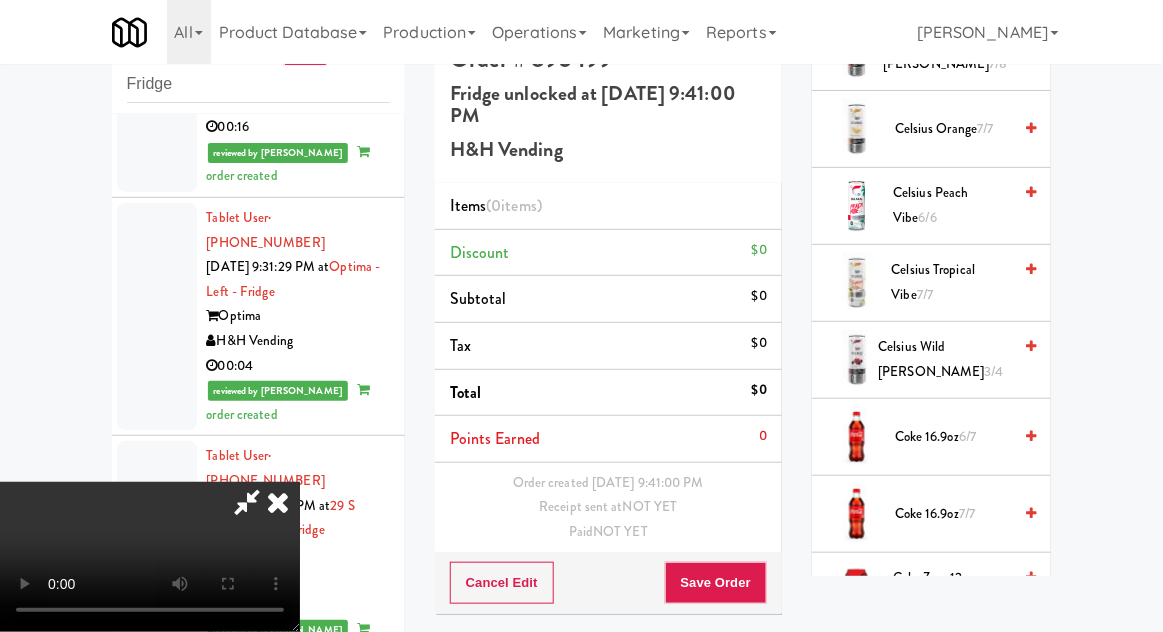 scroll, scrollTop: 761, scrollLeft: 0, axis: vertical 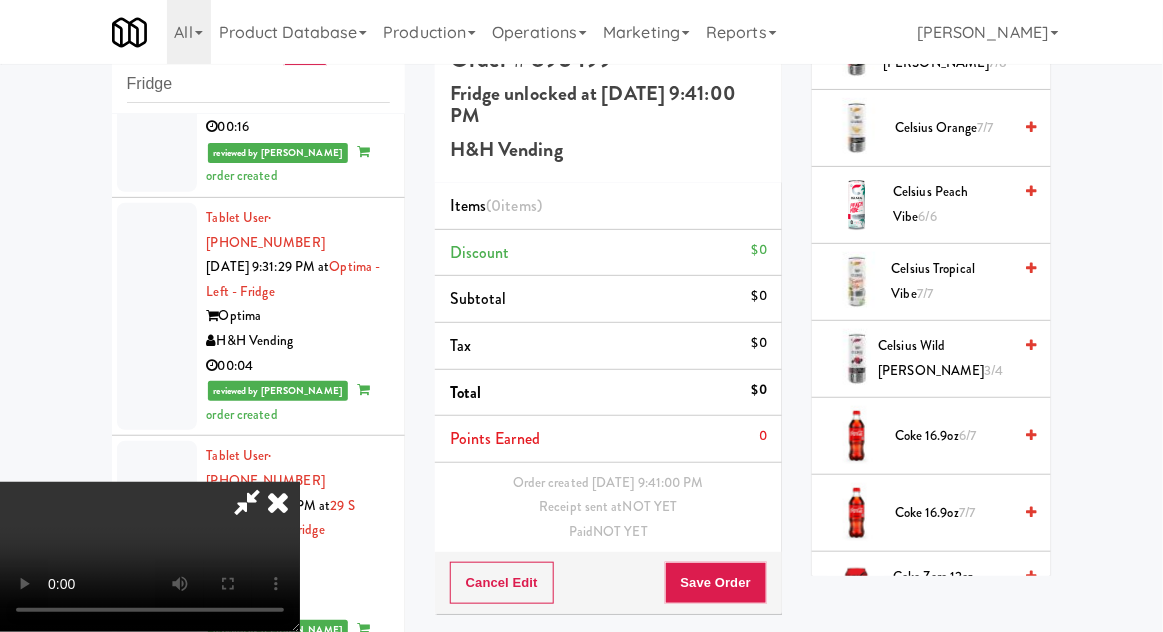 click on "Coke 16.9oz  7/7" at bounding box center (953, 513) 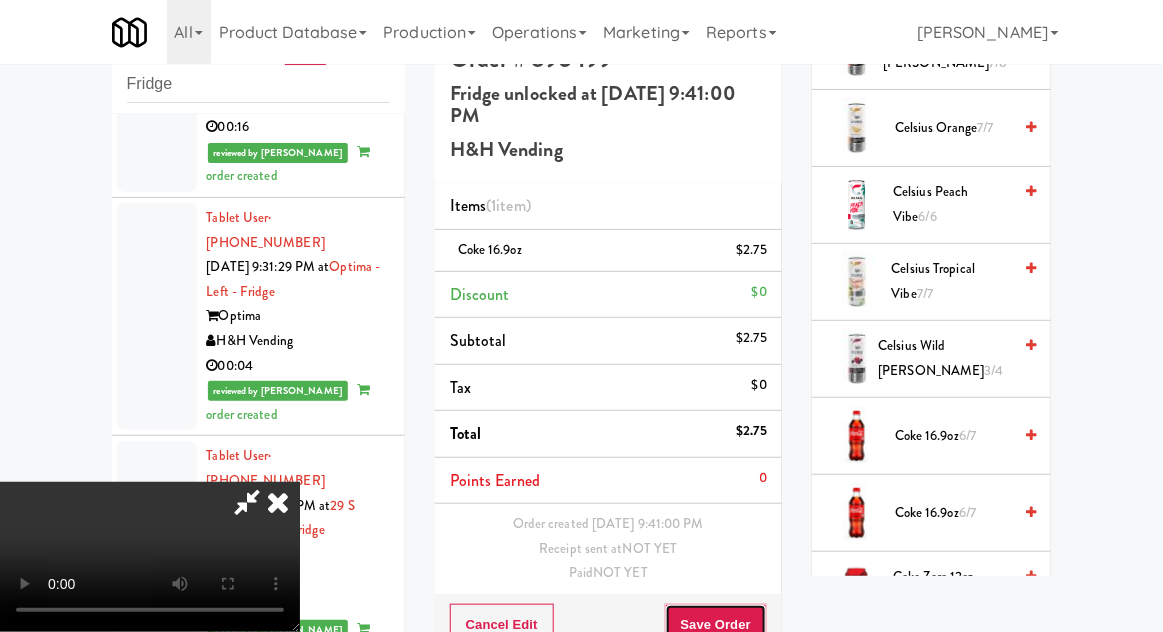 click on "Save Order" at bounding box center (716, 625) 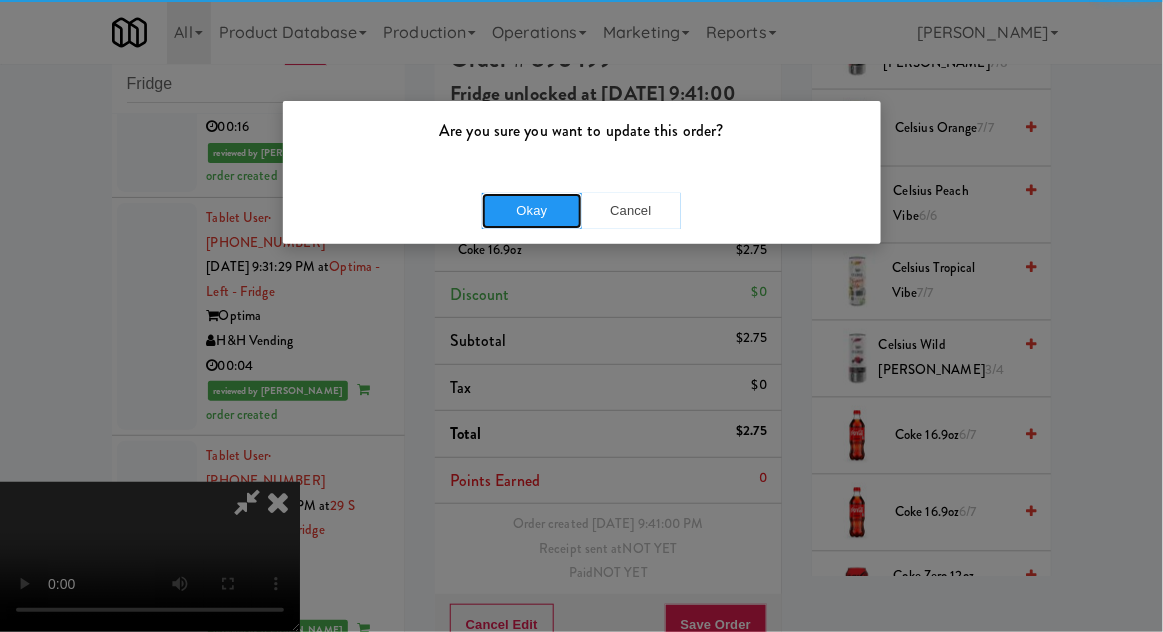 click on "Okay" at bounding box center [532, 211] 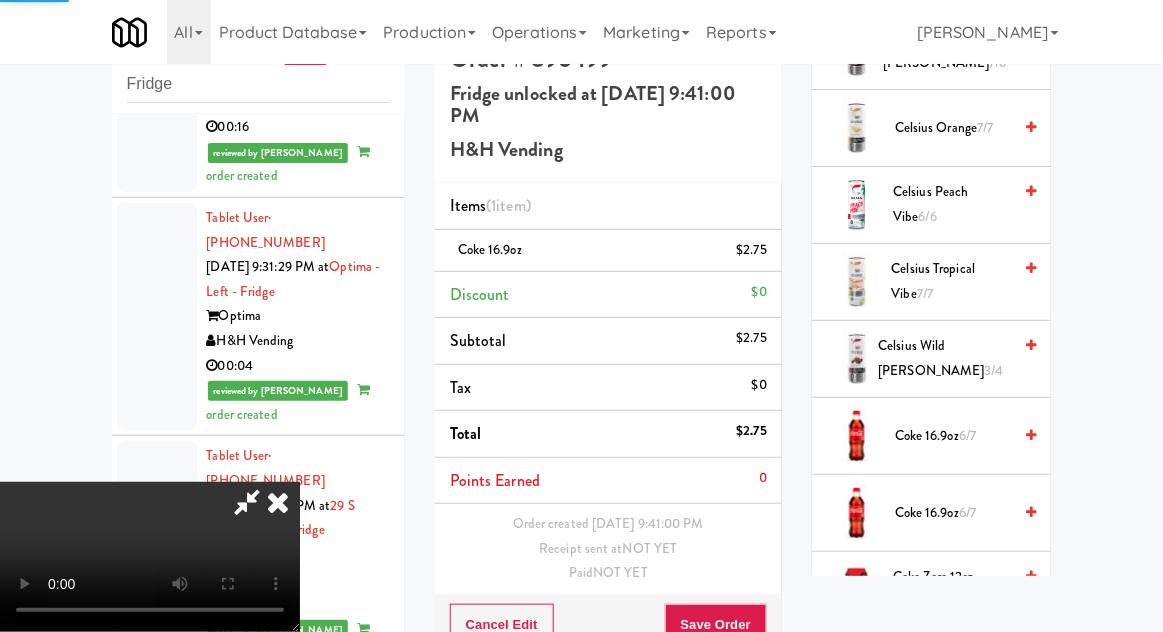 scroll, scrollTop: 0, scrollLeft: 0, axis: both 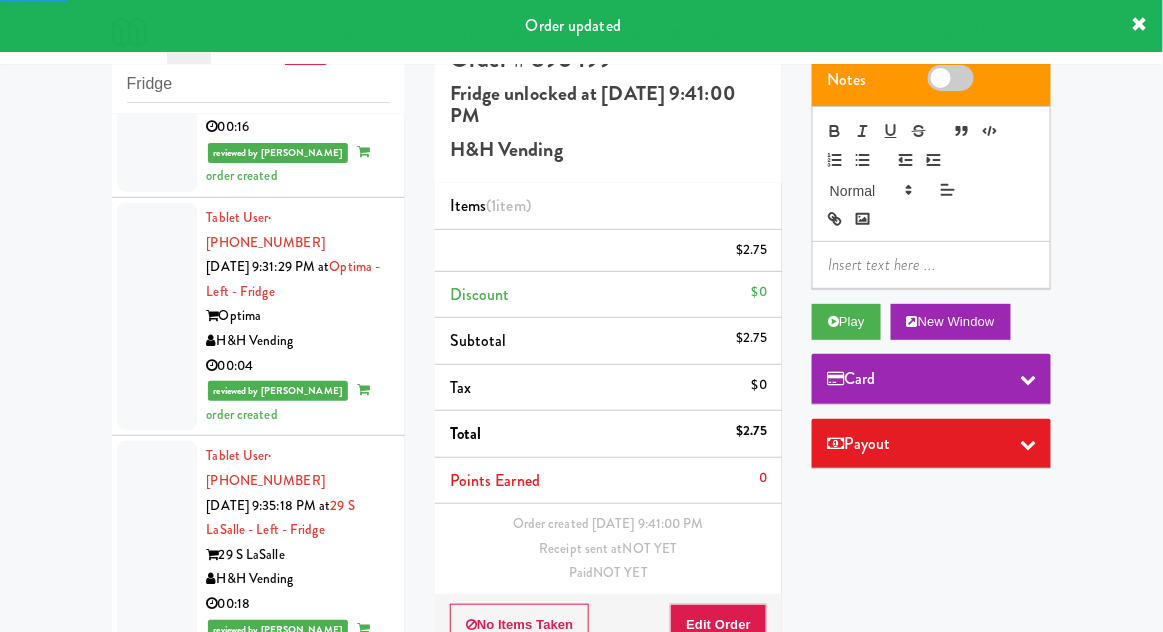 click at bounding box center [157, 1172] 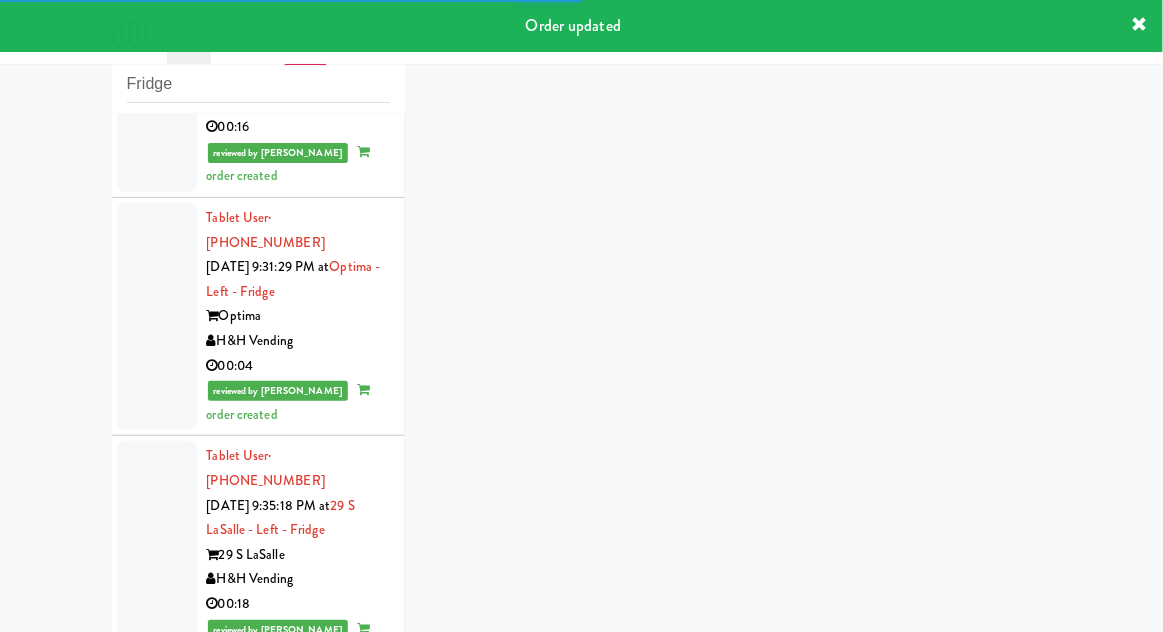 click at bounding box center (157, 1172) 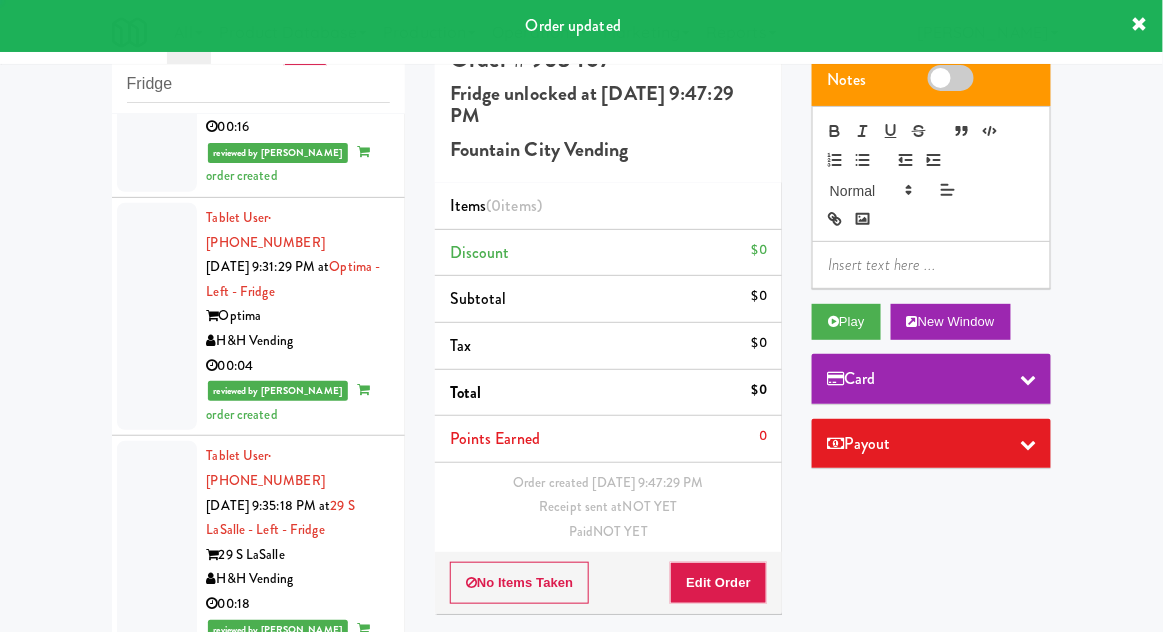 click at bounding box center [157, 1032] 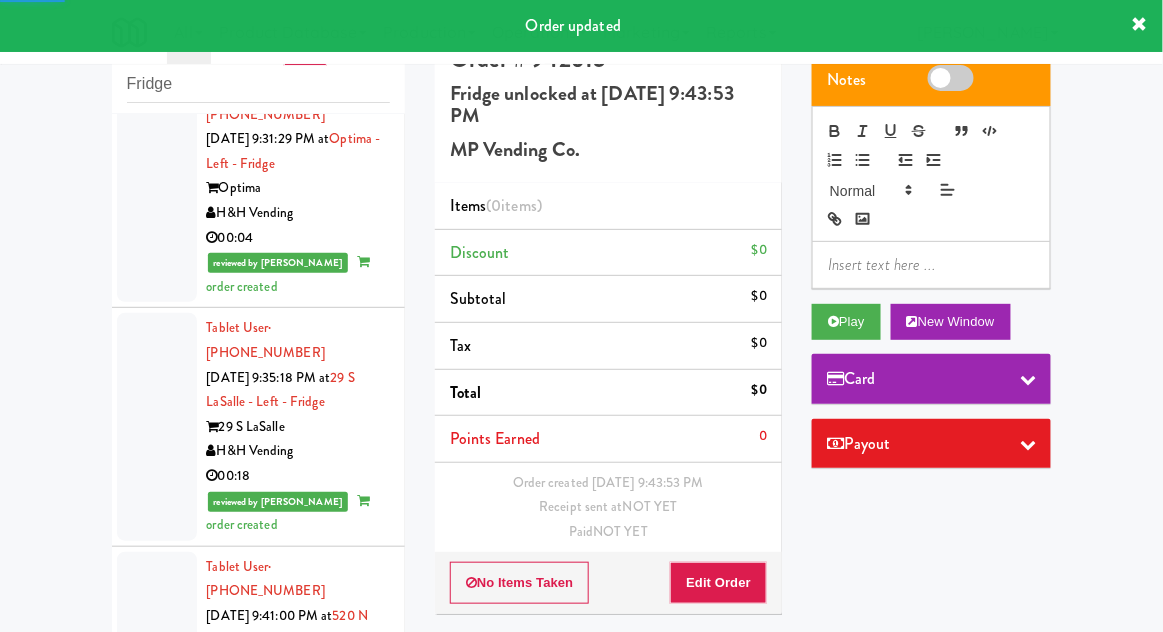 scroll, scrollTop: 4065, scrollLeft: 0, axis: vertical 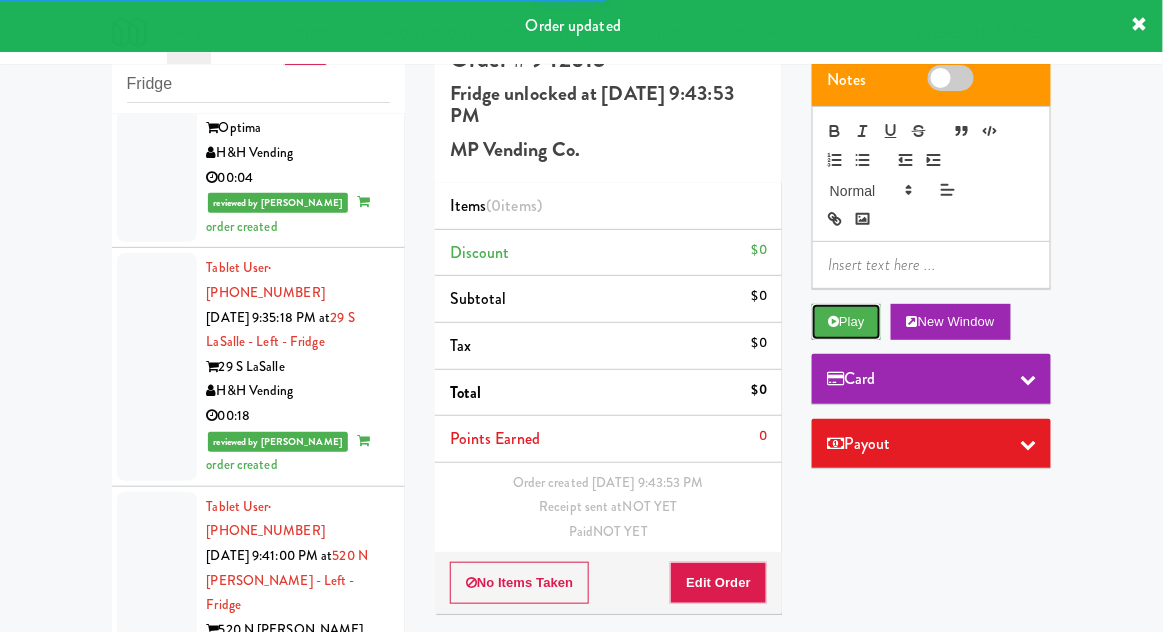 click on "Play" at bounding box center (846, 322) 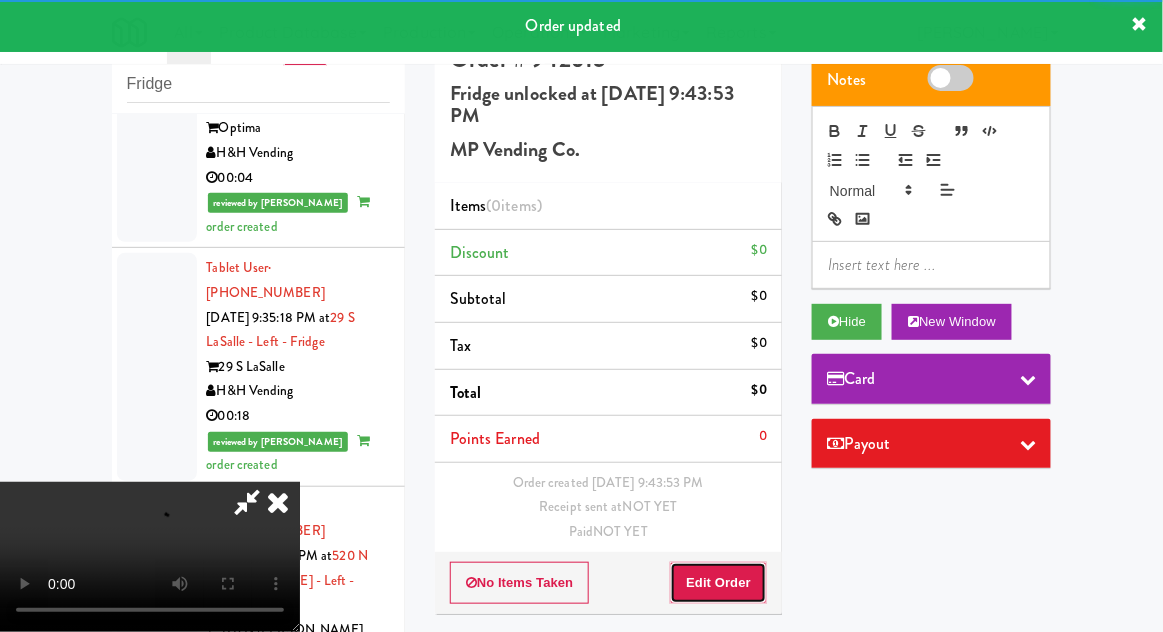 click on "Edit Order" at bounding box center [718, 583] 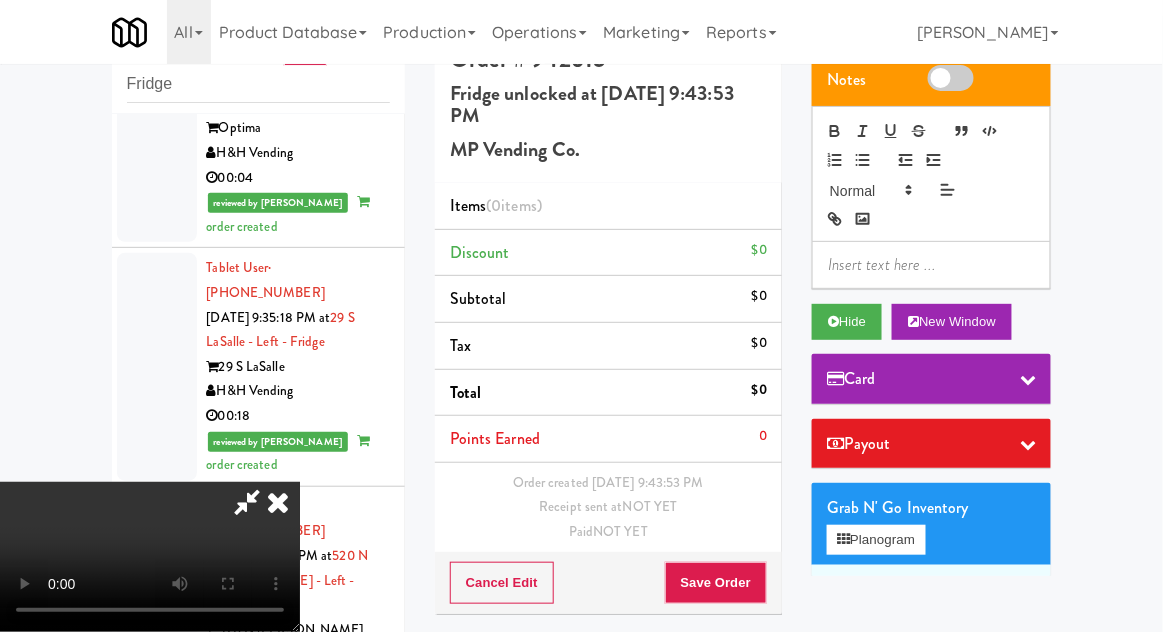type 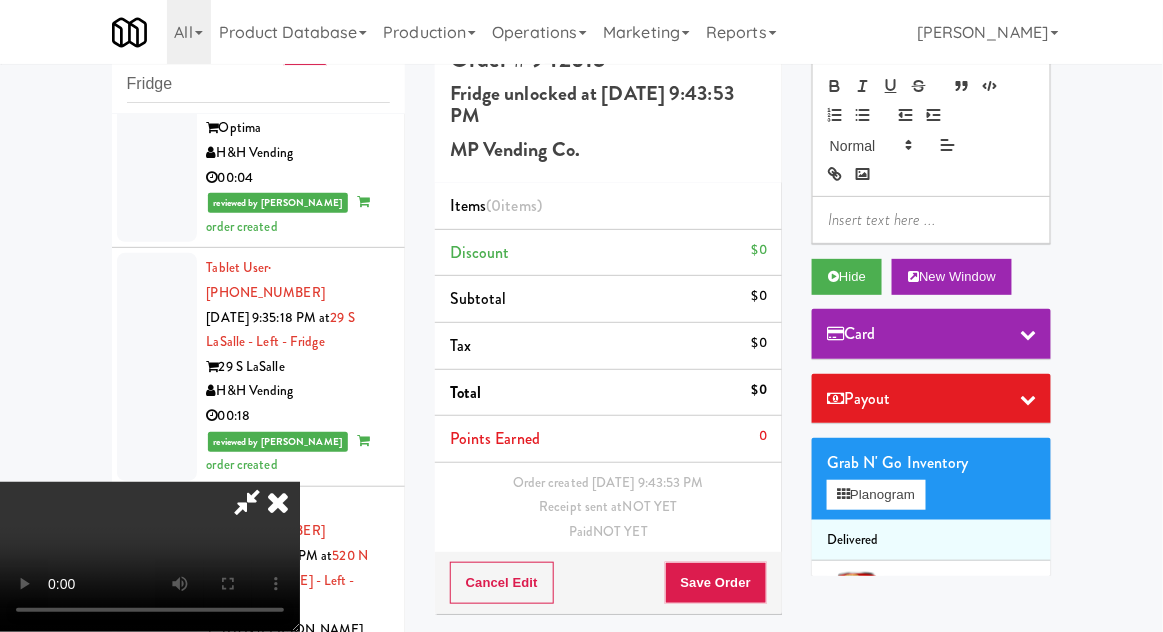 scroll, scrollTop: 62, scrollLeft: 0, axis: vertical 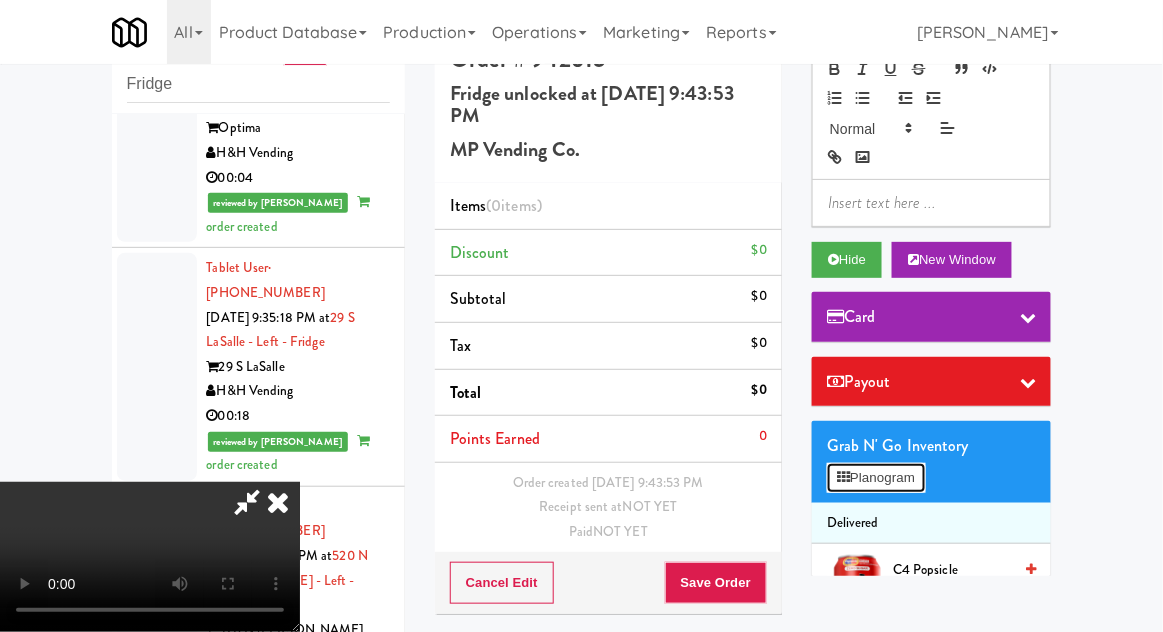 click on "Planogram" at bounding box center (876, 478) 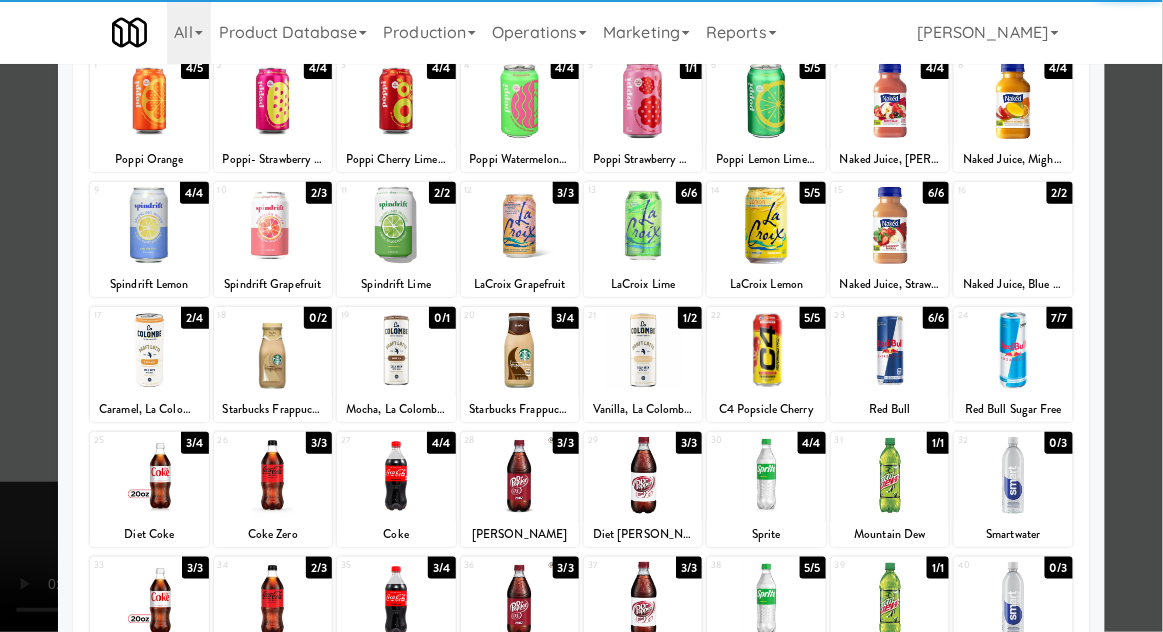 scroll, scrollTop: 253, scrollLeft: 0, axis: vertical 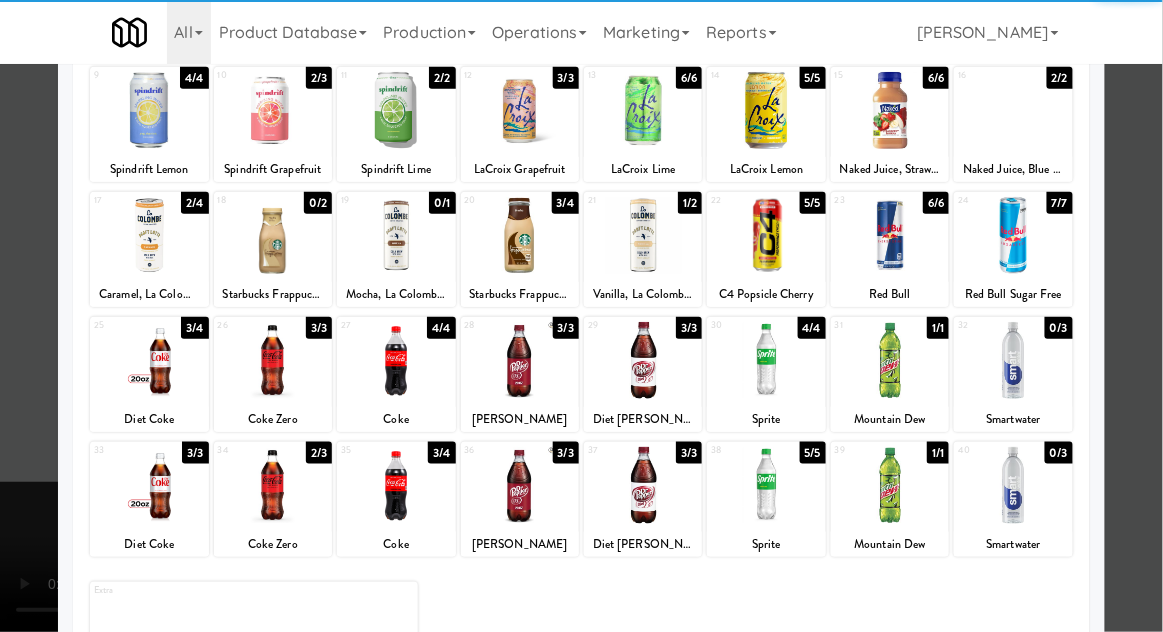 click at bounding box center (890, 485) 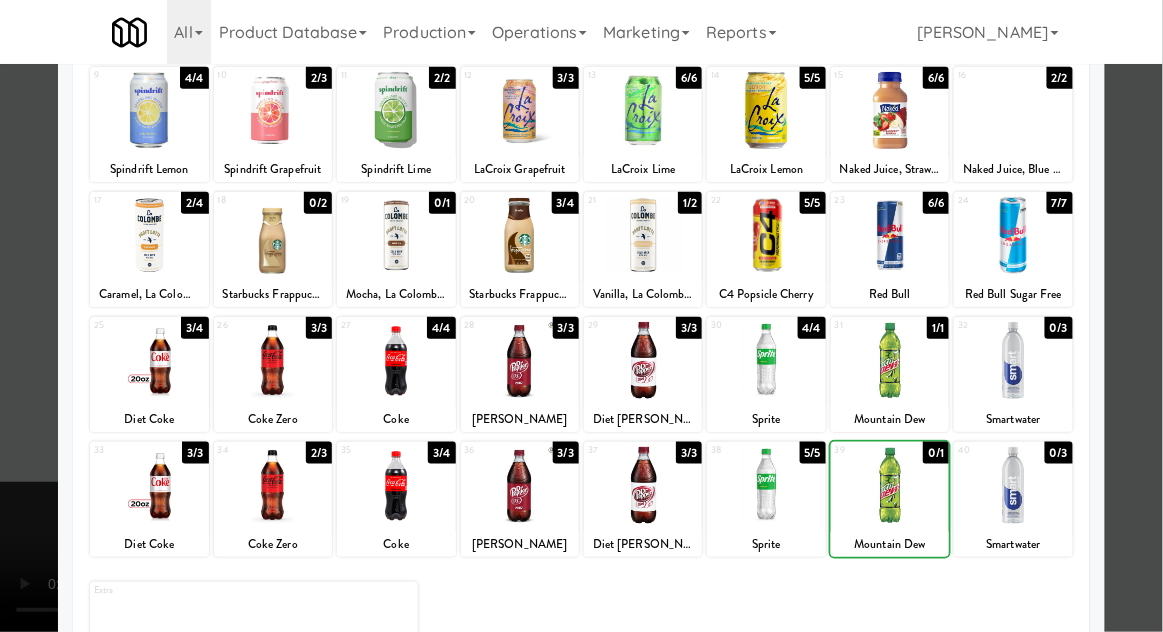 click at bounding box center [581, 316] 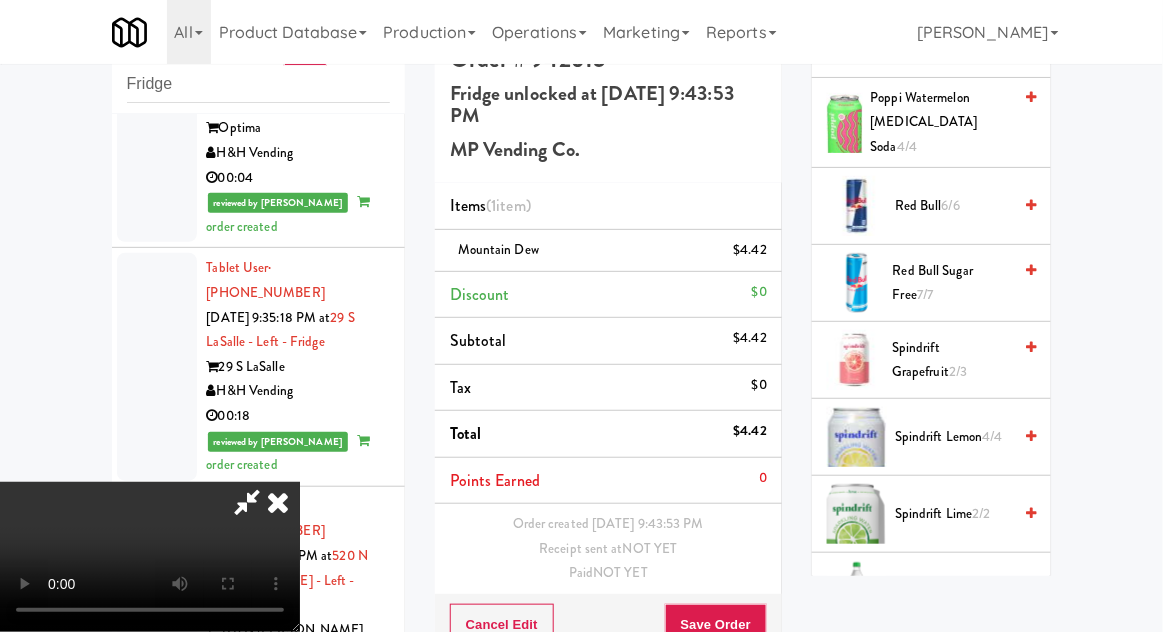 scroll, scrollTop: 2589, scrollLeft: 0, axis: vertical 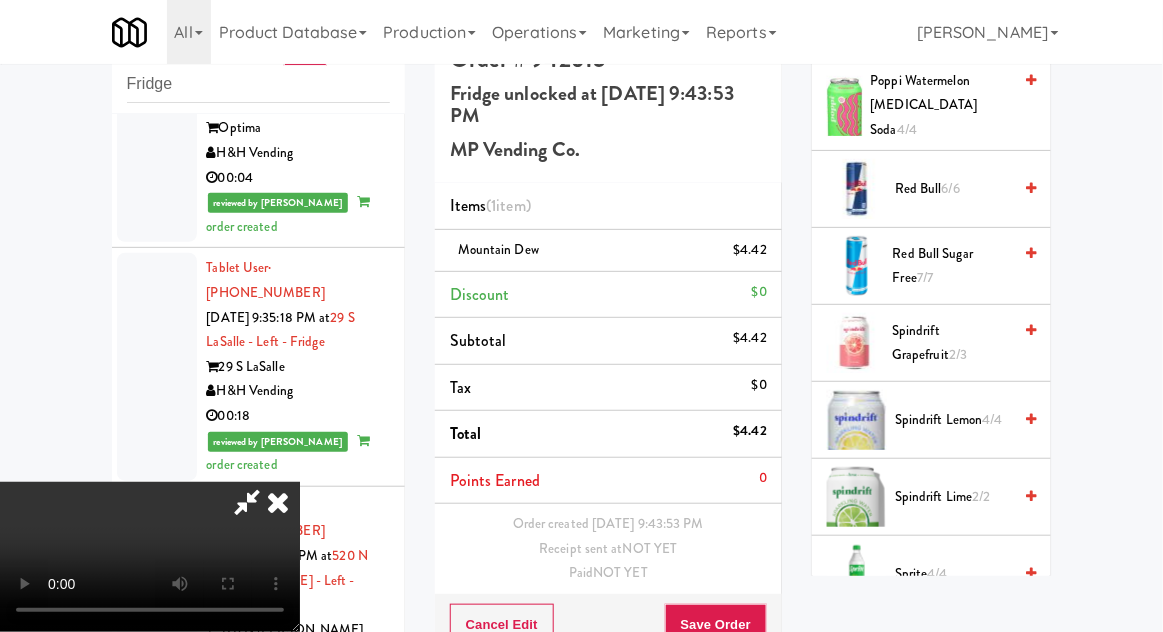 click on "2/2" at bounding box center [981, 496] 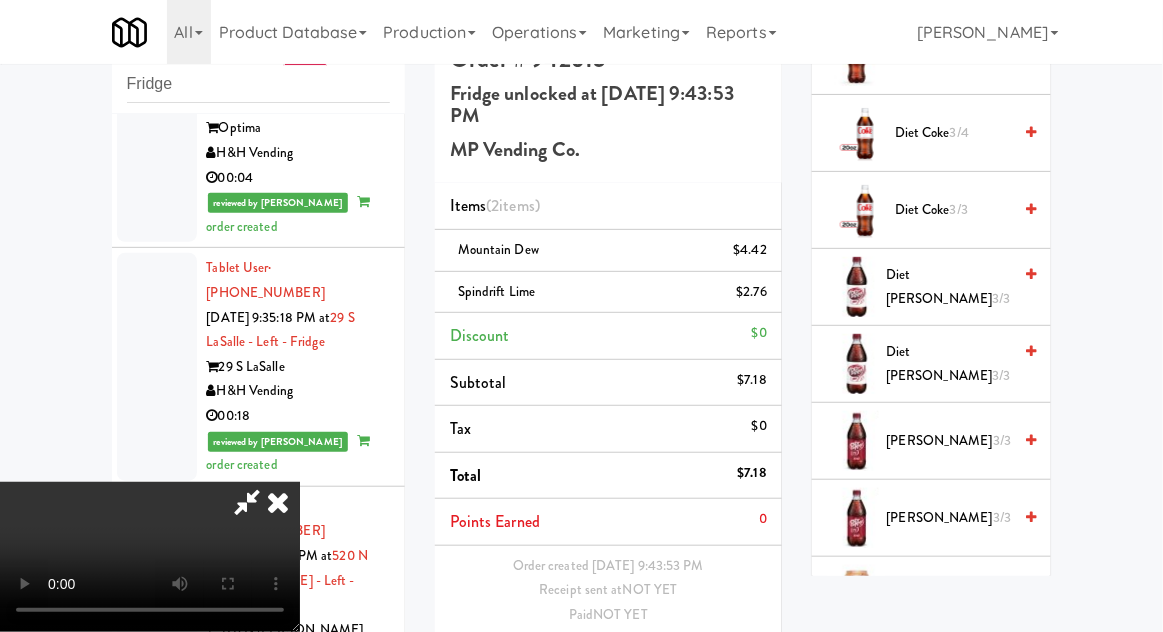 scroll, scrollTop: 0, scrollLeft: 0, axis: both 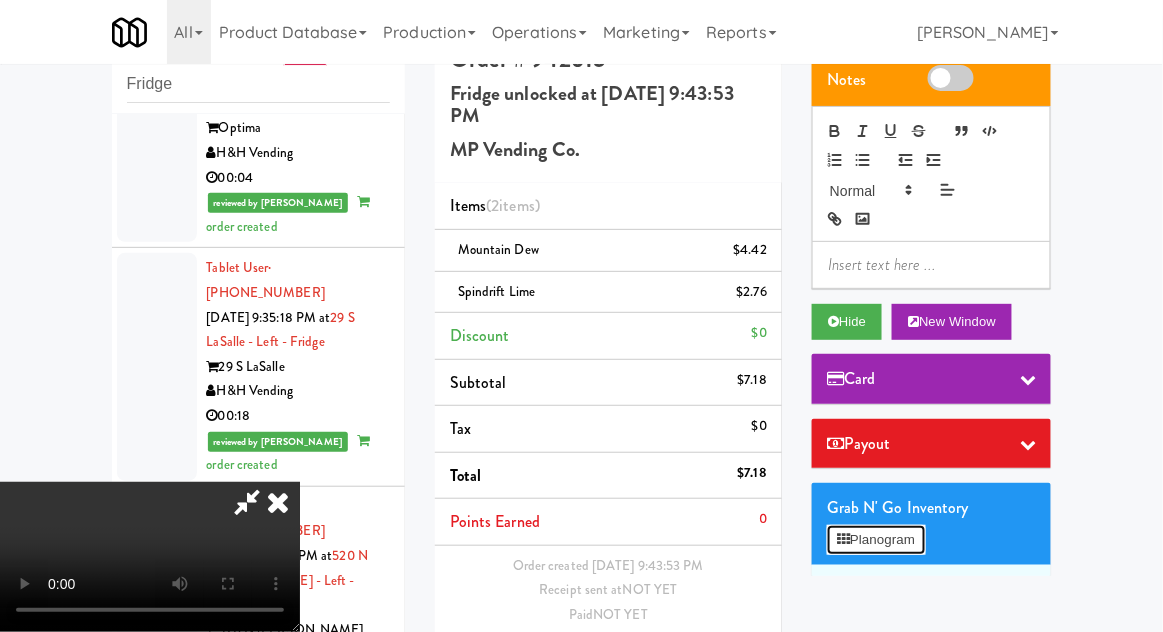 click on "Planogram" at bounding box center [876, 540] 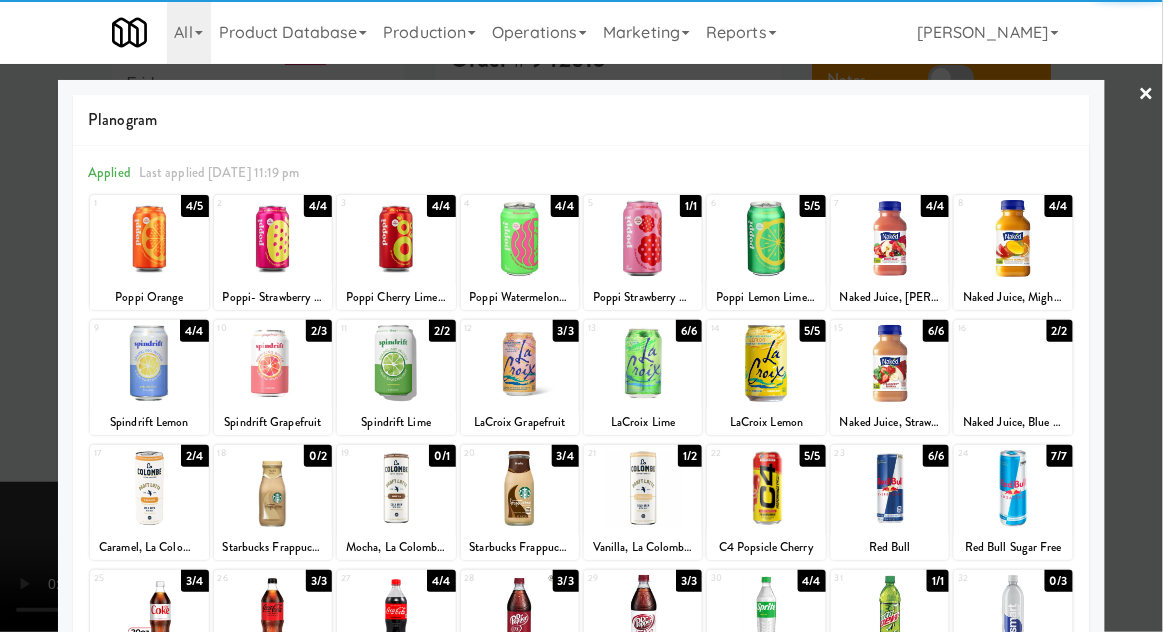 click on "Poppi Orange" at bounding box center (149, 297) 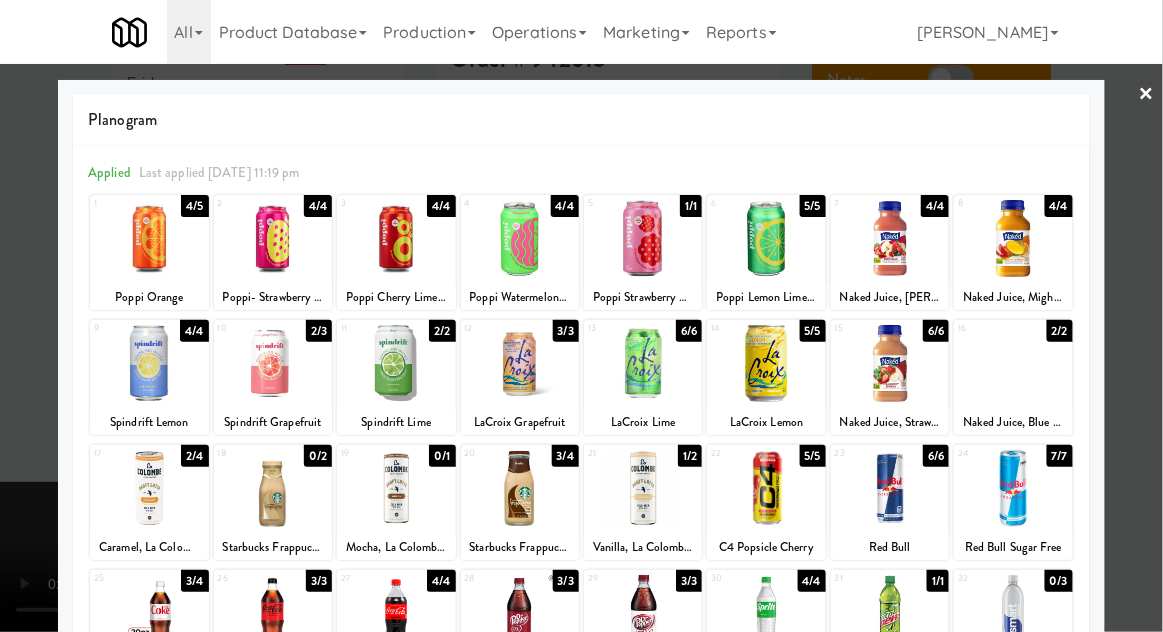 click at bounding box center (149, 238) 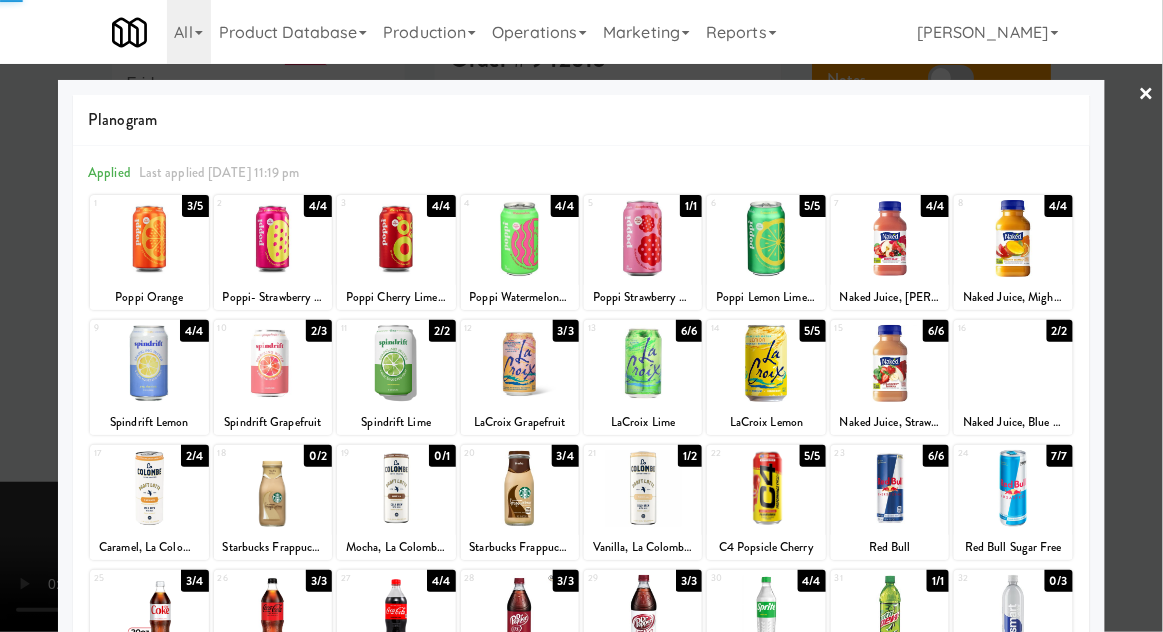 click at bounding box center [581, 316] 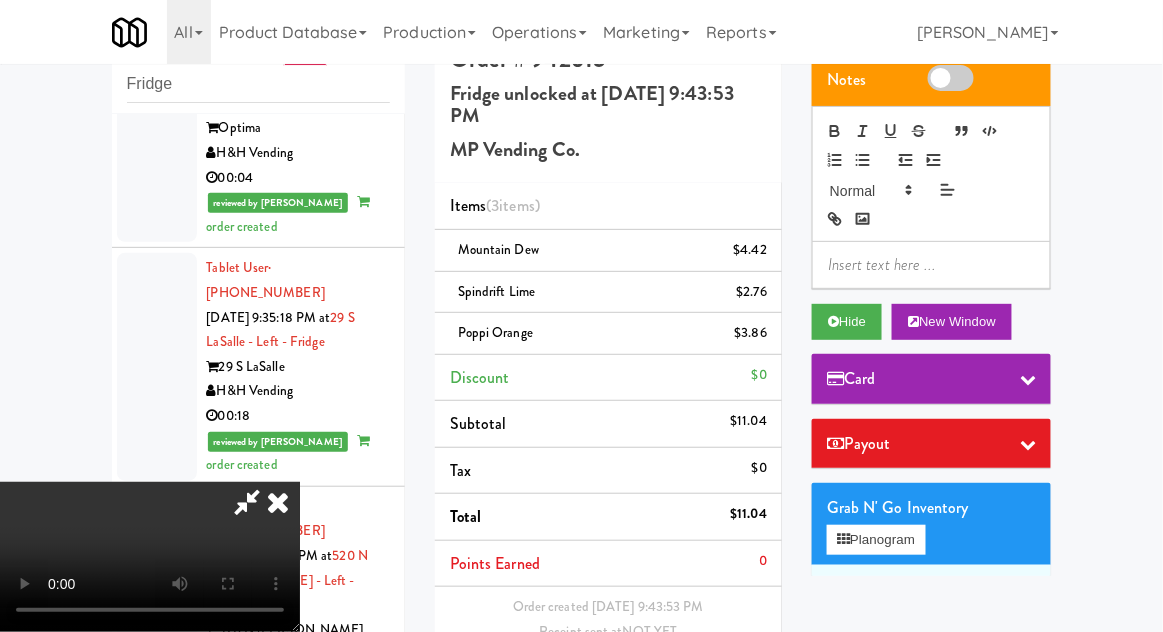 click on "Save Order" at bounding box center [716, 708] 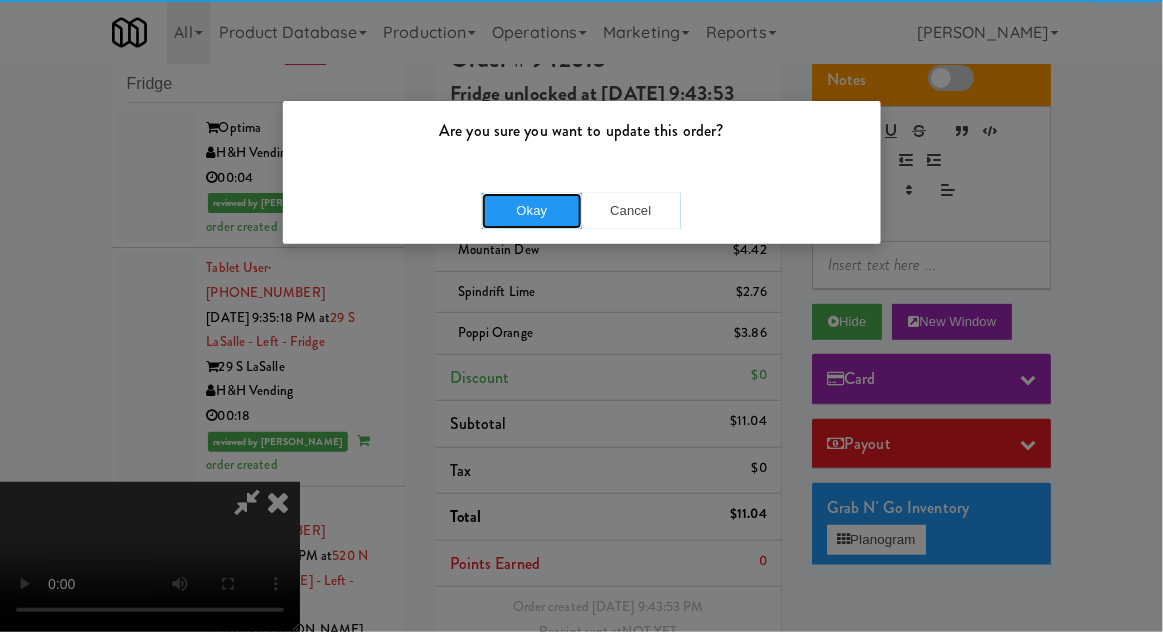 click on "Okay" at bounding box center (532, 211) 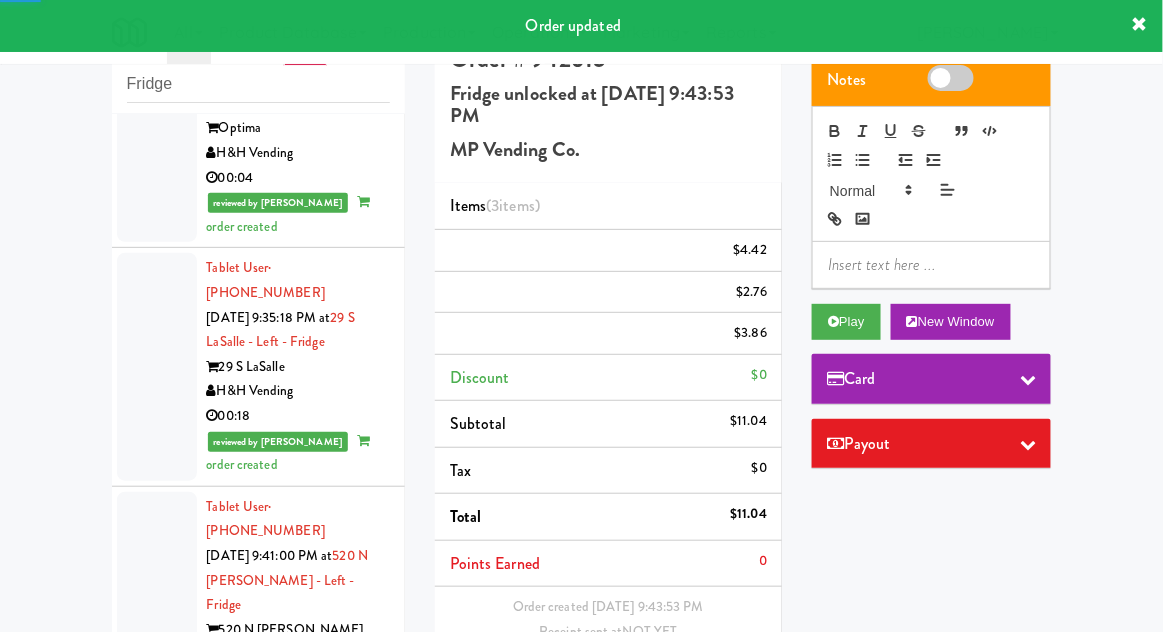 click at bounding box center (157, 1033) 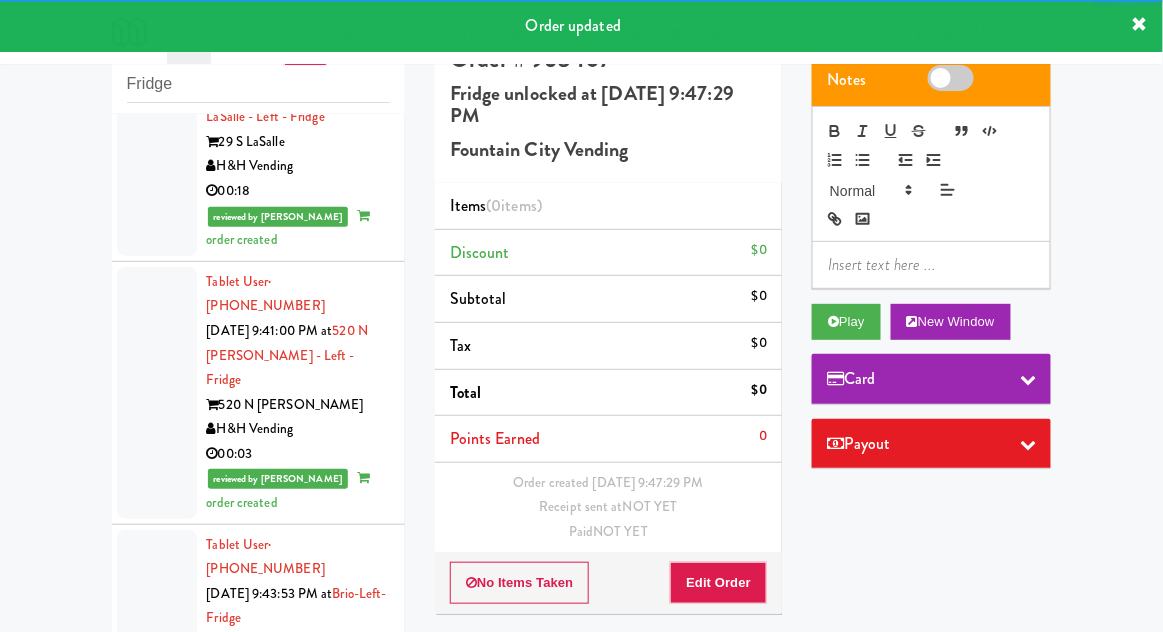 scroll, scrollTop: 4291, scrollLeft: 0, axis: vertical 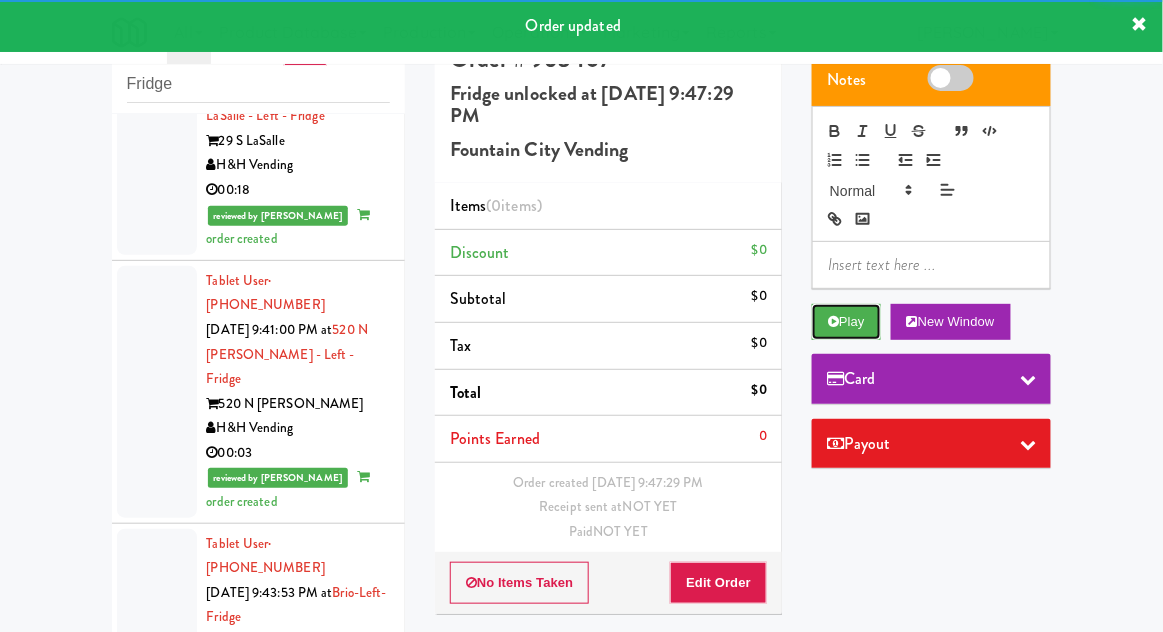 click at bounding box center [833, 321] 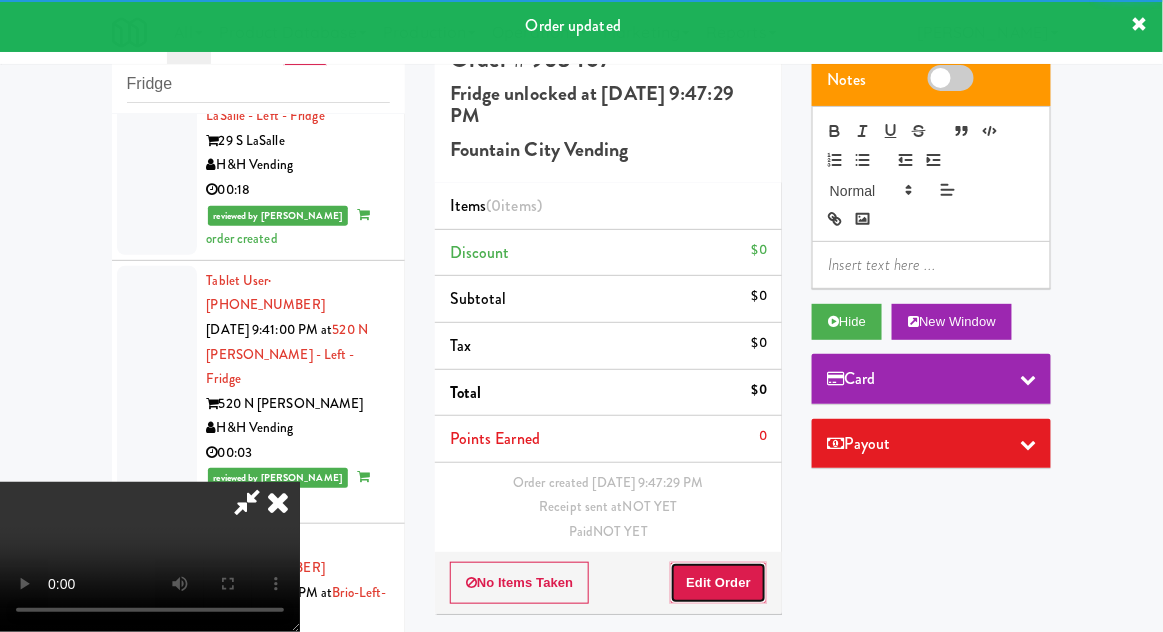 click on "Edit Order" at bounding box center (718, 583) 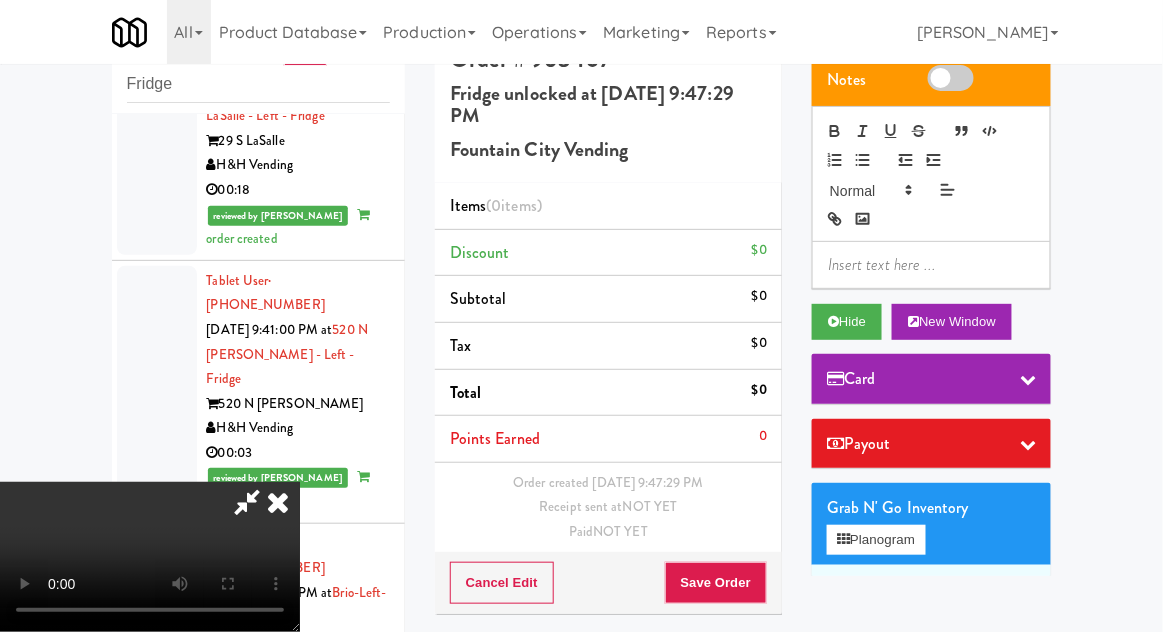 scroll, scrollTop: 73, scrollLeft: 0, axis: vertical 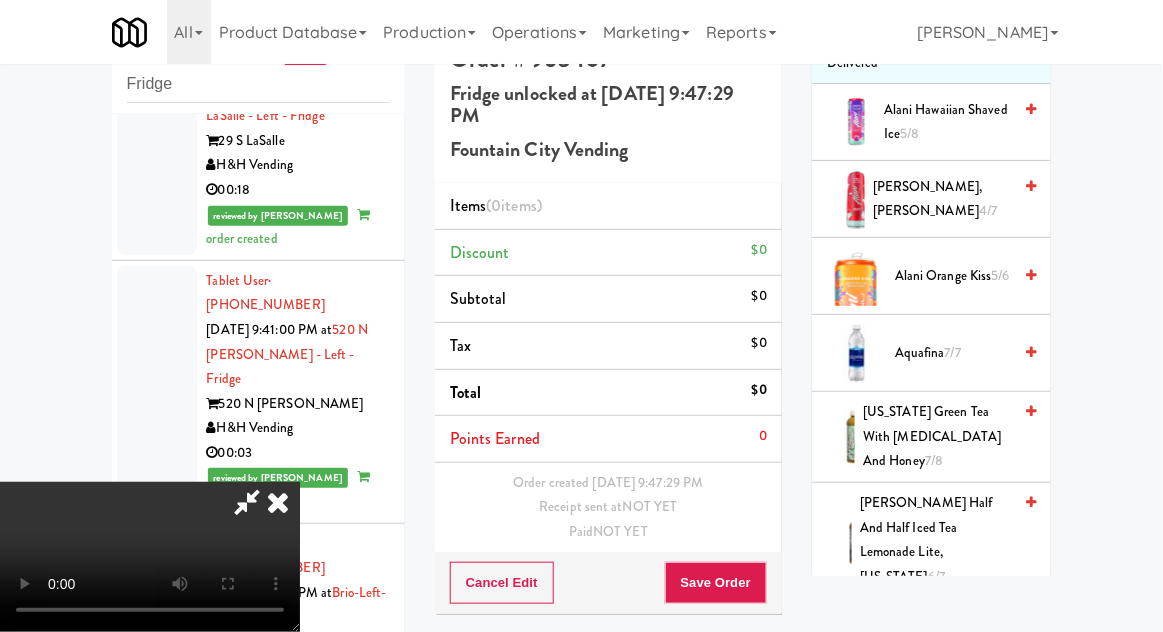click on "[PERSON_NAME] Half and Half Iced Tea Lemonade Lite, [US_STATE]  6/7" at bounding box center (935, 540) 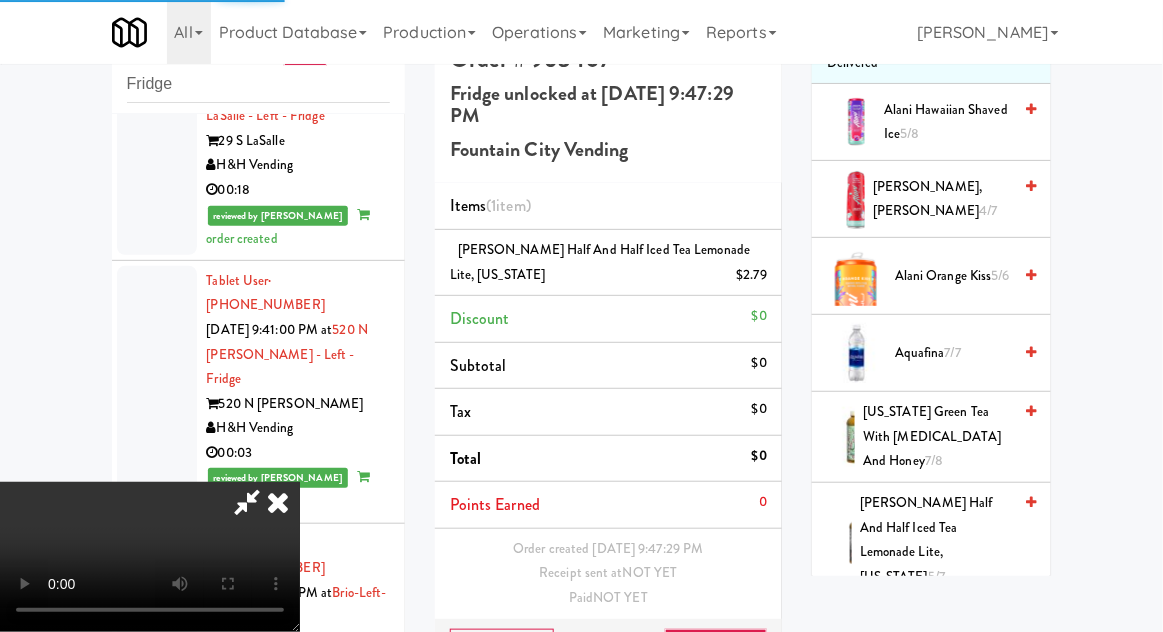 scroll, scrollTop: 73, scrollLeft: 0, axis: vertical 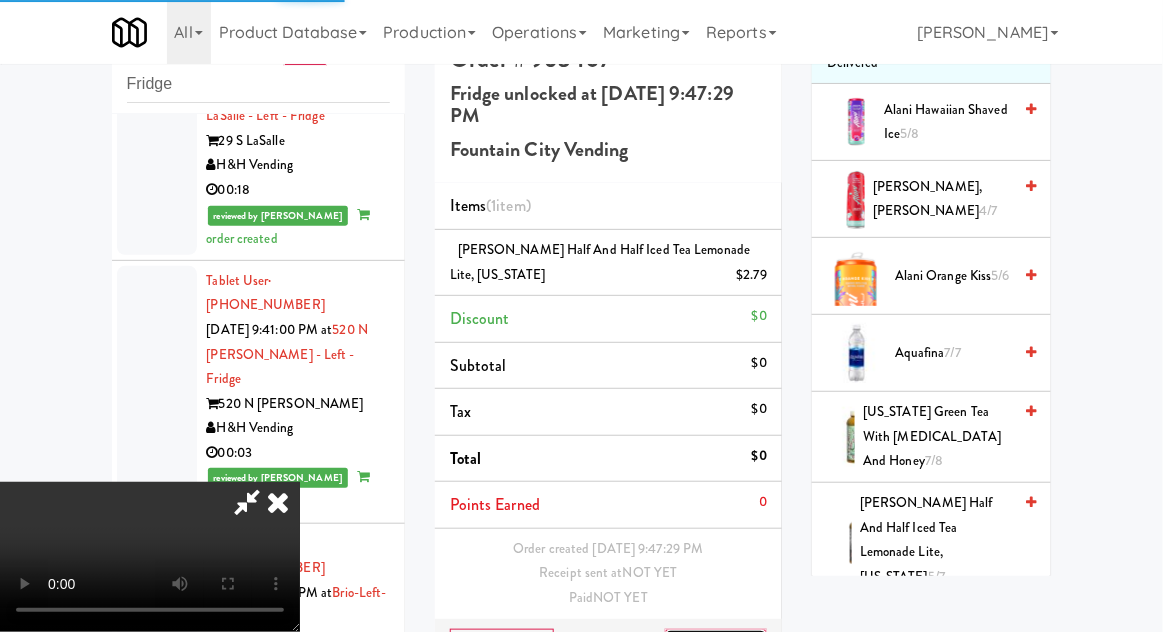 click on "Save Order" at bounding box center [716, 650] 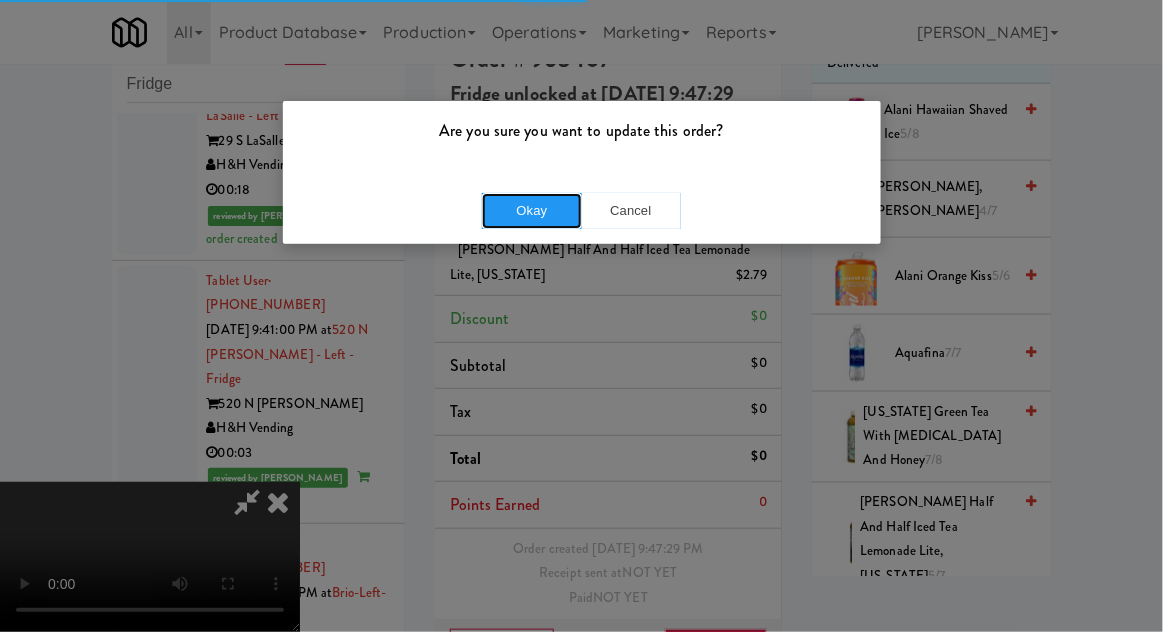 click on "Okay" at bounding box center (532, 211) 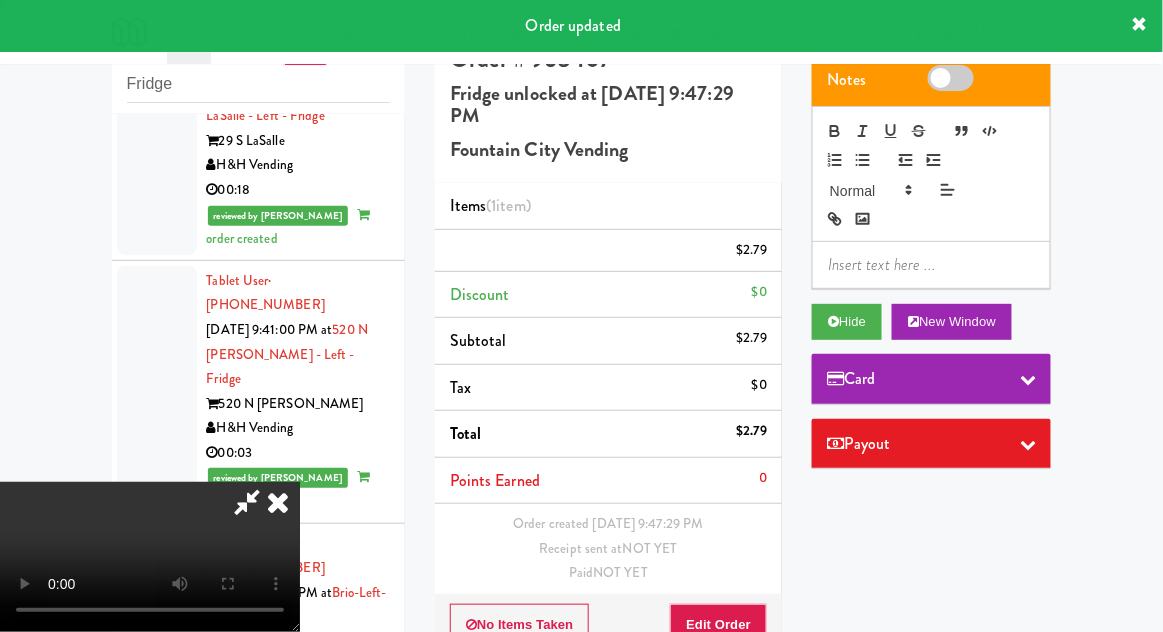 scroll, scrollTop: 0, scrollLeft: 0, axis: both 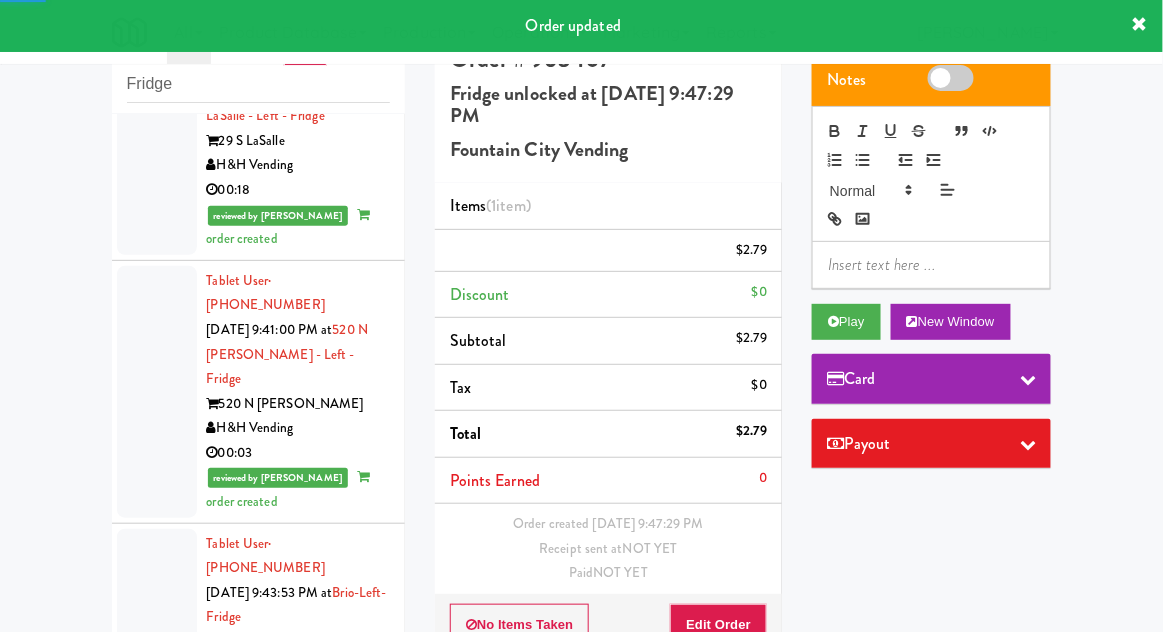 click at bounding box center (157, 1045) 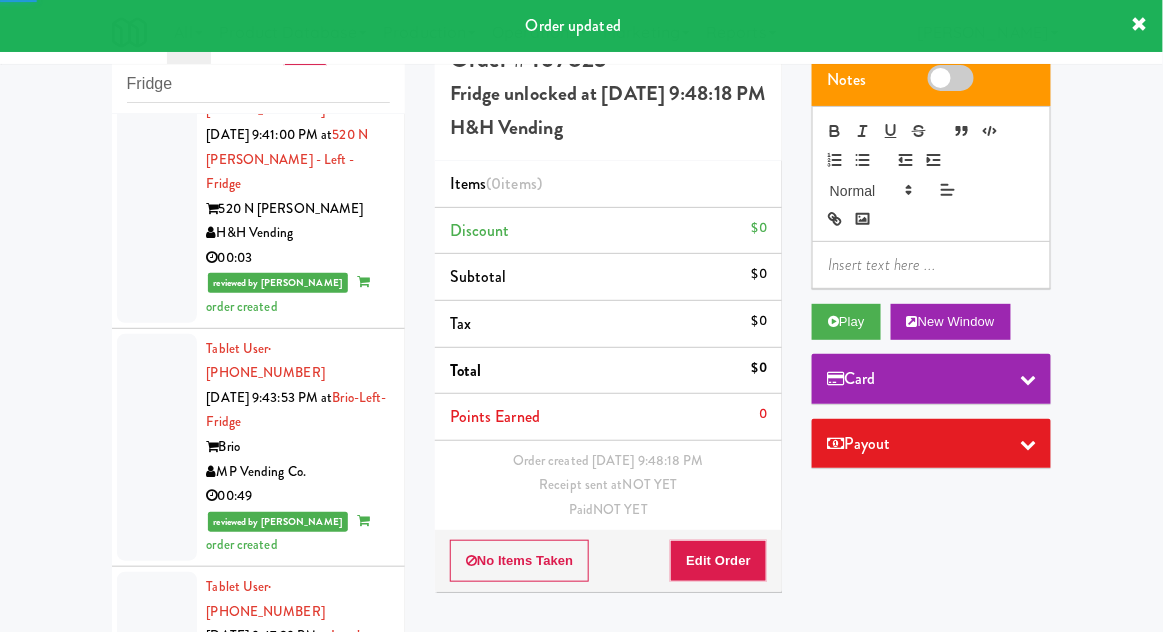 scroll, scrollTop: 4467, scrollLeft: 0, axis: vertical 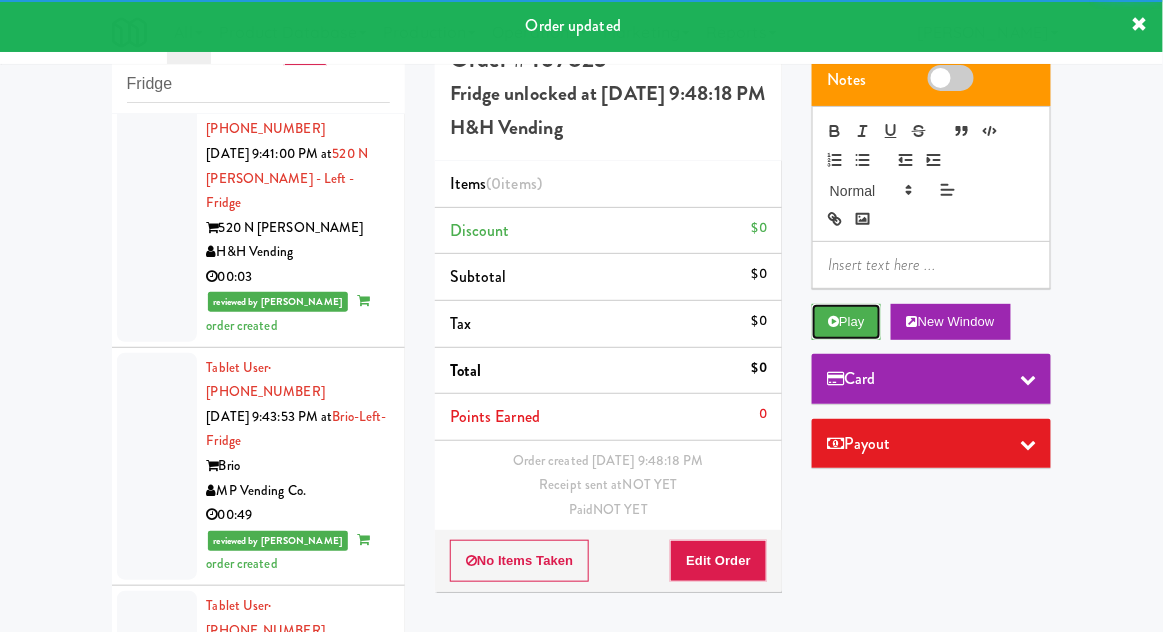 click on "Play" at bounding box center (846, 322) 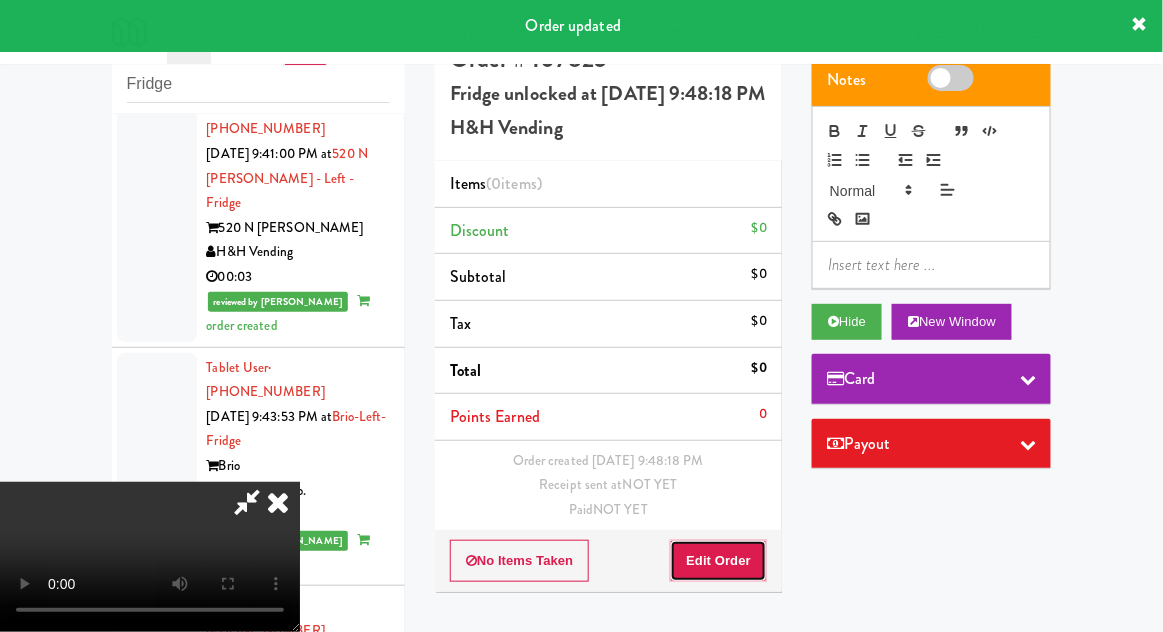 click on "Edit Order" at bounding box center [718, 561] 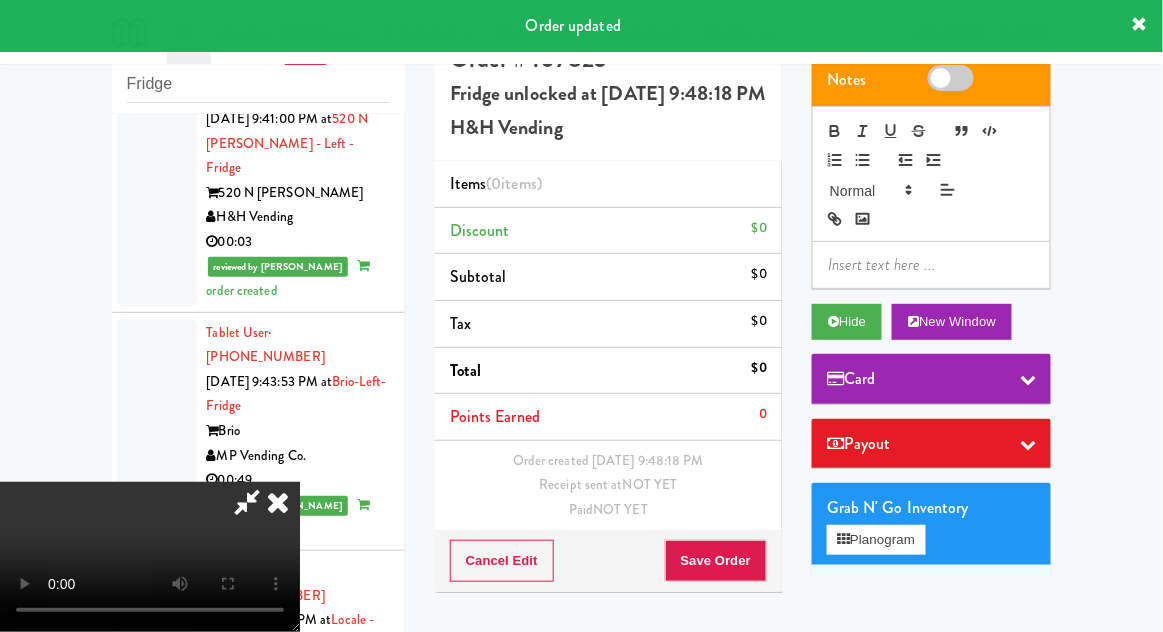 scroll, scrollTop: 4521, scrollLeft: 0, axis: vertical 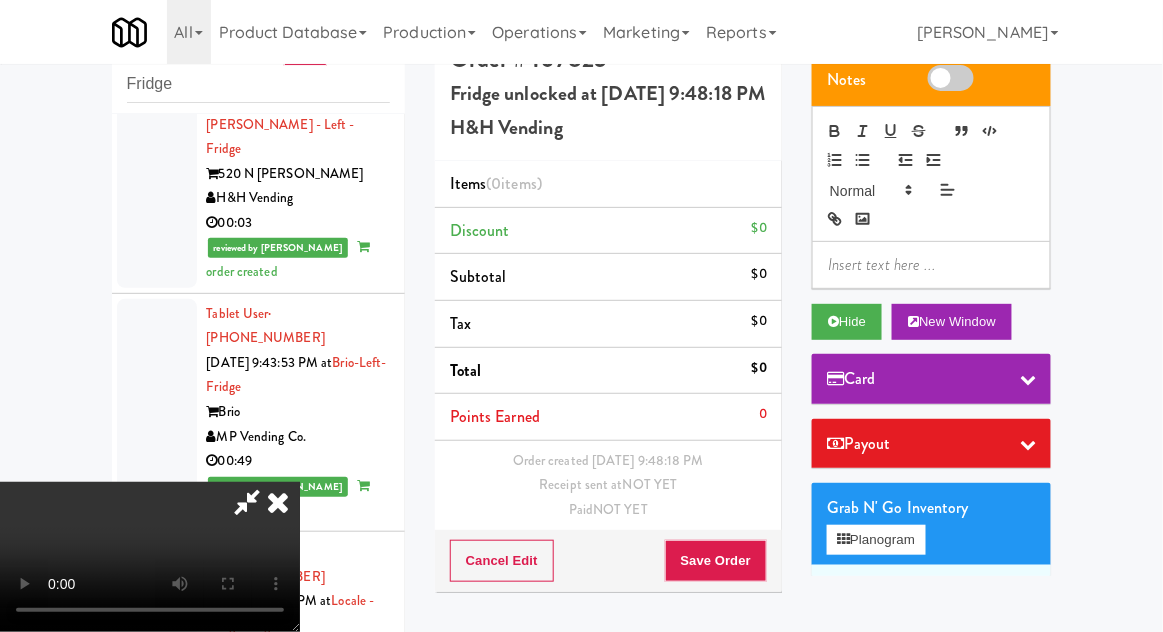 type 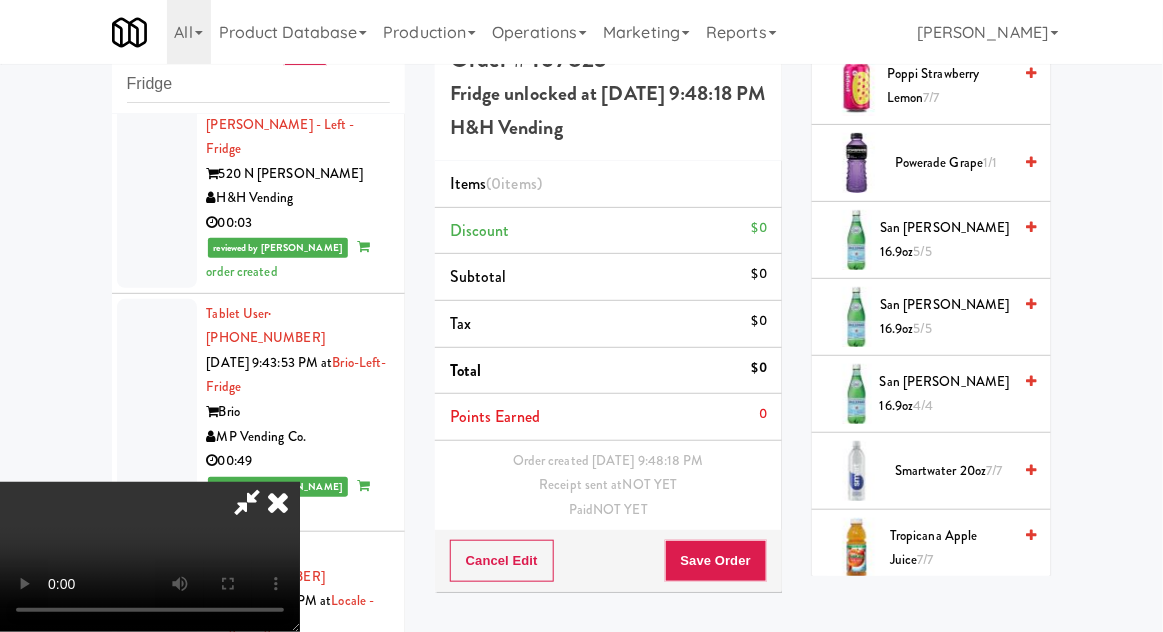 scroll, scrollTop: 2405, scrollLeft: 0, axis: vertical 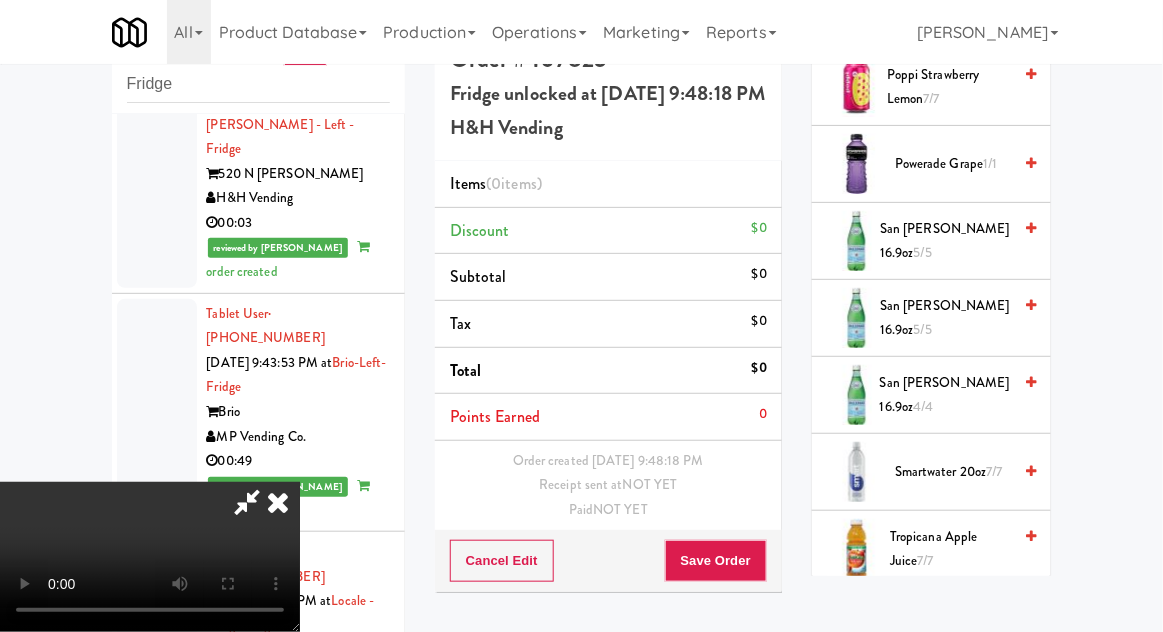 click on "Smartwater 20oz  7/7" at bounding box center [953, 472] 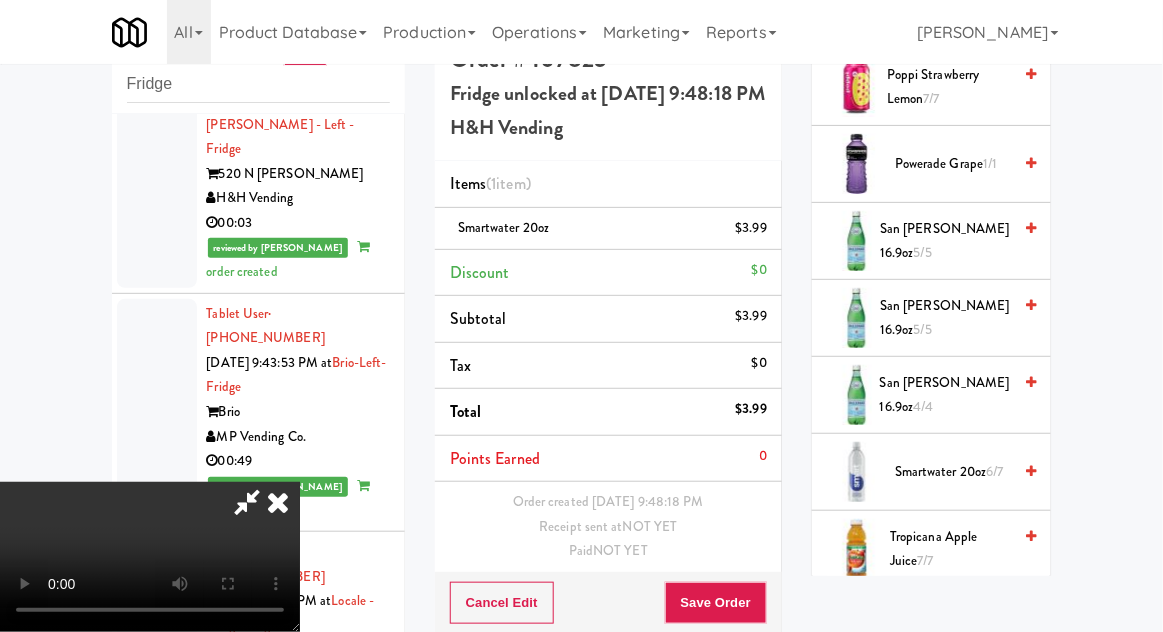 click on "Smartwater 20oz  6/7" at bounding box center (953, 472) 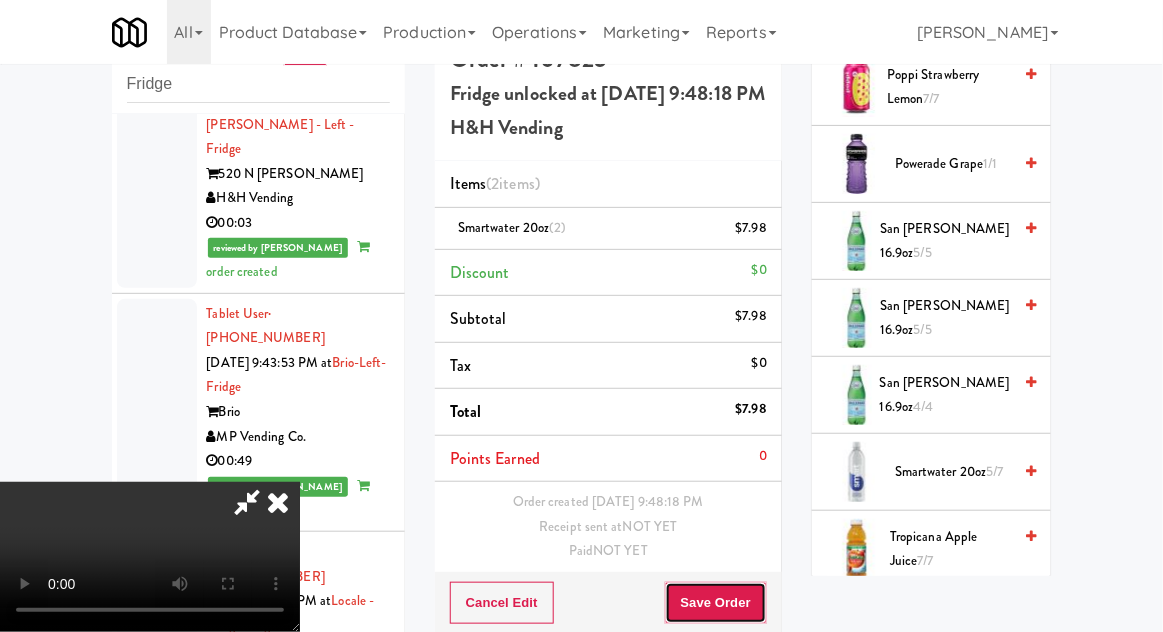 click on "Save Order" at bounding box center [716, 603] 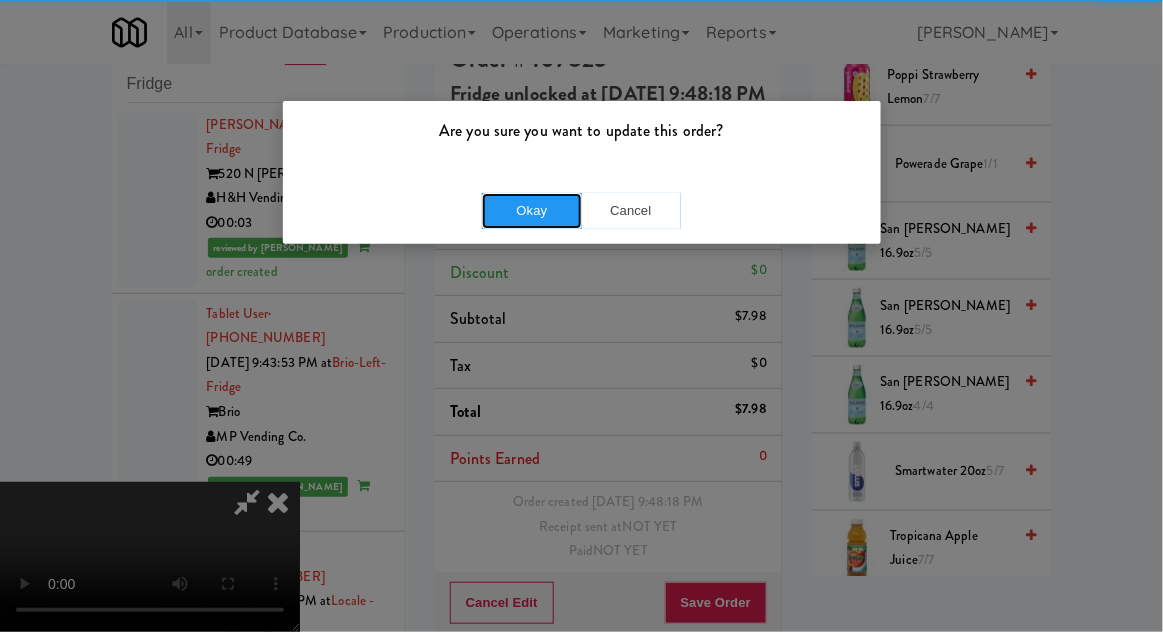 click on "Okay" at bounding box center (532, 211) 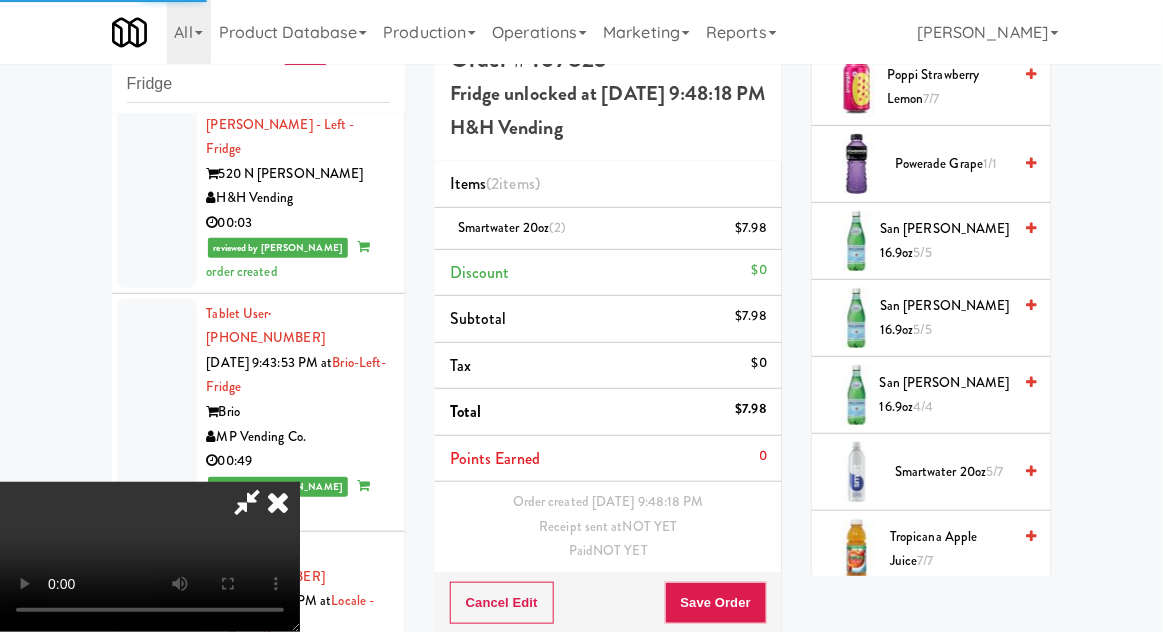 scroll, scrollTop: 0, scrollLeft: 0, axis: both 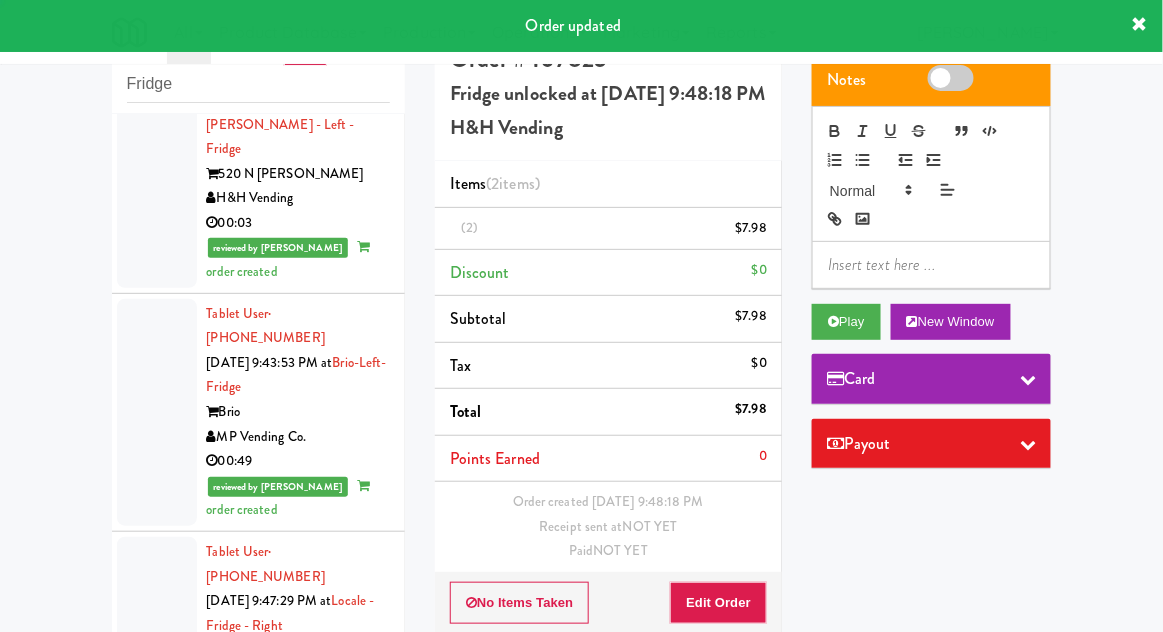 click at bounding box center (157, 1066) 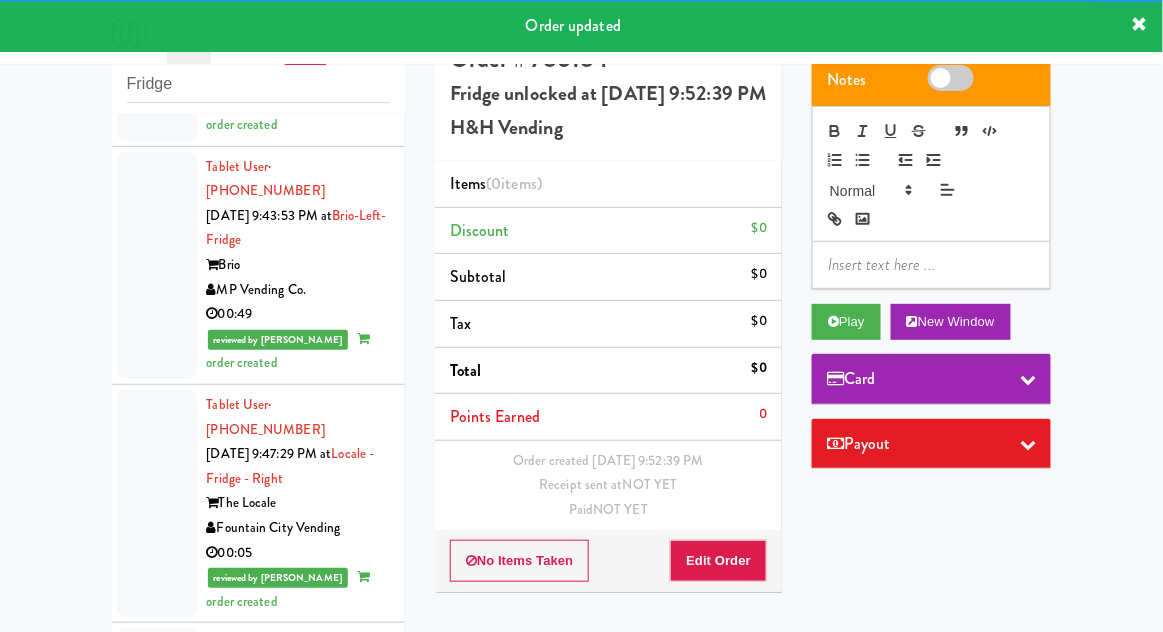 scroll, scrollTop: 4670, scrollLeft: 0, axis: vertical 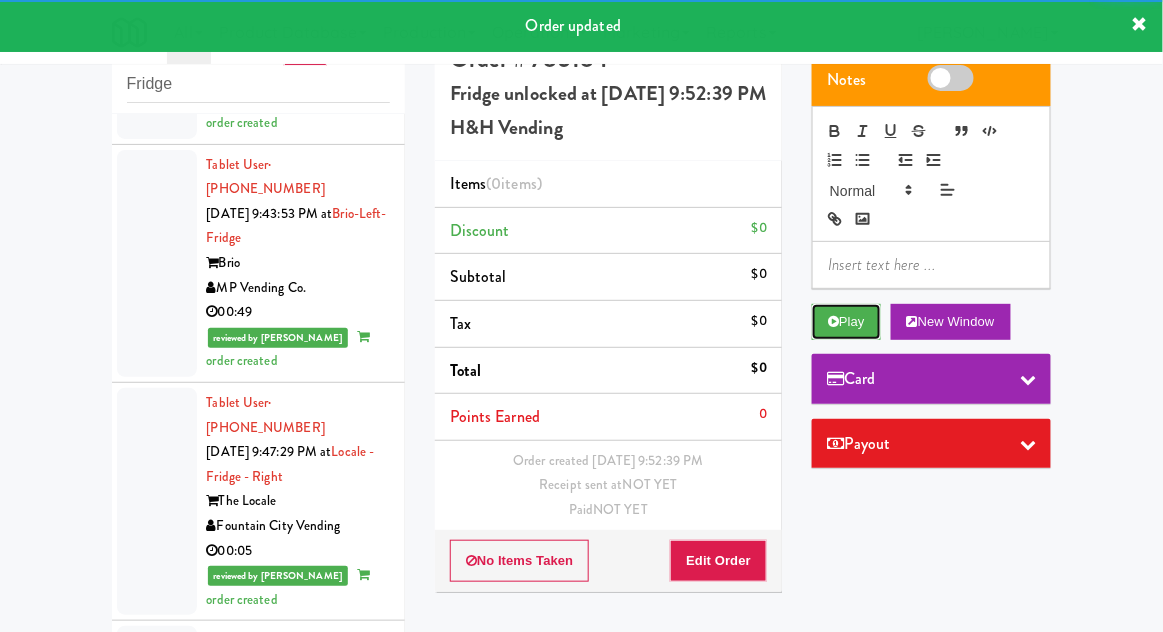 click on "Play" at bounding box center (846, 322) 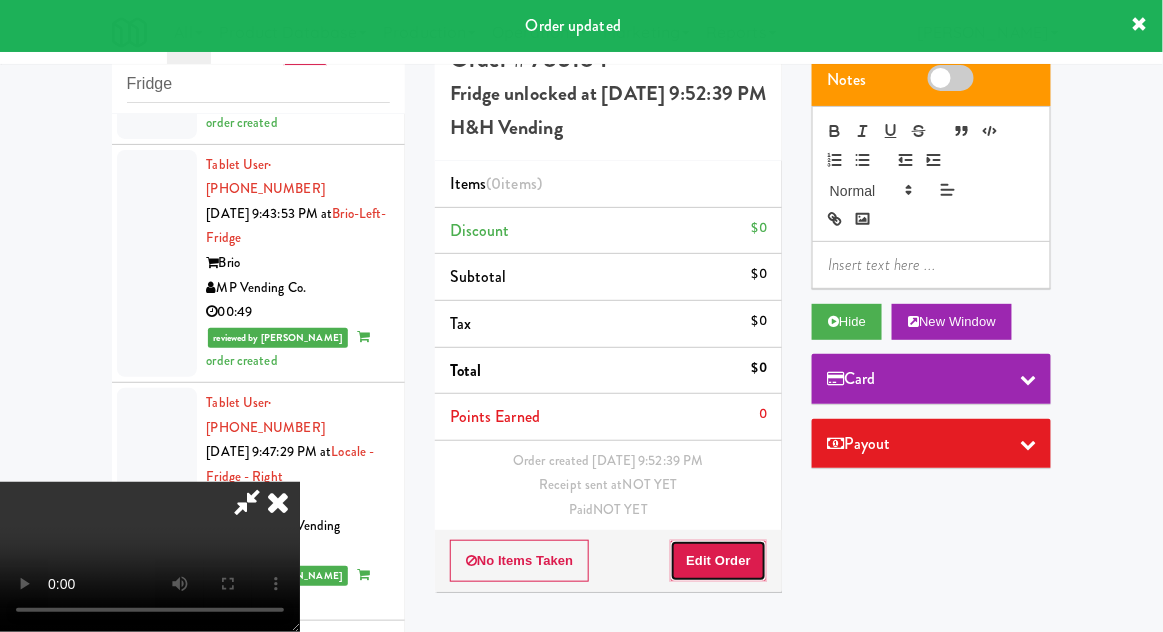 click on "Edit Order" at bounding box center (718, 561) 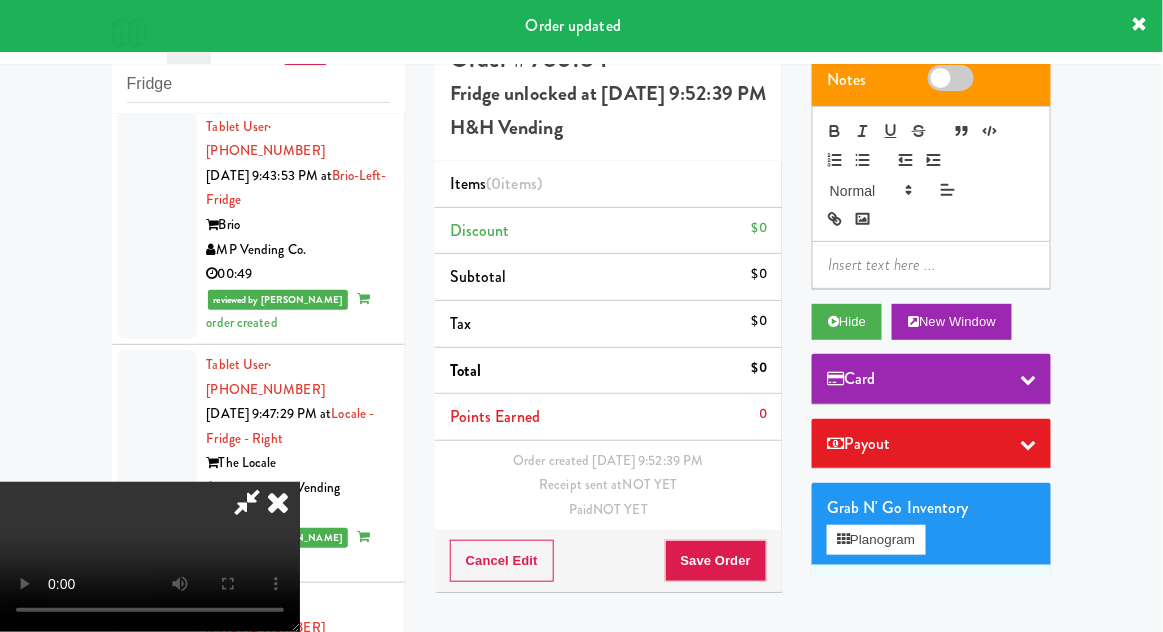 scroll, scrollTop: 4710, scrollLeft: 0, axis: vertical 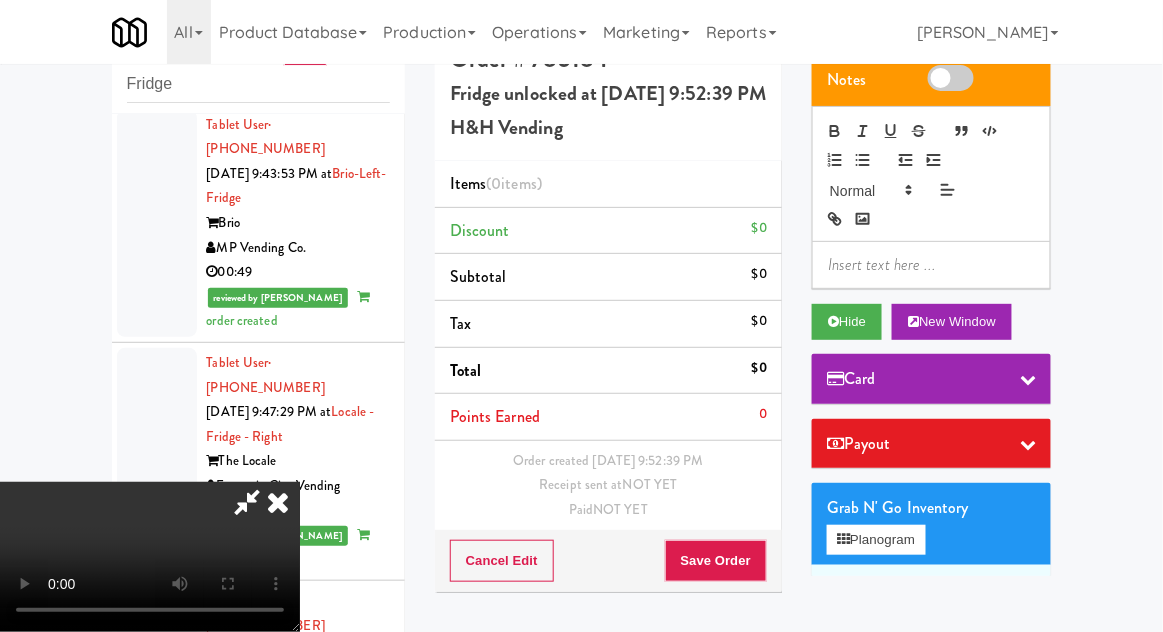 type 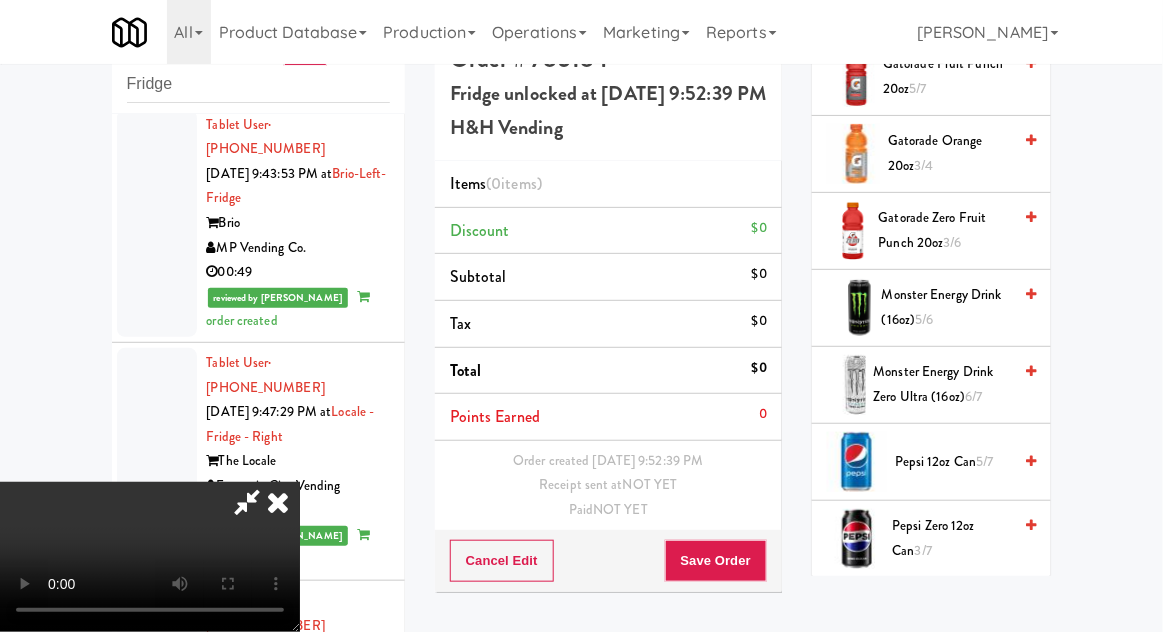 scroll, scrollTop: 1750, scrollLeft: 0, axis: vertical 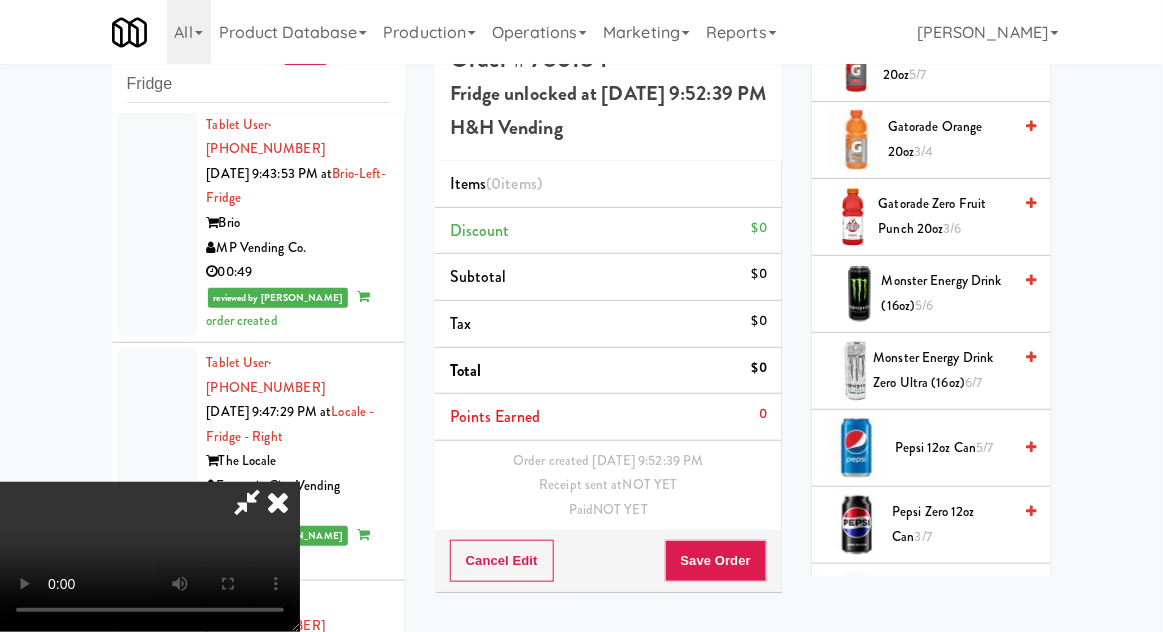 click on "Monster Energy Drink (16oz)  5/6" at bounding box center (946, 293) 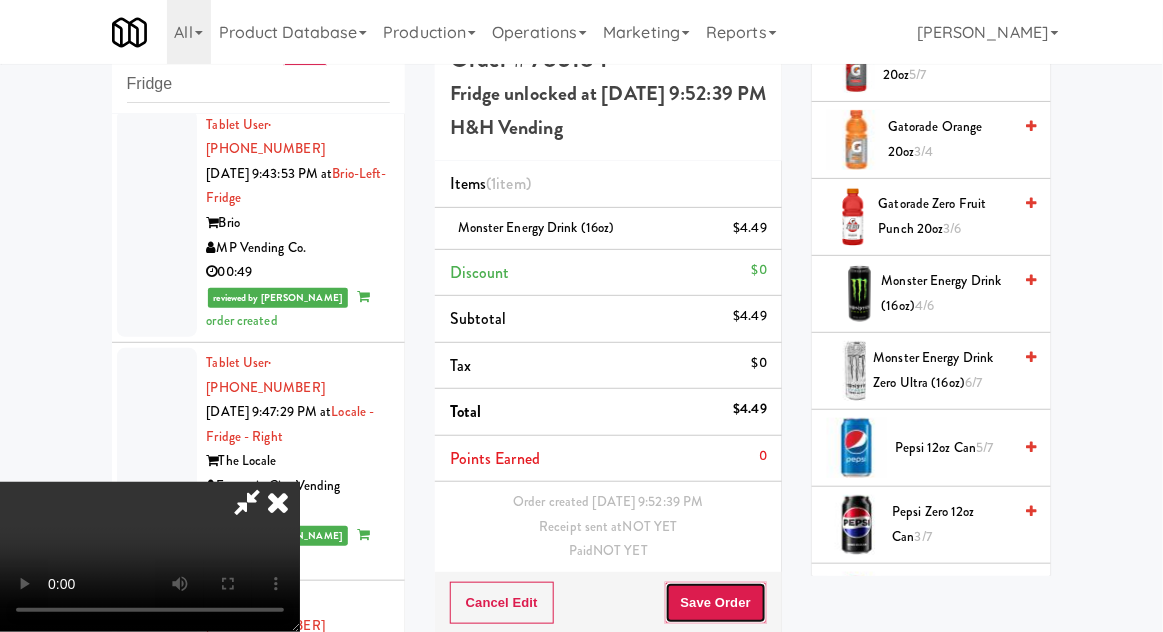 click on "Save Order" at bounding box center (716, 603) 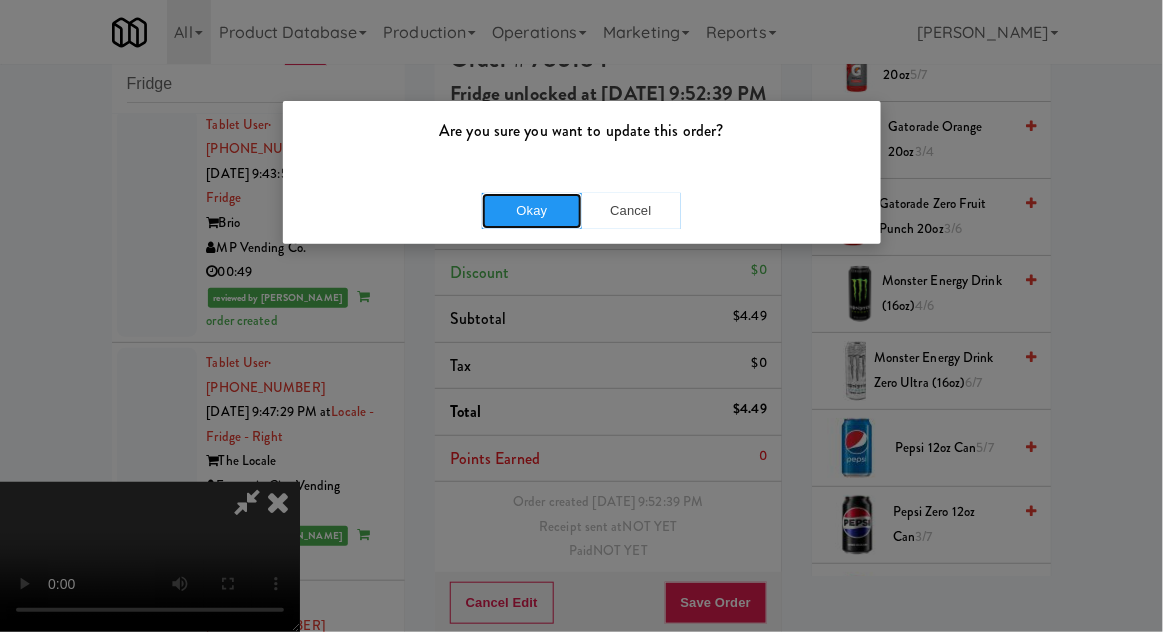 click on "Okay" at bounding box center (532, 211) 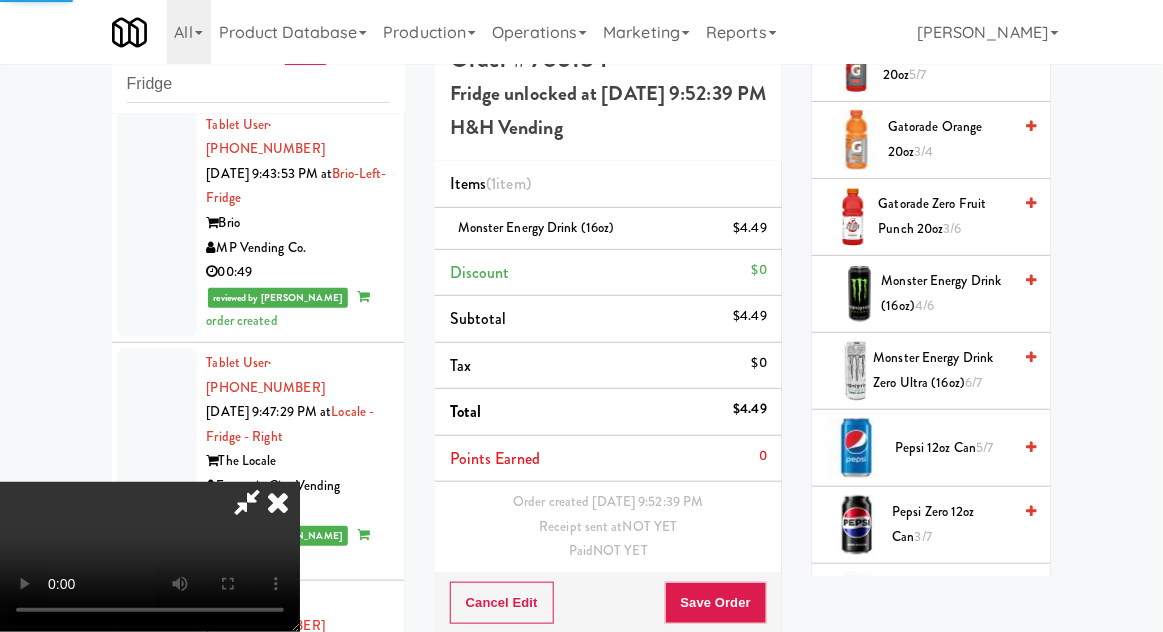 scroll, scrollTop: 0, scrollLeft: 0, axis: both 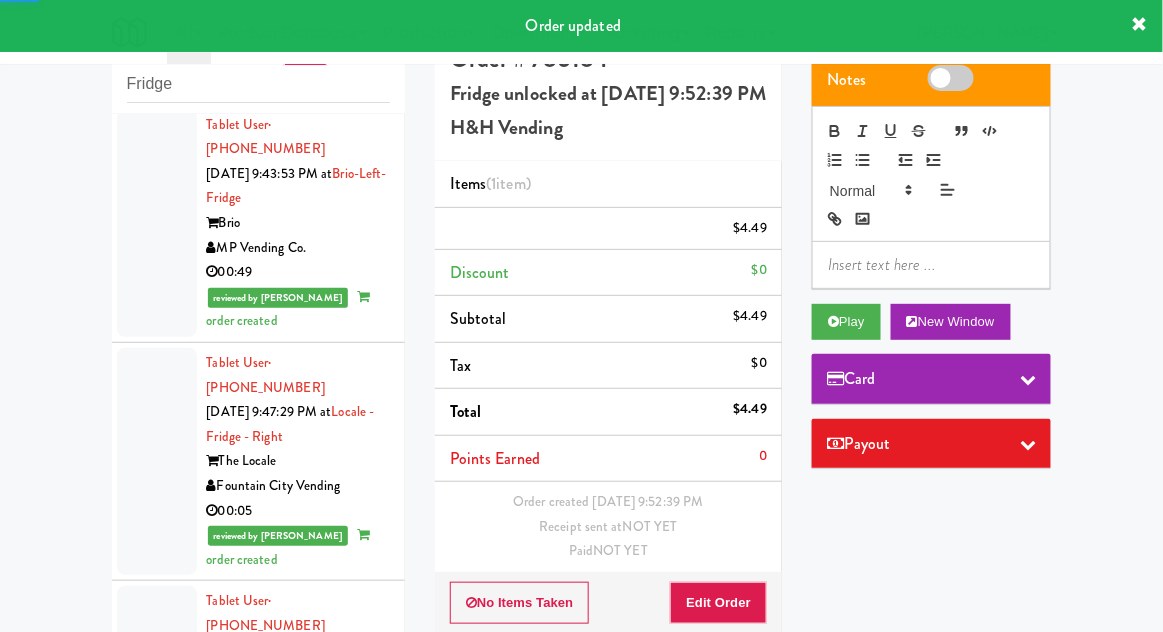 click at bounding box center [157, 1139] 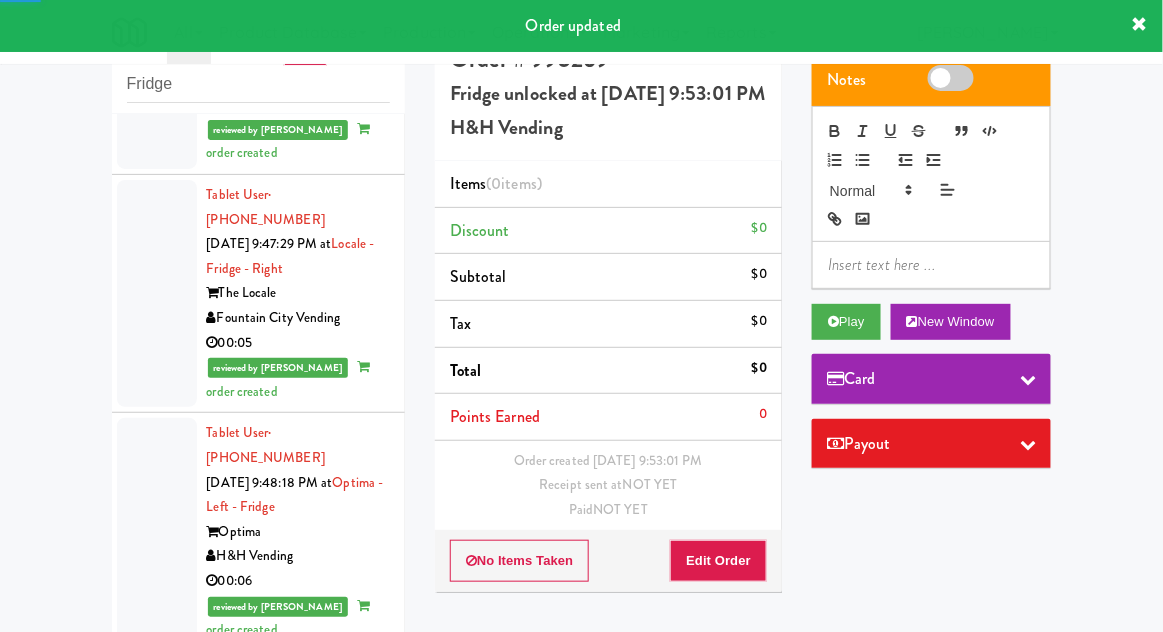 scroll, scrollTop: 4910, scrollLeft: 0, axis: vertical 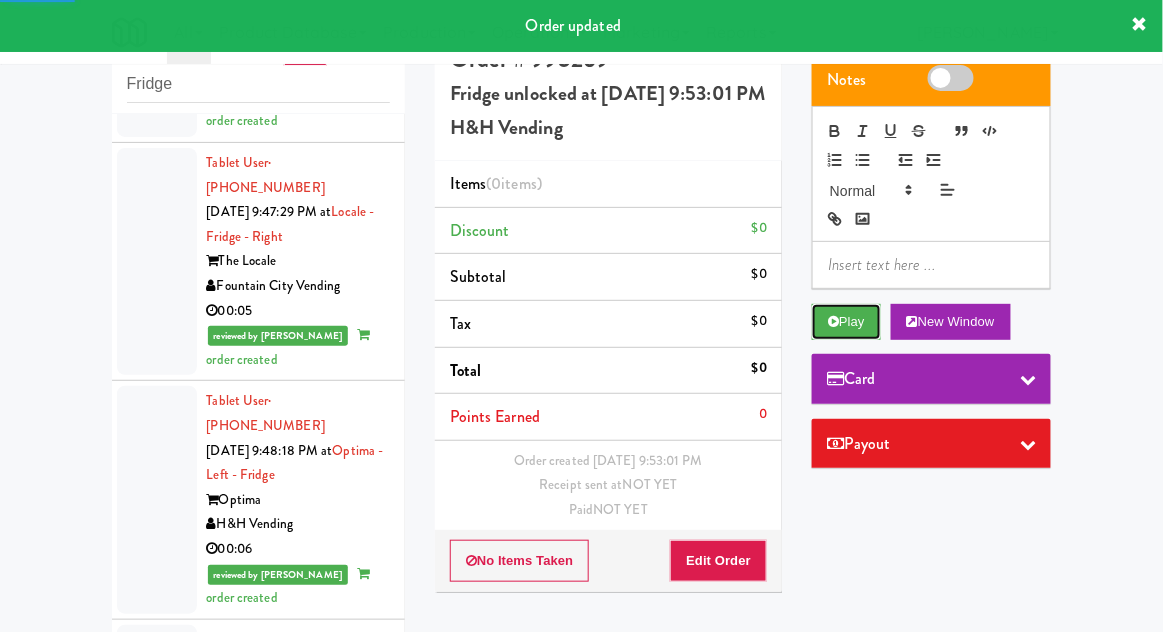 click on "Play" at bounding box center [846, 322] 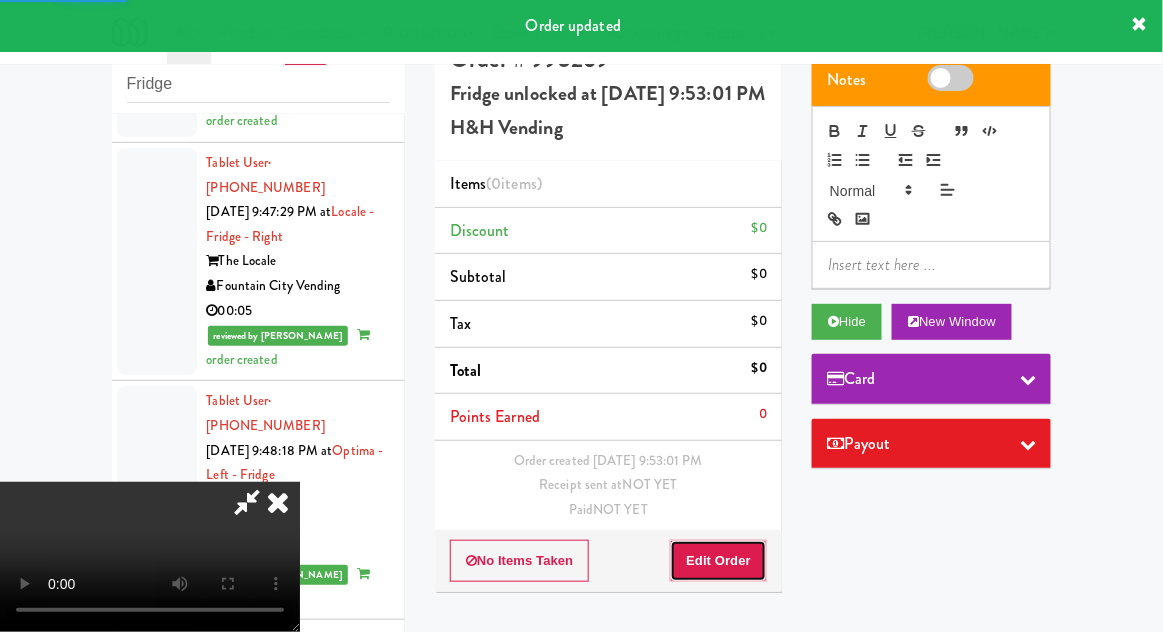 click on "Edit Order" at bounding box center (718, 561) 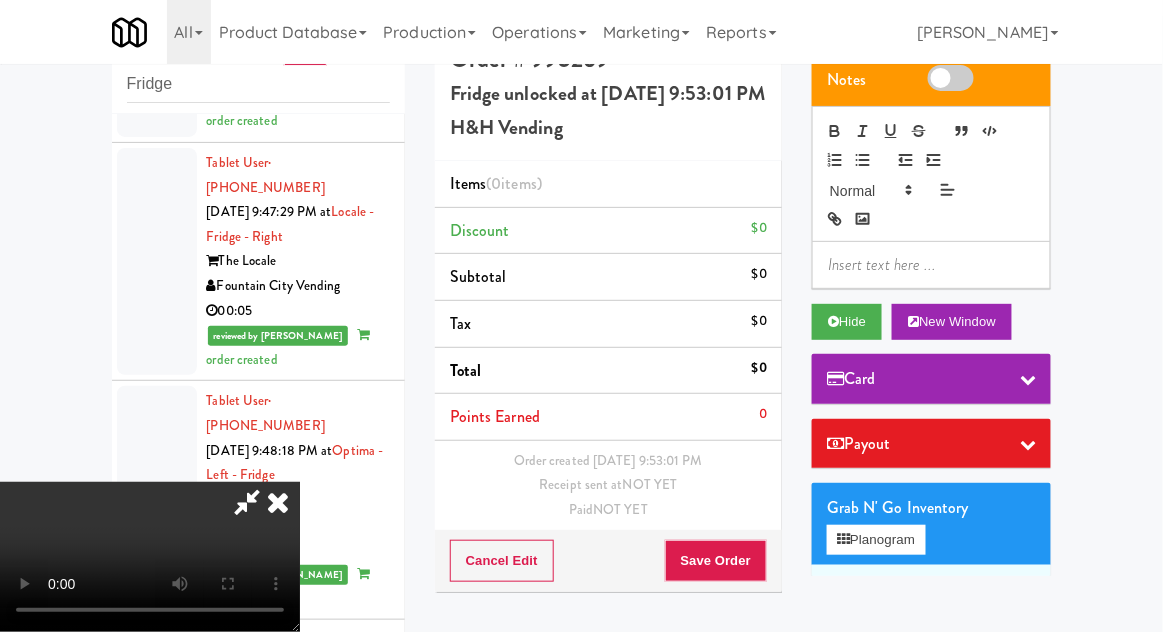 type 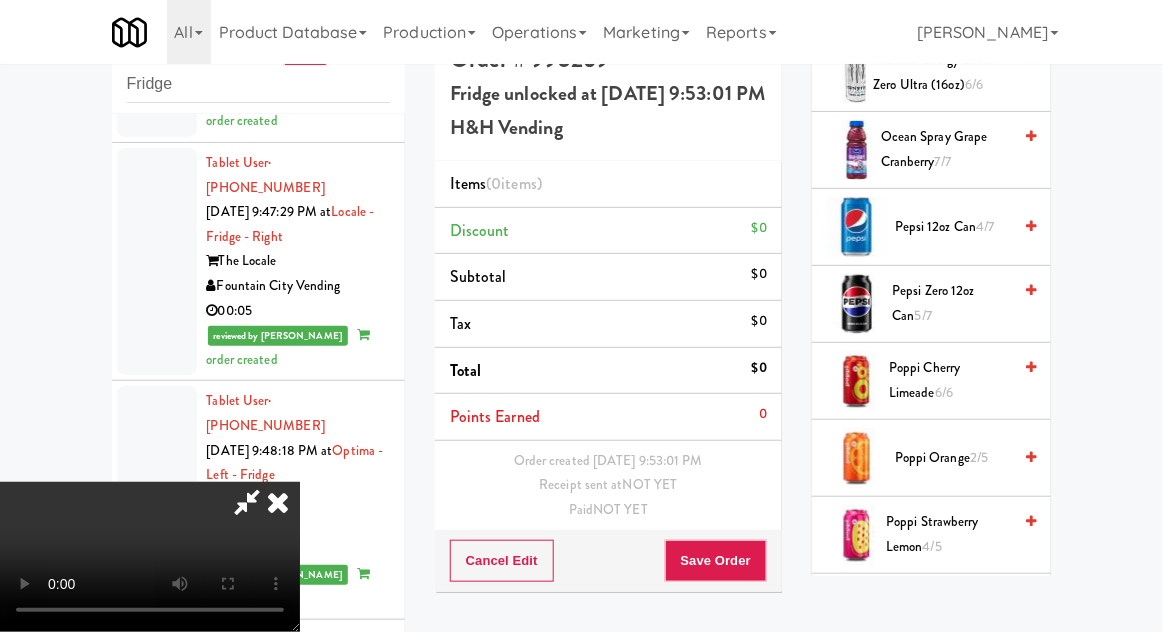 scroll, scrollTop: 2052, scrollLeft: 0, axis: vertical 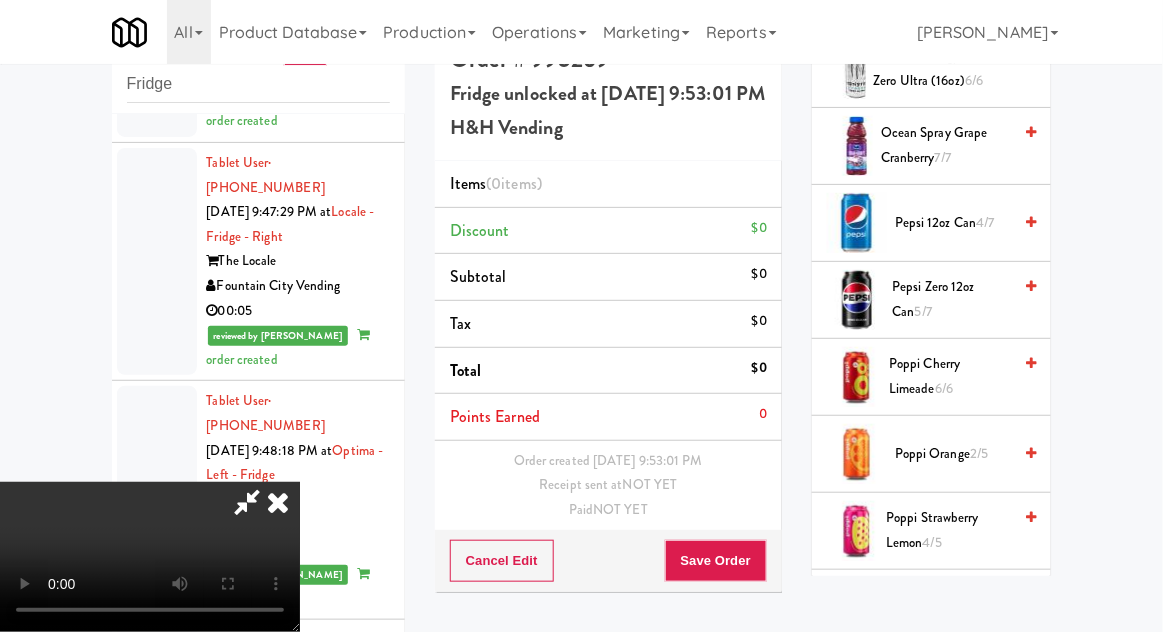 click on "Pepsi Zero 12oz can   5/7" at bounding box center [952, 299] 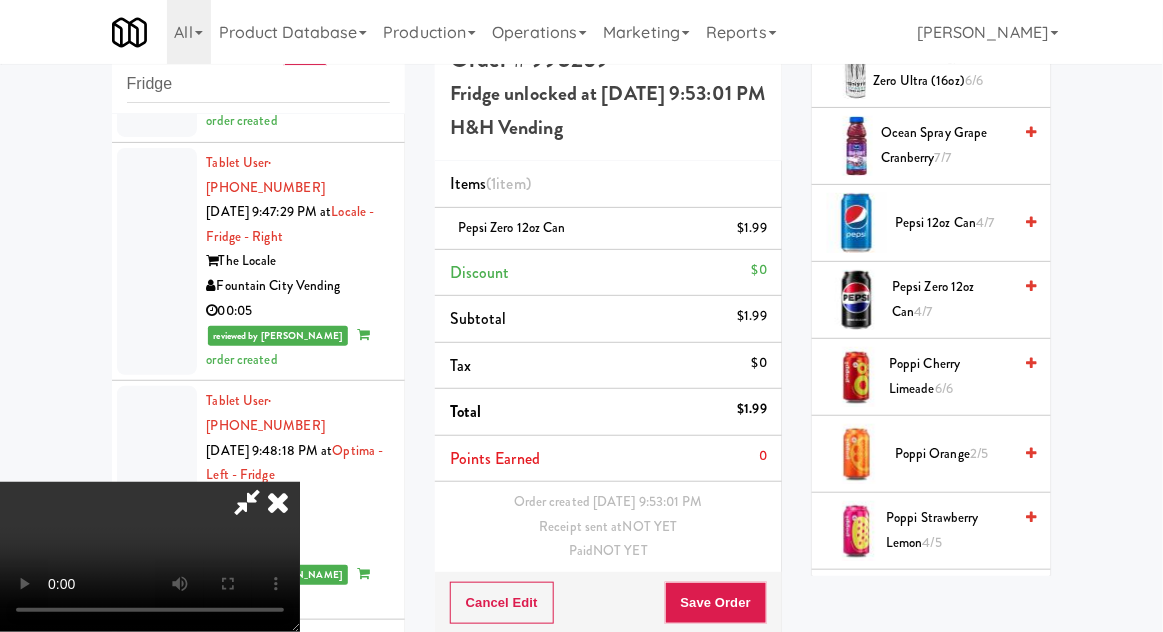 click on "Pepsi Zero 12oz can   4/7" at bounding box center (951, 299) 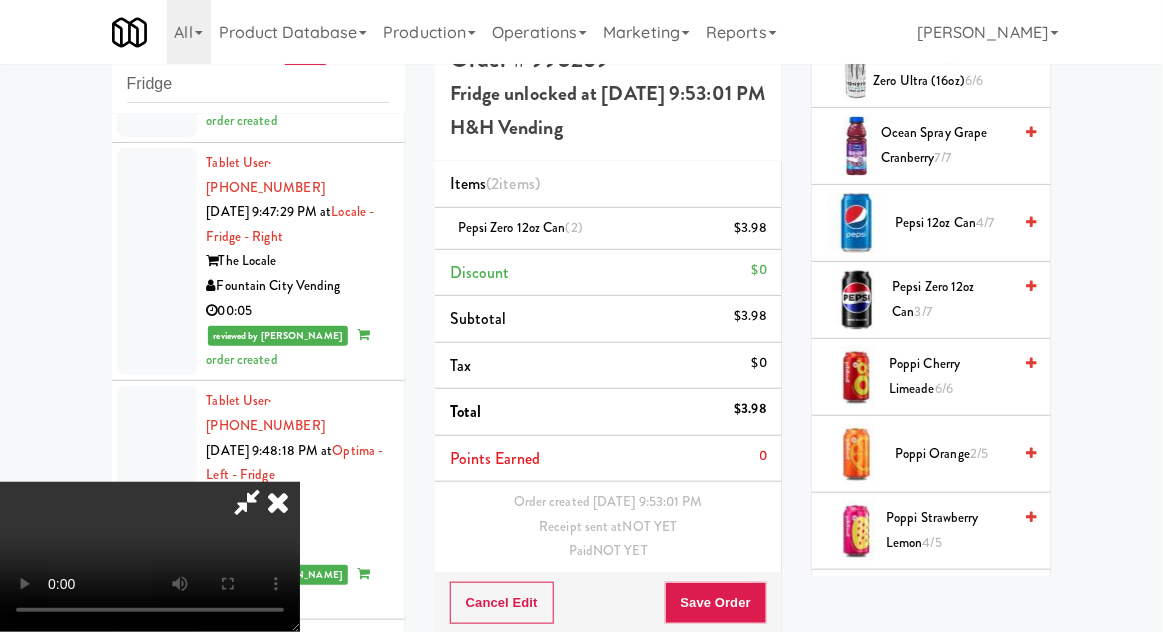 scroll, scrollTop: 98, scrollLeft: 0, axis: vertical 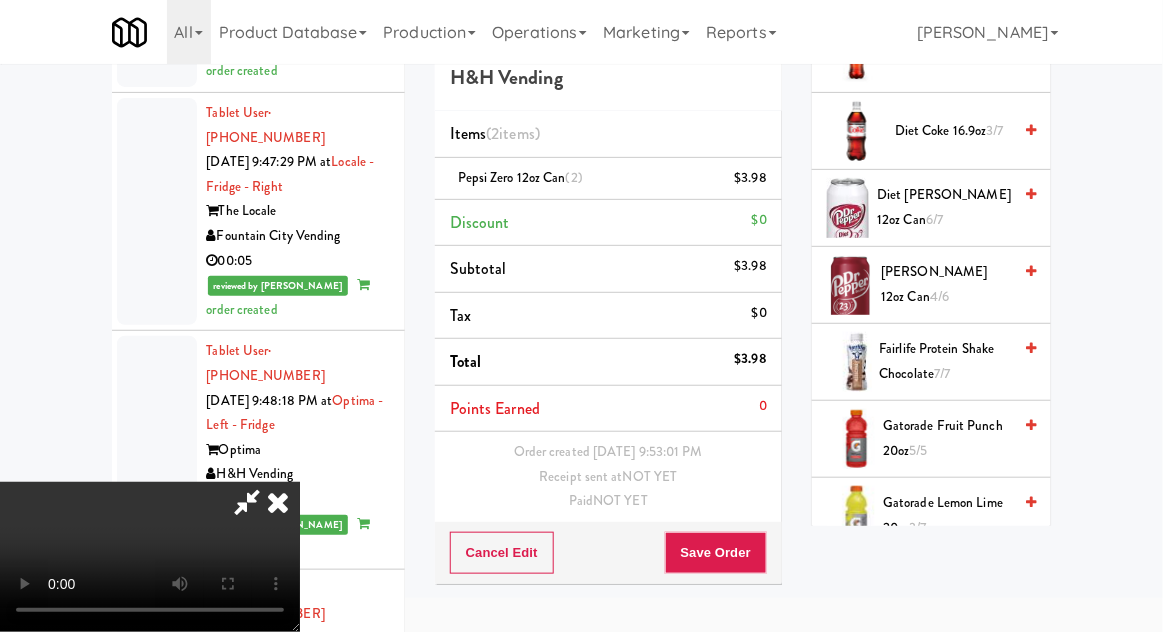 click on "Diet [PERSON_NAME] 12oz can  6/7" at bounding box center (944, 207) 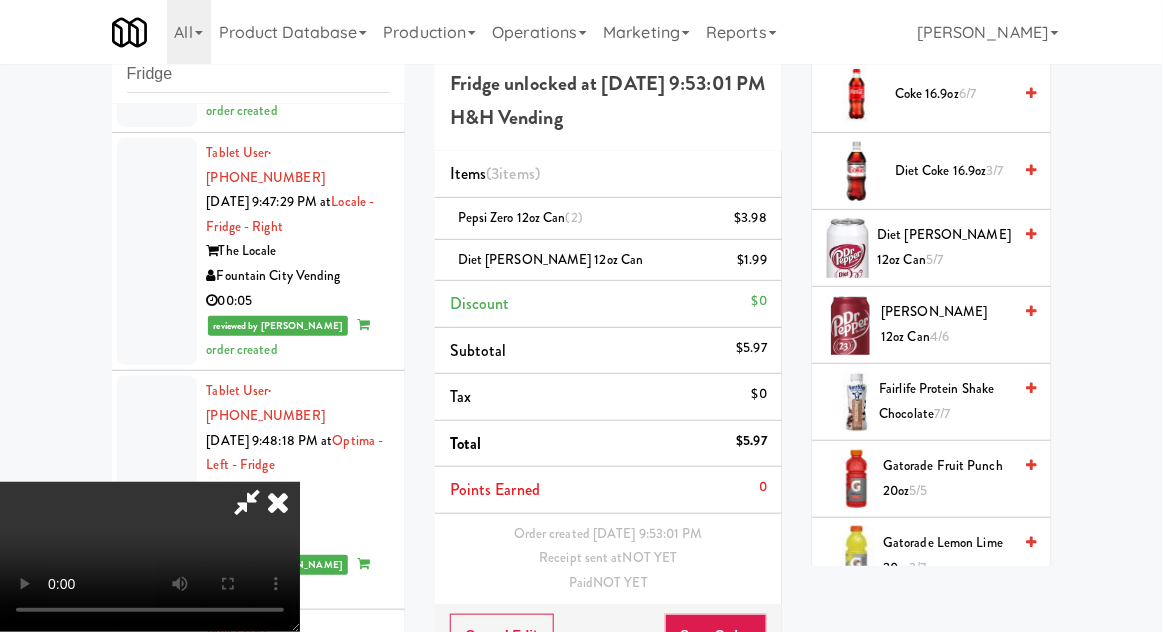 click on "Save Order" at bounding box center (716, 635) 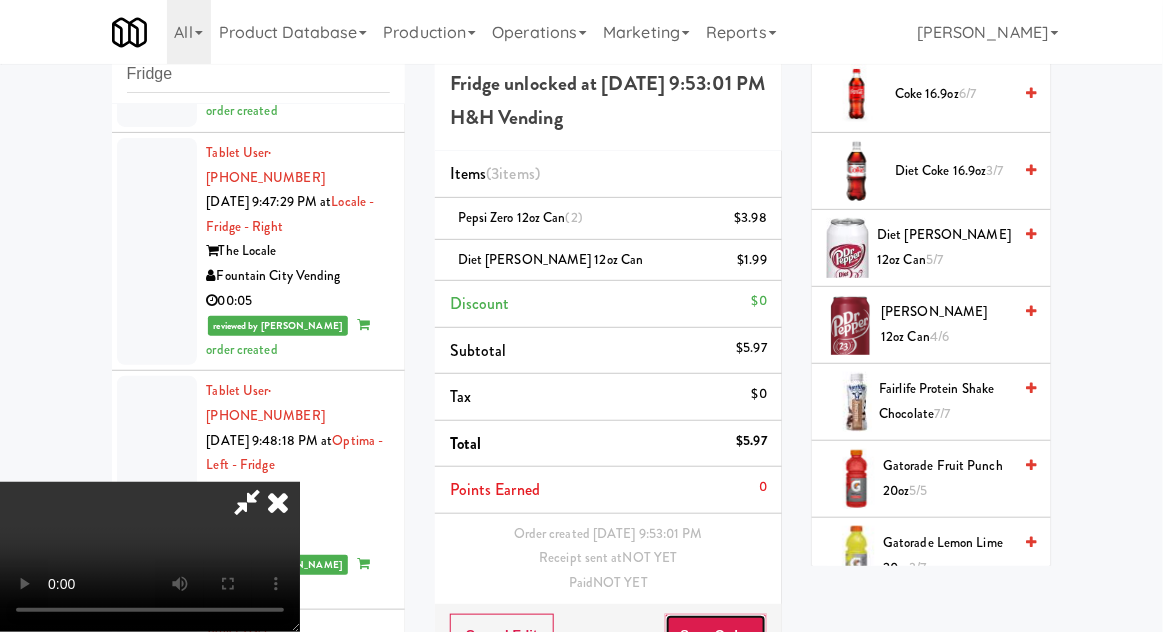 scroll, scrollTop: 48, scrollLeft: 0, axis: vertical 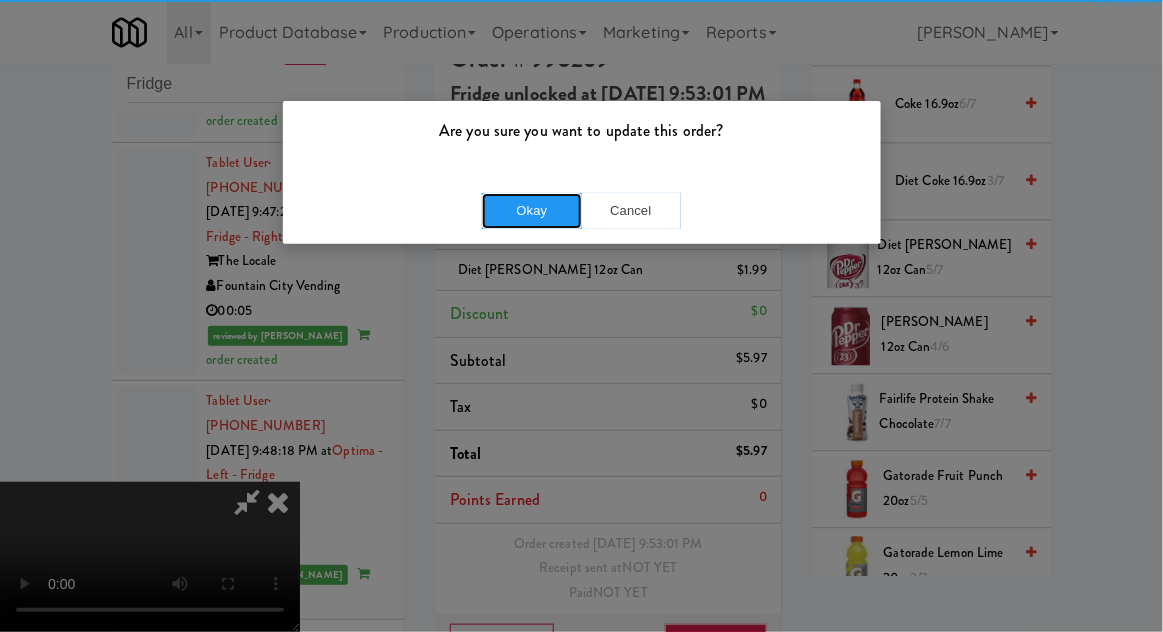 click on "Okay" at bounding box center (532, 211) 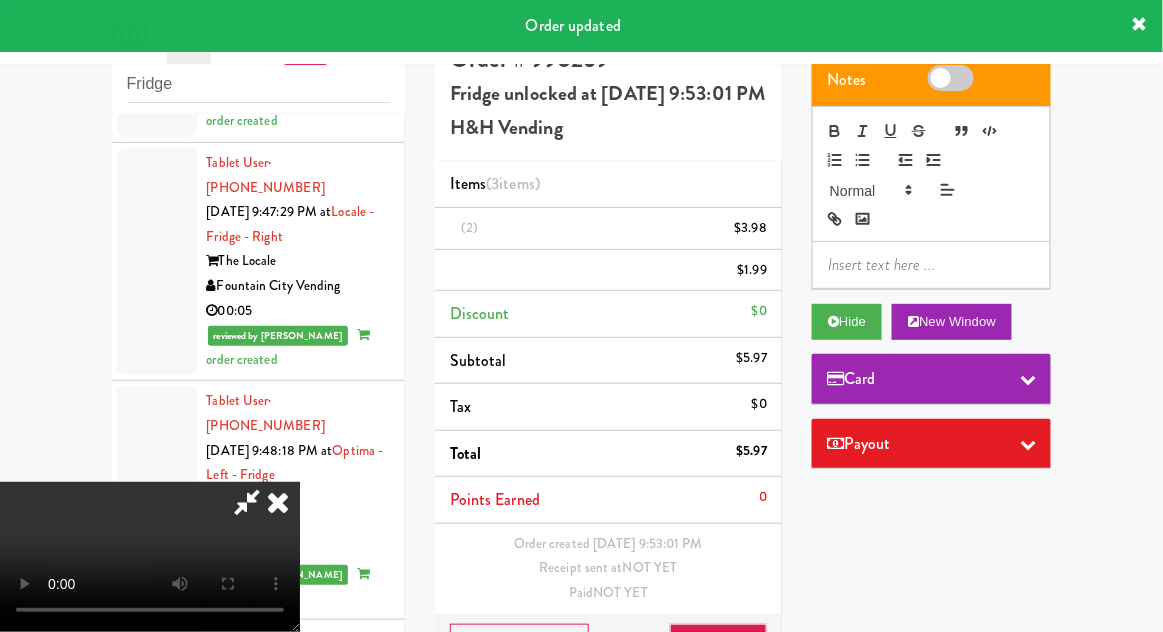 scroll, scrollTop: 0, scrollLeft: 0, axis: both 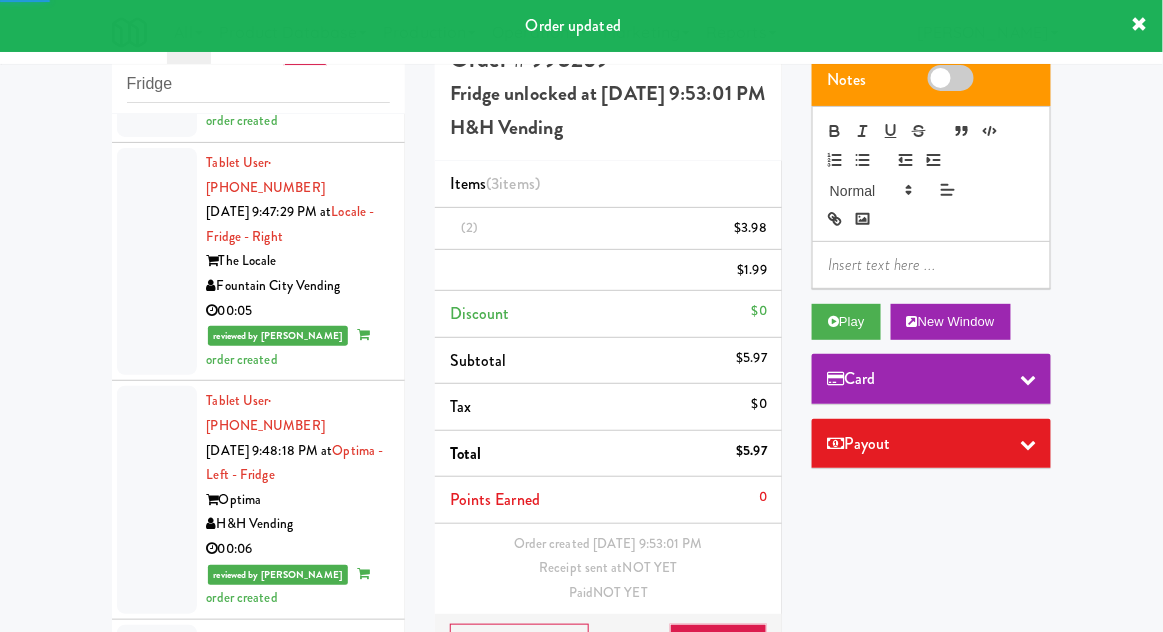 click at bounding box center [157, 1202] 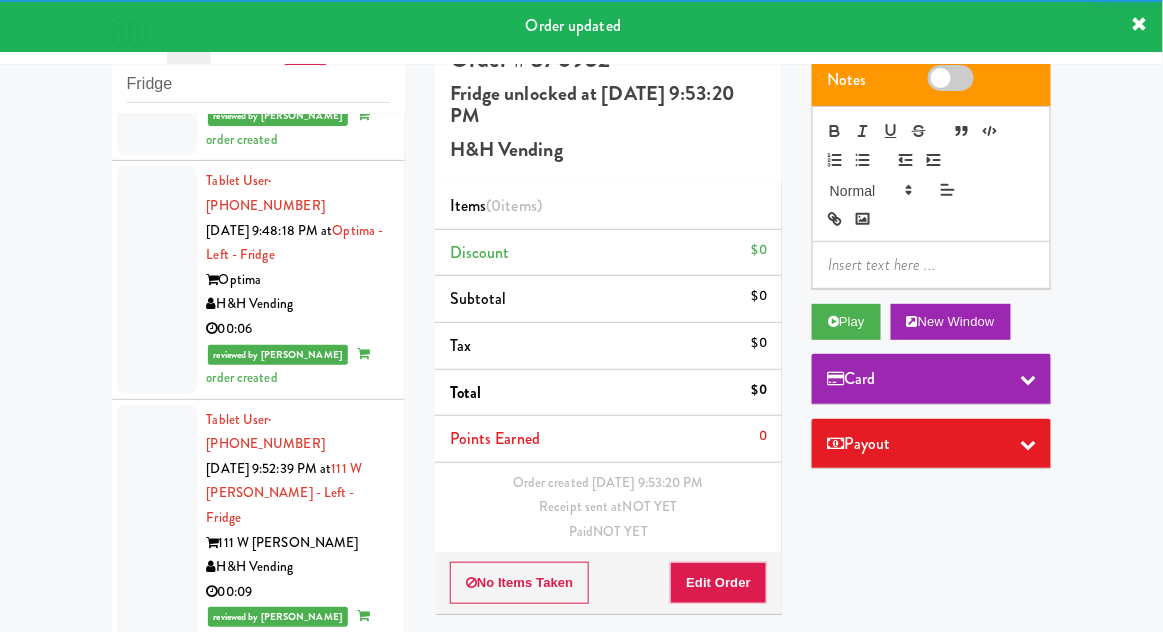 scroll, scrollTop: 5130, scrollLeft: 0, axis: vertical 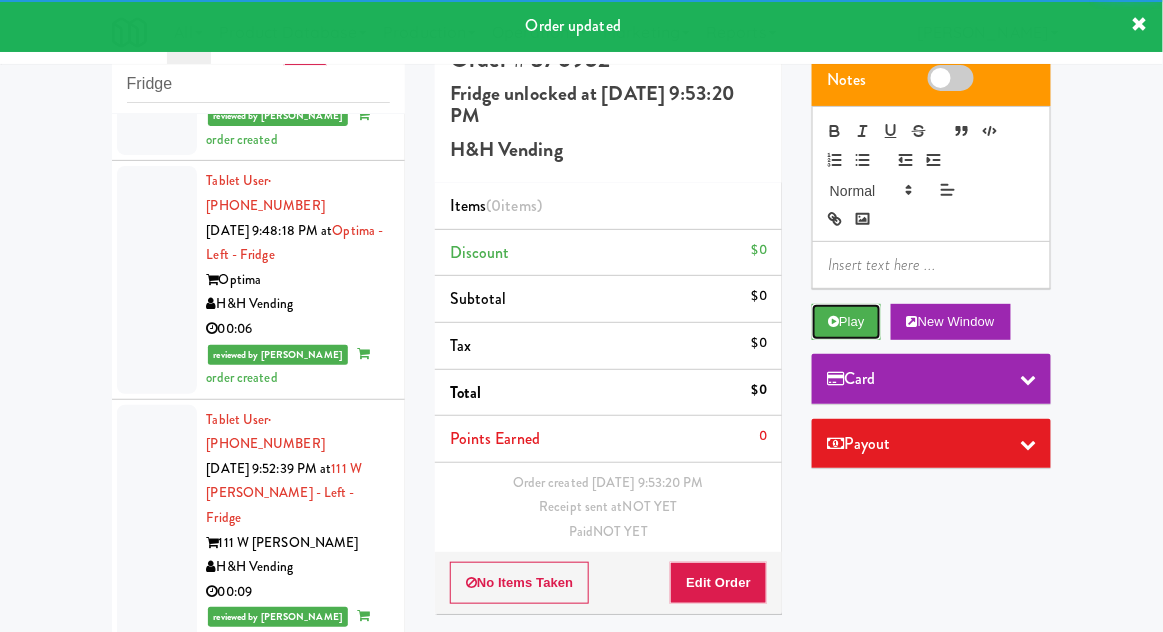 click on "Play" at bounding box center (846, 322) 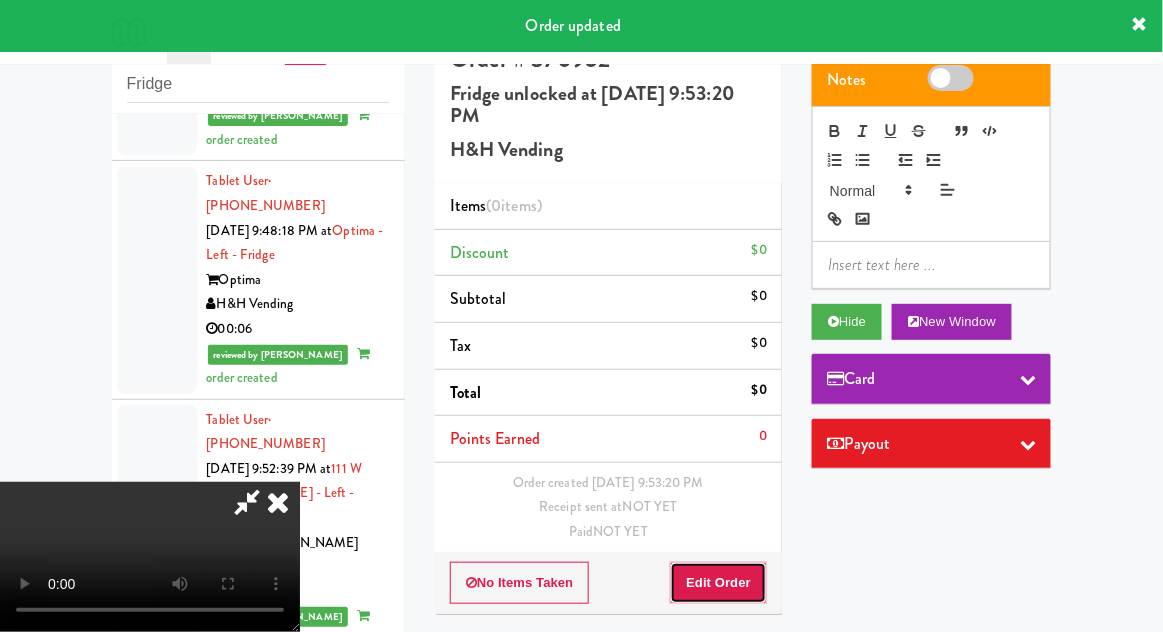 click on "Edit Order" at bounding box center (718, 583) 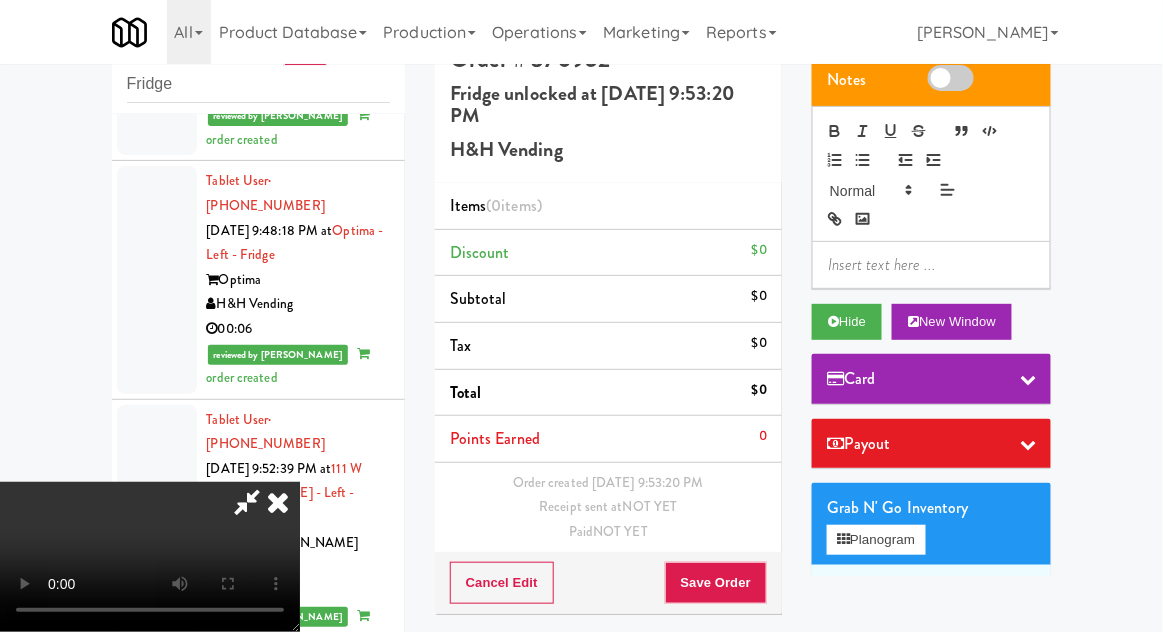 scroll, scrollTop: 73, scrollLeft: 0, axis: vertical 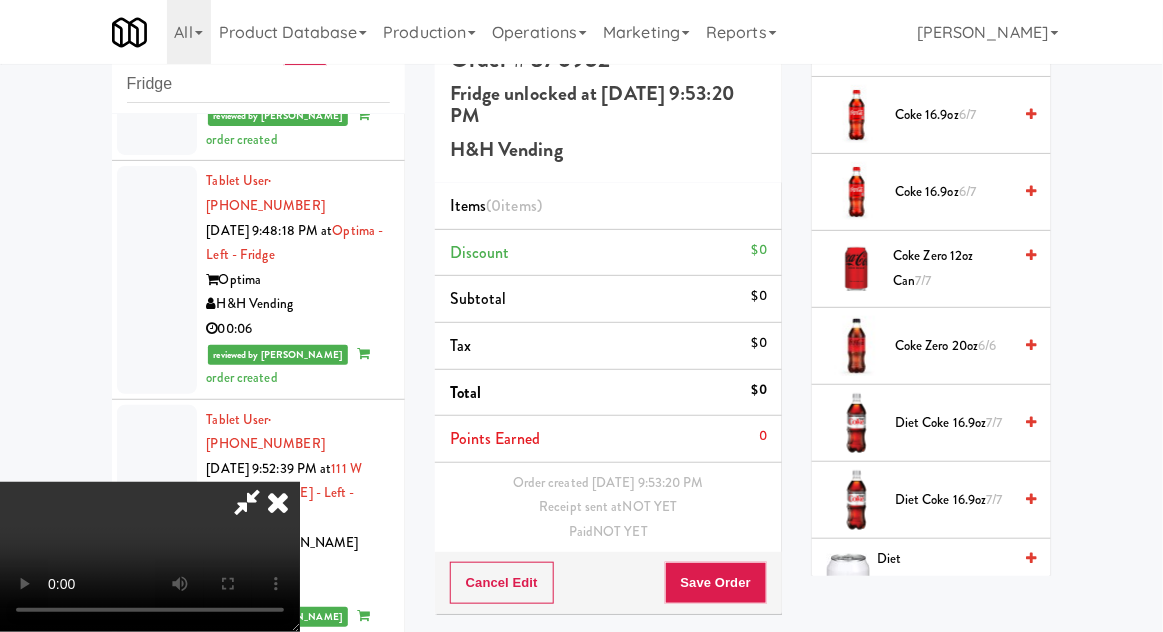 click on "Diet Coke 16.9oz  7/7" at bounding box center [953, 423] 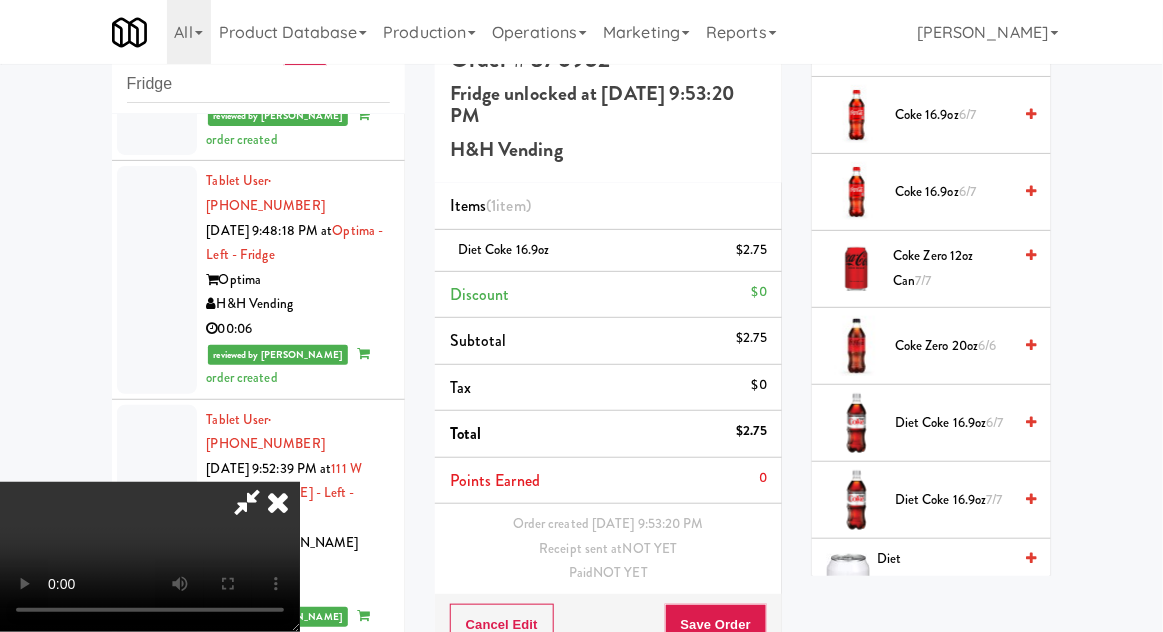 scroll, scrollTop: 73, scrollLeft: 0, axis: vertical 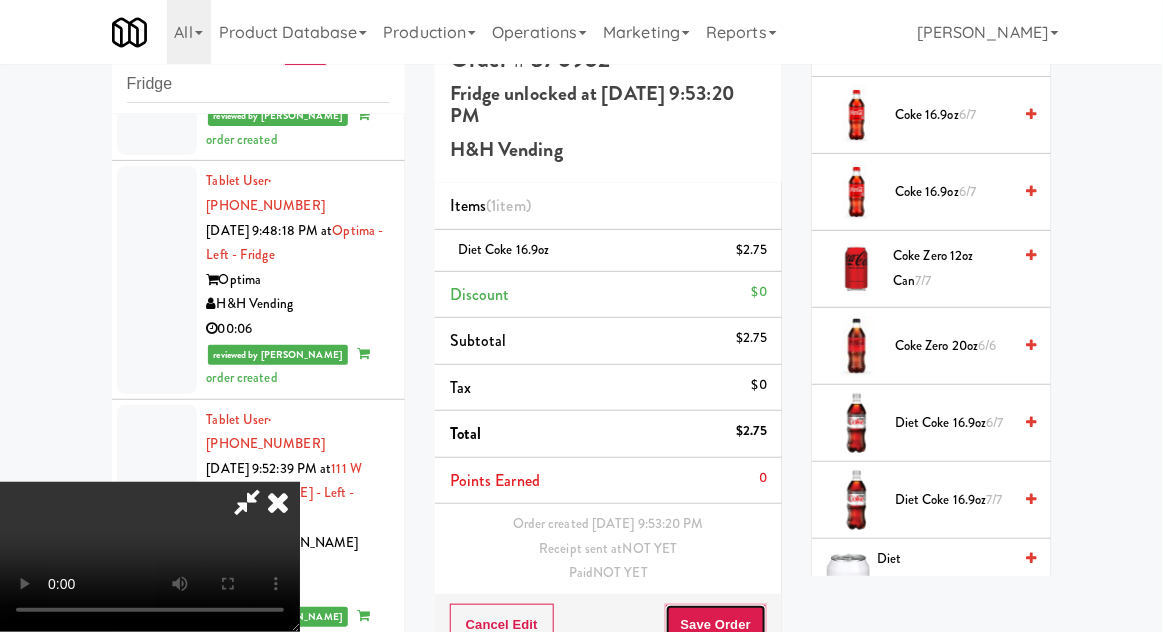 click on "Save Order" at bounding box center (716, 625) 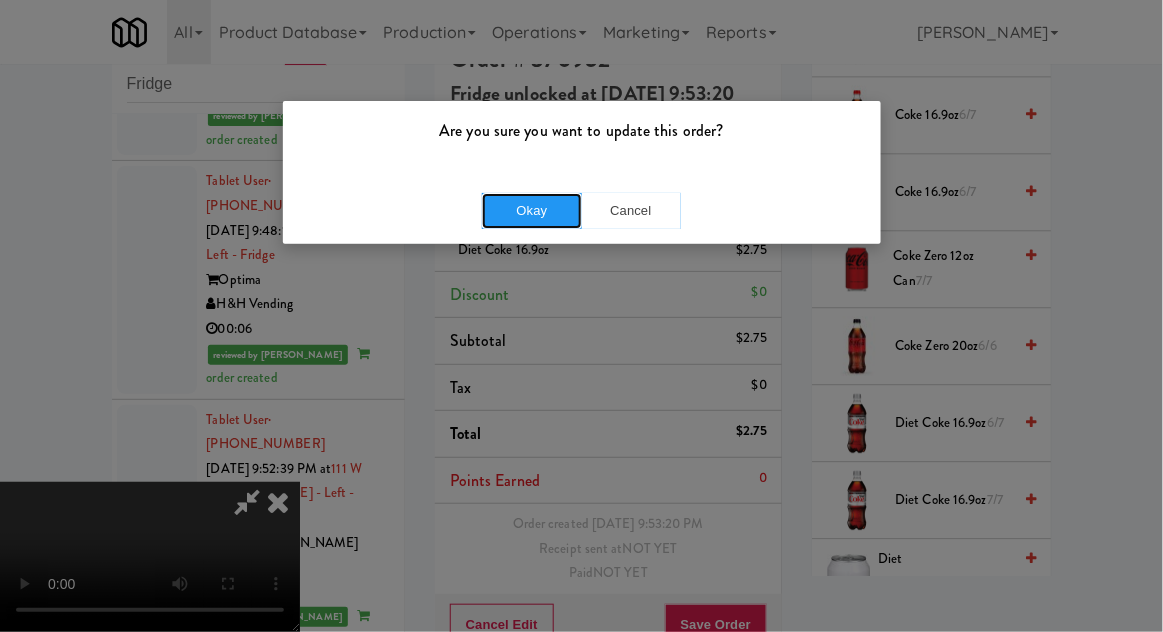 click on "Okay" at bounding box center (532, 211) 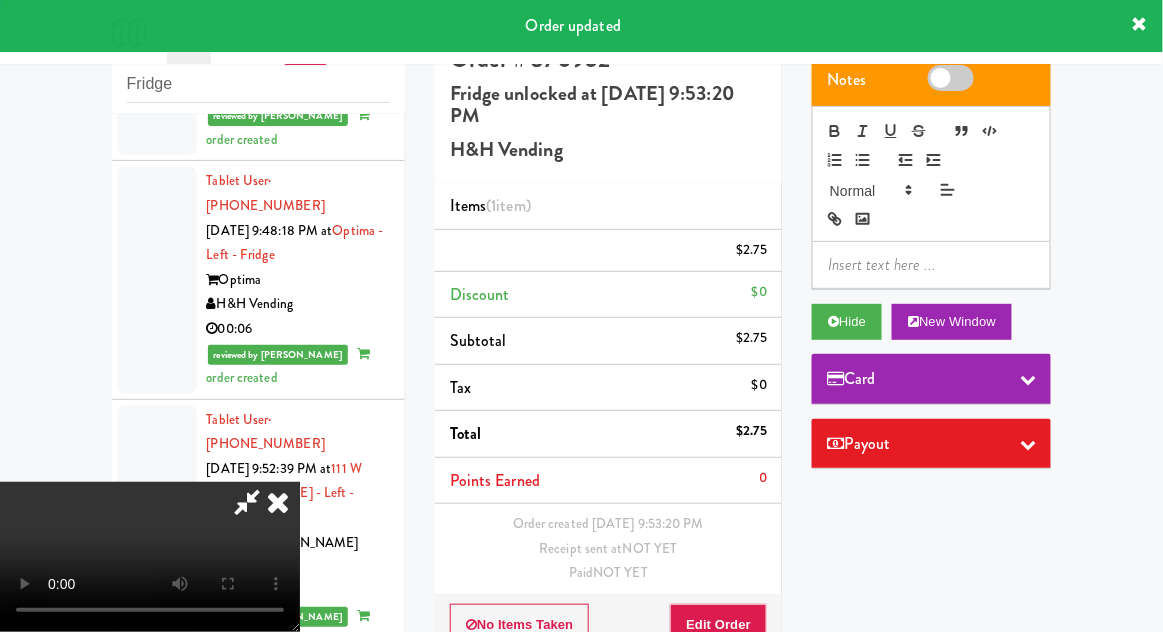 scroll, scrollTop: 0, scrollLeft: 0, axis: both 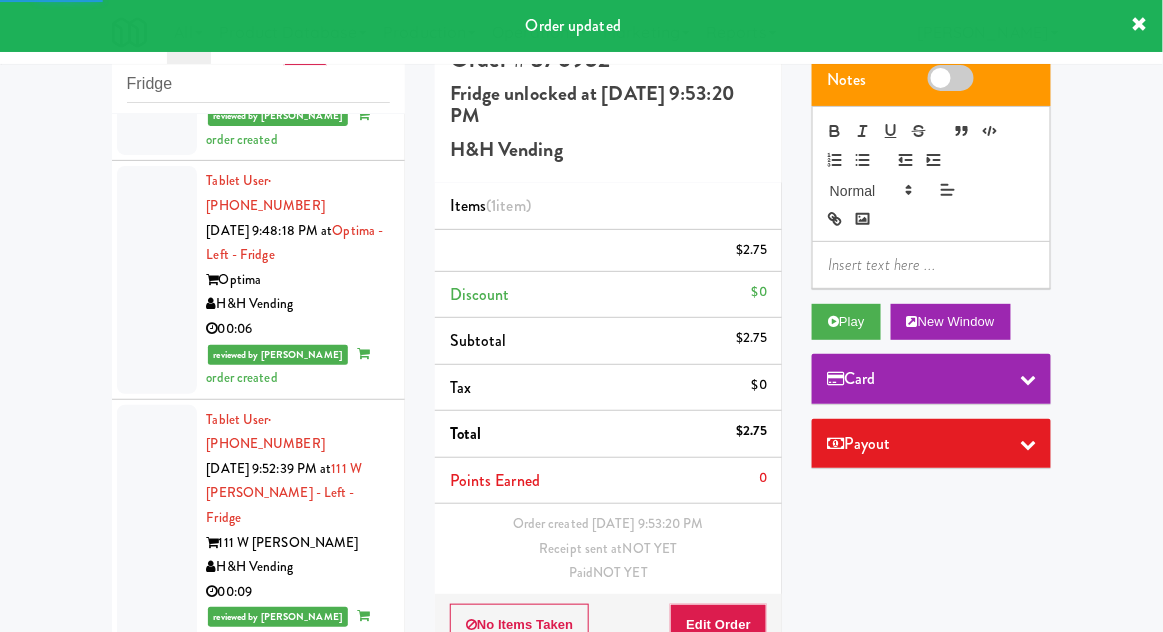 click at bounding box center [157, 1245] 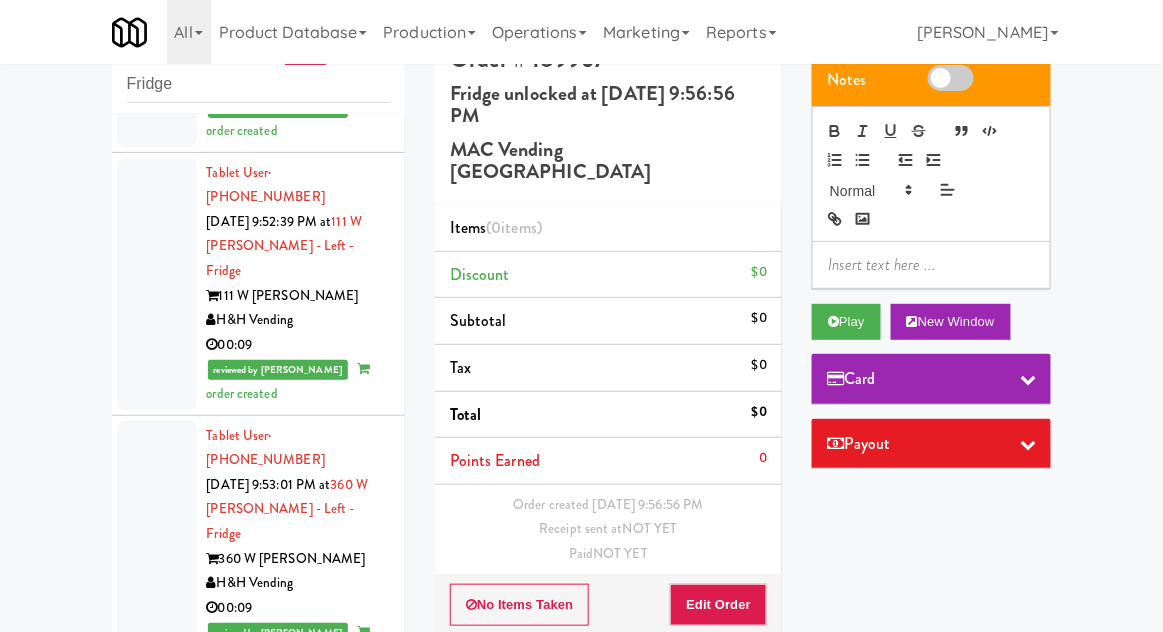 scroll, scrollTop: 5349, scrollLeft: 0, axis: vertical 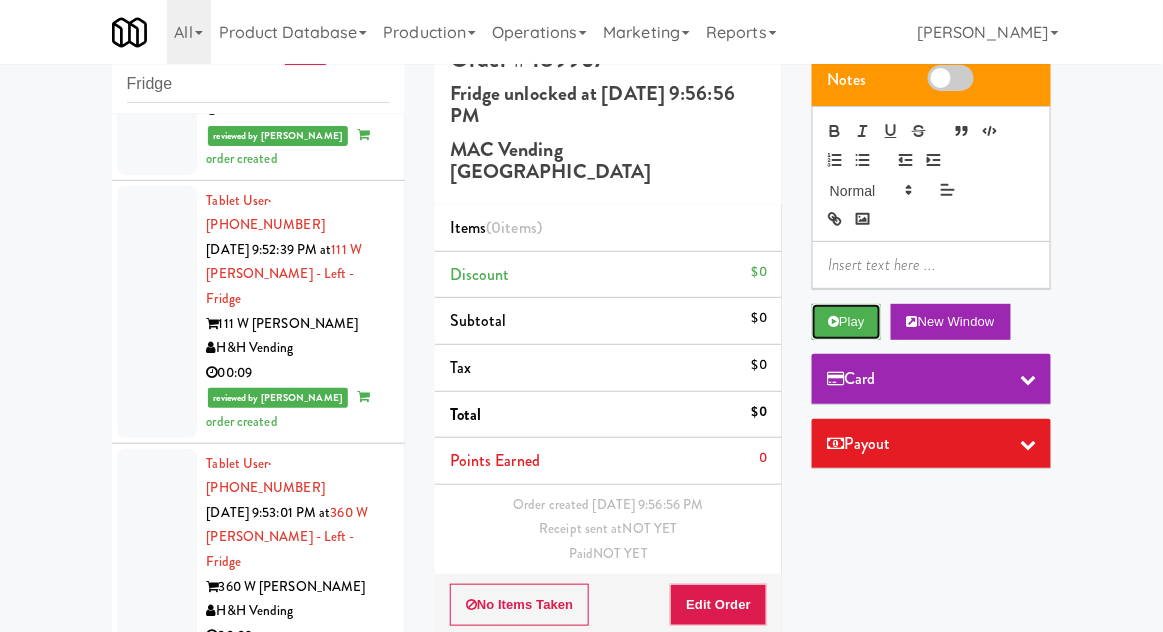 click on "Play" at bounding box center [846, 322] 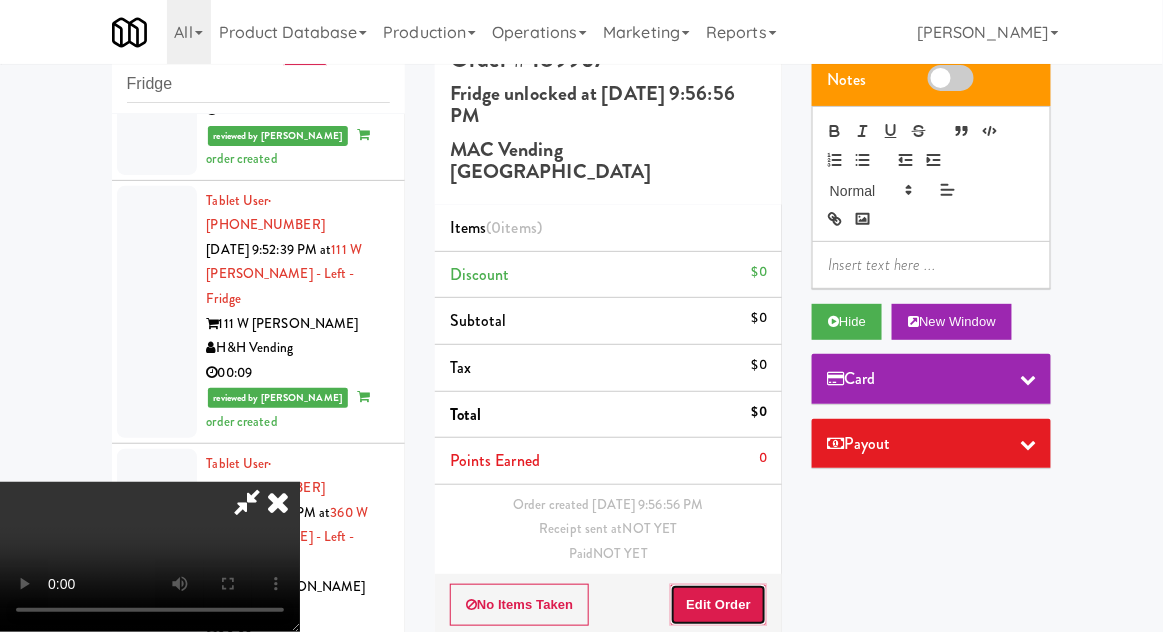click on "Edit Order" at bounding box center [718, 605] 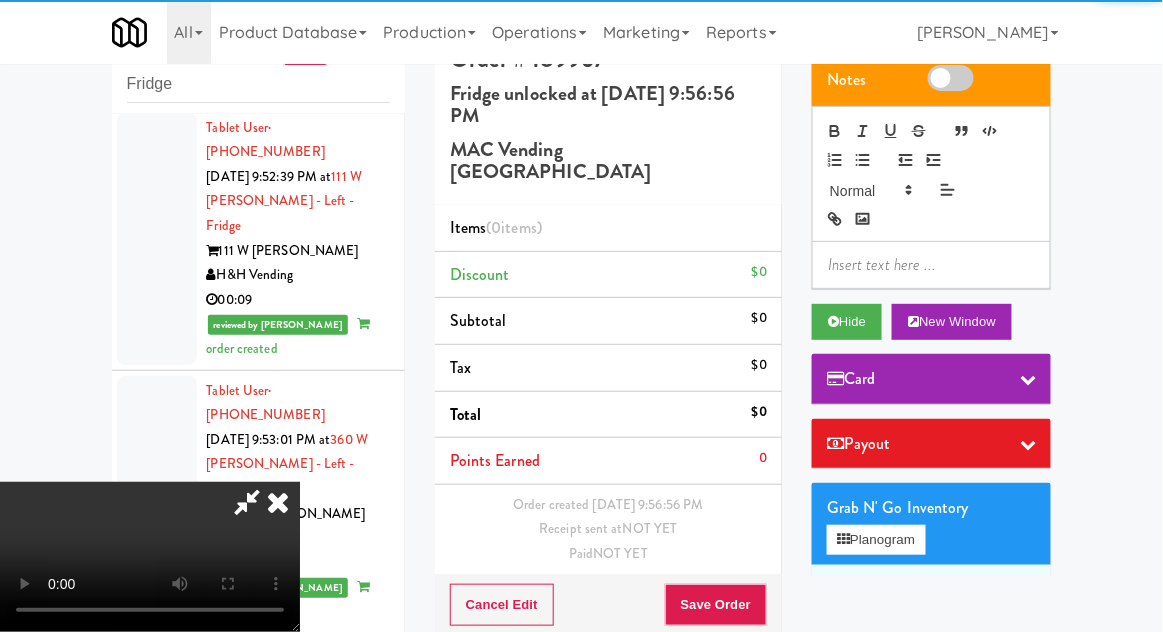 scroll, scrollTop: 5412, scrollLeft: 0, axis: vertical 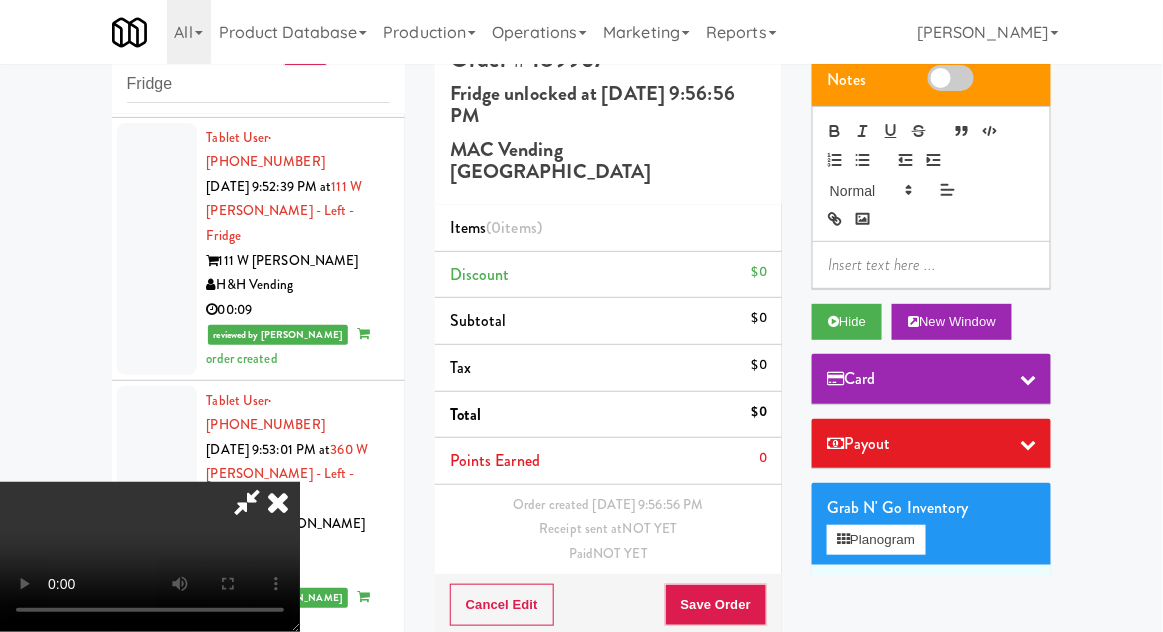 type 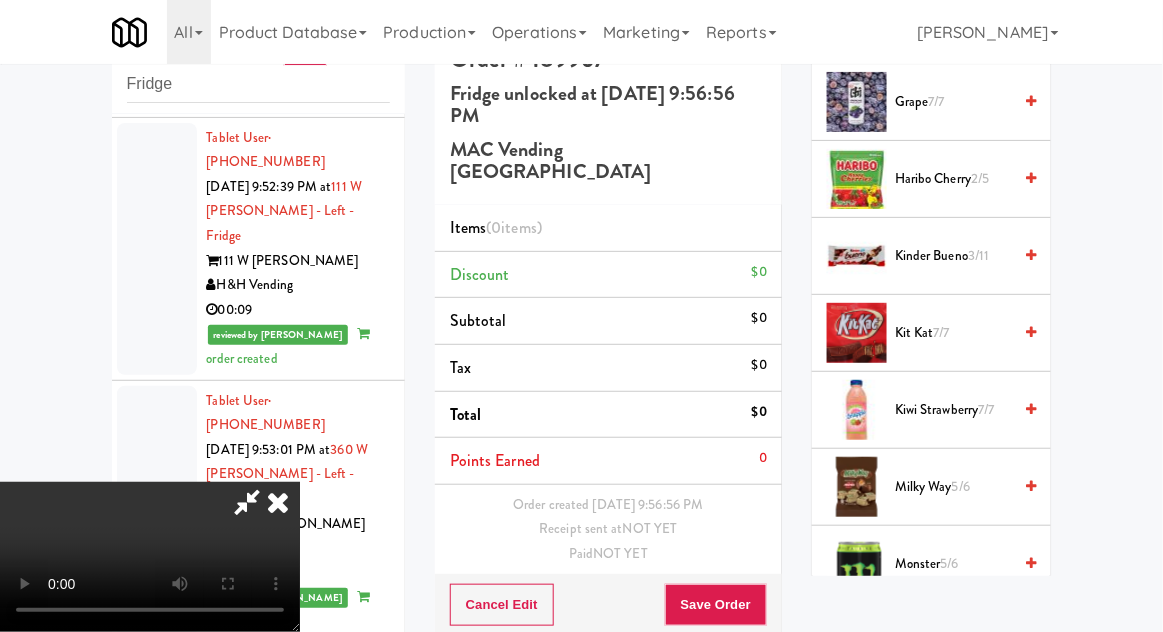 scroll, scrollTop: 1326, scrollLeft: 0, axis: vertical 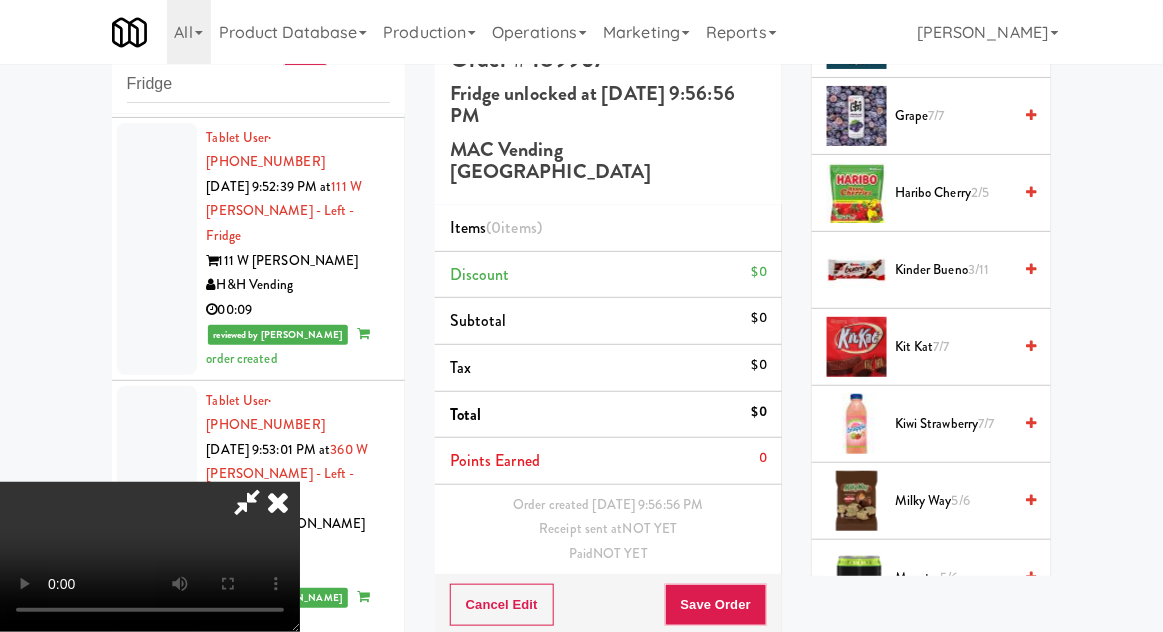 click on "7/7" at bounding box center (942, 346) 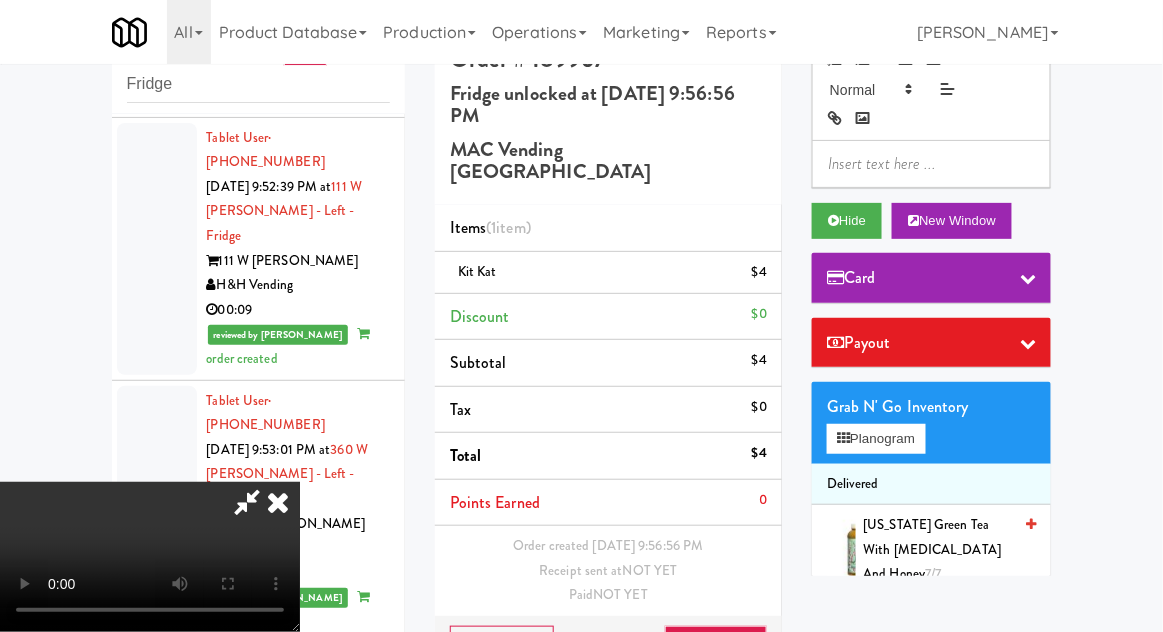 scroll, scrollTop: 0, scrollLeft: 0, axis: both 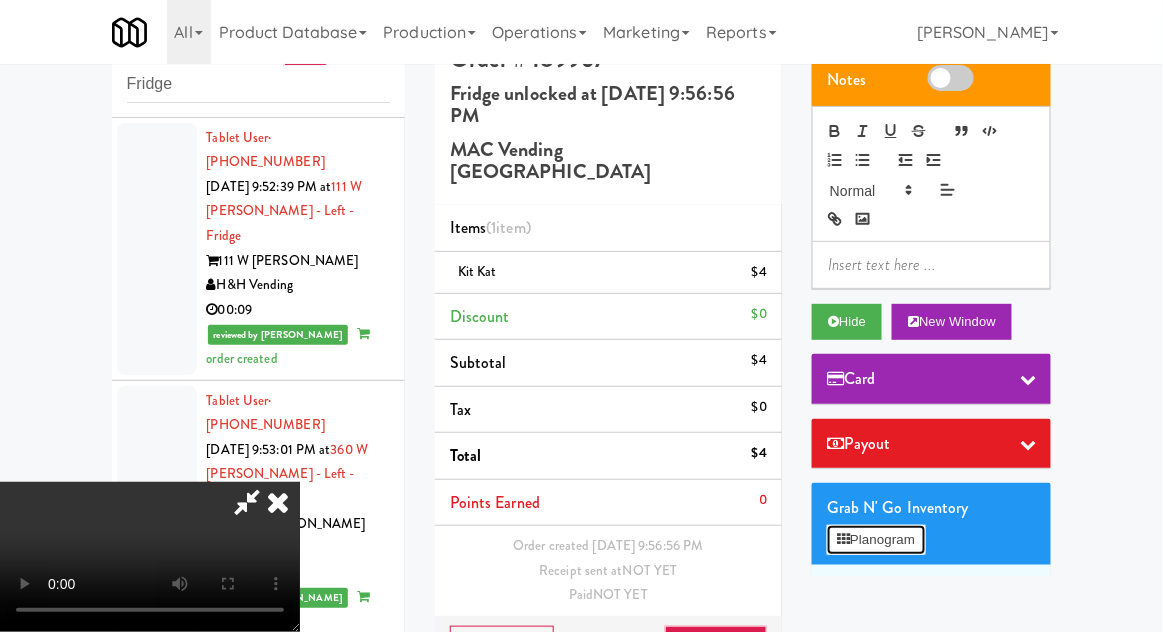 click on "Planogram" at bounding box center (876, 540) 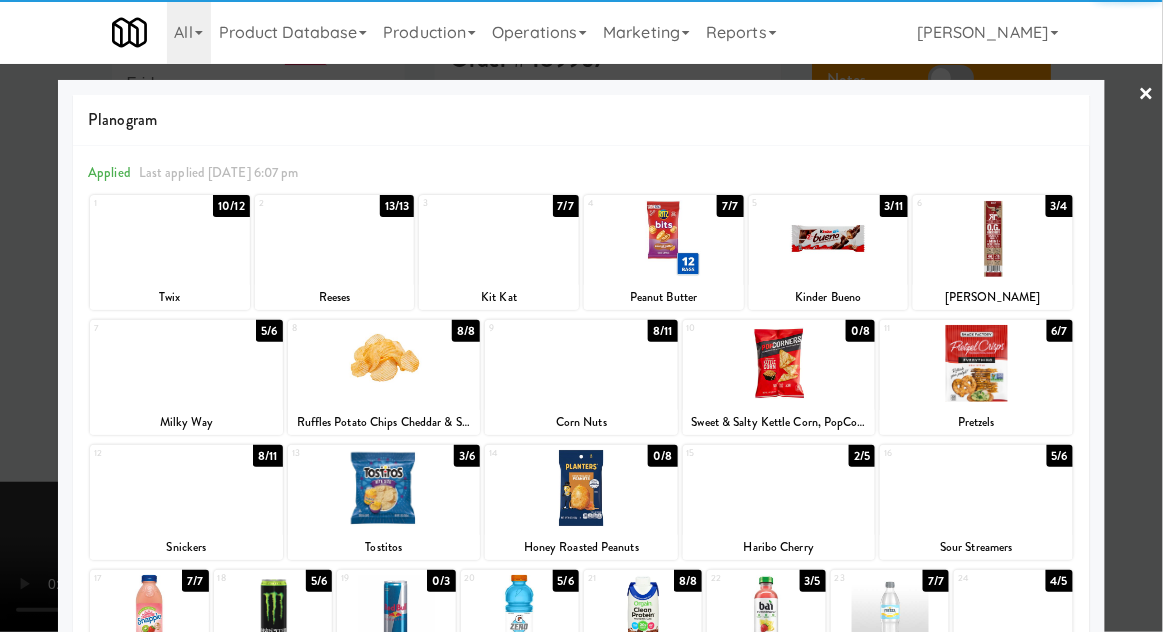 click at bounding box center (581, 316) 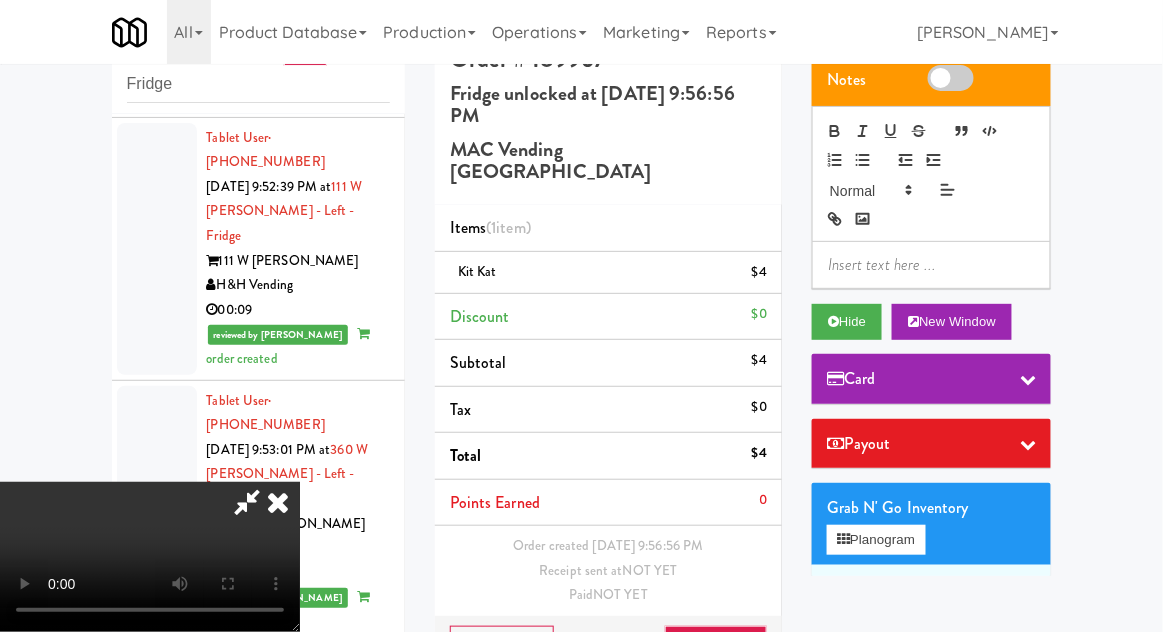 click at bounding box center (765, 280) 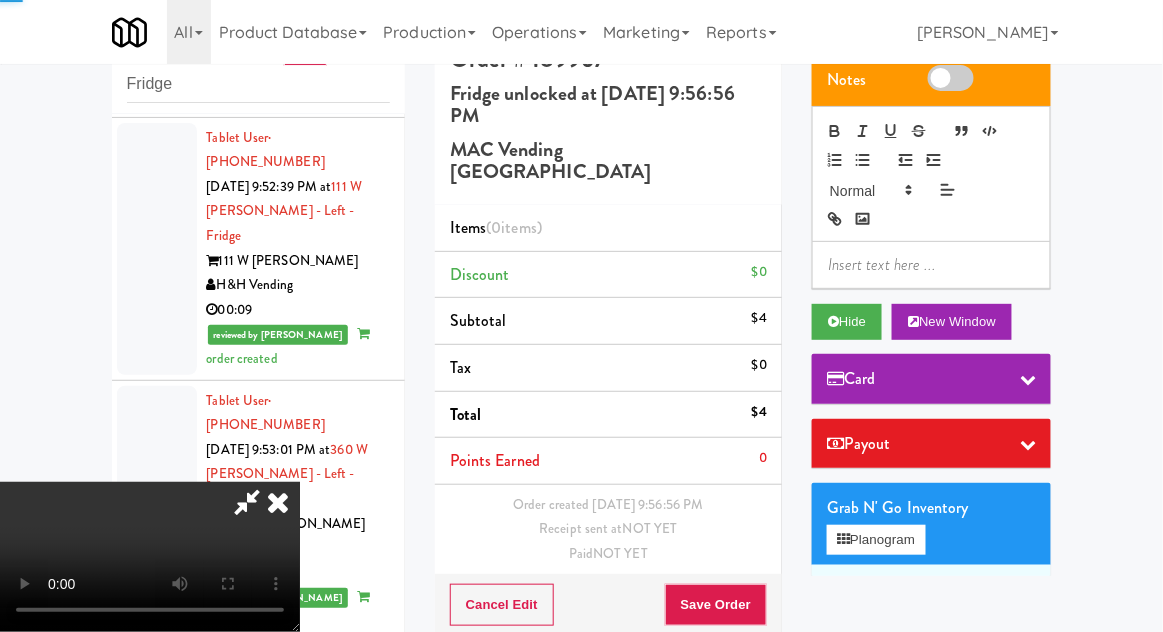 click on "Discount  $0" at bounding box center [608, 275] 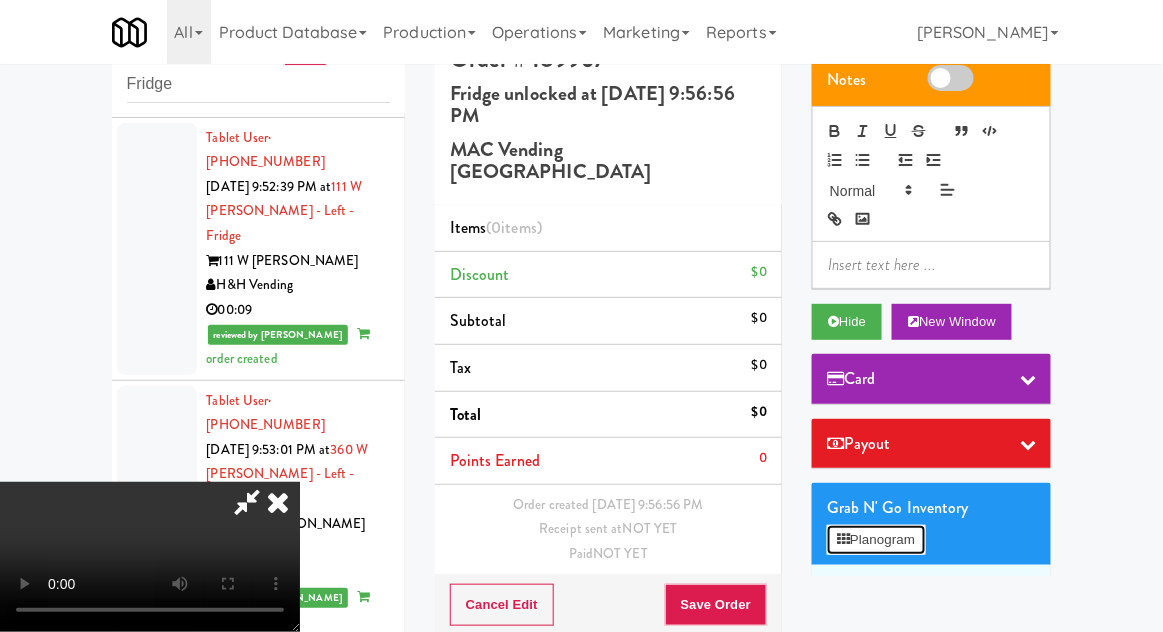 click on "Planogram" at bounding box center (876, 540) 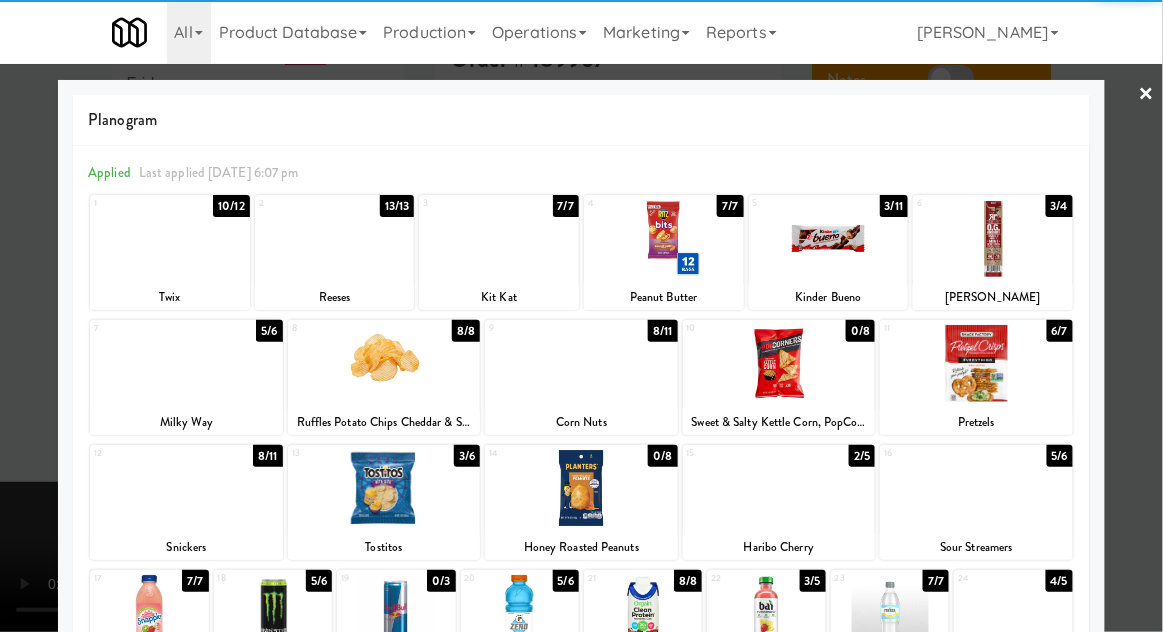 click at bounding box center (186, 488) 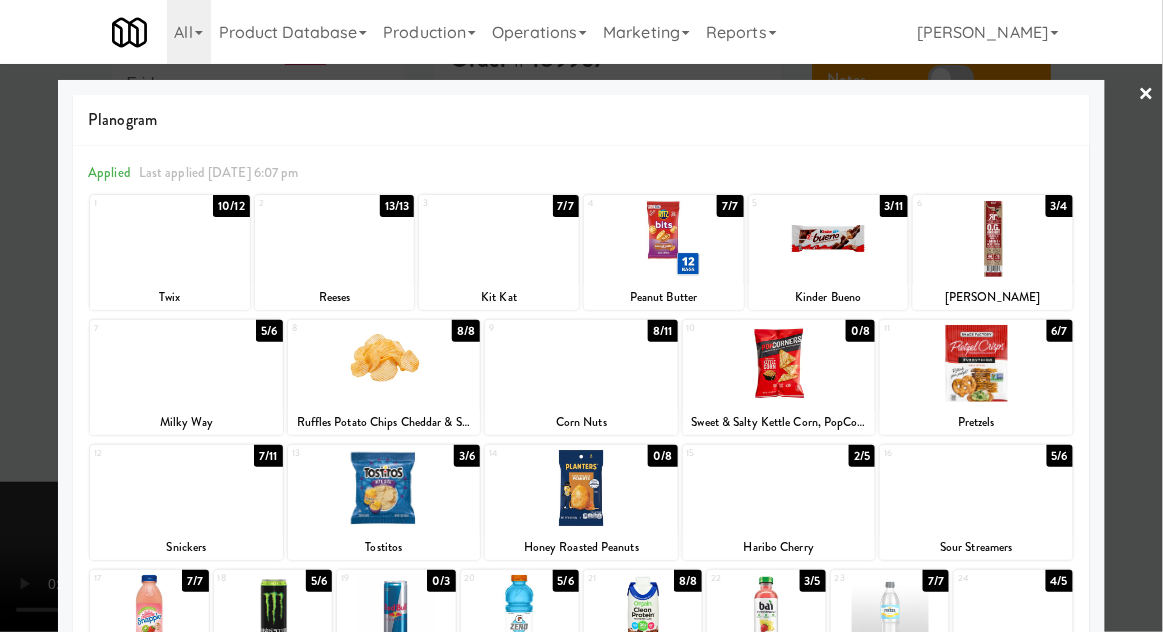 click at bounding box center [581, 316] 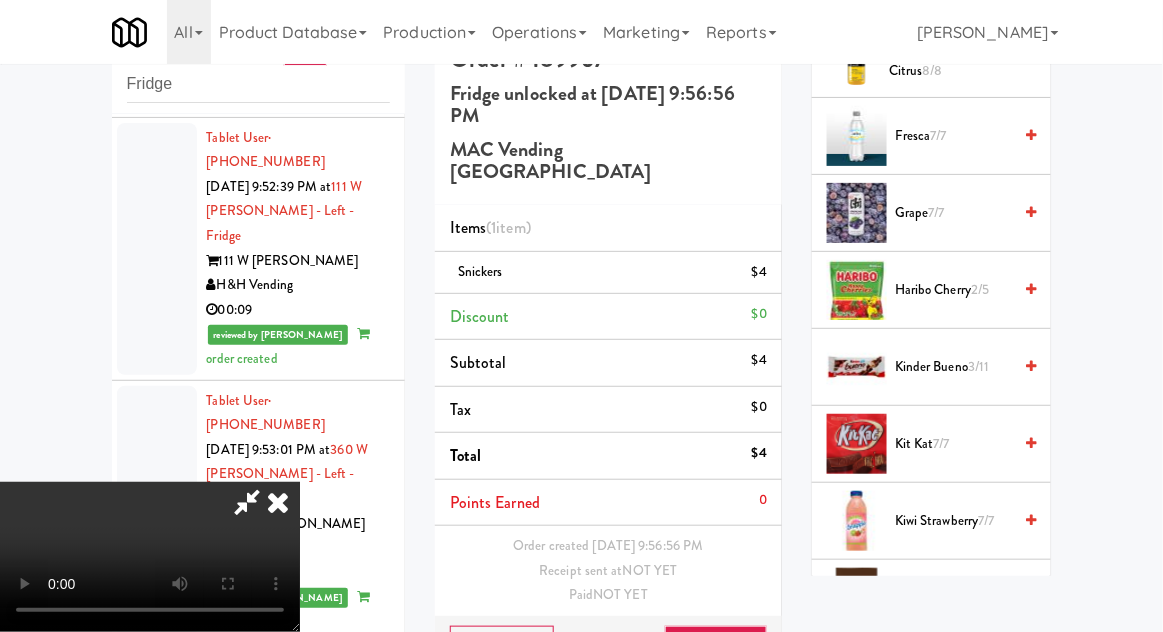 scroll, scrollTop: 1229, scrollLeft: 0, axis: vertical 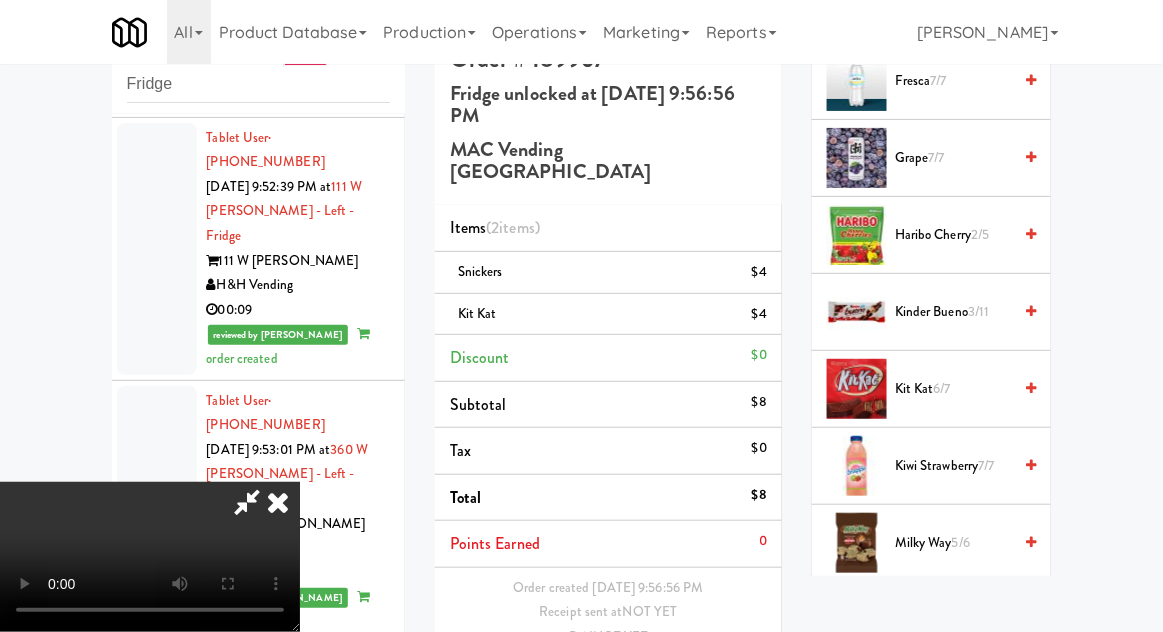 click on "Milky Way  5/6" at bounding box center (953, 543) 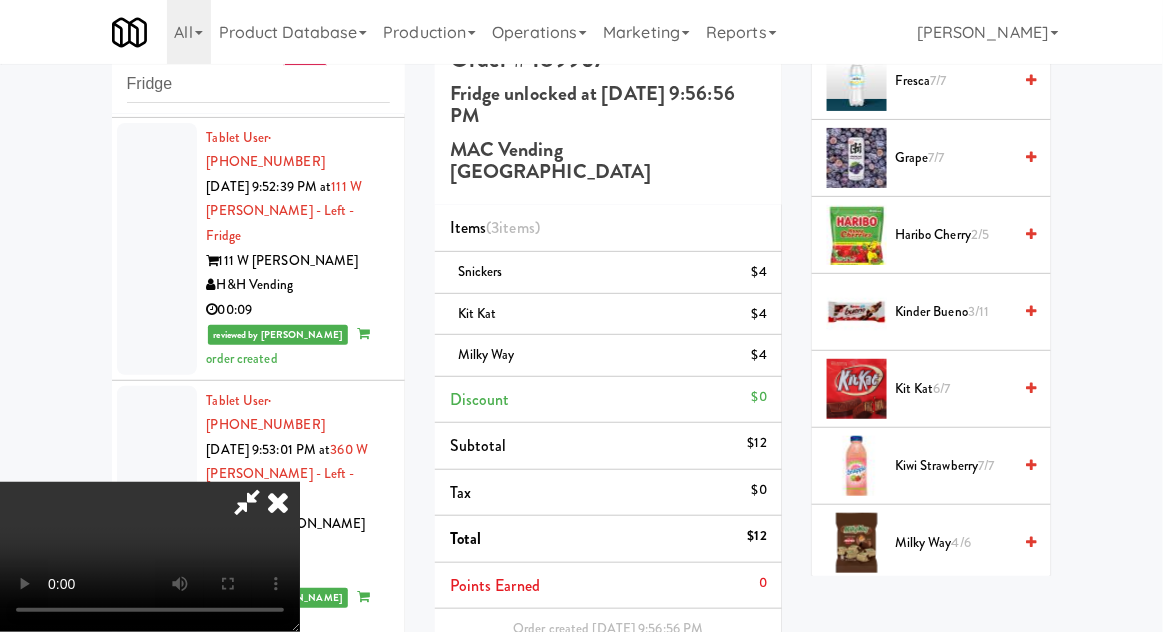 click on "Milky Way  $4" at bounding box center [608, 356] 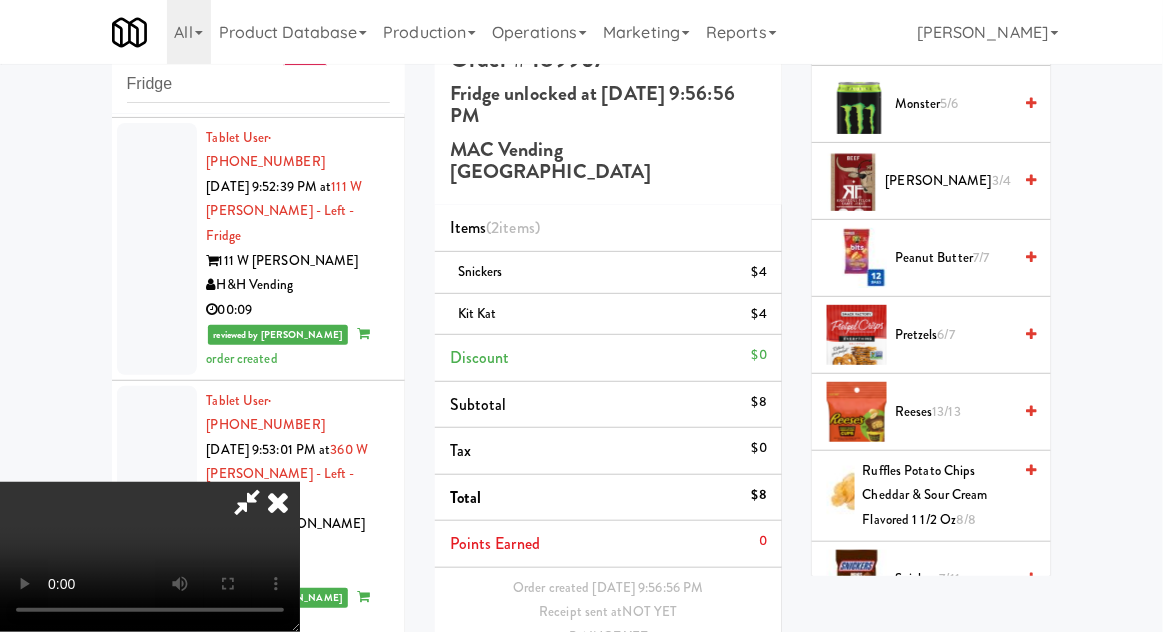 scroll, scrollTop: 1801, scrollLeft: 0, axis: vertical 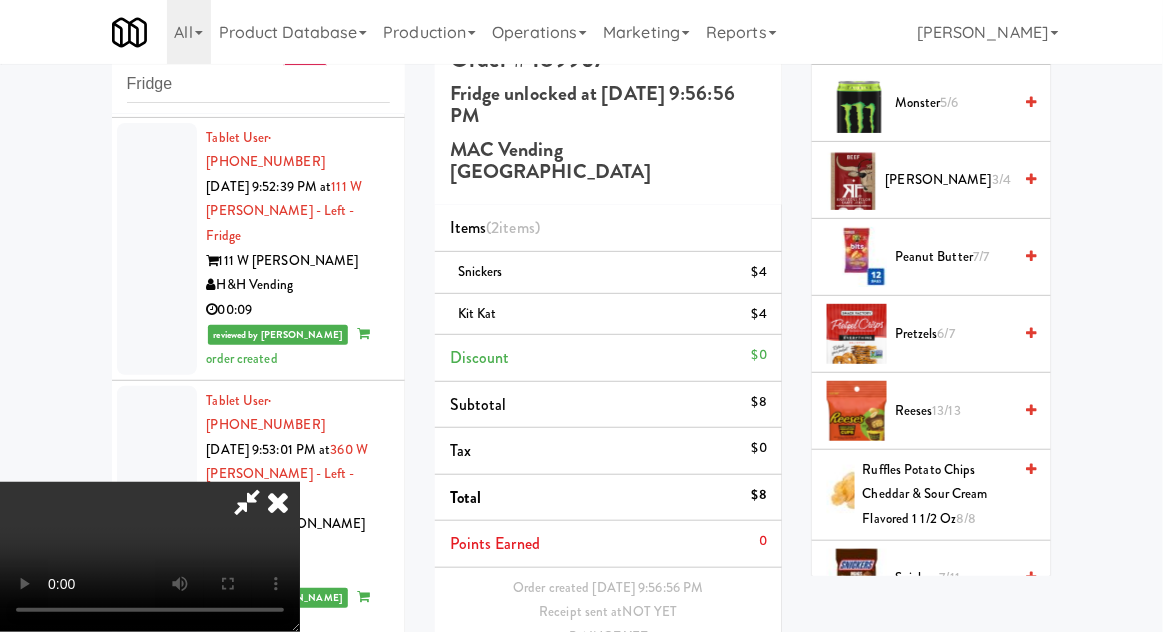 click on "Reeses  13/13" at bounding box center [953, 411] 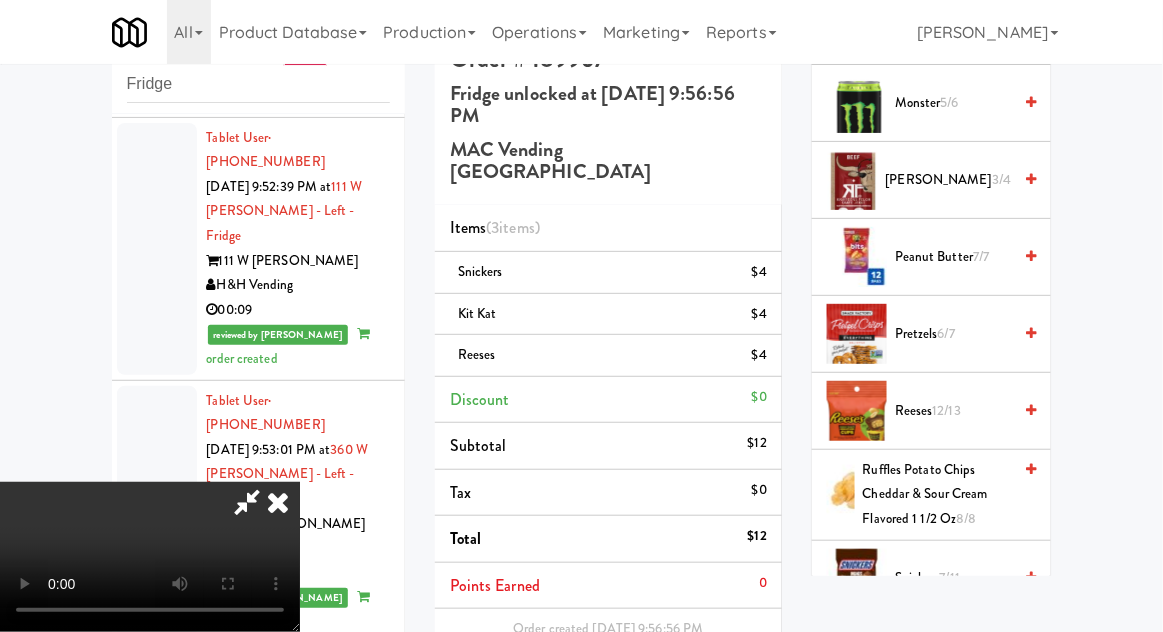 click on "Save Order" at bounding box center [716, 730] 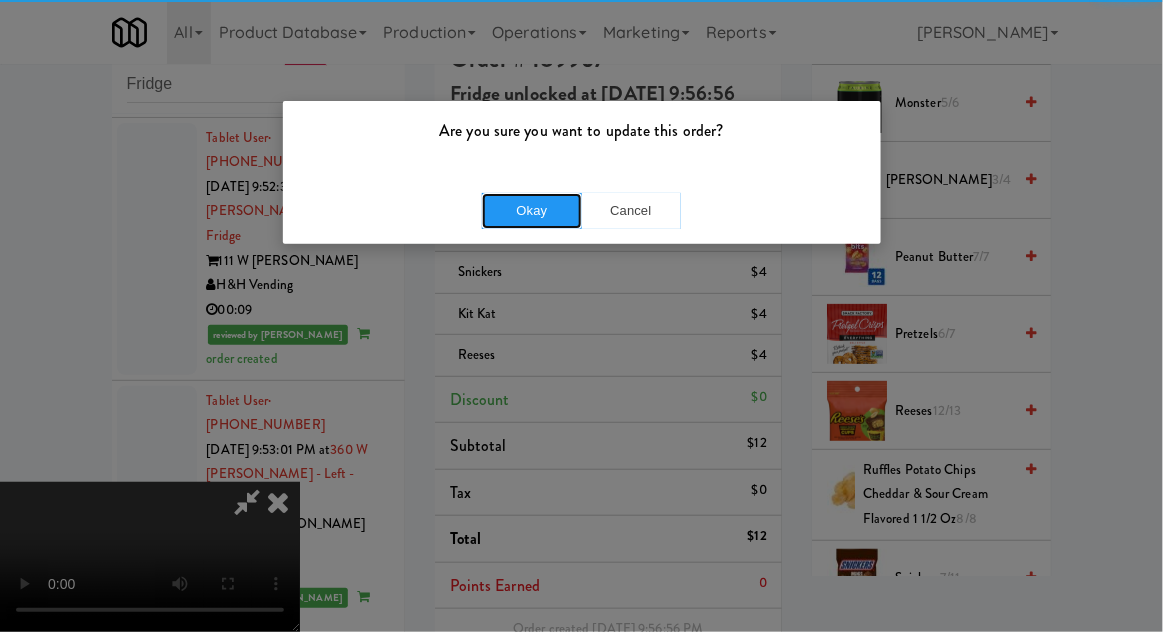 click on "Okay" at bounding box center (532, 211) 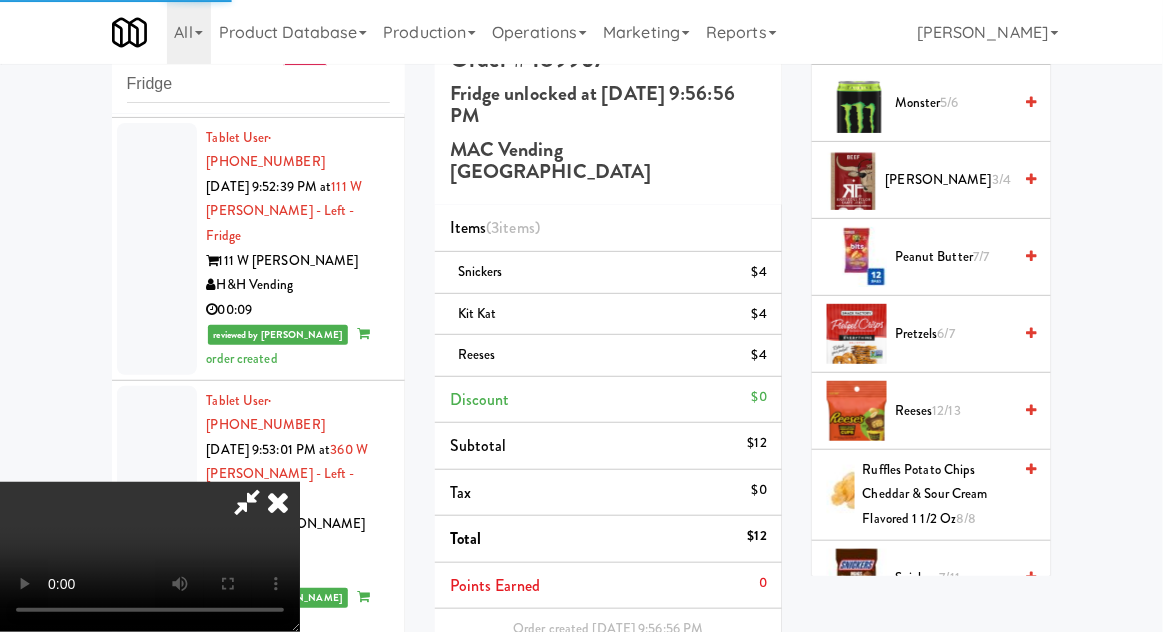 scroll, scrollTop: 0, scrollLeft: 0, axis: both 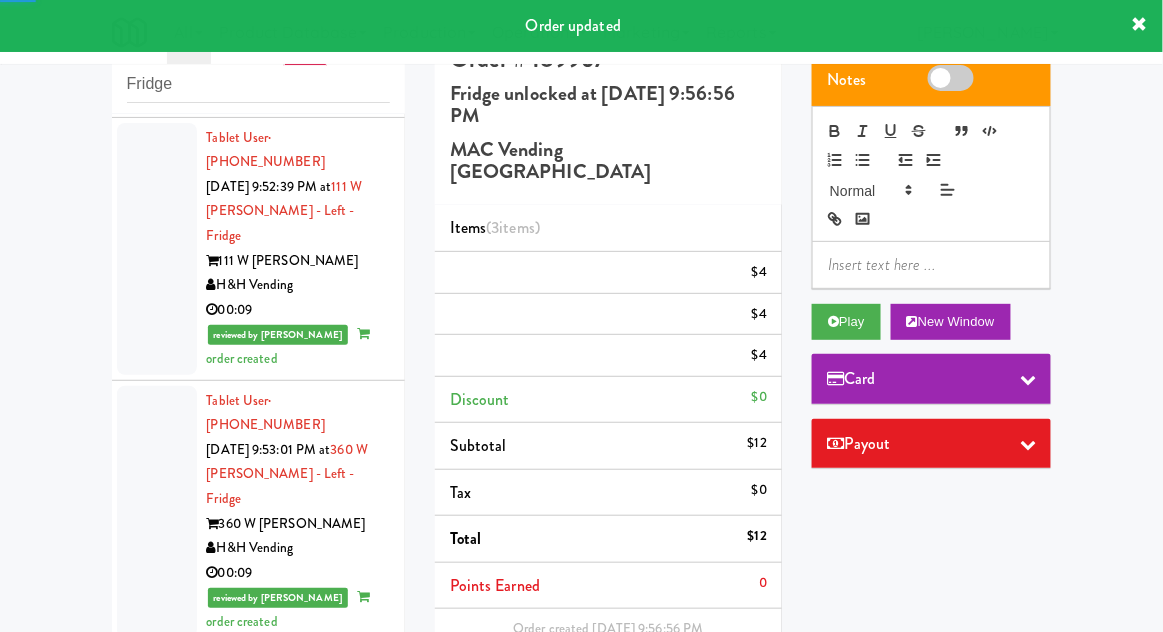 click at bounding box center [157, 1214] 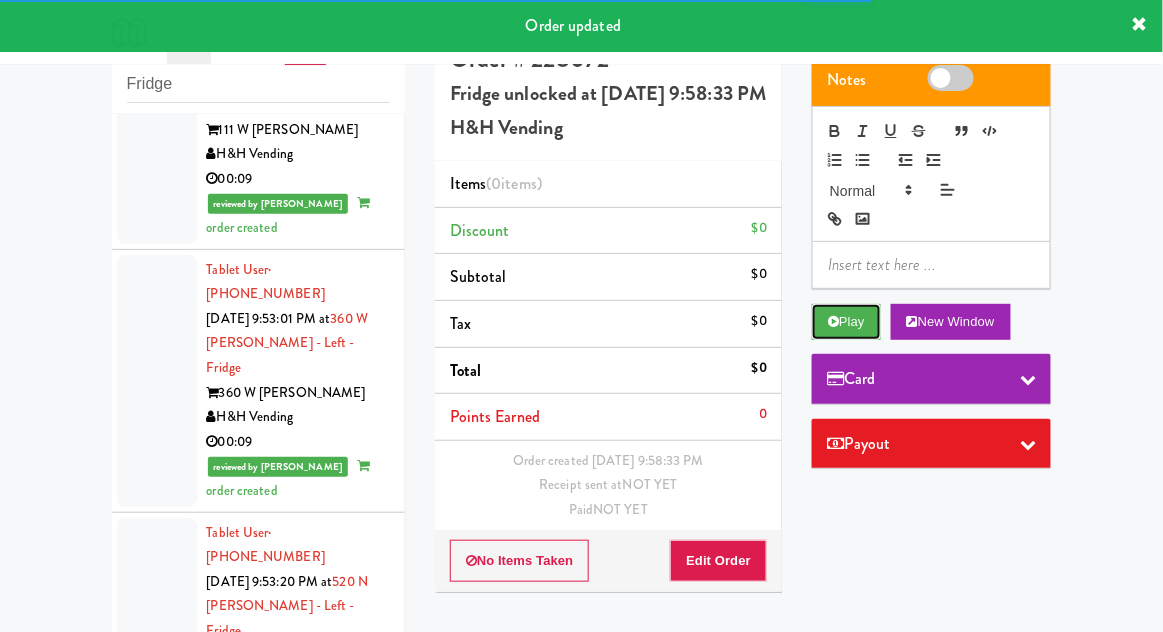 click on "Play" at bounding box center (846, 322) 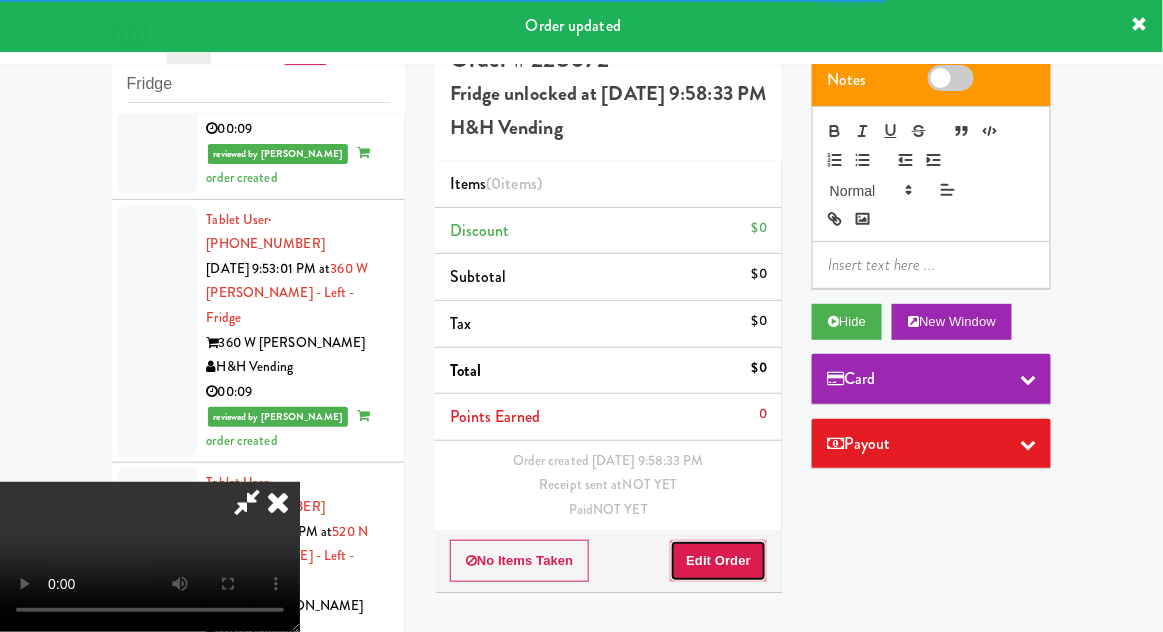 click on "Edit Order" at bounding box center (718, 561) 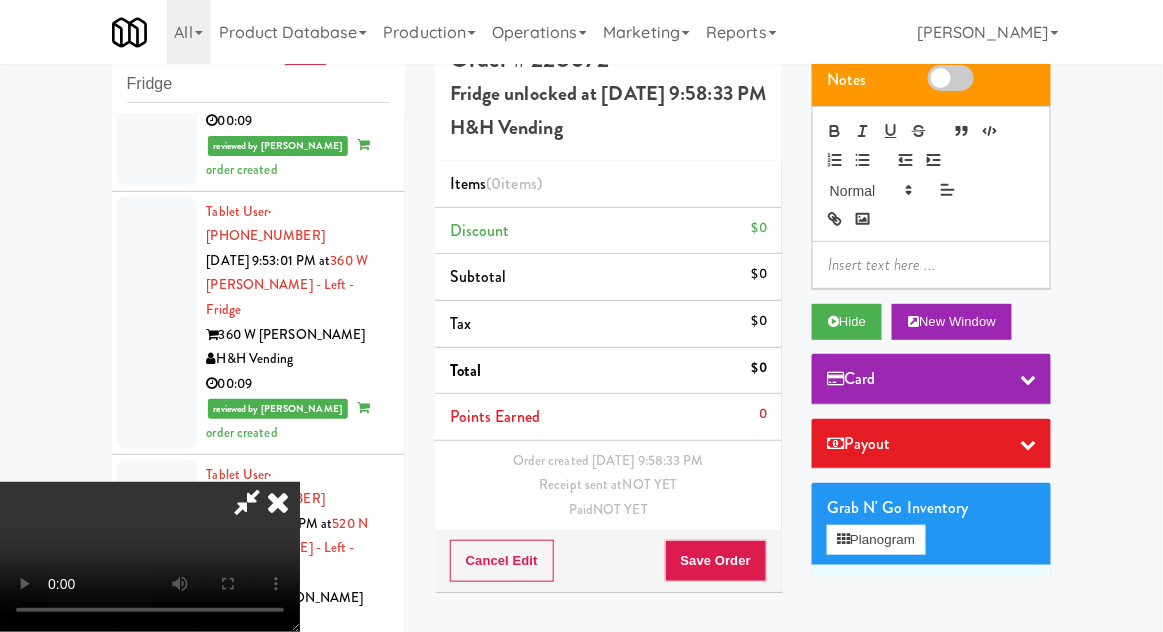 scroll, scrollTop: 5600, scrollLeft: 0, axis: vertical 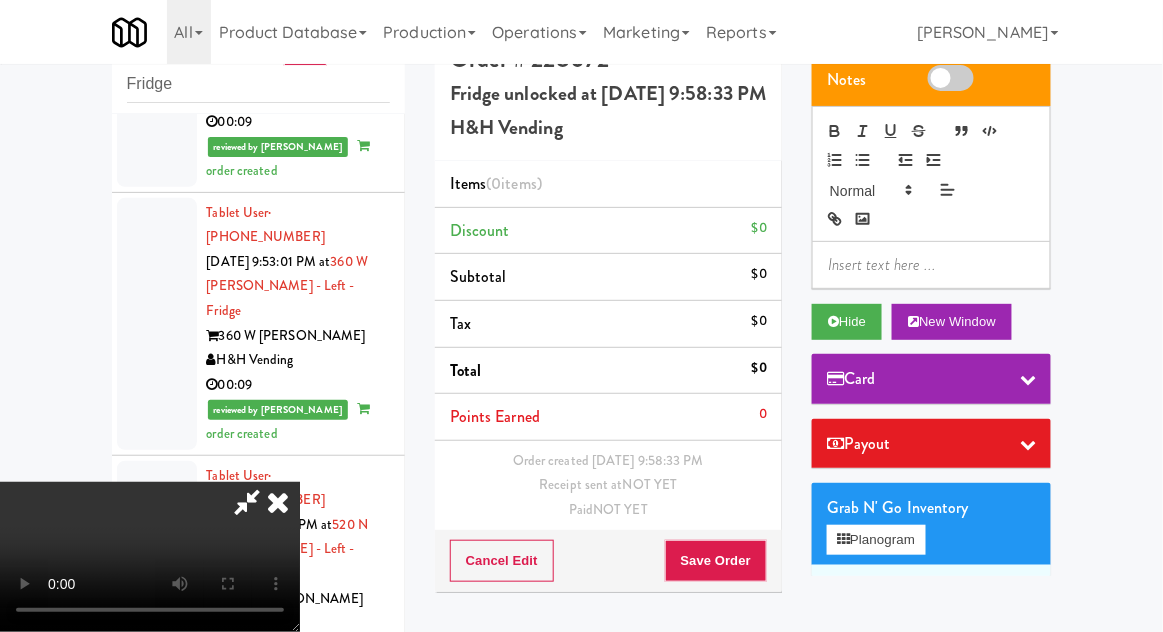 type 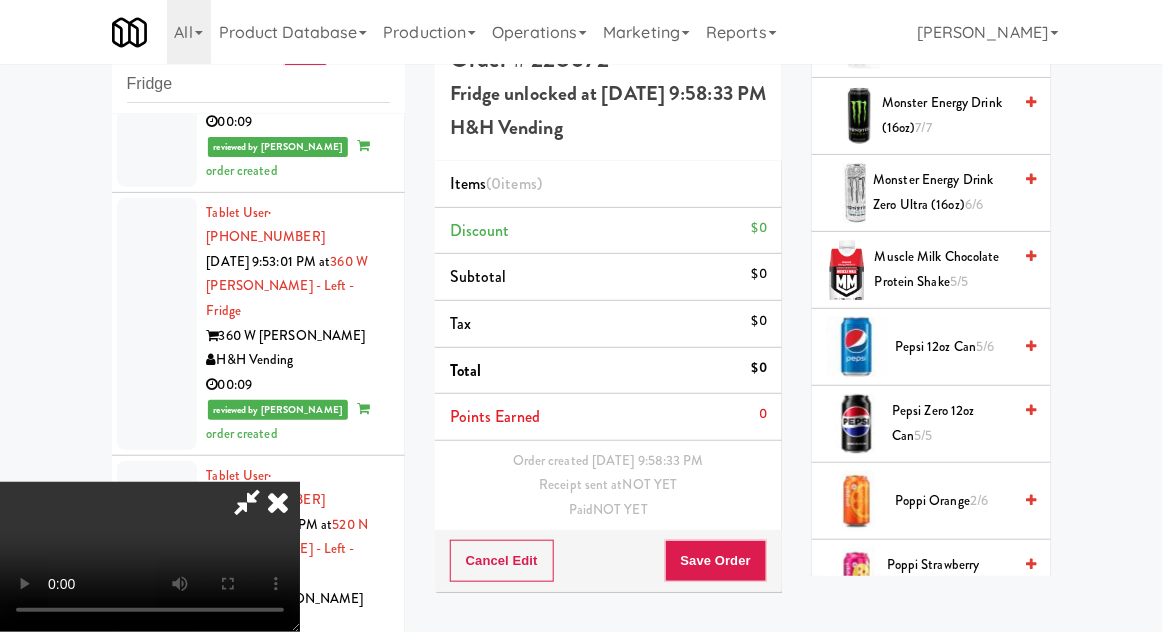 scroll, scrollTop: 1921, scrollLeft: 0, axis: vertical 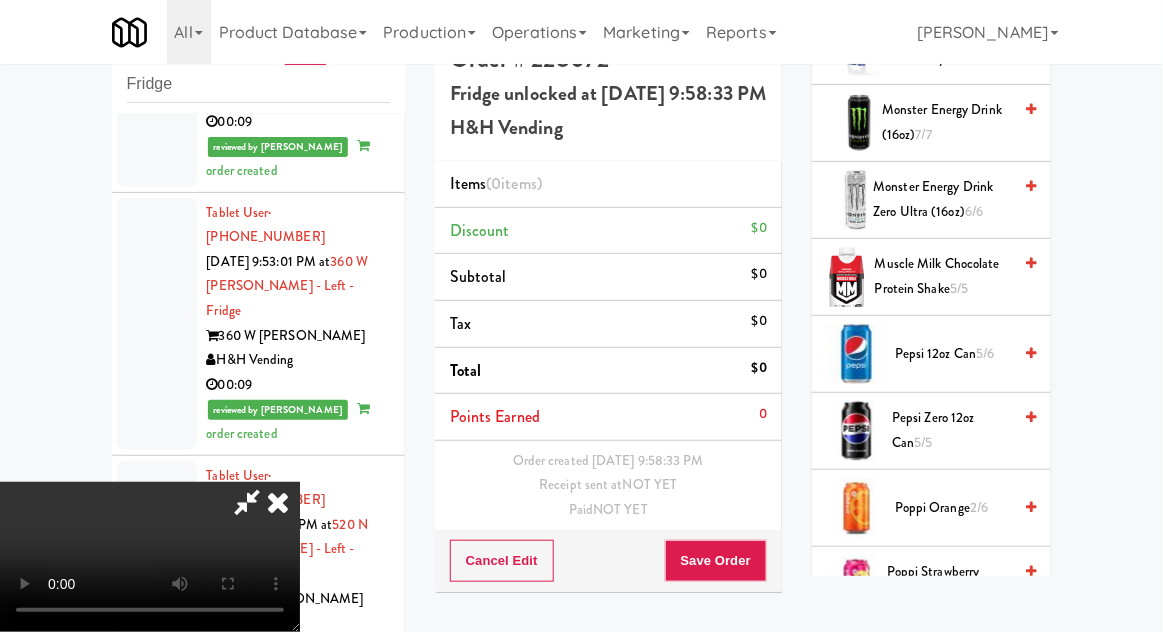 click on "Pepsi Zero 12oz can   5/5" at bounding box center [951, 430] 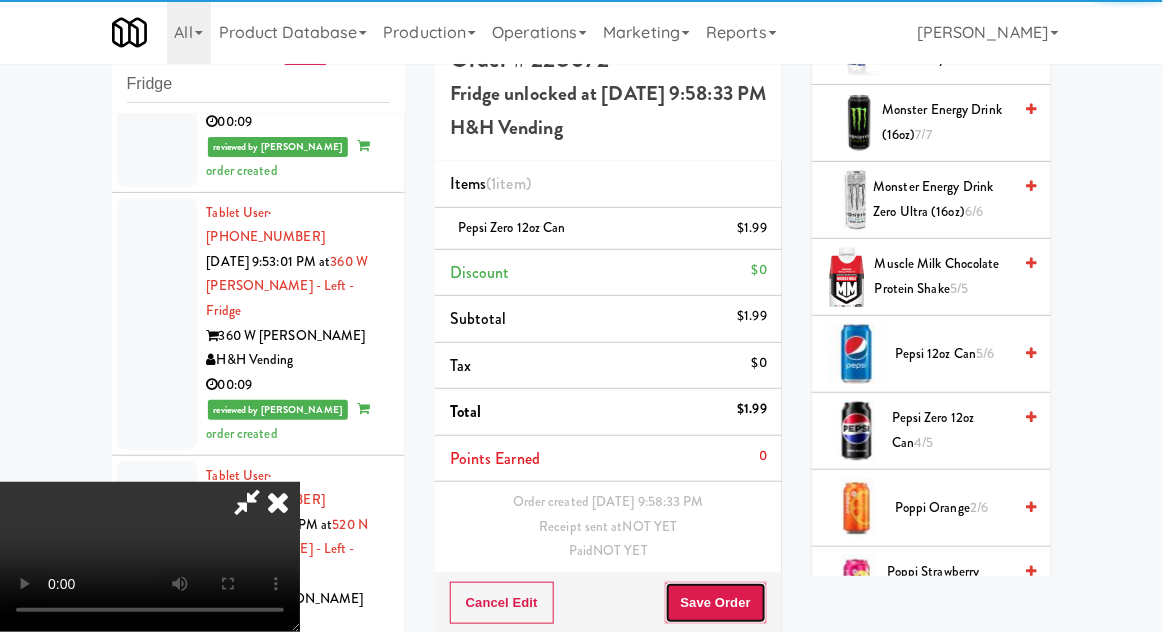 click on "Save Order" at bounding box center (716, 603) 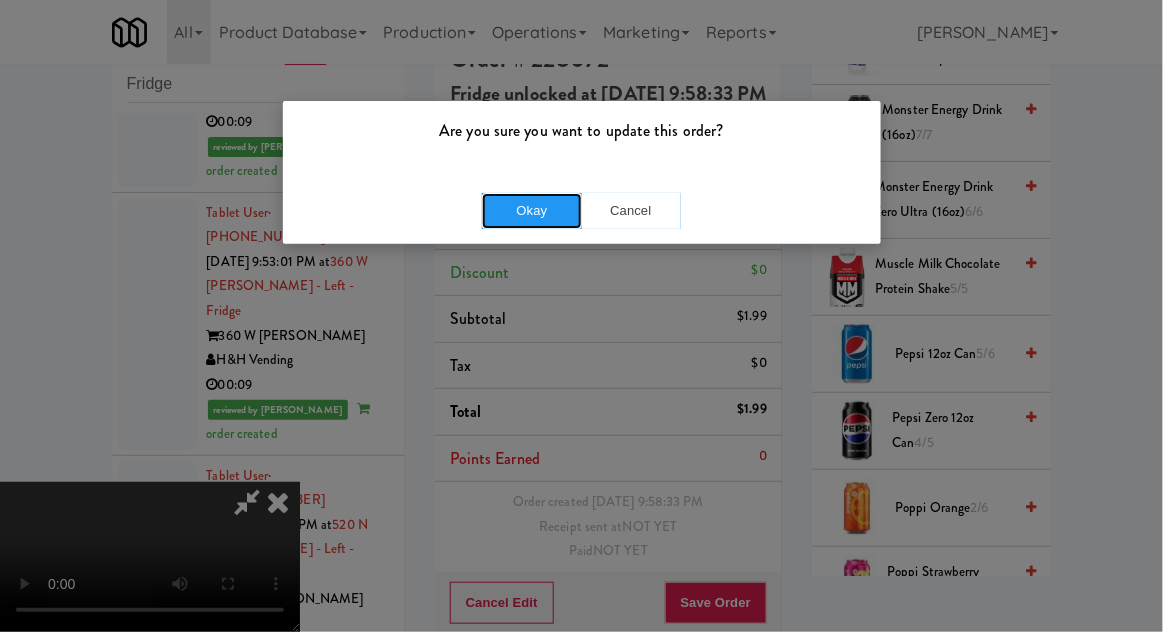 click on "Okay" at bounding box center (532, 211) 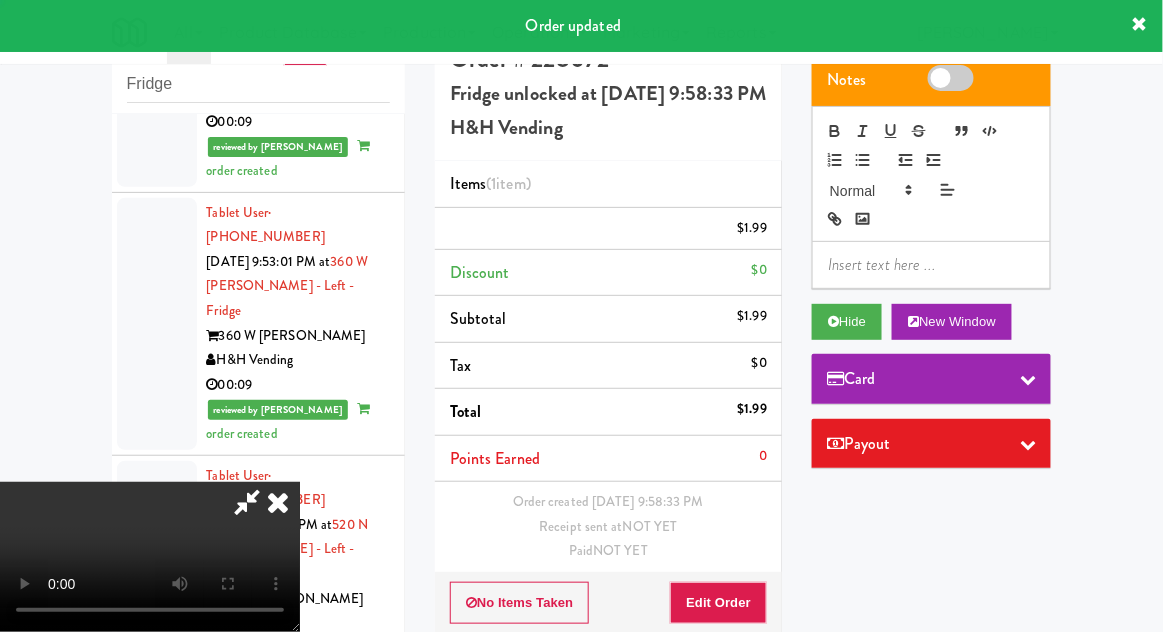 scroll, scrollTop: 0, scrollLeft: 0, axis: both 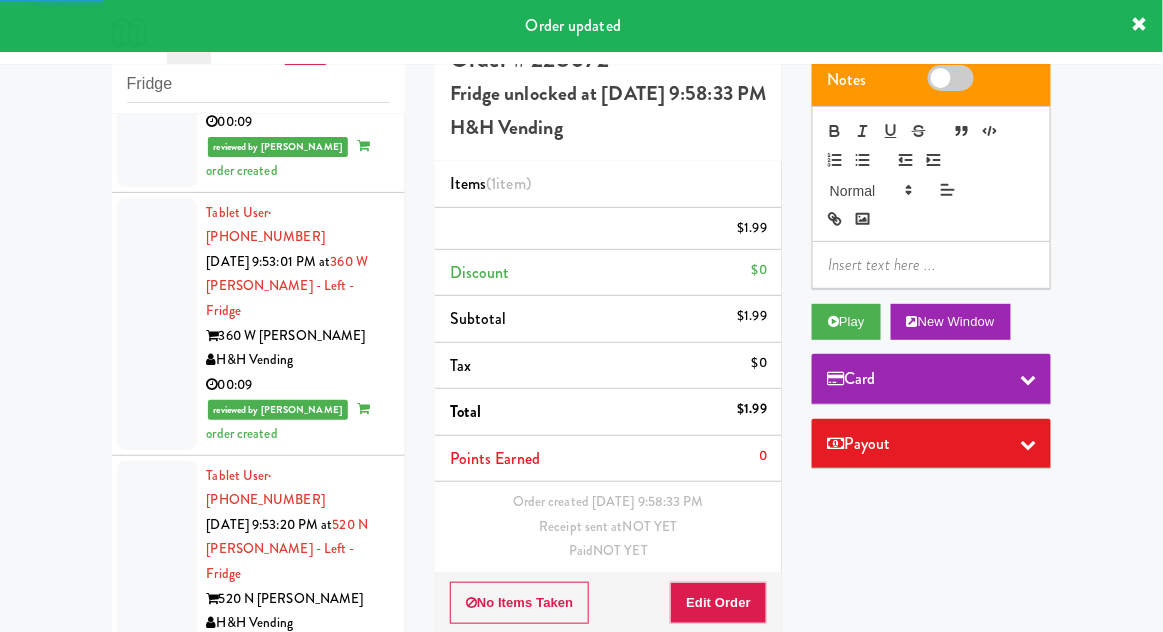 click at bounding box center (157, 1265) 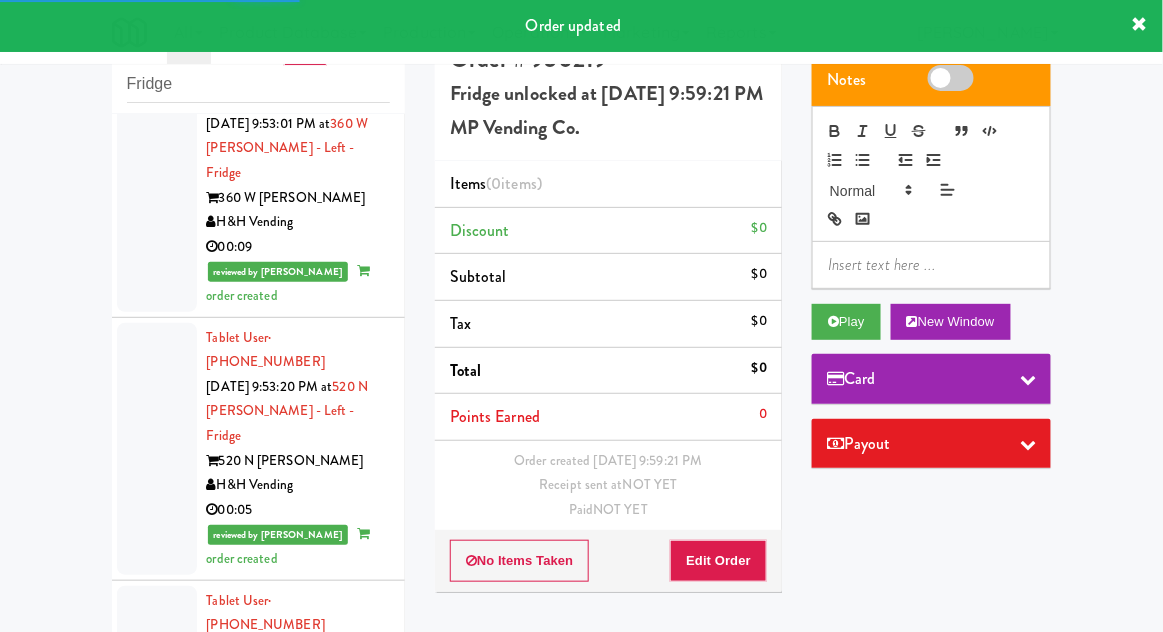 scroll, scrollTop: 5741, scrollLeft: 0, axis: vertical 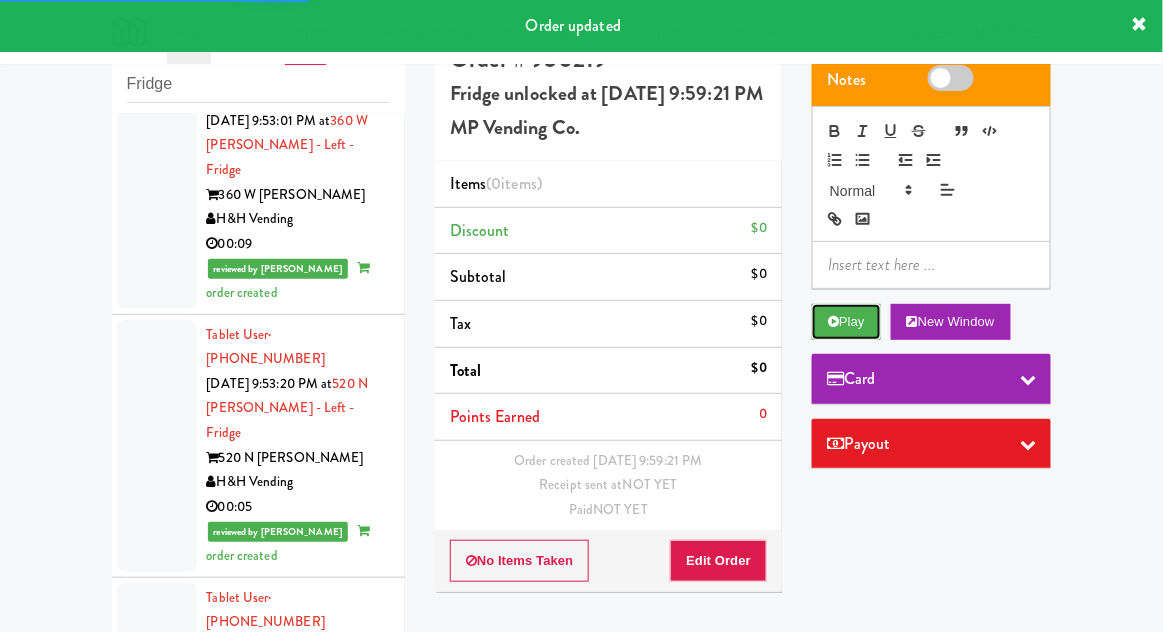 click on "Play" at bounding box center [846, 322] 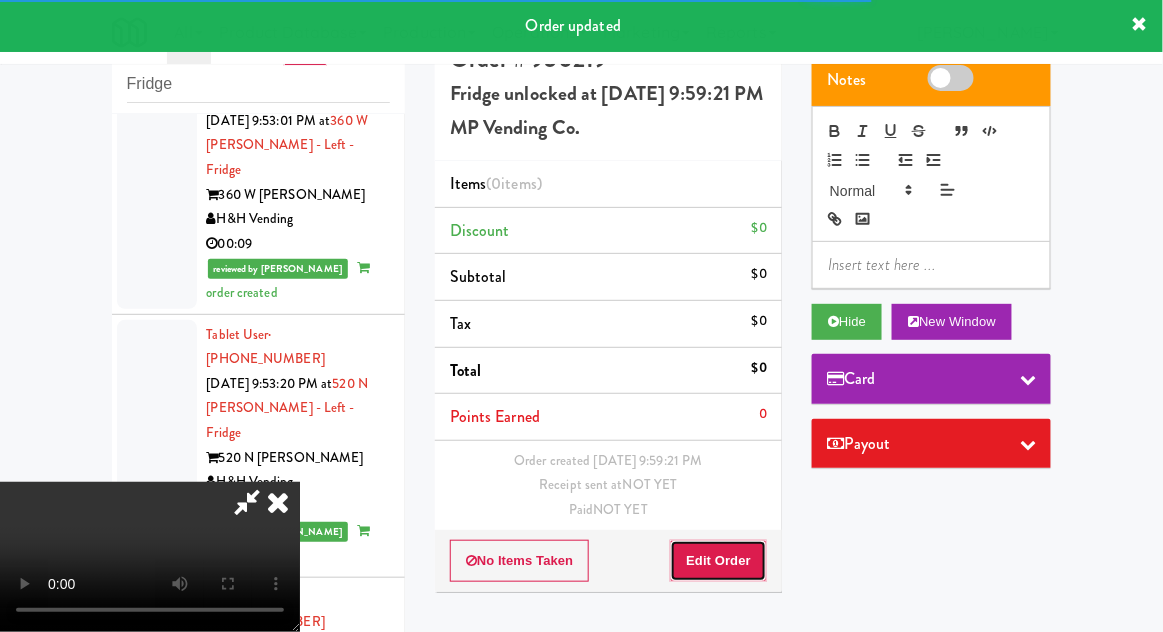click on "Edit Order" at bounding box center [718, 561] 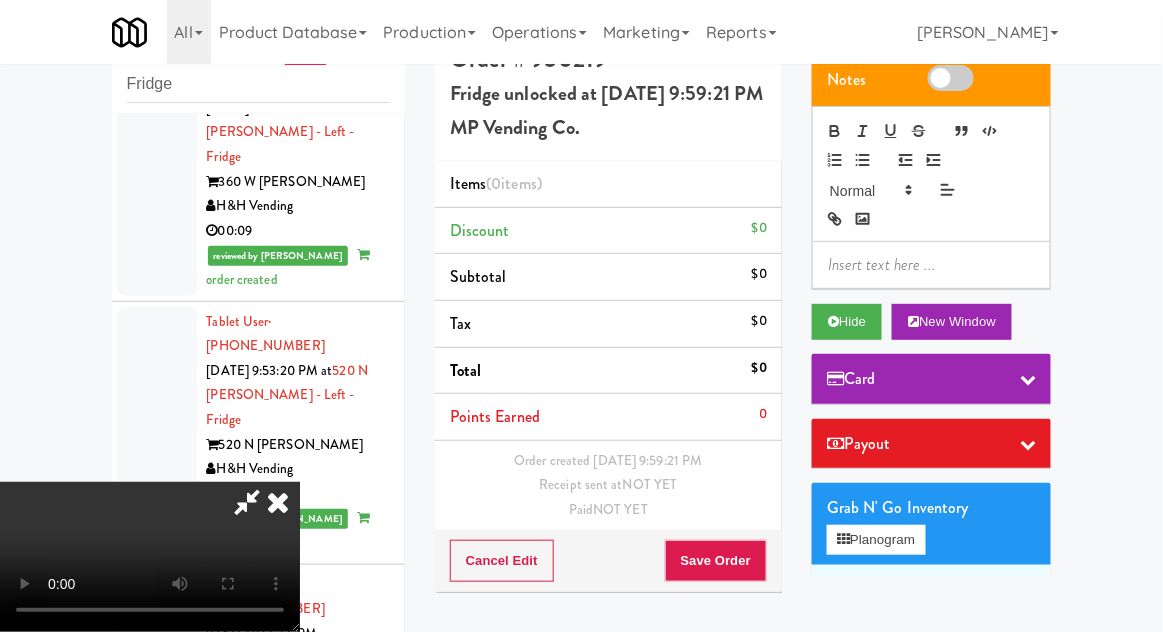 scroll, scrollTop: 5755, scrollLeft: 0, axis: vertical 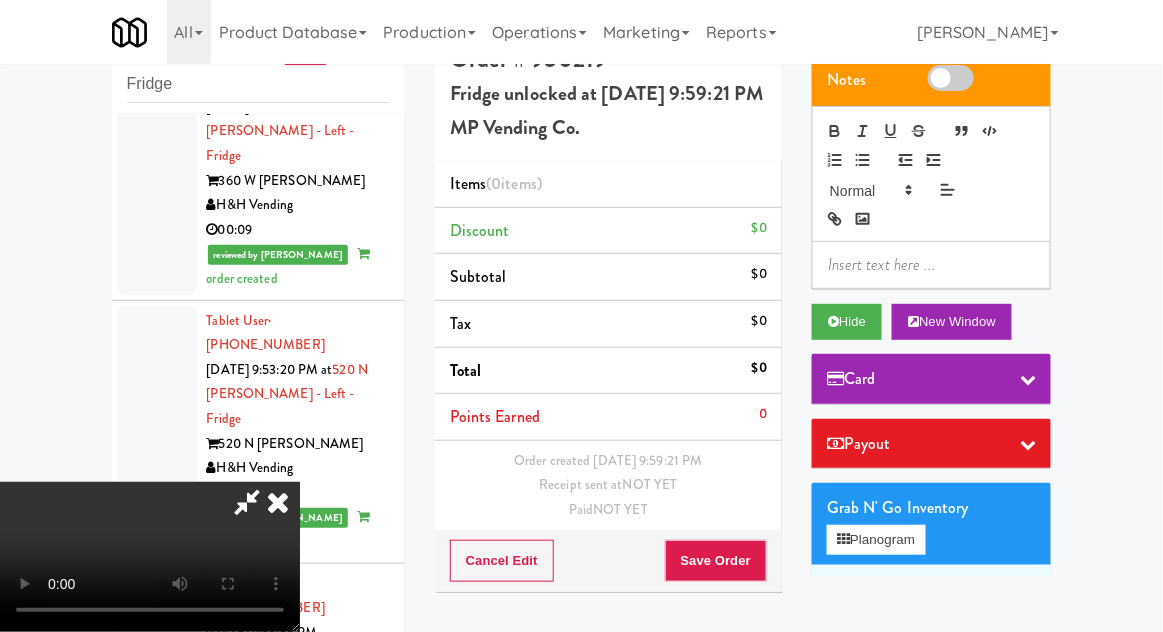 type 